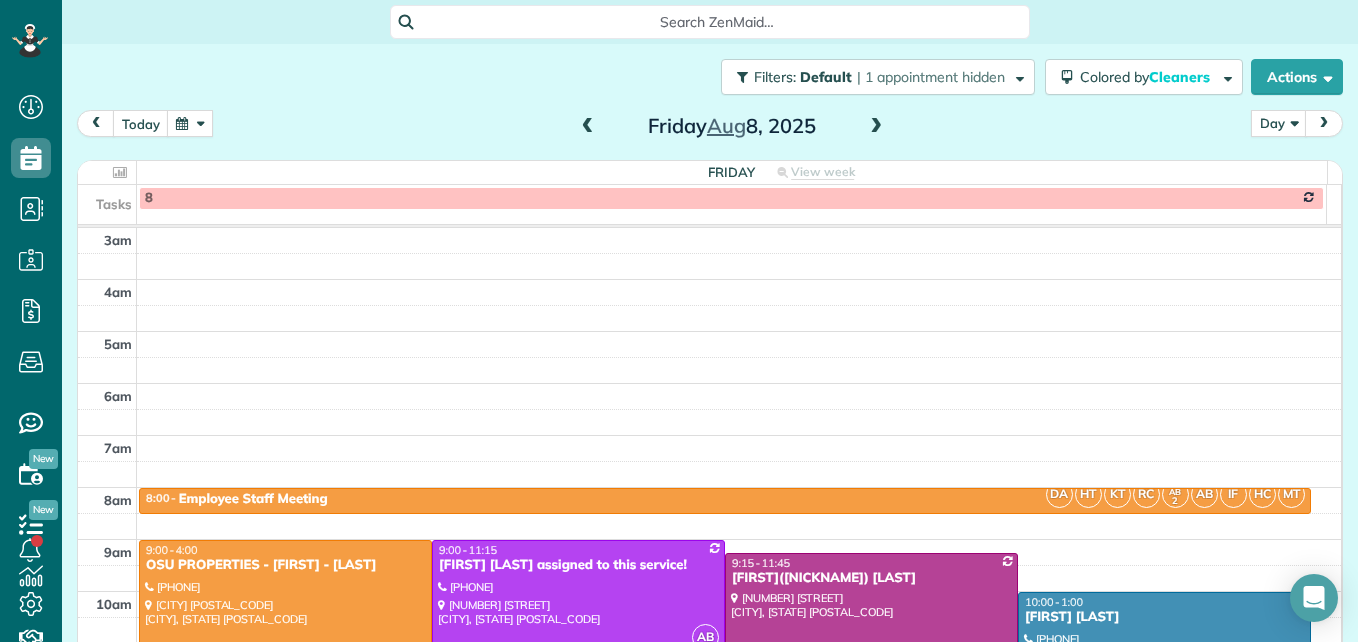 scroll, scrollTop: 0, scrollLeft: 0, axis: both 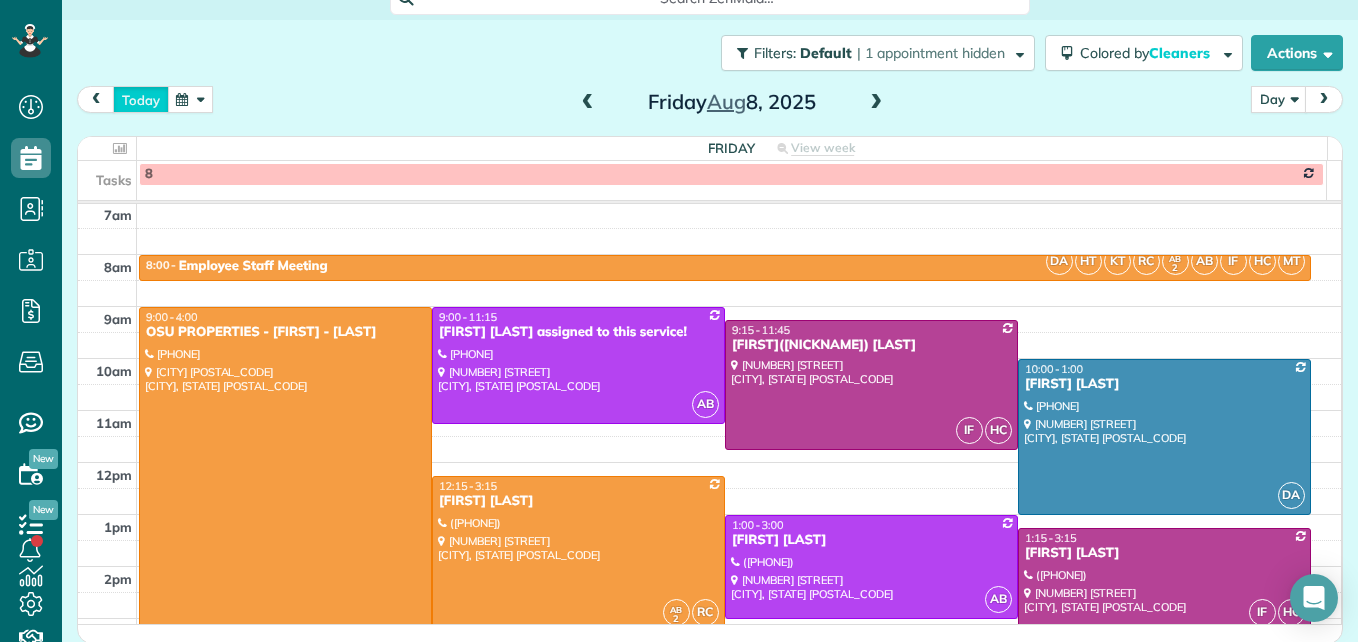 click on "today" at bounding box center [141, 99] 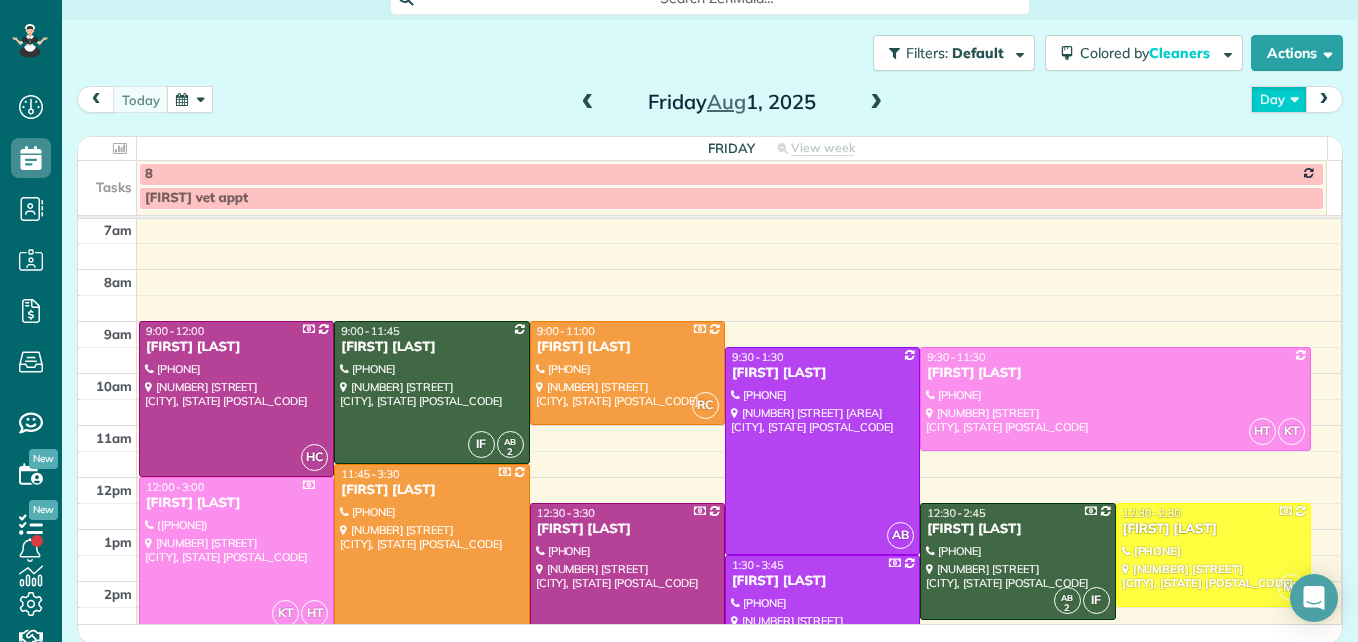 click on "Day" at bounding box center [1279, 99] 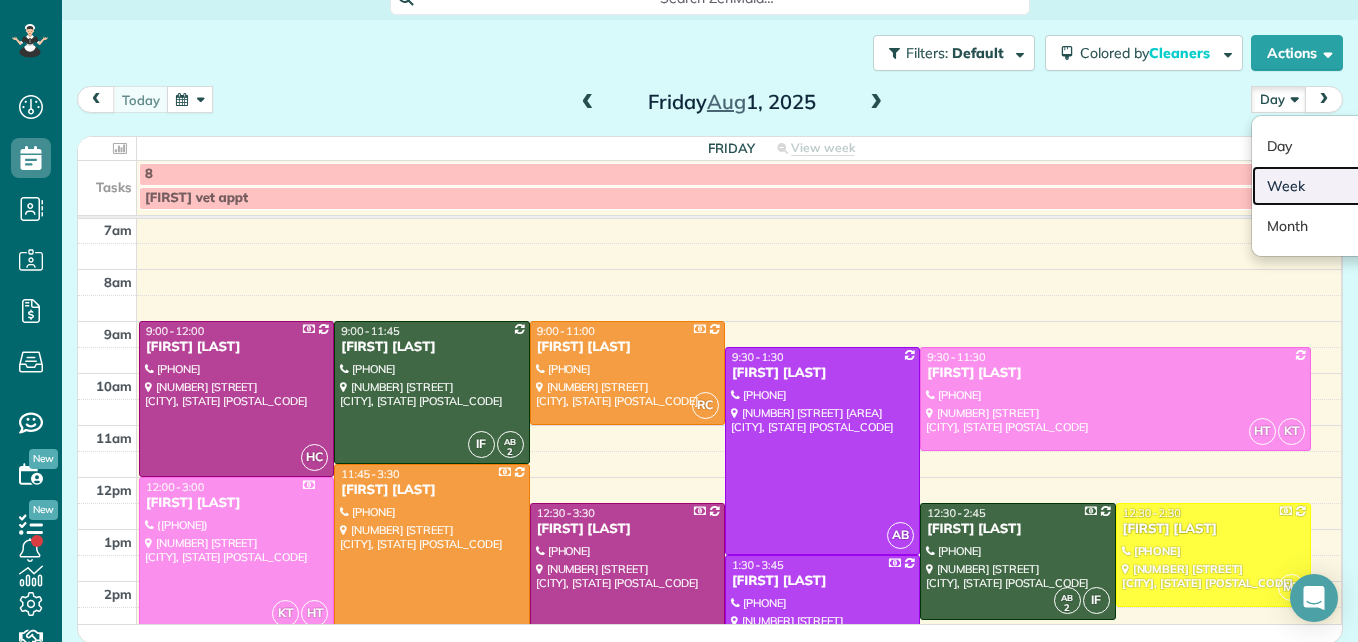click on "Week" at bounding box center (1331, 186) 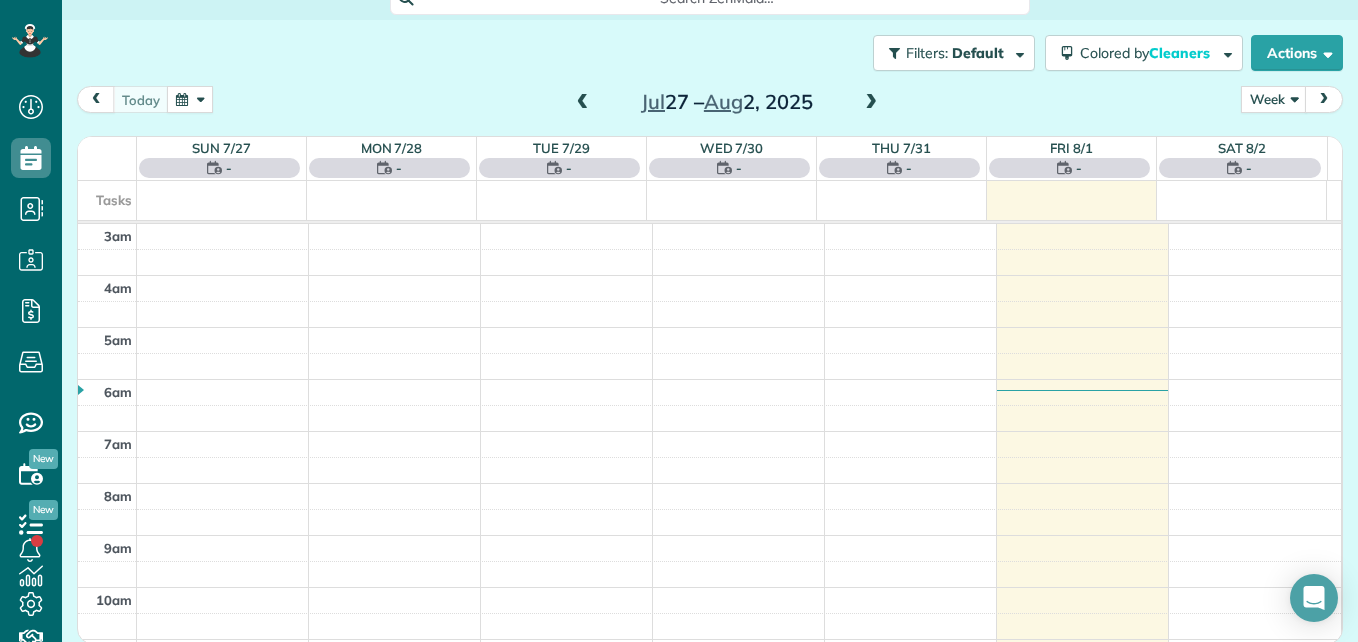 scroll, scrollTop: 209, scrollLeft: 0, axis: vertical 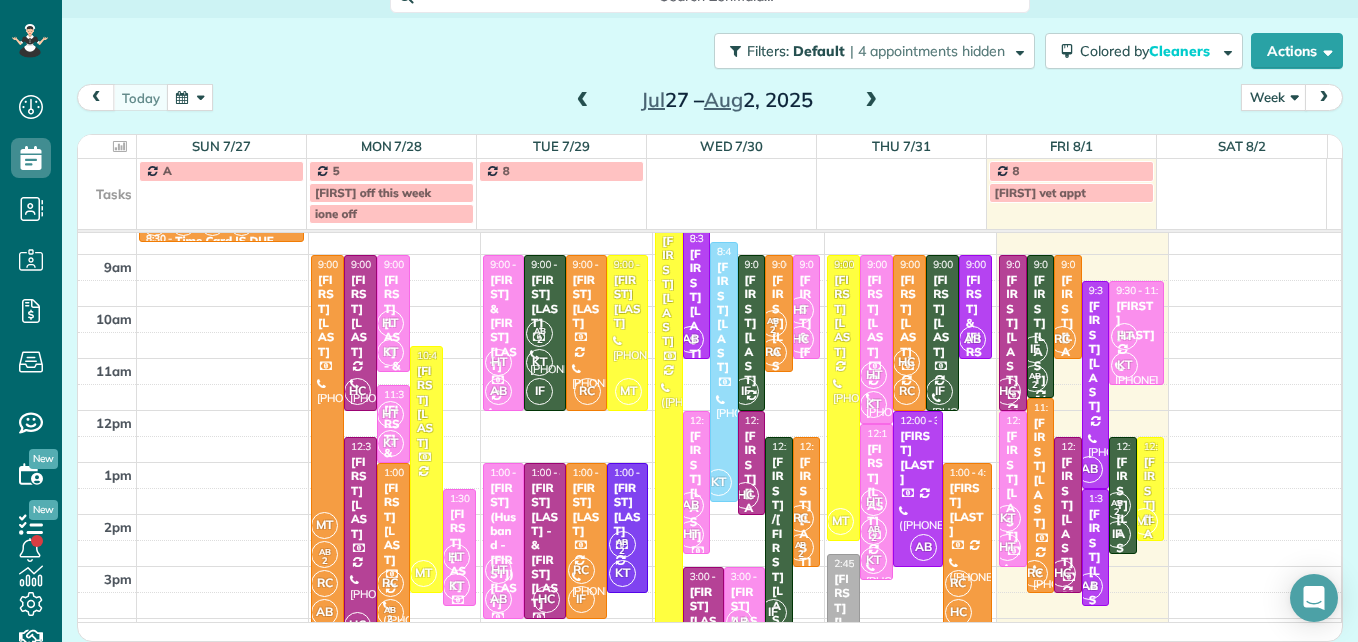 click at bounding box center (871, 101) 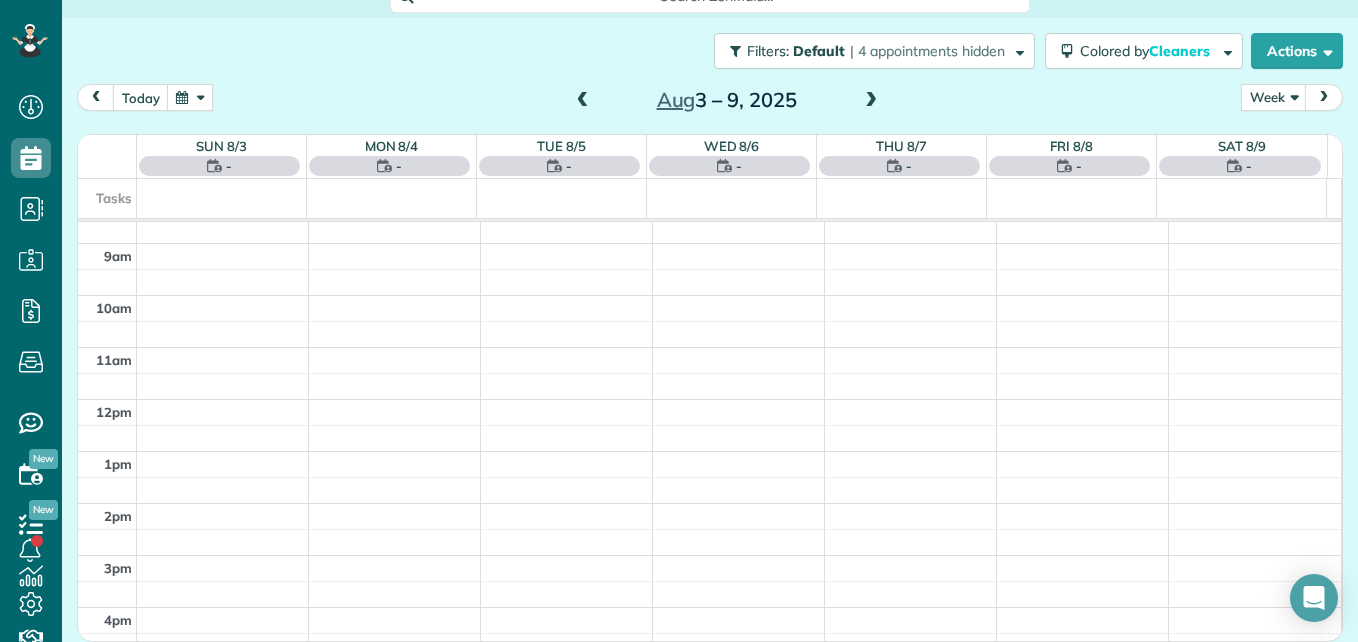 scroll, scrollTop: 209, scrollLeft: 0, axis: vertical 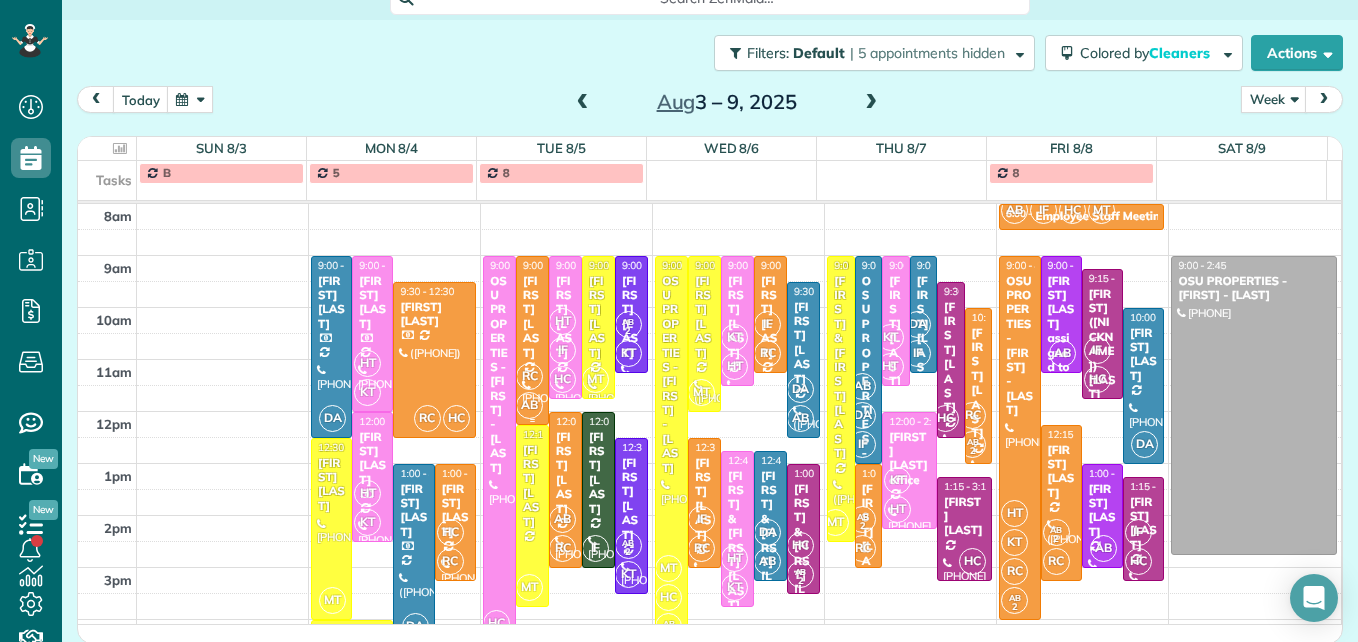 click on "[FIRST] [LAST]" at bounding box center (532, 317) 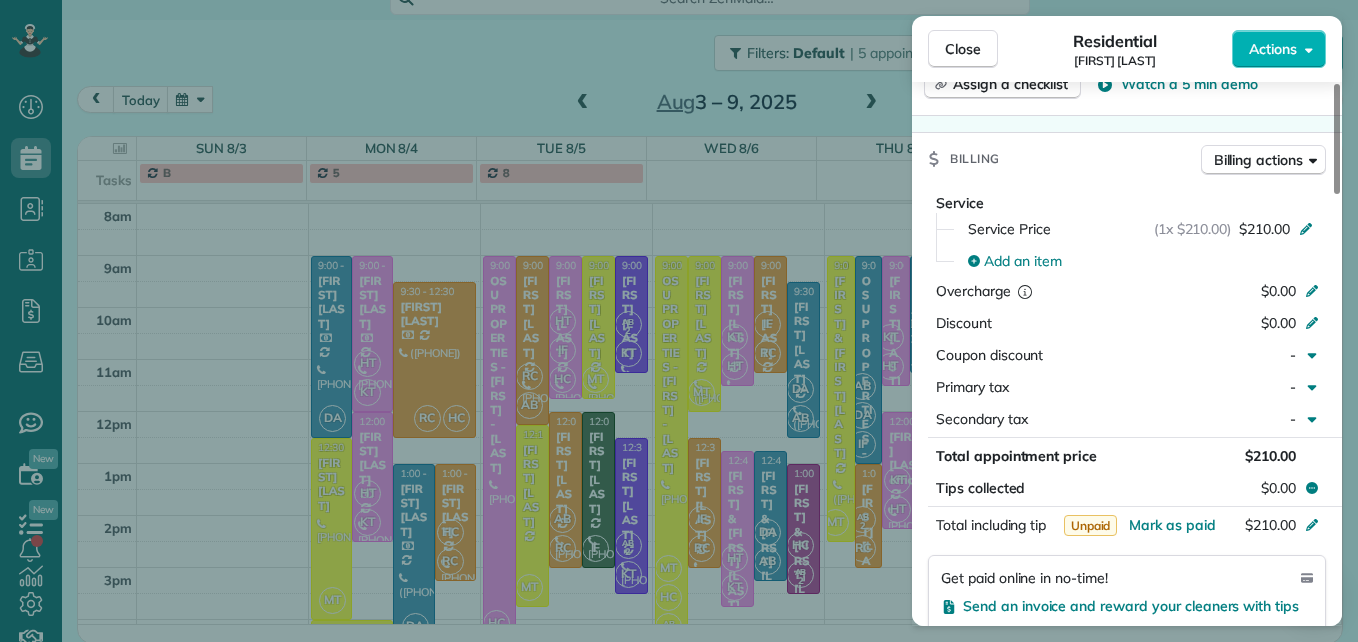scroll, scrollTop: 1300, scrollLeft: 0, axis: vertical 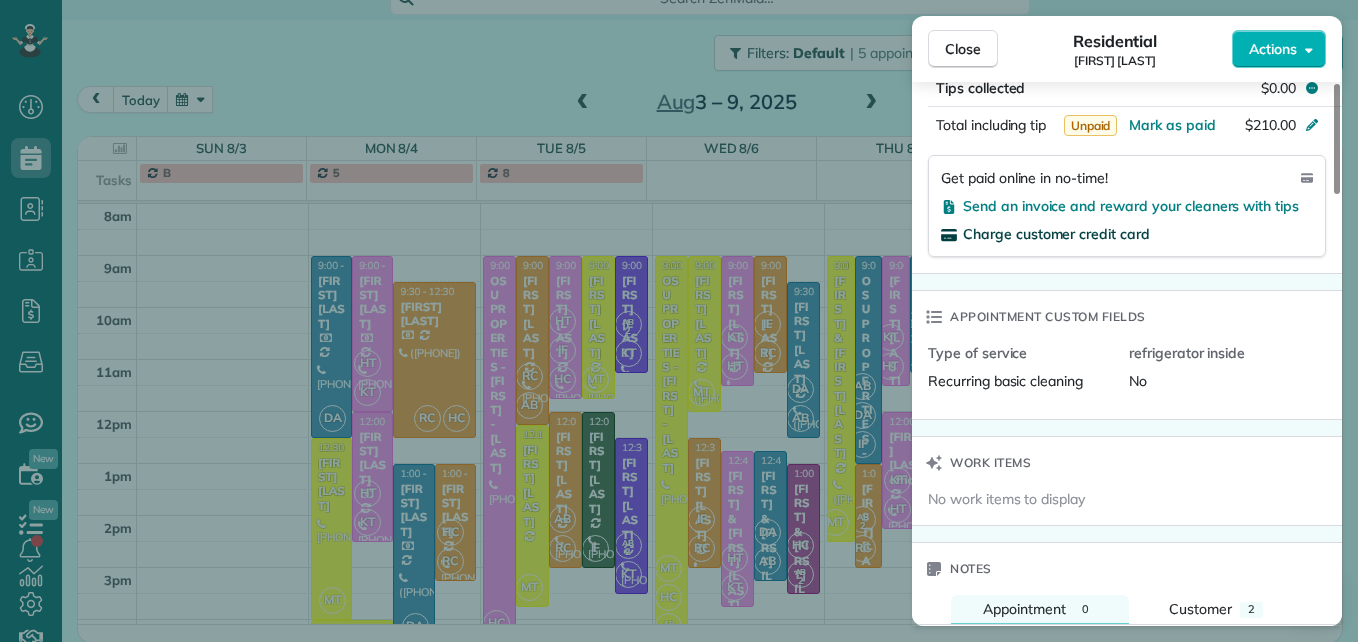 click on "Charge customer credit card" at bounding box center (1056, 234) 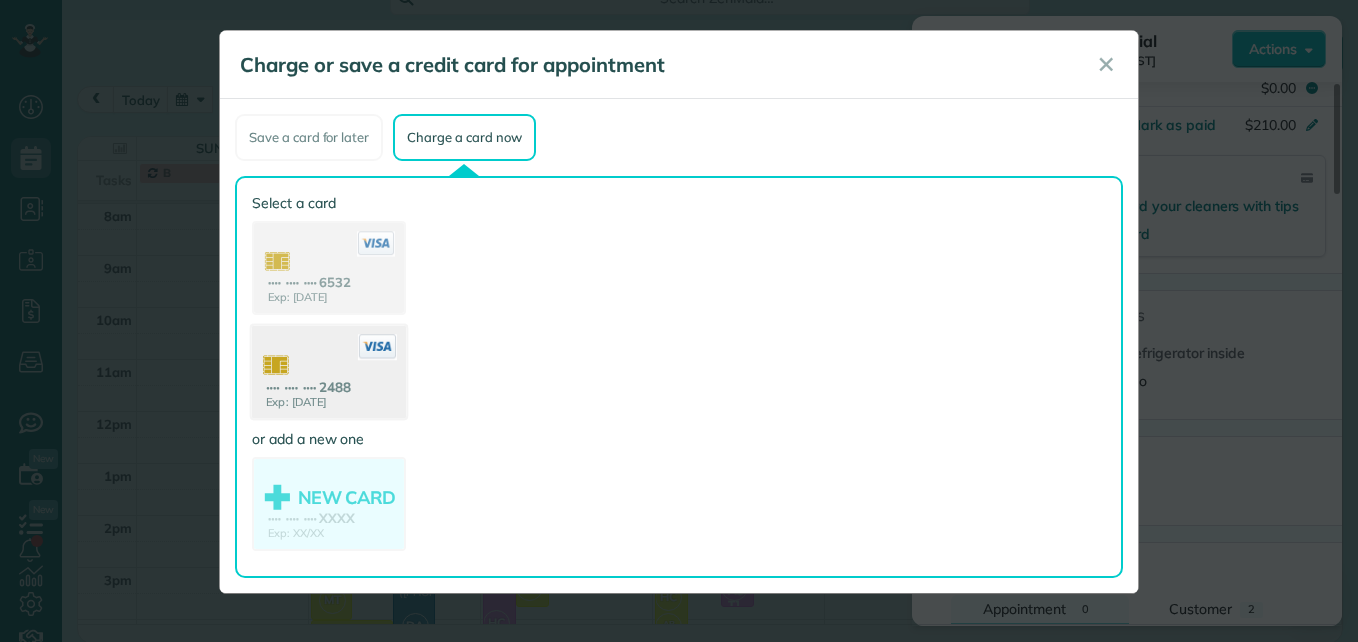 click 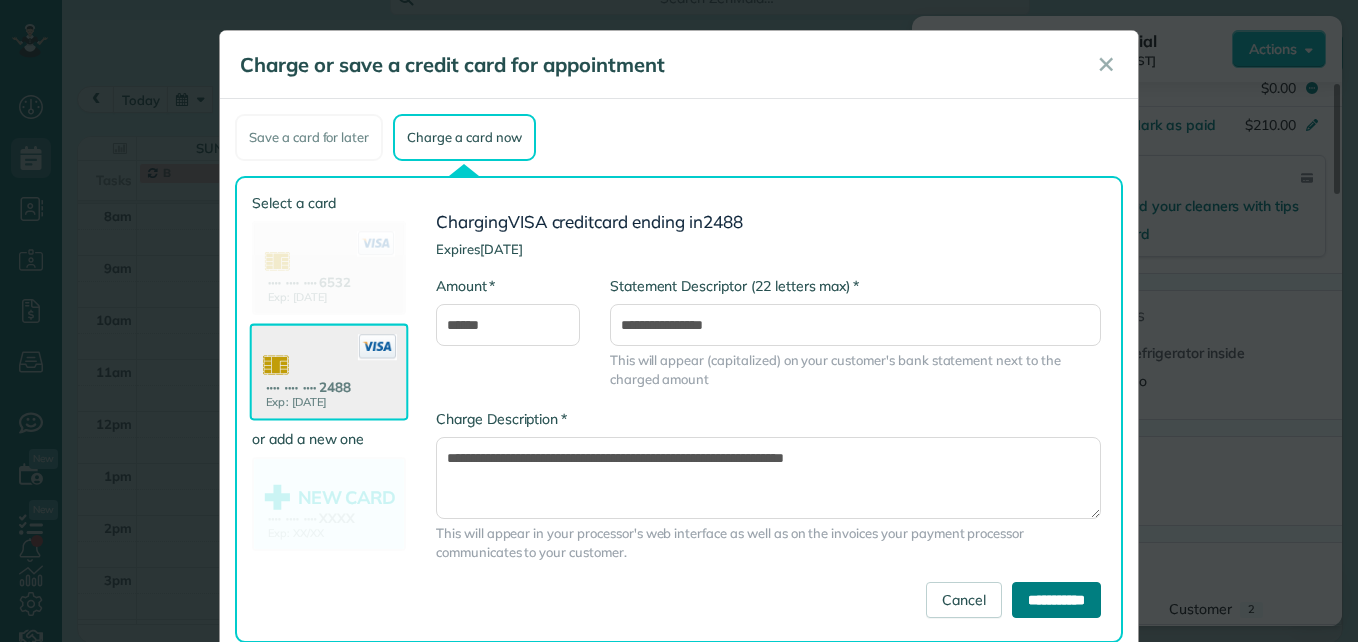 click on "**********" at bounding box center (1056, 600) 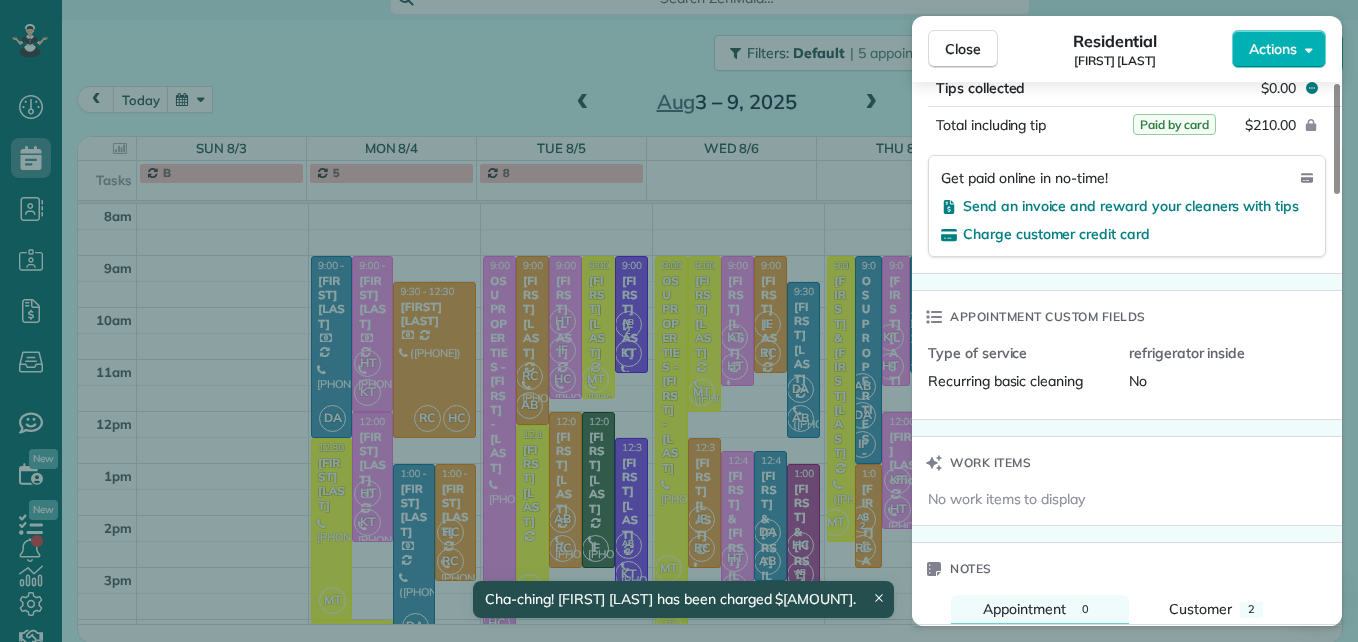 click on "Close Residential [FIRST] [LAST] Actions Status Active [FIRST] [LAST] · Open profile HOME [PHONE] Copy [EMAIL] Copy View Details Residential Tuesday, August 05, 2025 ( 2 days ago ) 9:00 AM 12:15 PM 3 hours and 15 minutes Repeats every 4 weeks Edit recurring service Previous (Jul 08) Next (Sep 02) [NUMBER] [STREET] [CITY] [STATE] [POSTAL_CODE] Service was not rated yet Setup ratings Cleaners Time in and out Assign Invite Team No team assigned yet Cleaners [FIRST]   [LAST] 9:00 AM 12:15 PM [FIRST]   [LAST] 9:00 AM 12:15 PM Checklist Try Now Keep this appointment up to your standards. Stay on top of every detail, keep your cleaners organised, and your client happy. Assign a checklist Watch a 5 min demo Billing Billing actions Service Service Price (1x $210.00) $210.00 Add an item Overcharge $0.00 Discount $0.00 Coupon discount - Primary tax - Secondary tax - Total appointment price $210.00 Tips collected $0.00 Paid by card Total including tip $210.00 Get paid online in no-time! Type of service No 0 2" at bounding box center [679, 321] 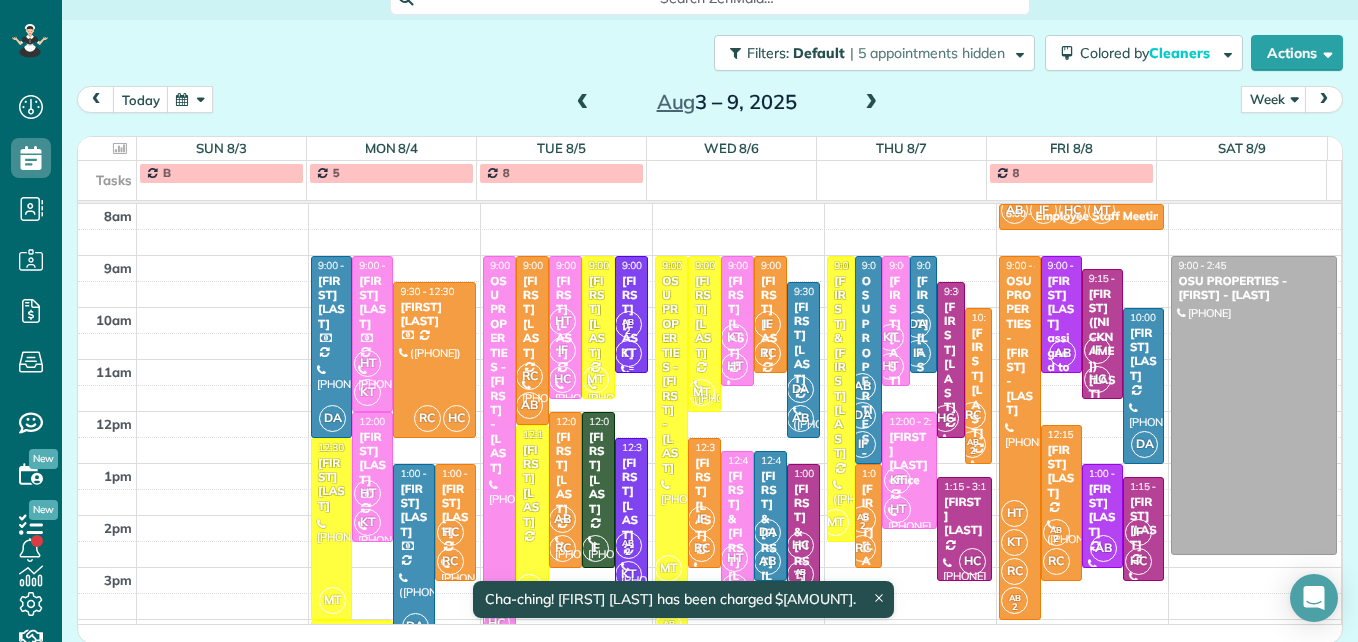 click on "[FIRST] [LAST]" at bounding box center [631, 317] 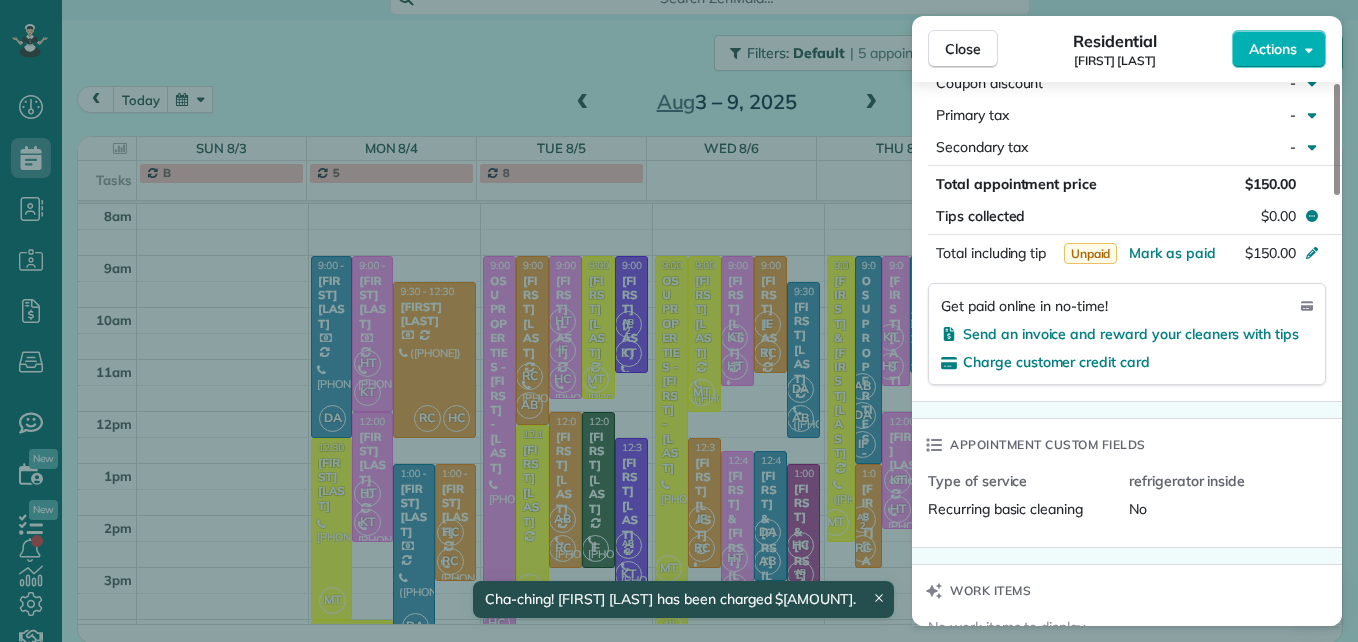 scroll, scrollTop: 1200, scrollLeft: 0, axis: vertical 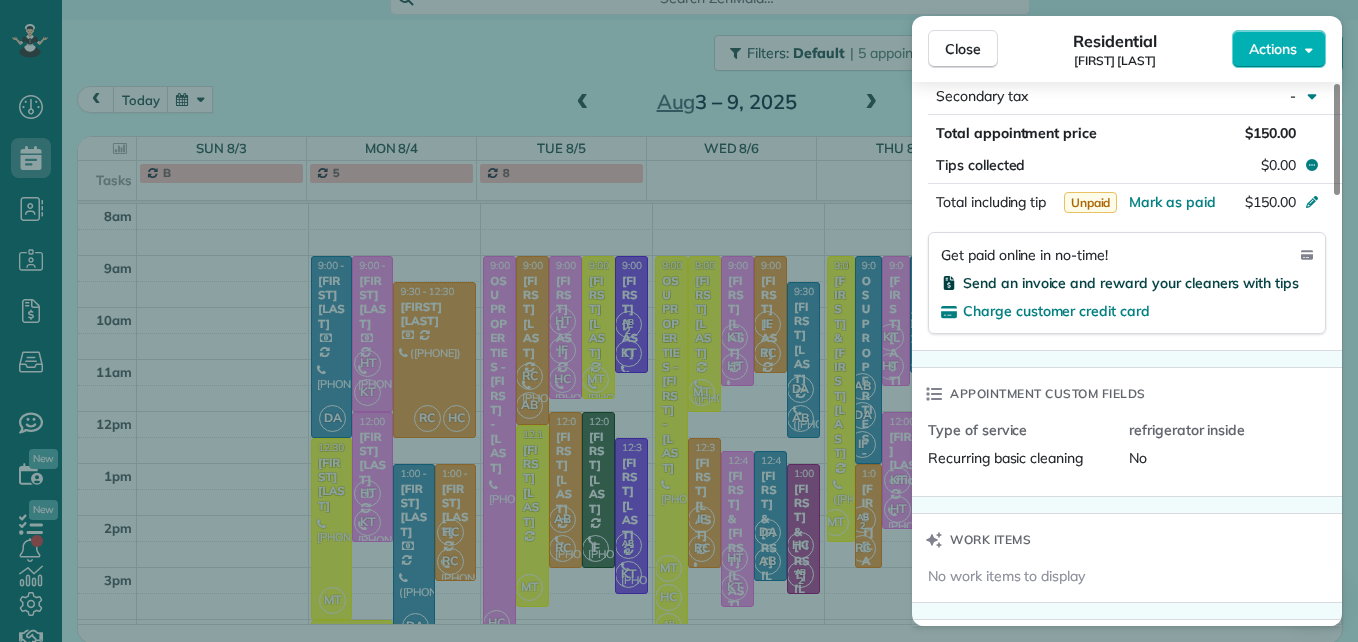 click on "Send an invoice and reward your cleaners with tips" at bounding box center [1131, 283] 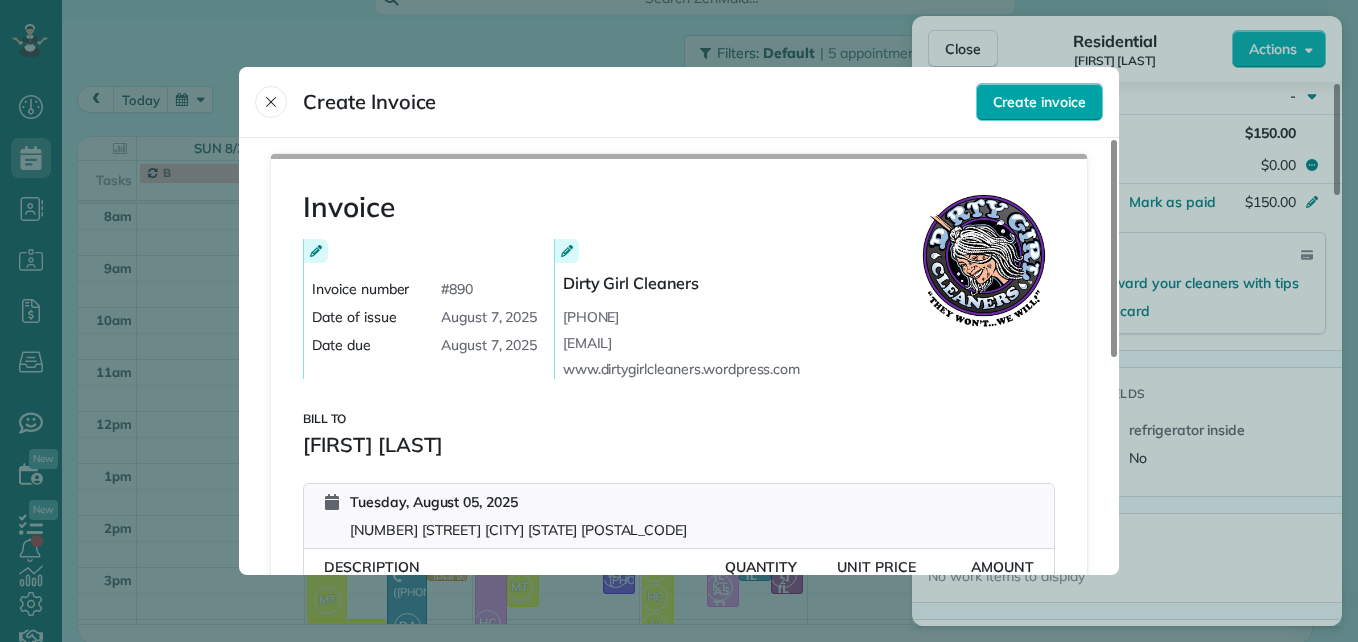 click on "Create invoice" at bounding box center (1039, 102) 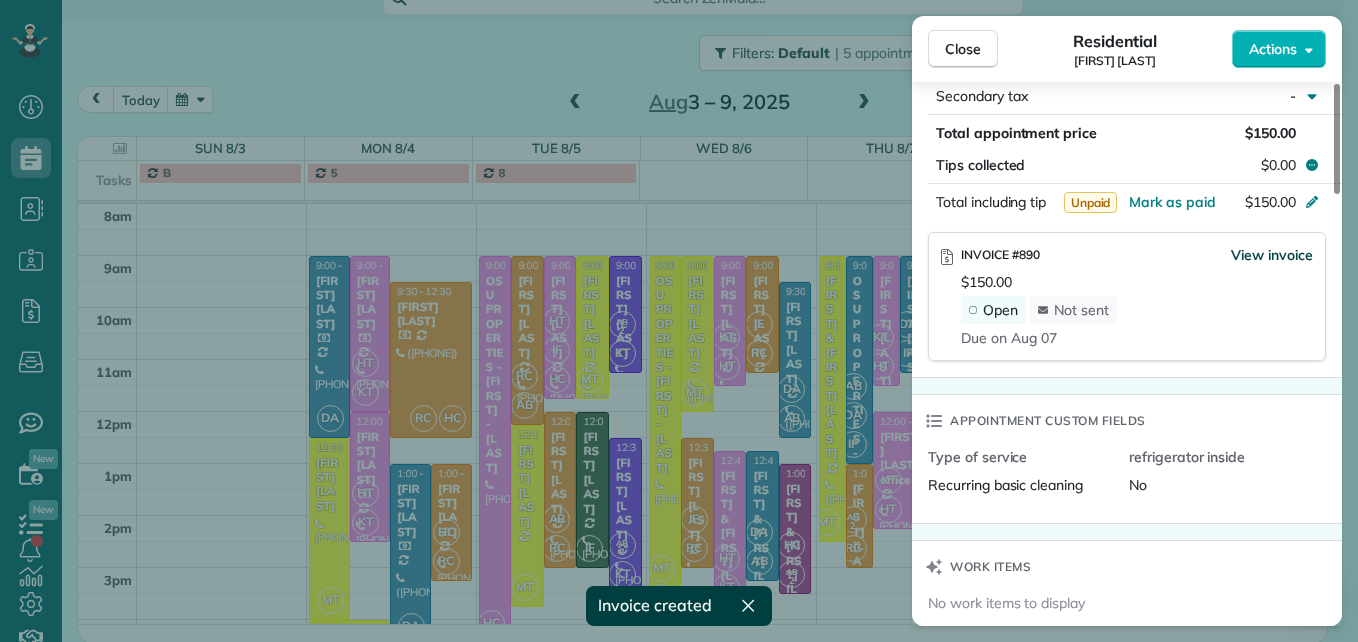 click on "View invoice" at bounding box center (1272, 255) 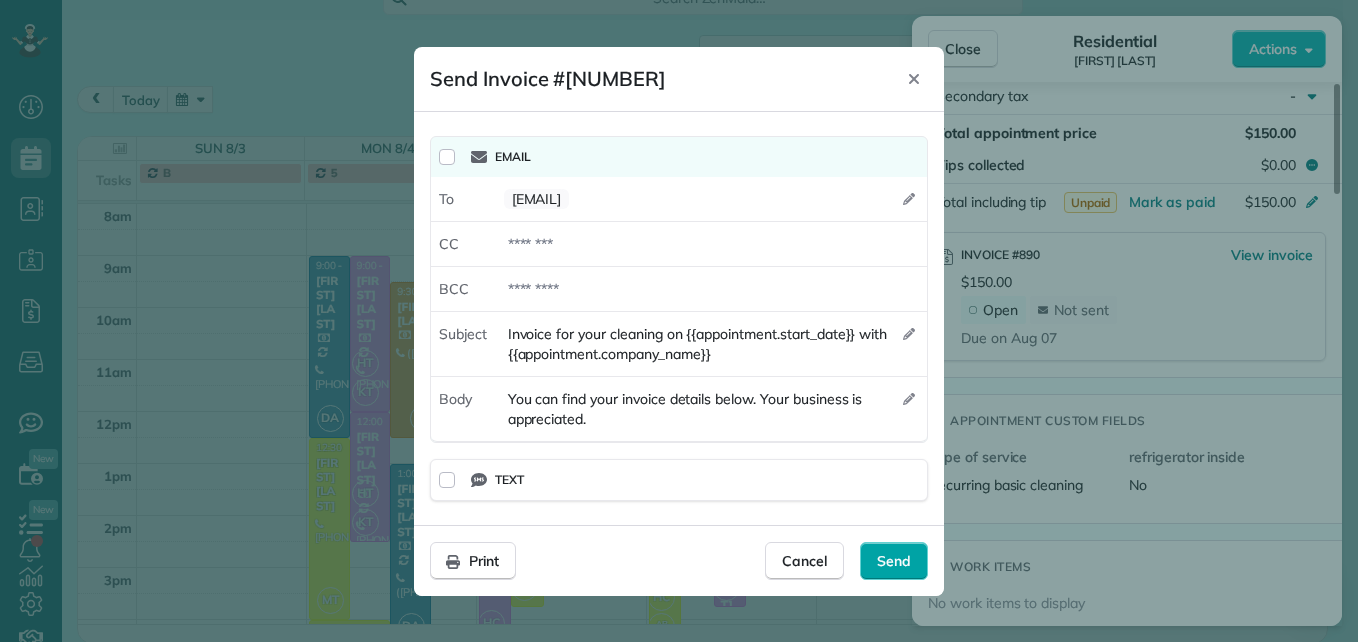 click on "Send" at bounding box center (894, 561) 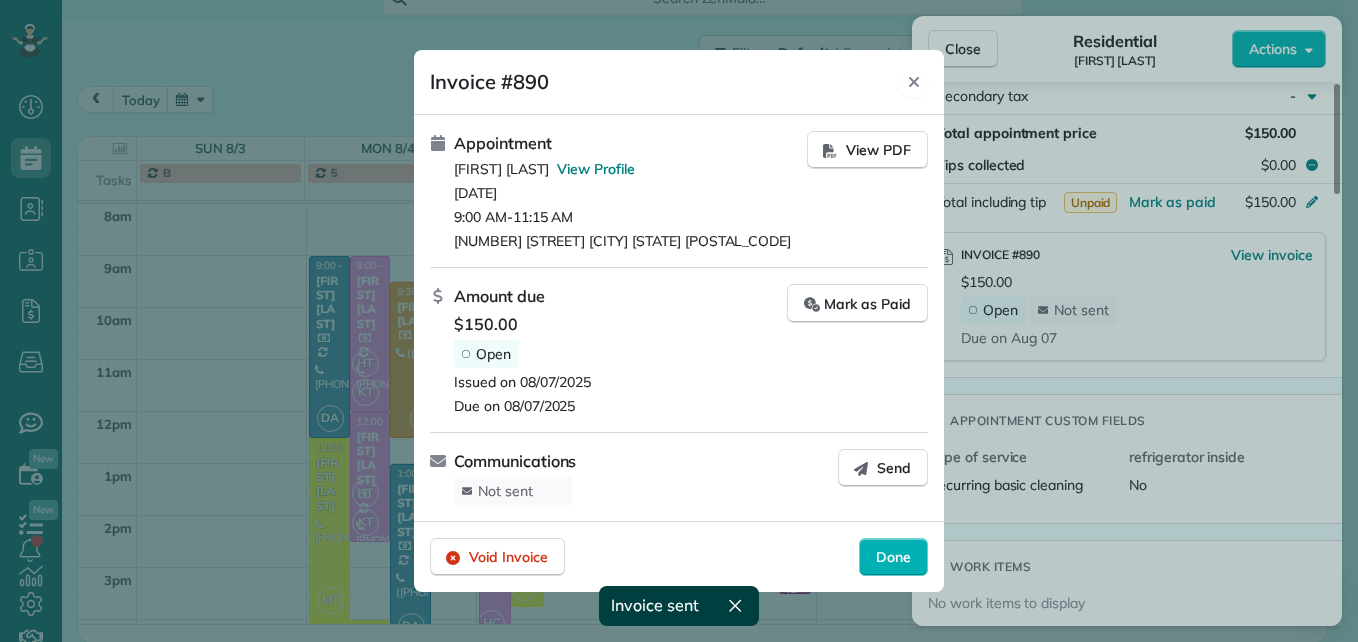 click 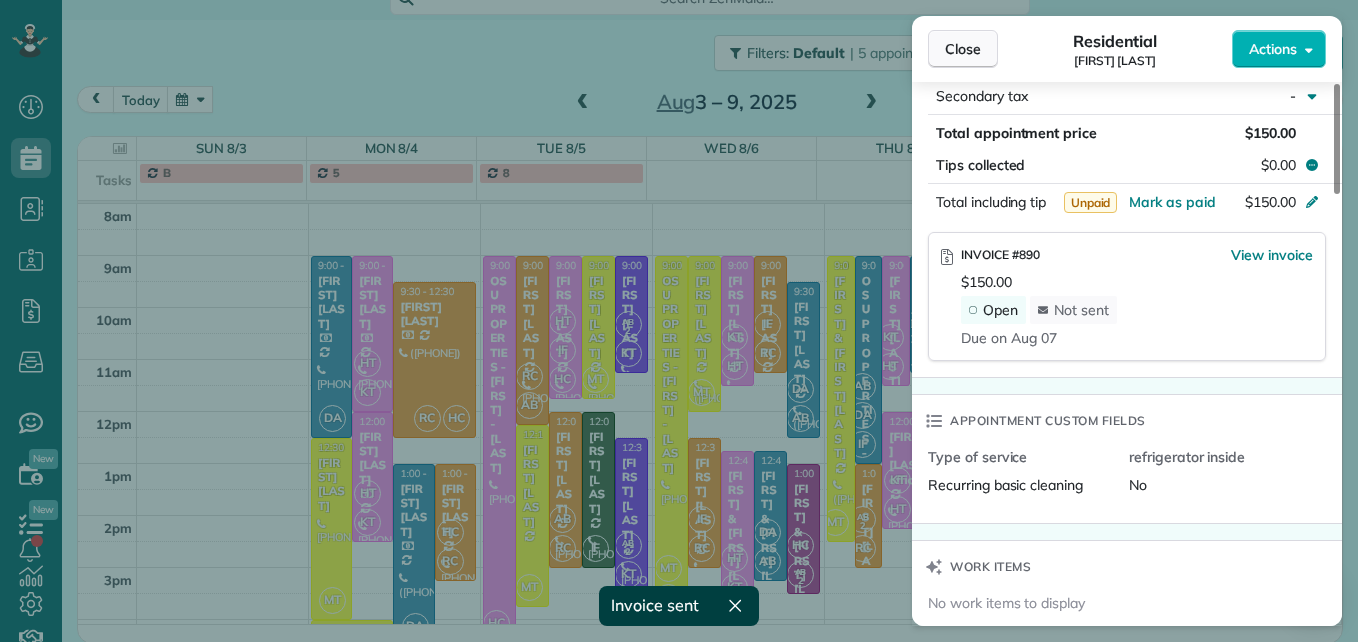 click on "Close" at bounding box center [963, 49] 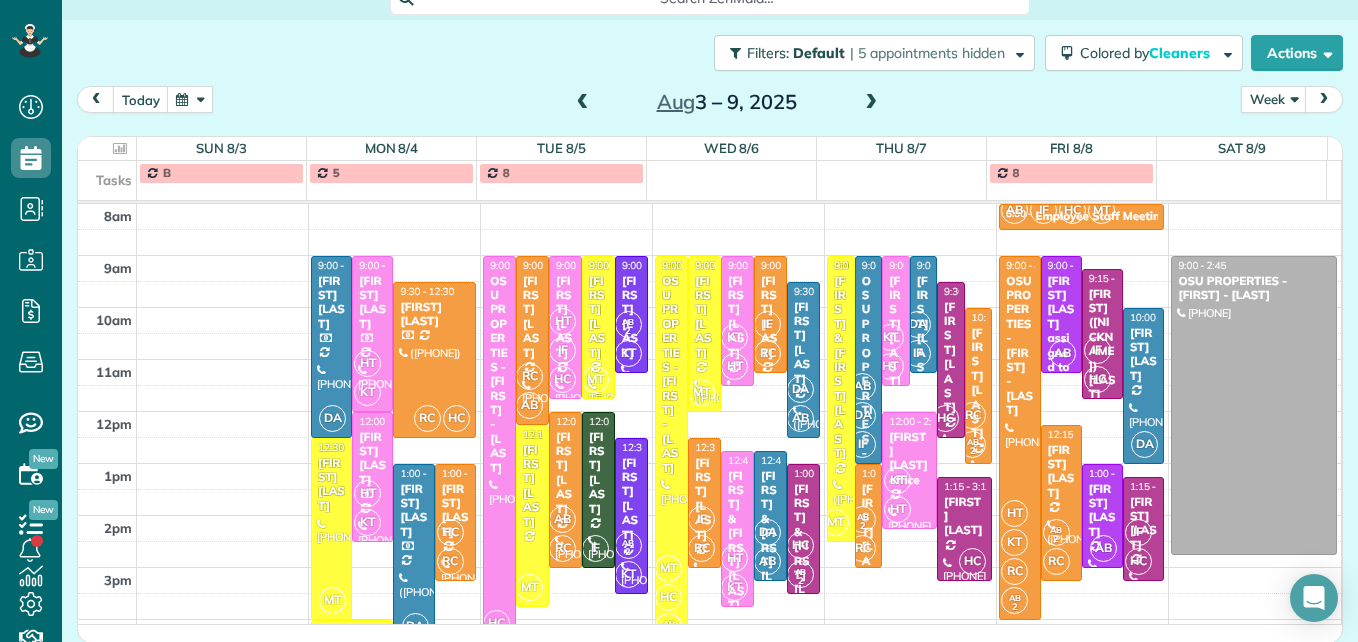 click on "[FIRST] [LAST]" at bounding box center (598, 317) 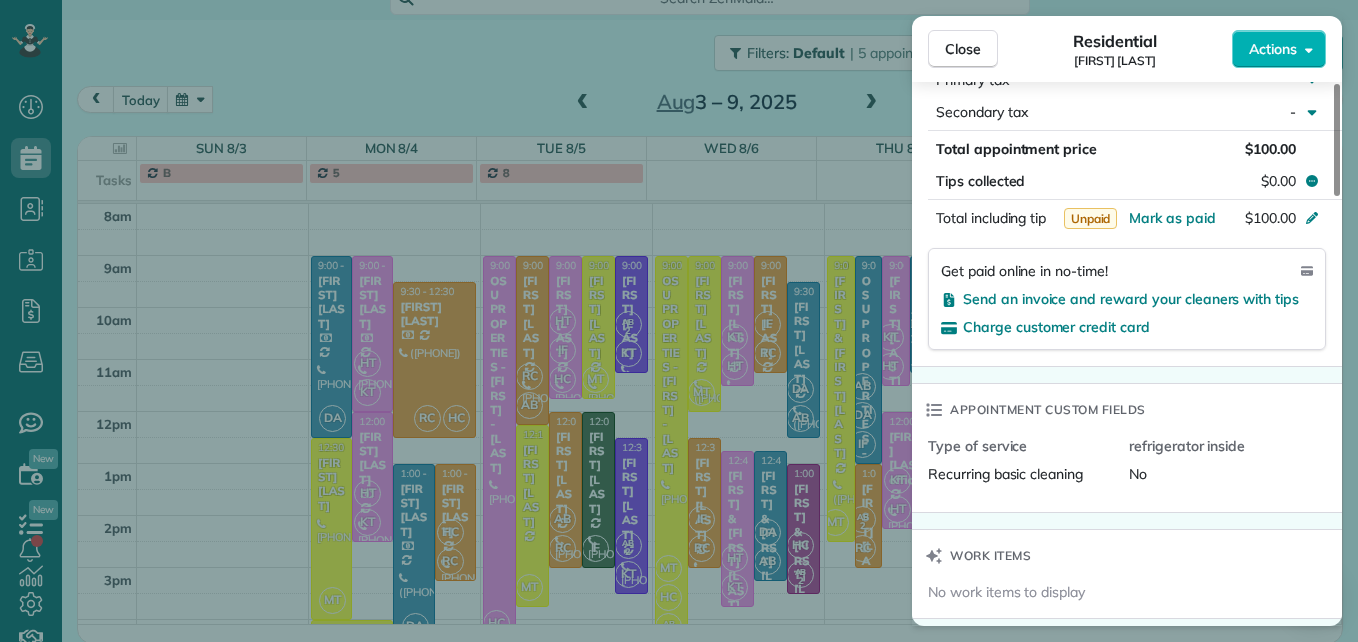scroll, scrollTop: 1200, scrollLeft: 0, axis: vertical 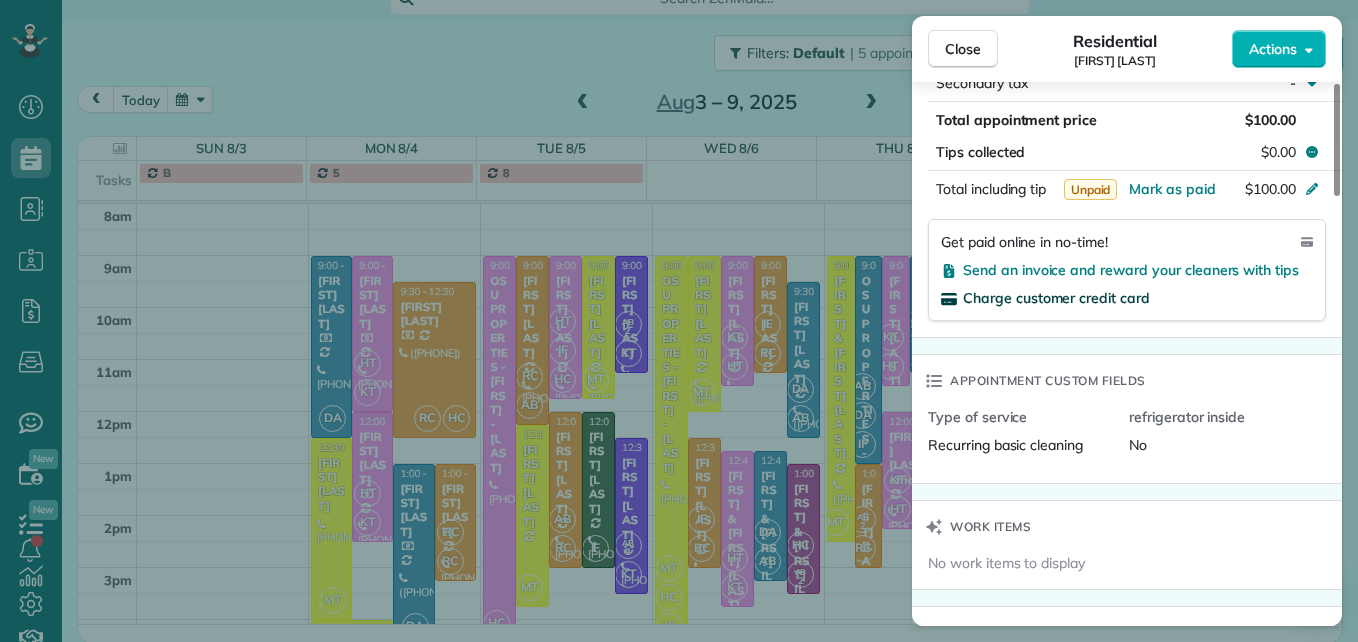 click on "Charge customer credit card" at bounding box center [1056, 298] 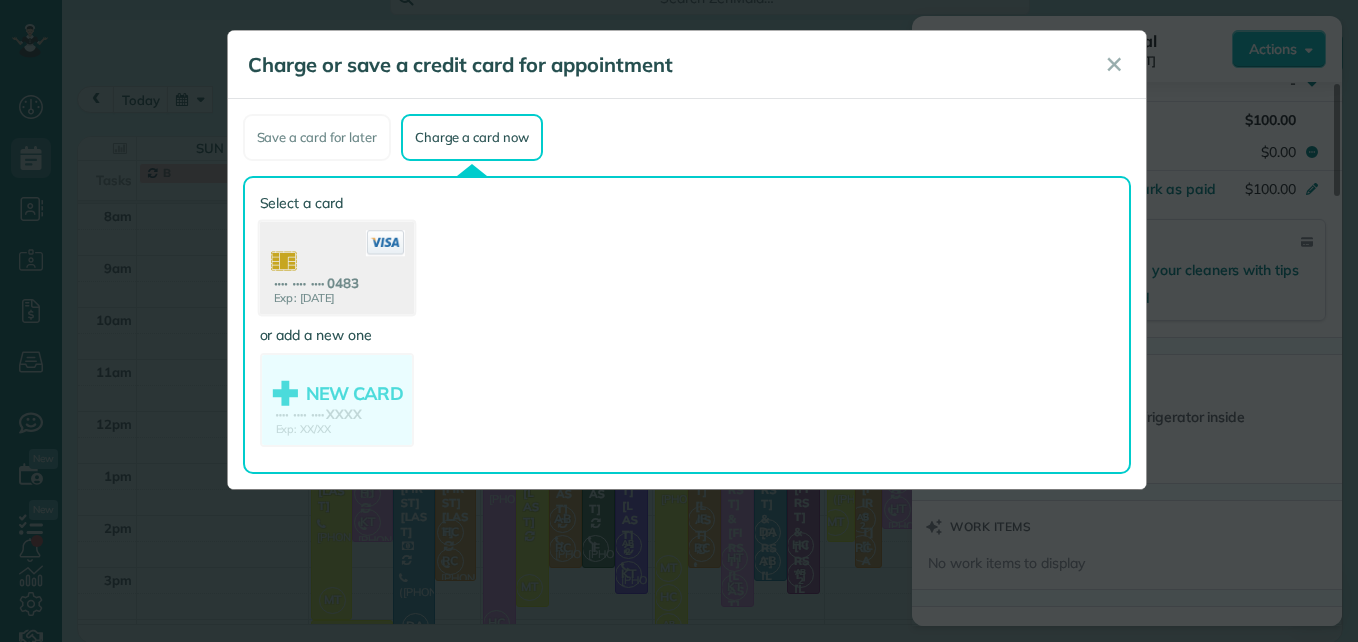 click 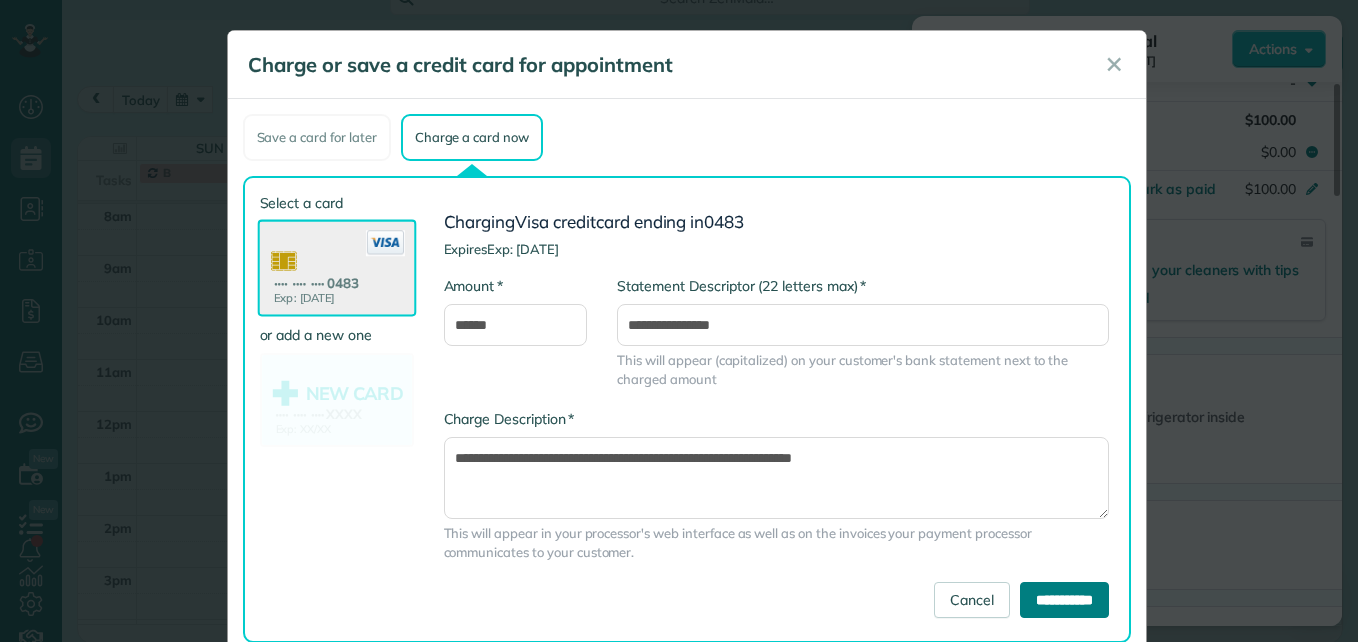 click on "**********" at bounding box center [1064, 600] 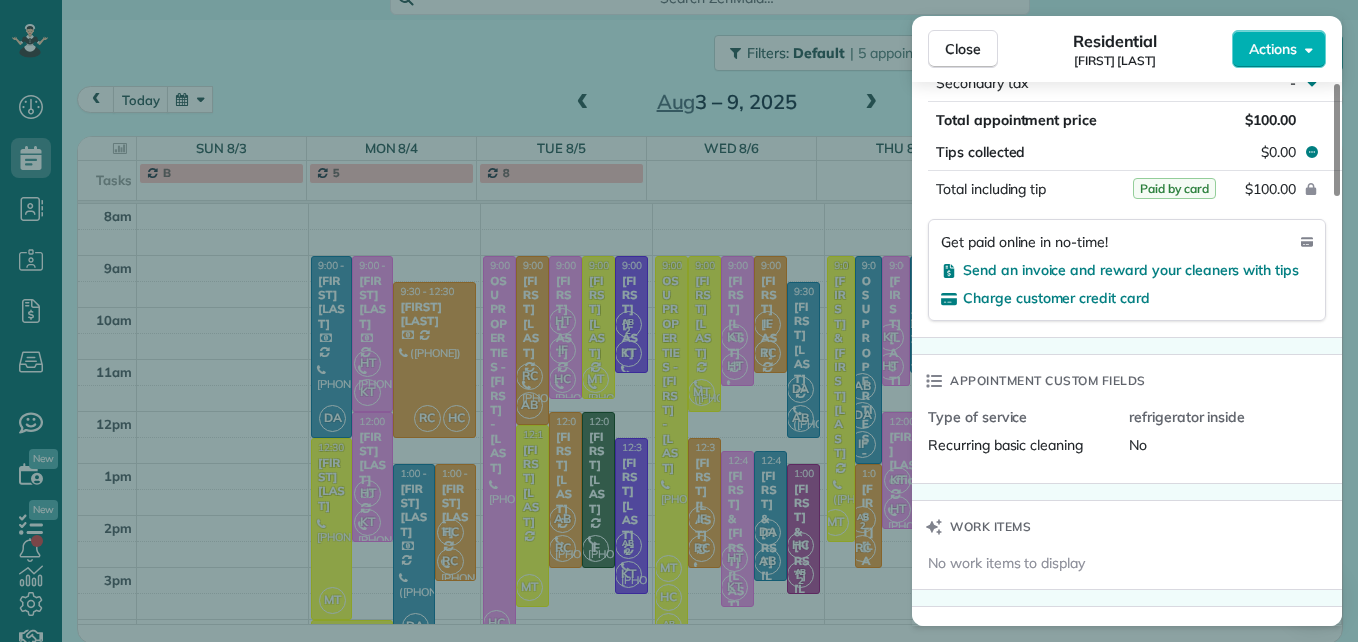 click on "Status Active [FIRST] [LAST] · Open profile HOME [PHONE] Copy [EMAIL] Copy View Details Residential [DATE] ( [DATE_REFERENCE] ) [TIME] [TIME] [DURATION] Repeats every [NUMBER] weeks Edit recurring service Previous ([DATE]) Next ([DATE]) [NUMBER] [STREET] [CITY] [STATE] [POSTAL_CODE] Service was not rated yet Setup ratings Cleaners Time in and out Assign Invite Team No team assigned yet Cleaners [FIRST]   [LAST] [TIME] [TIME] Checklist Try Now Keep this appointment up to your standards. Stay on top of every detail, keep your cleaners organised, and your client happy. Assign a checklist Watch a [NUMBER] min demo Billing Billing actions Service Service Price (1x $[PRICE]) $[PRICE] Add an item Overcharge $[PRICE] Discount $[PRICE] Coupon discount - Primary tax - Secondary tax - Total appointment price $[PRICE] Tips collected $[PRICE] Paid by card Total including tip $[PRICE] Get paid online in no-time! Send an invoice and reward your cleaners with tips No Notes [NUMBER]" at bounding box center (679, 321) 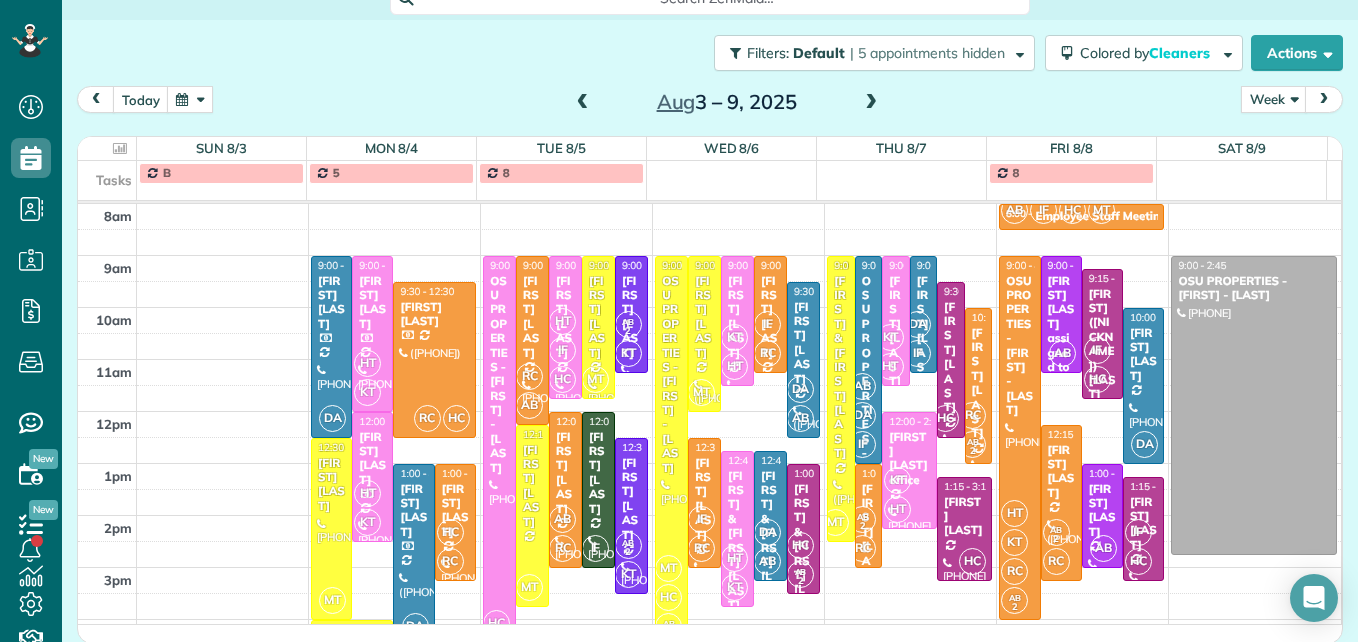 click on "[FIRST] [LAST]" at bounding box center [631, 499] 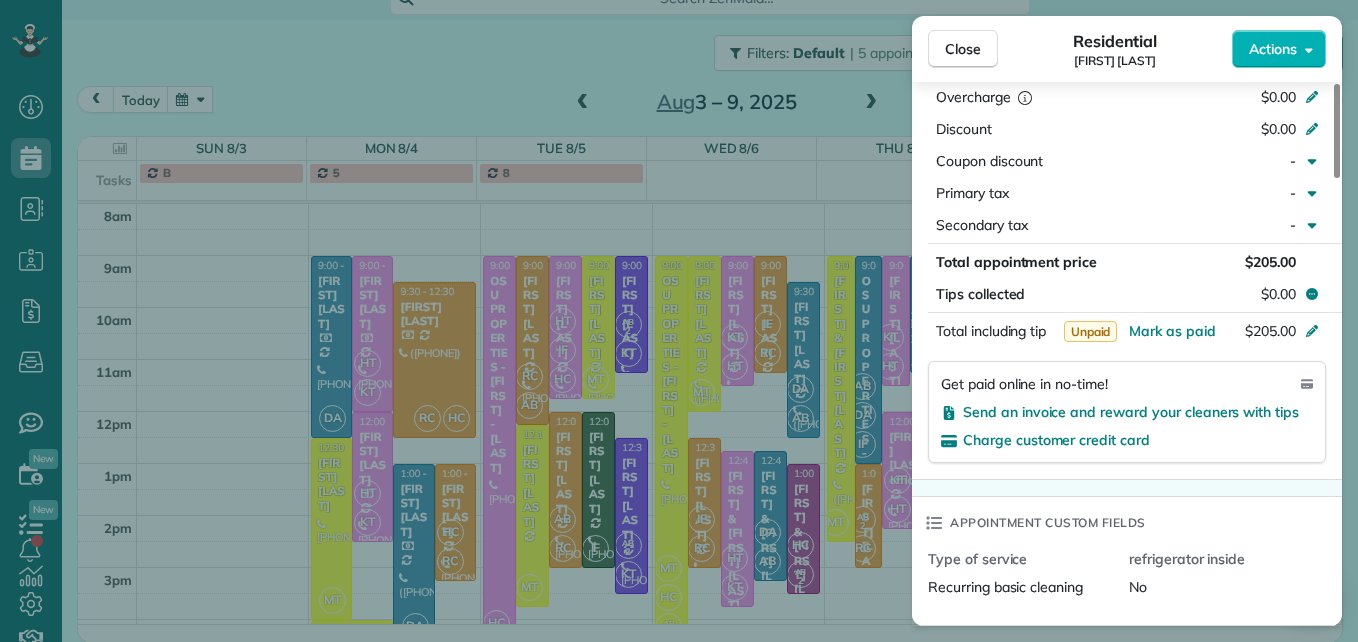 scroll, scrollTop: 1100, scrollLeft: 0, axis: vertical 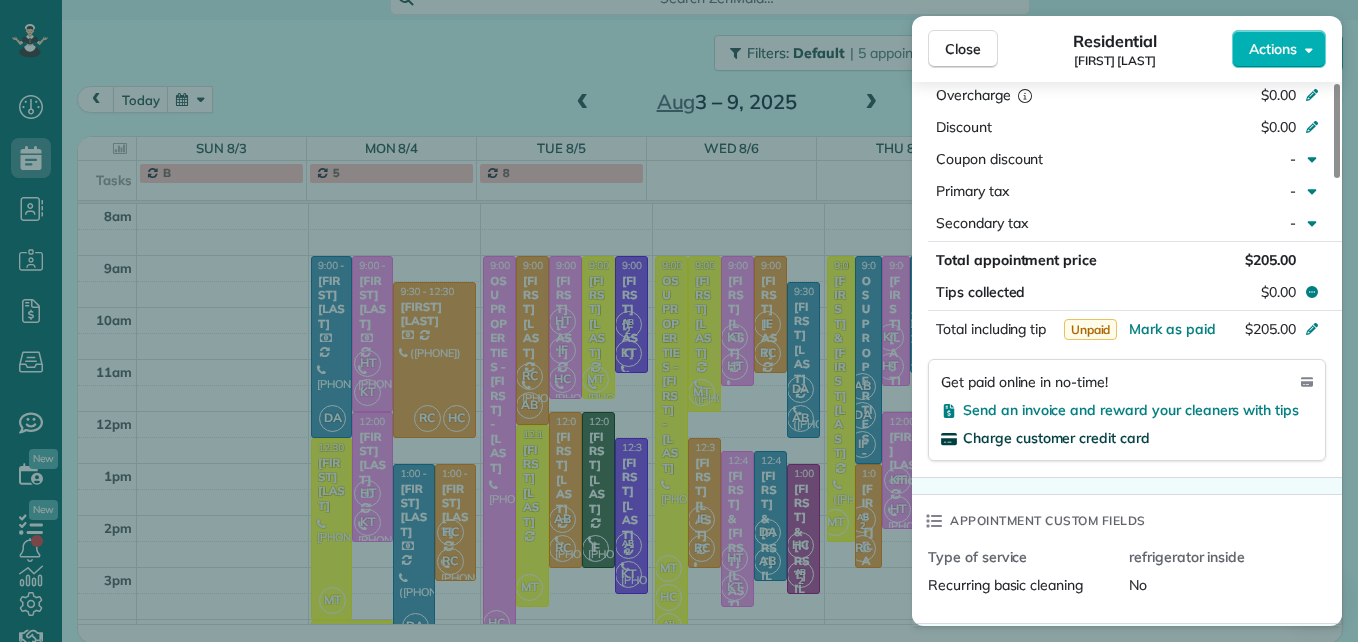click on "Charge customer credit card" at bounding box center (1056, 438) 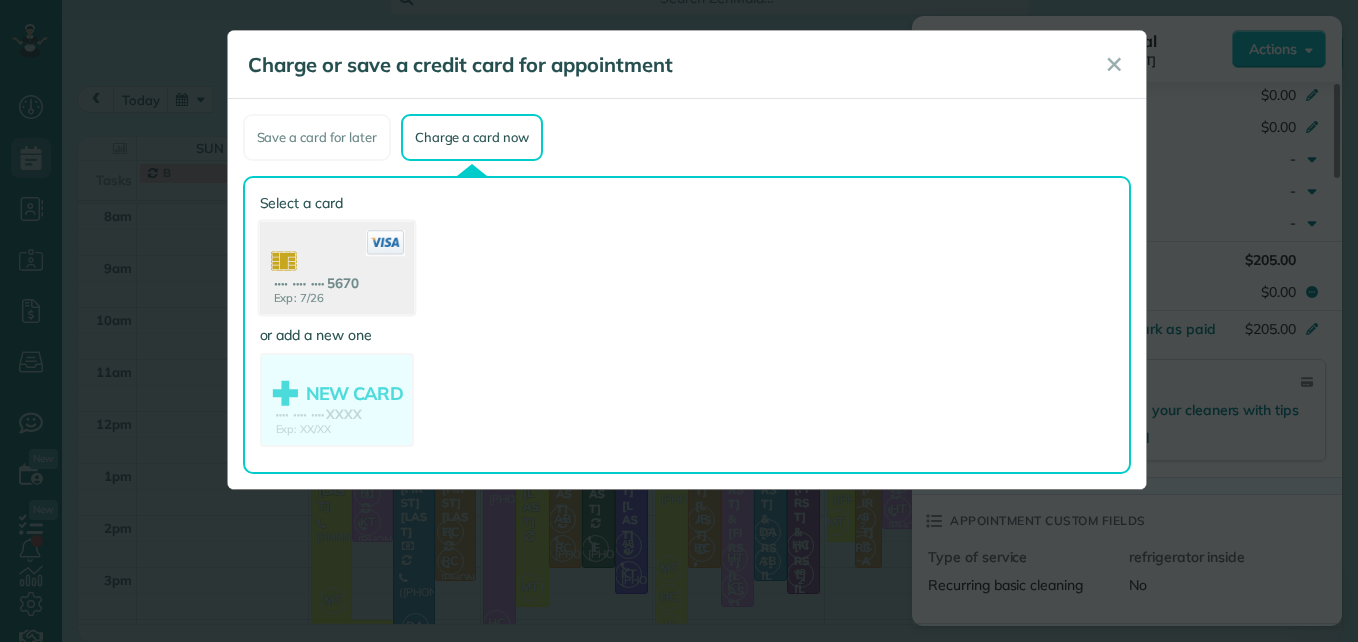 click 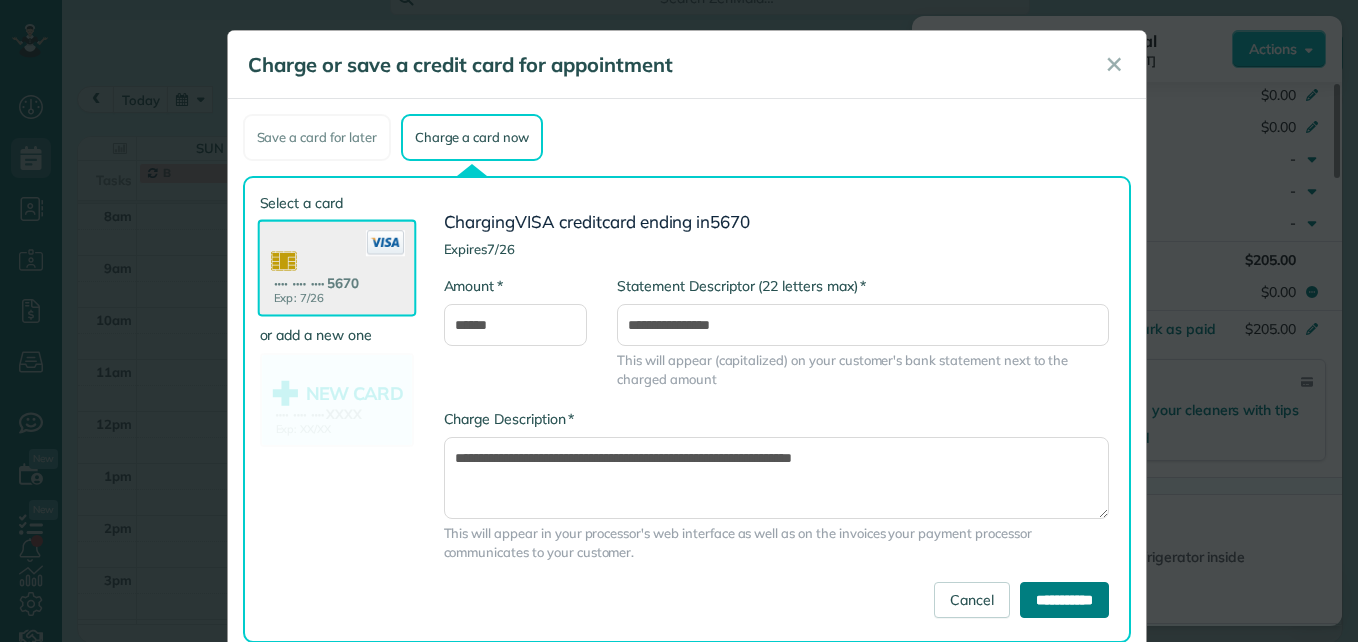 click on "**********" at bounding box center [1064, 600] 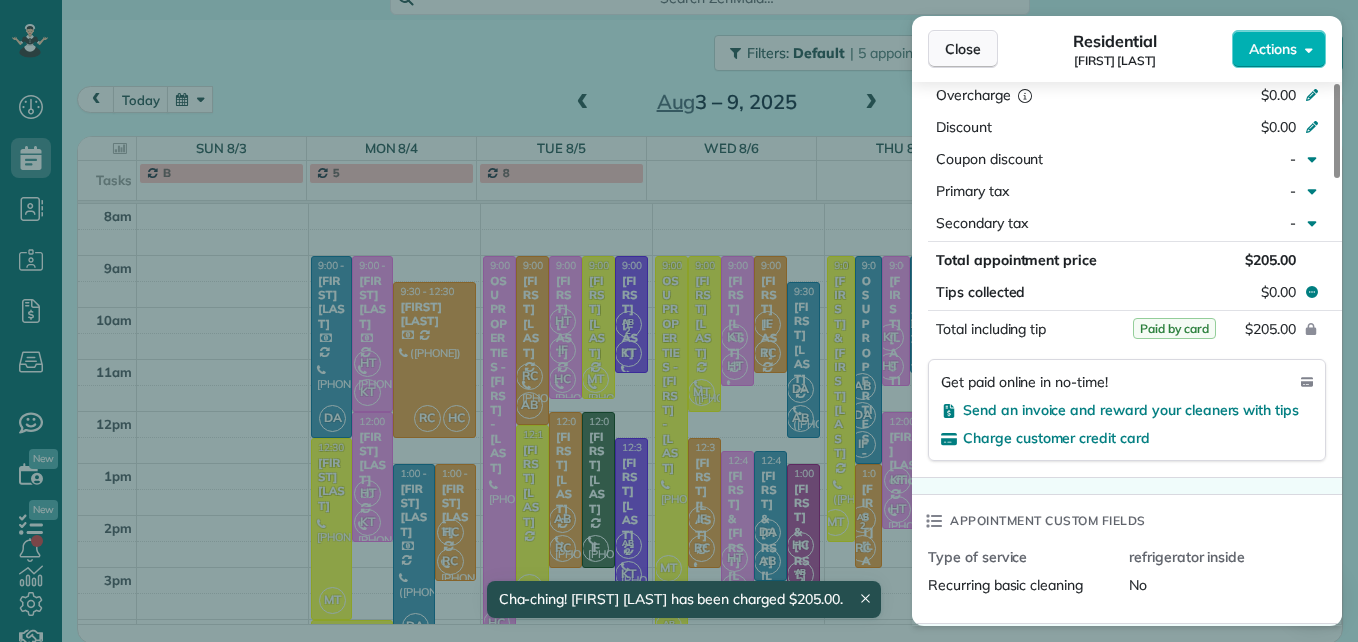 click on "Close" at bounding box center [963, 49] 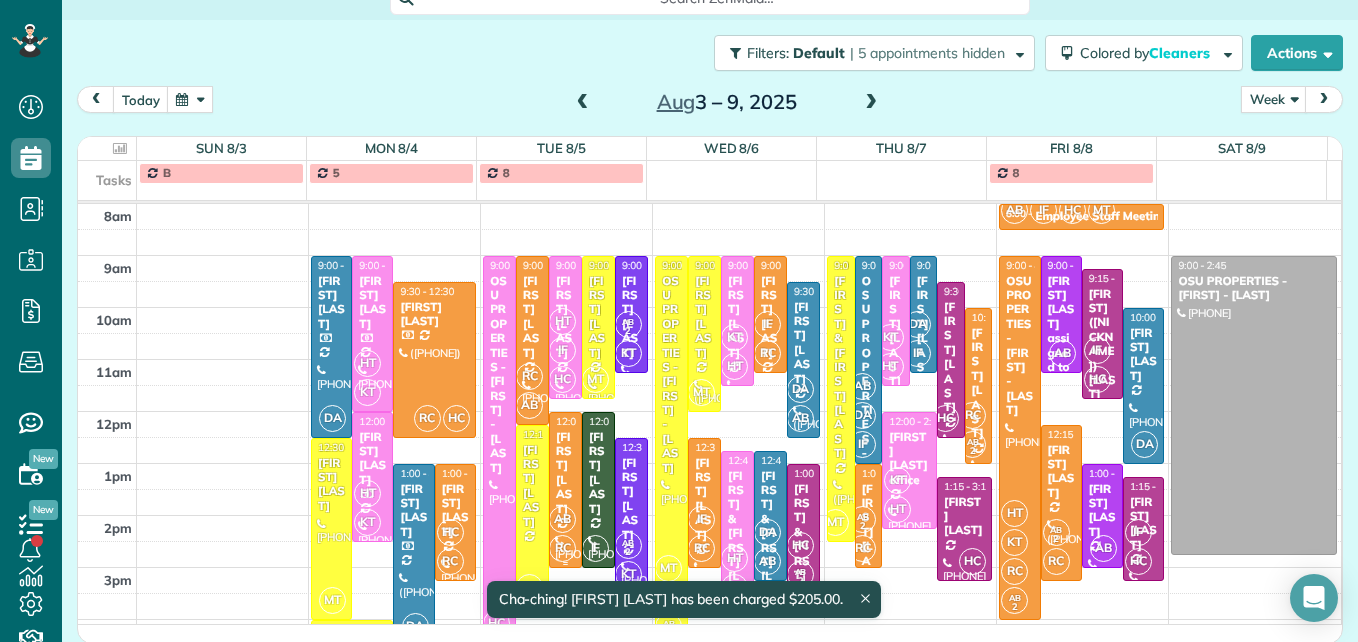 click at bounding box center [565, 490] 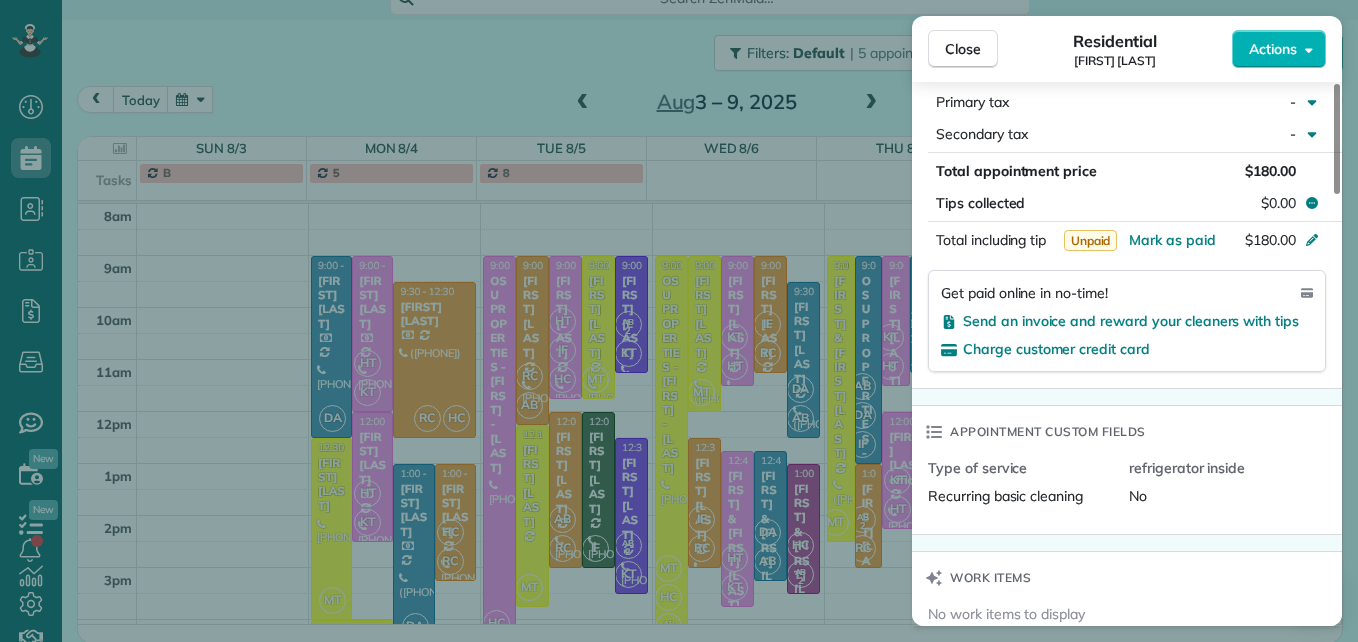 scroll, scrollTop: 1200, scrollLeft: 0, axis: vertical 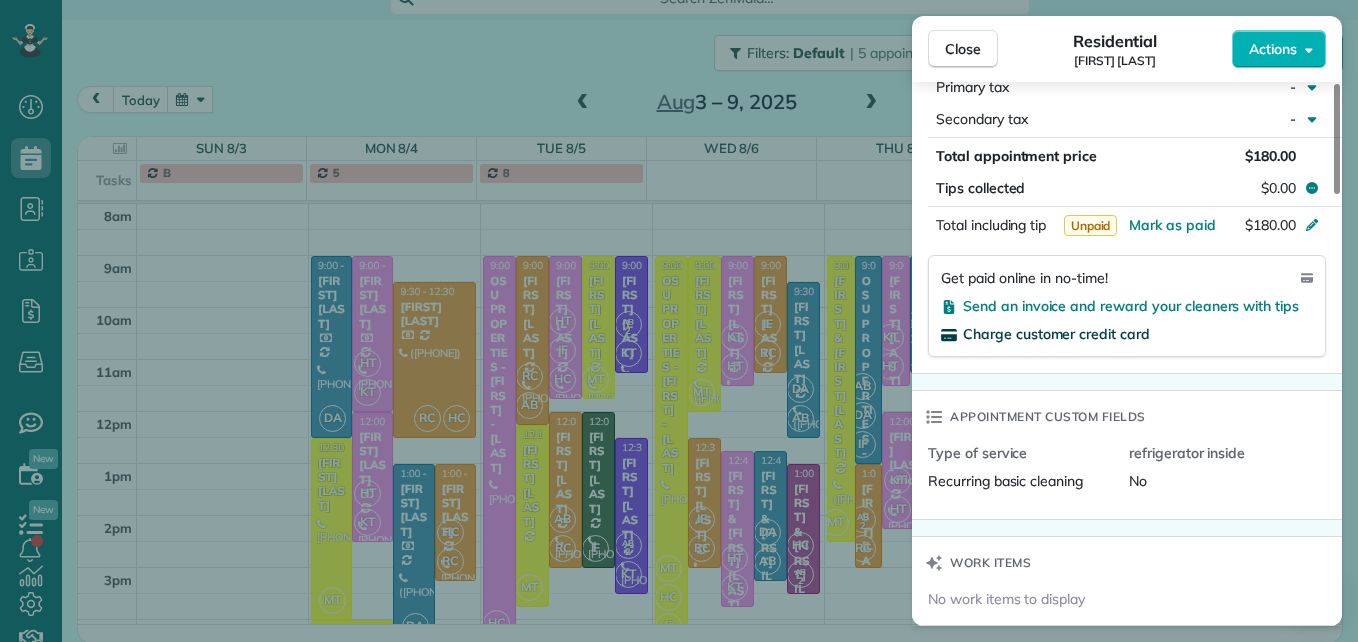 click on "Charge customer credit card" at bounding box center (1056, 334) 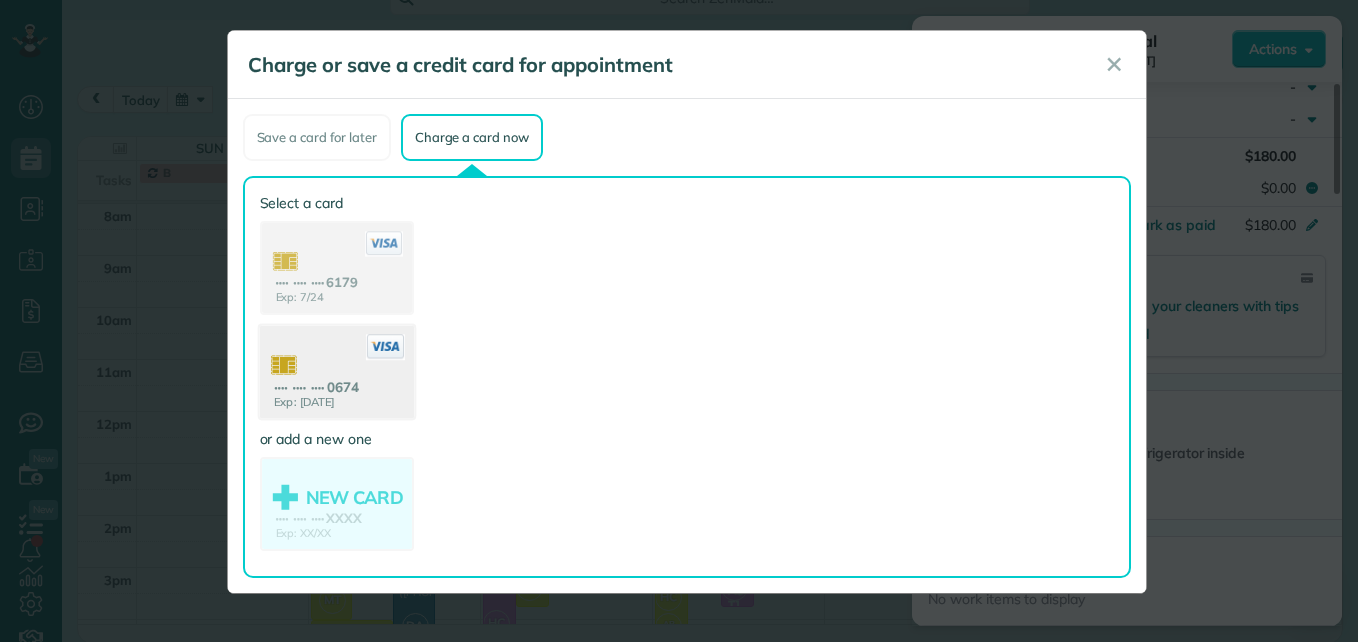 click 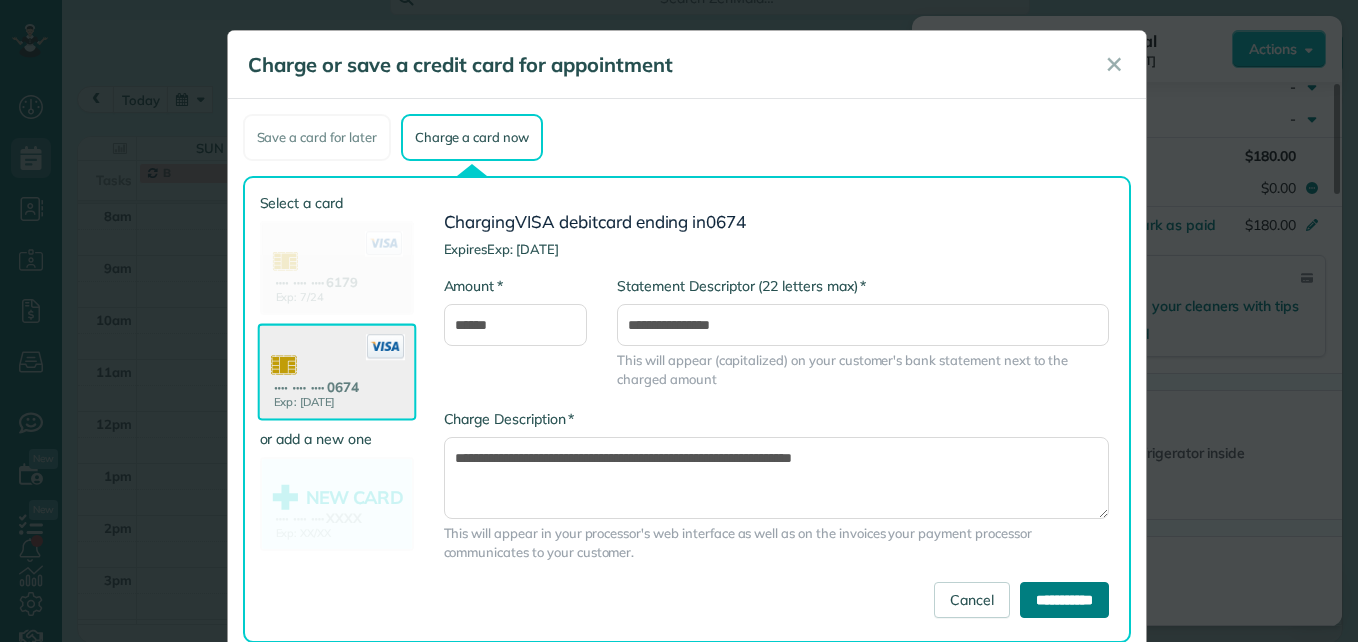 click on "**********" at bounding box center (1064, 600) 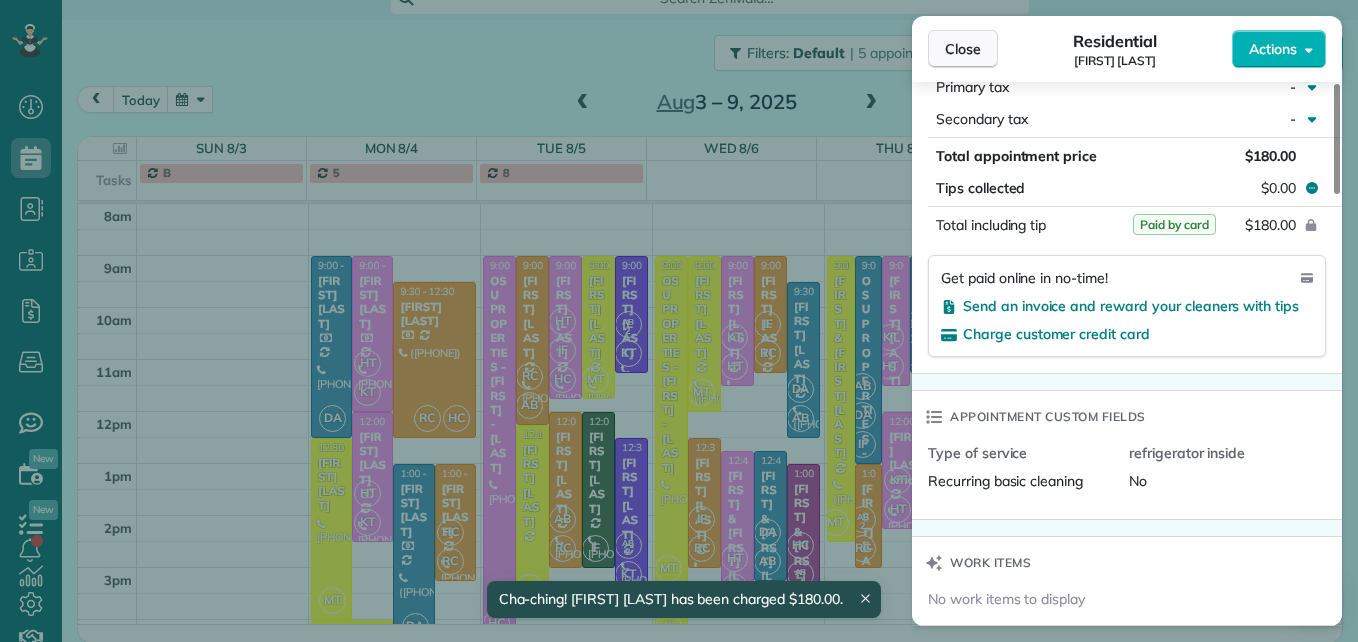 scroll, scrollTop: 1191, scrollLeft: 0, axis: vertical 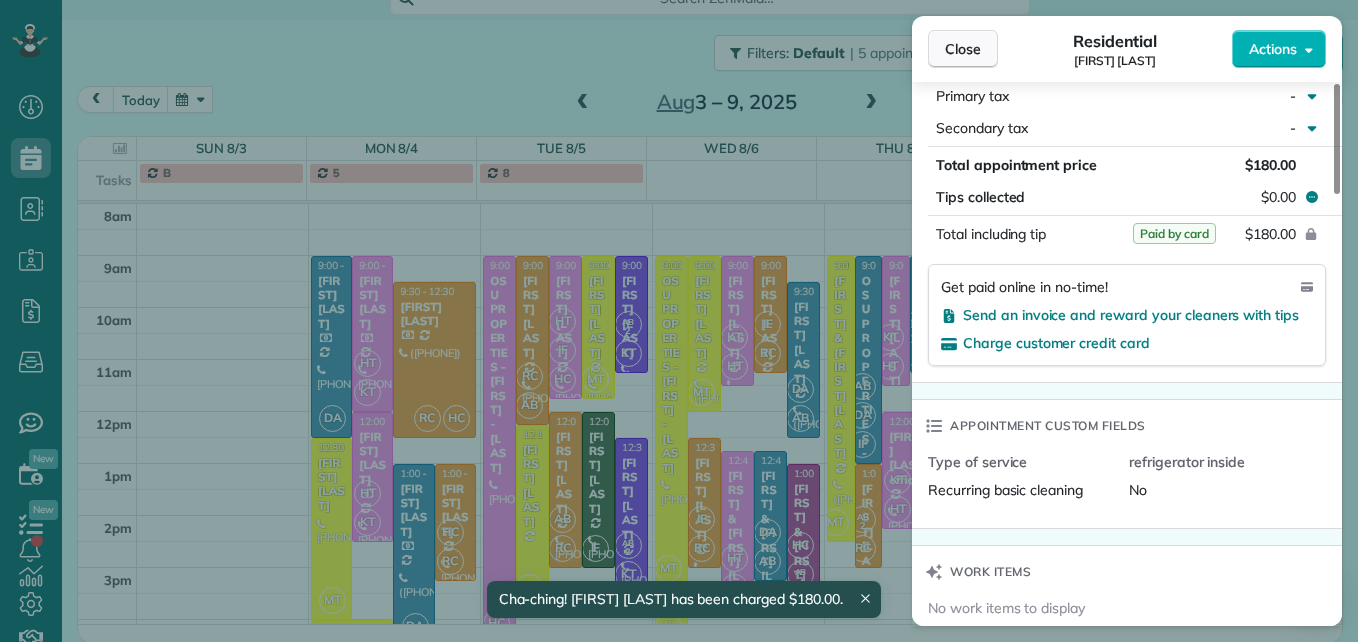 click on "Close" at bounding box center [963, 49] 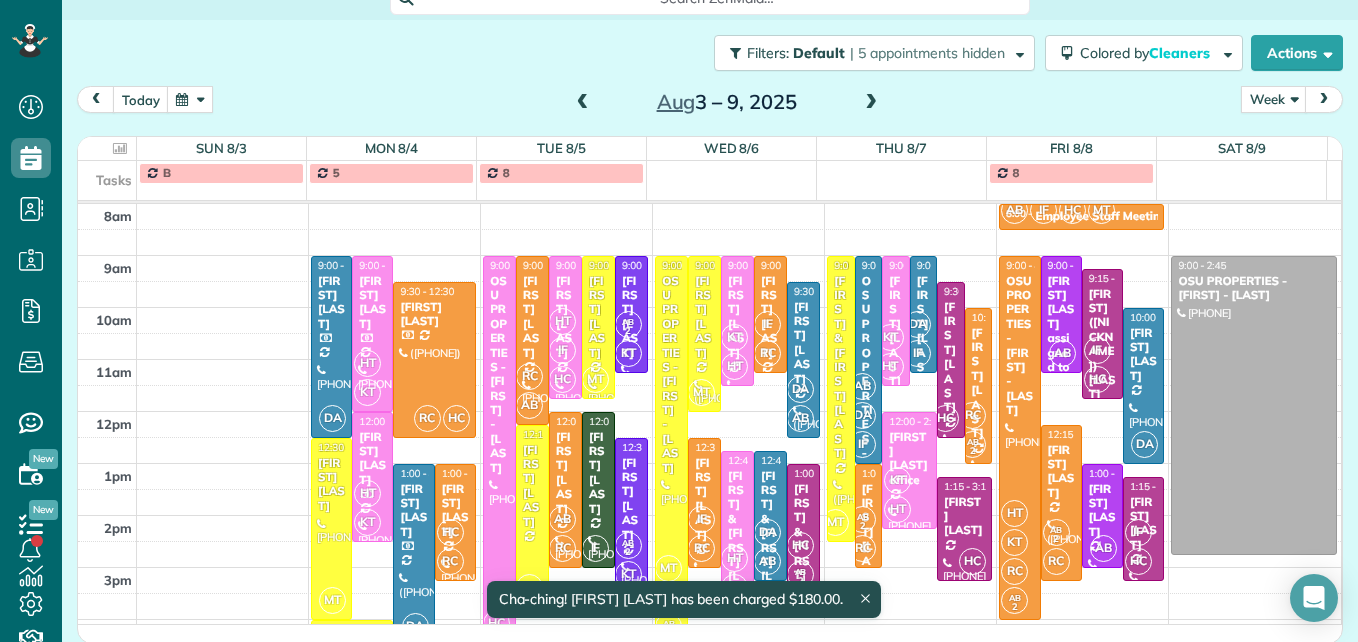 click on "[FIRST] [LAST]" at bounding box center (532, 486) 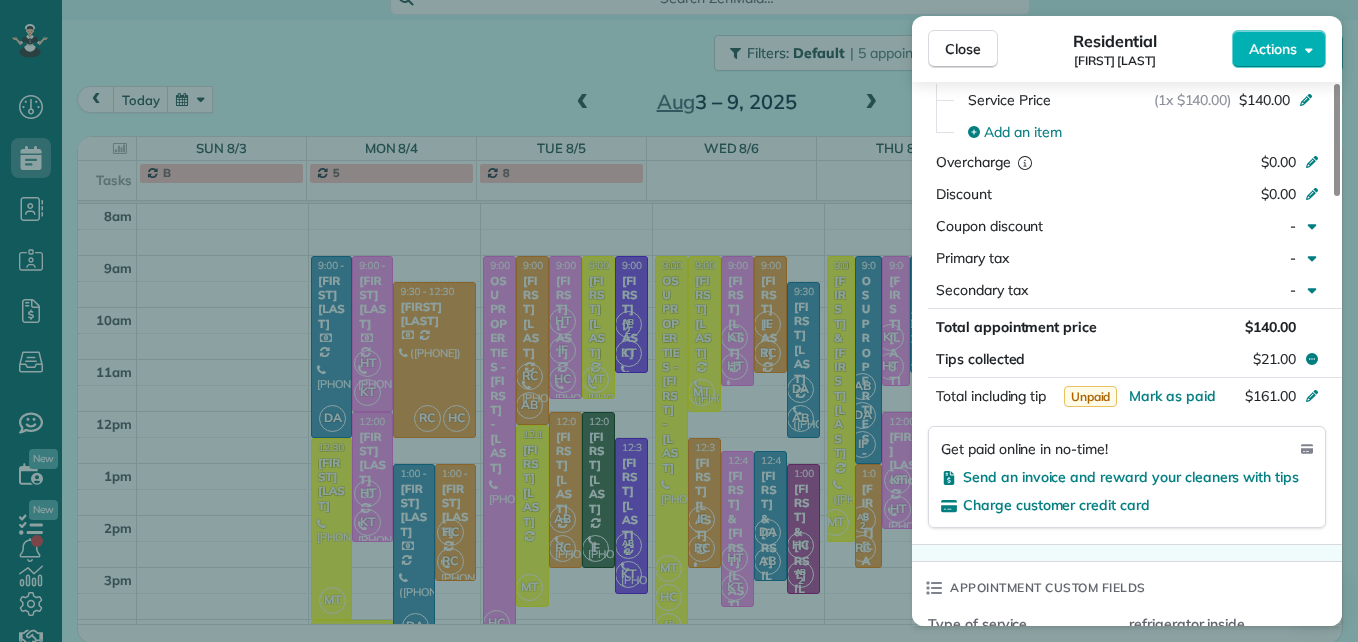 scroll, scrollTop: 1100, scrollLeft: 0, axis: vertical 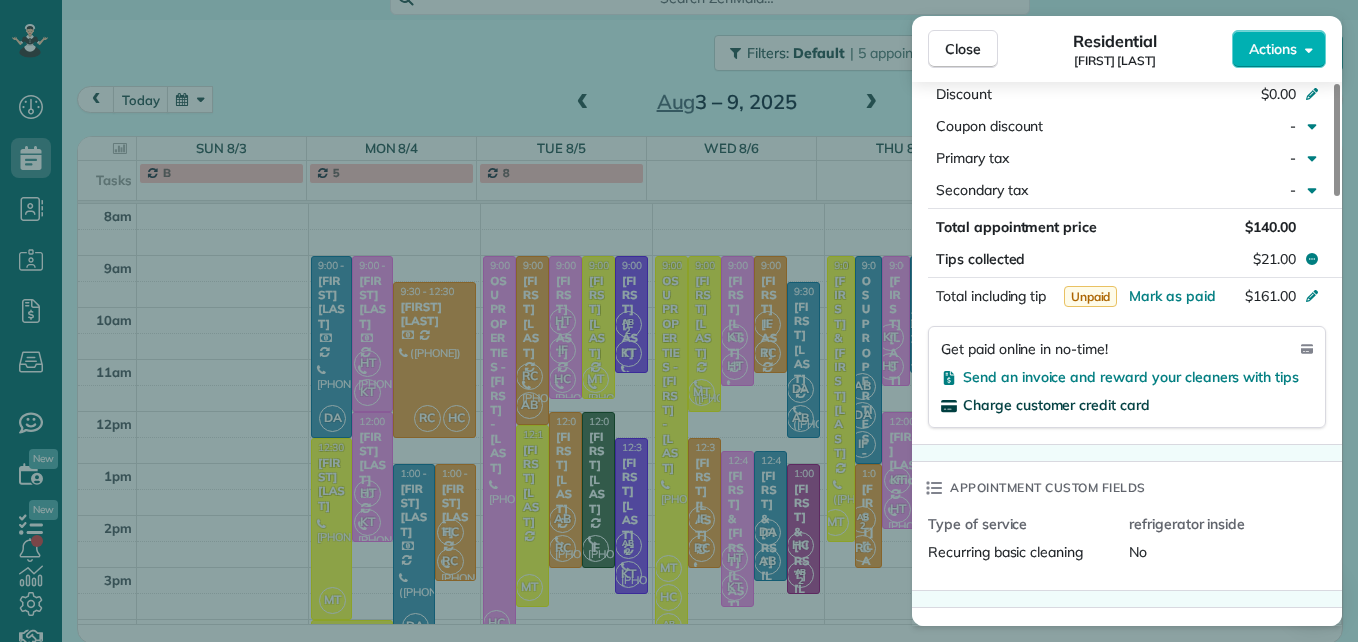 click on "Charge customer credit card" at bounding box center [1056, 405] 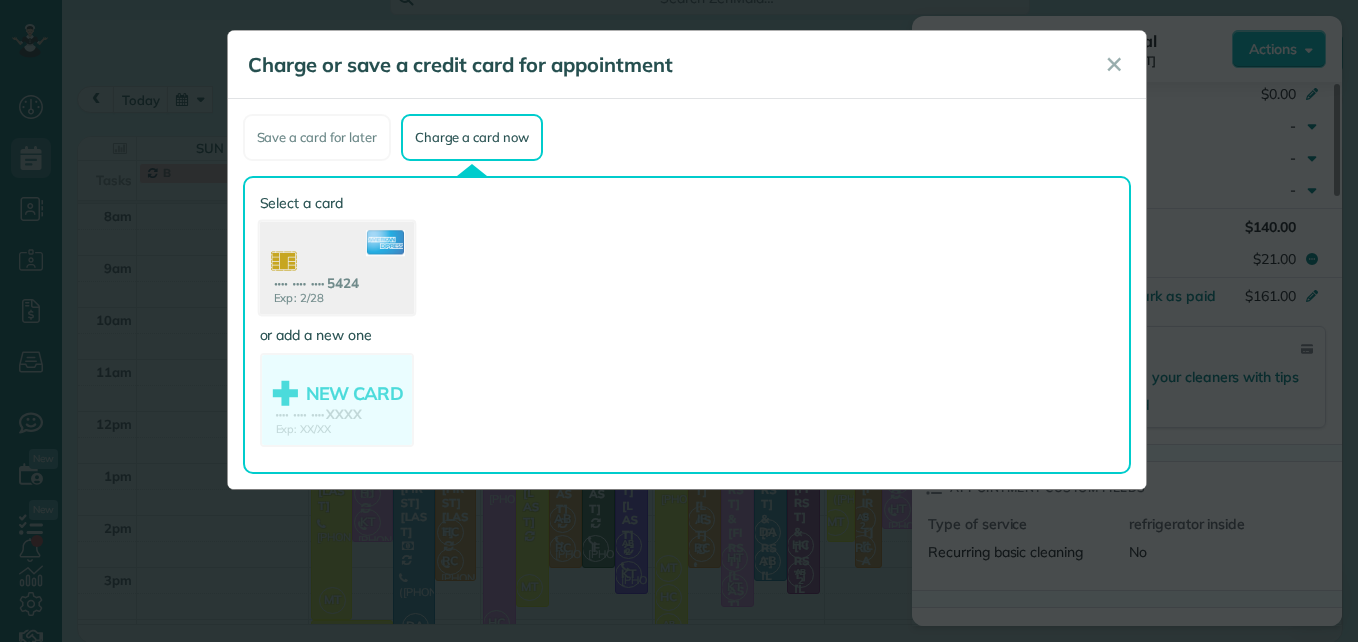 click 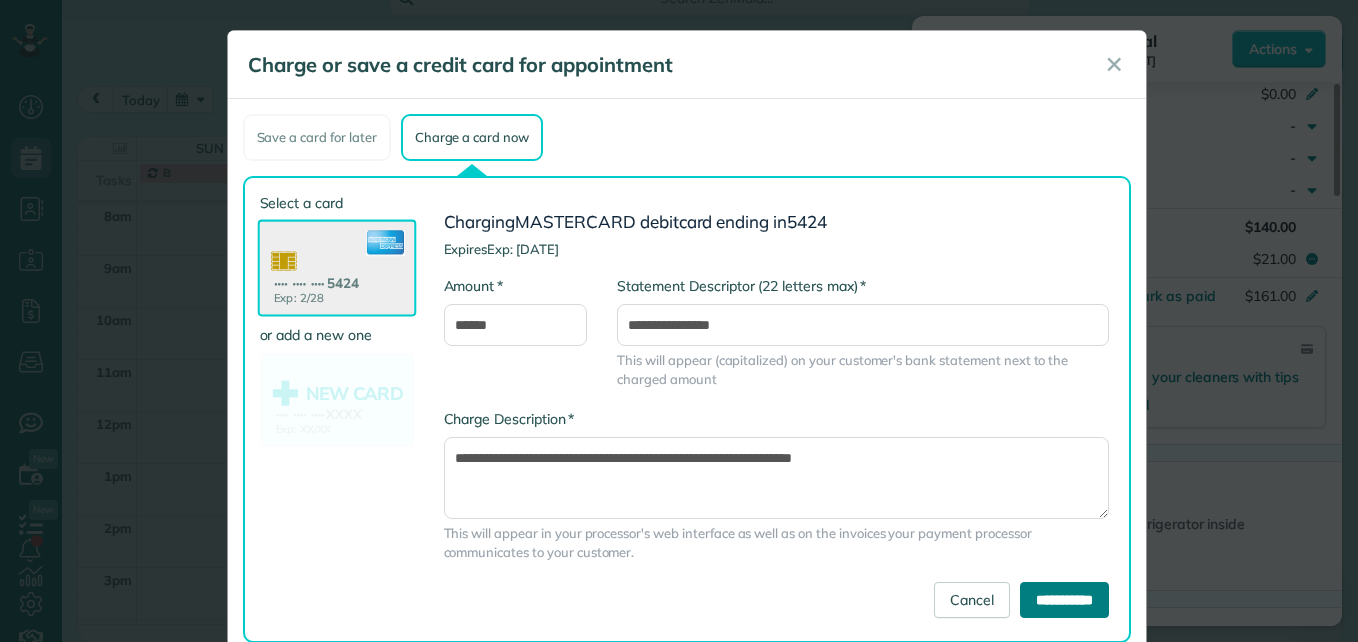 click on "**********" at bounding box center (1064, 600) 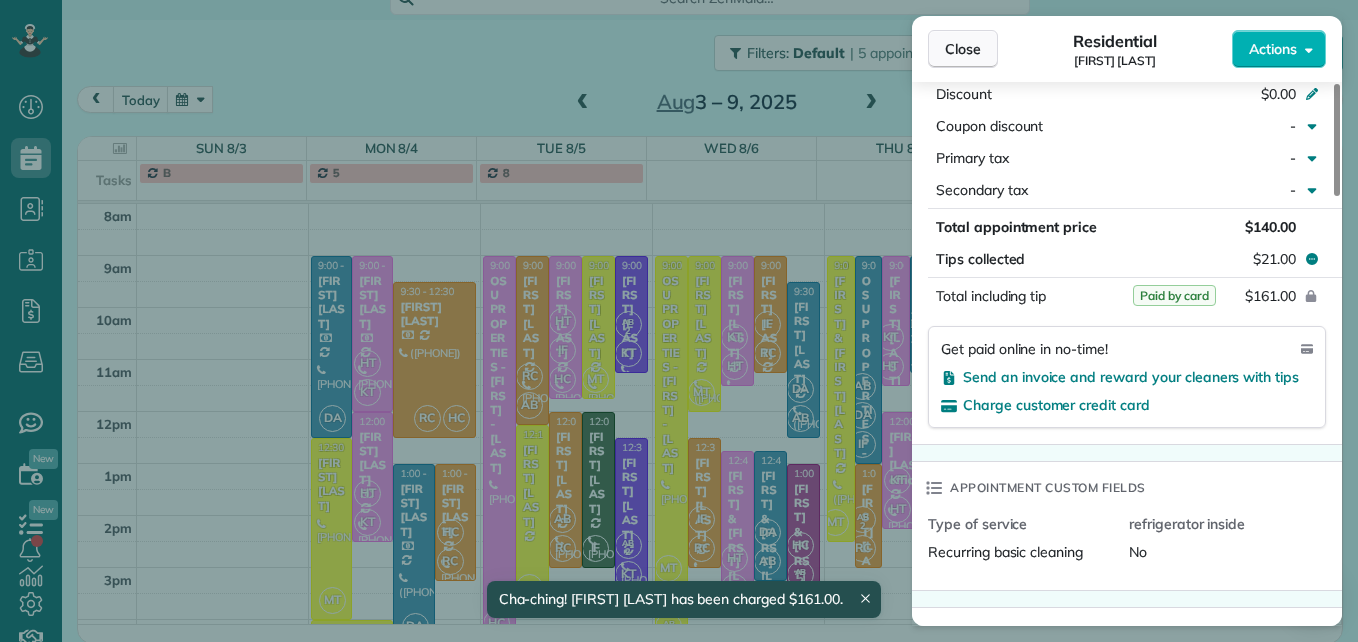 click on "Close" at bounding box center (963, 49) 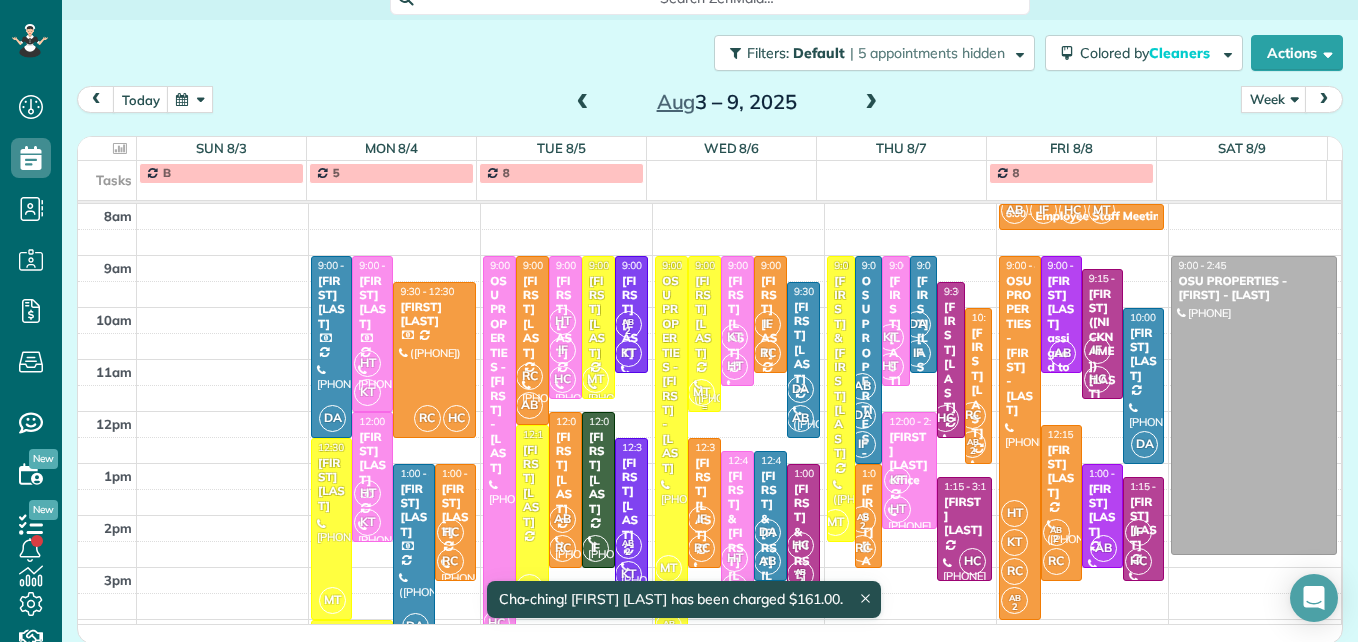 click on "[FIRST] [LAST]" at bounding box center (704, 317) 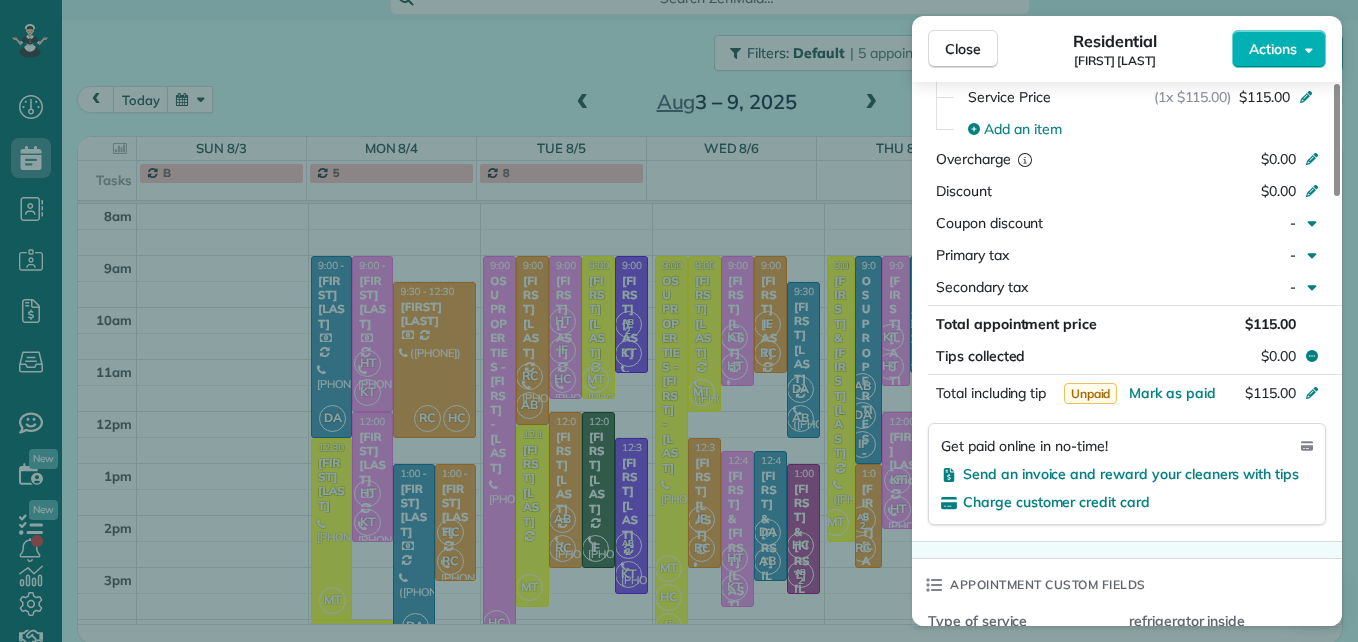 scroll, scrollTop: 1000, scrollLeft: 0, axis: vertical 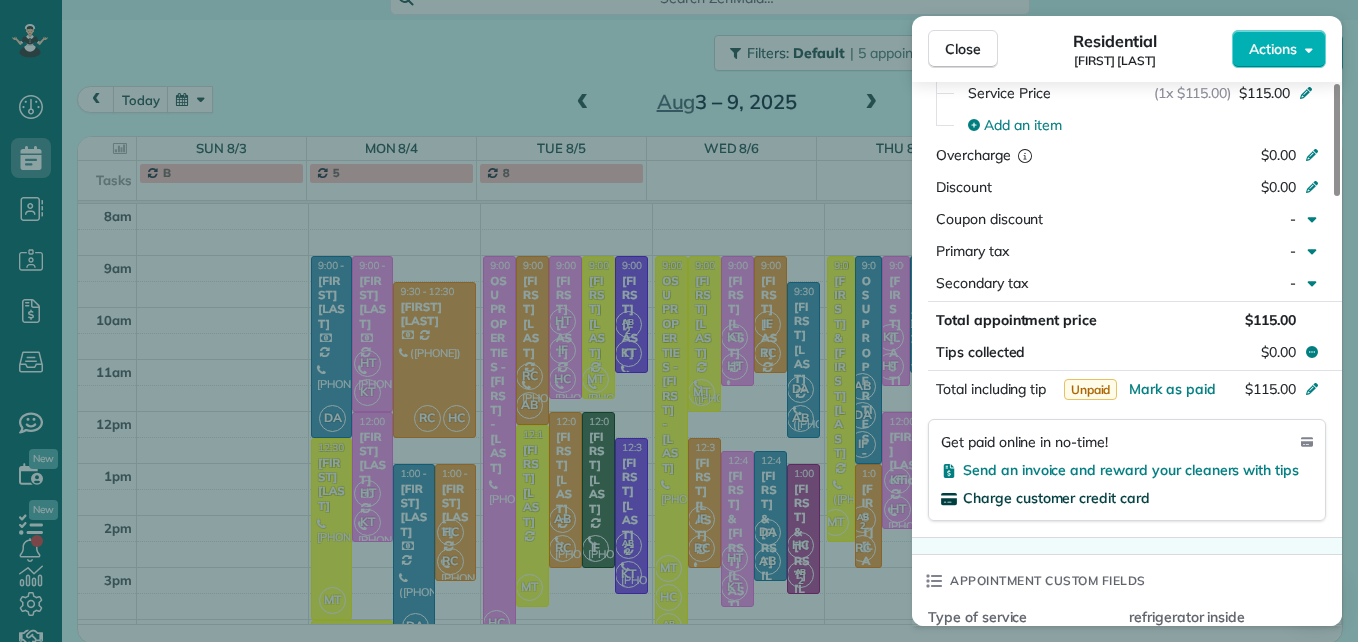 click on "Charge customer credit card" at bounding box center (1056, 498) 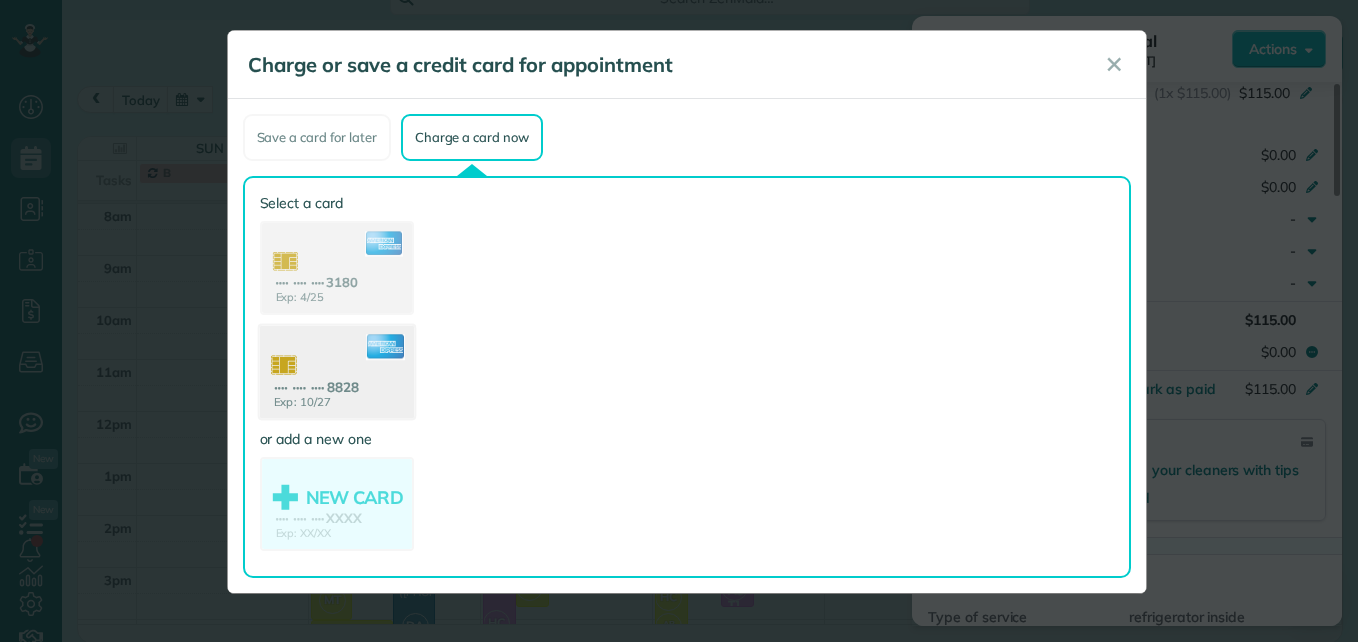 click 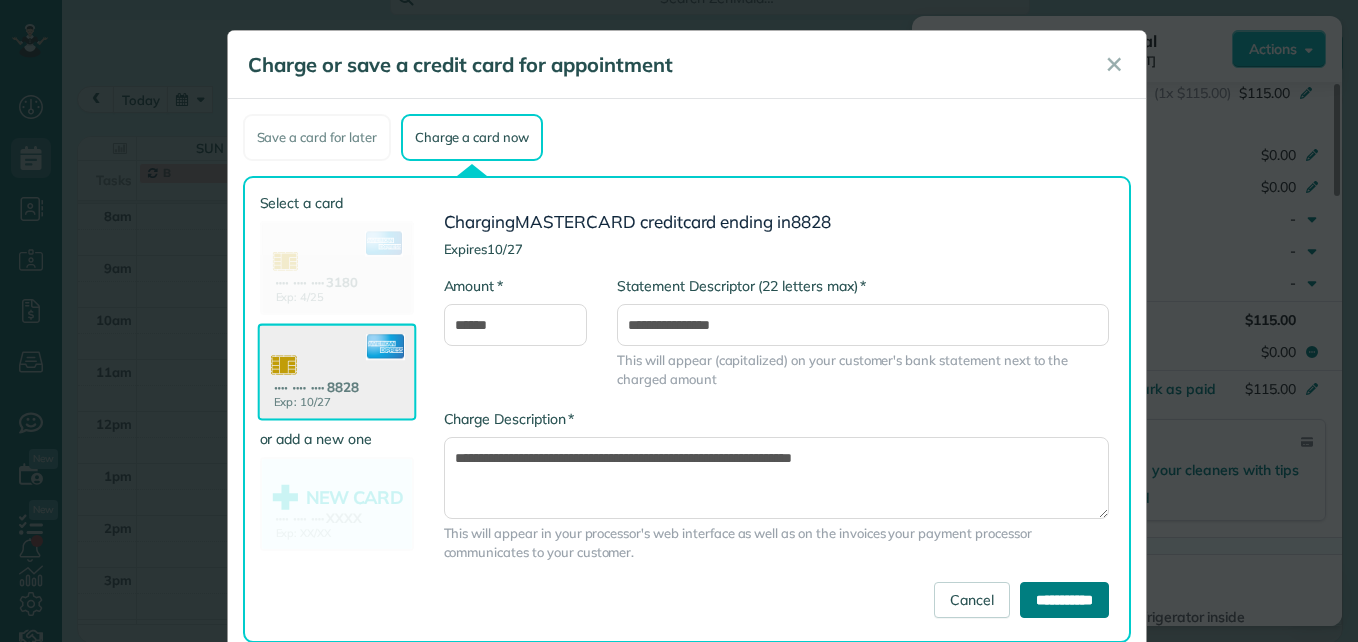 click on "**********" at bounding box center (1064, 600) 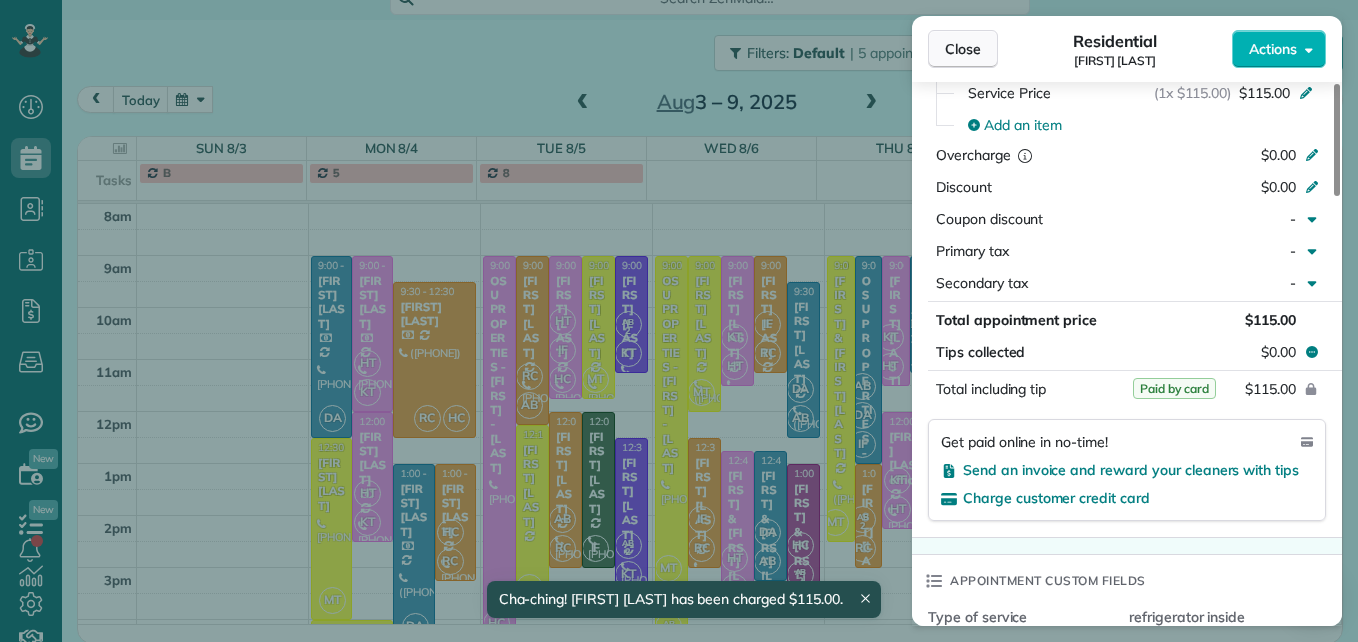 click on "Close" at bounding box center (963, 49) 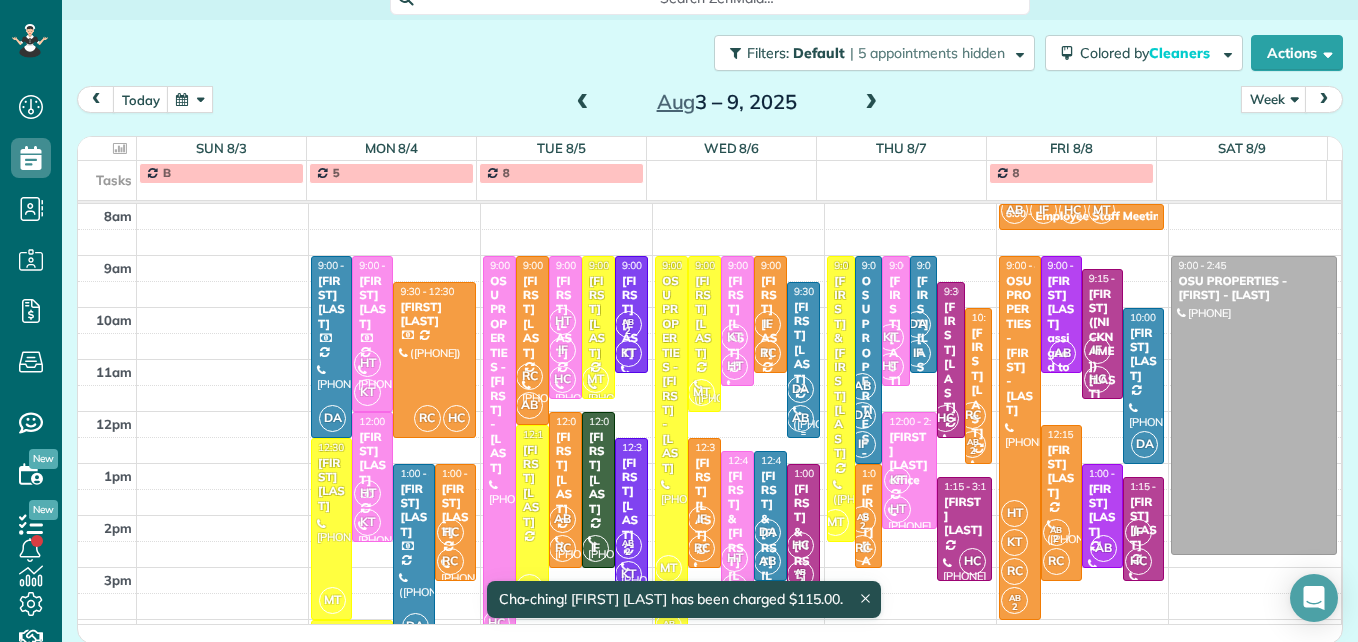 click on "[FIRST] [LAST]" at bounding box center [803, 343] 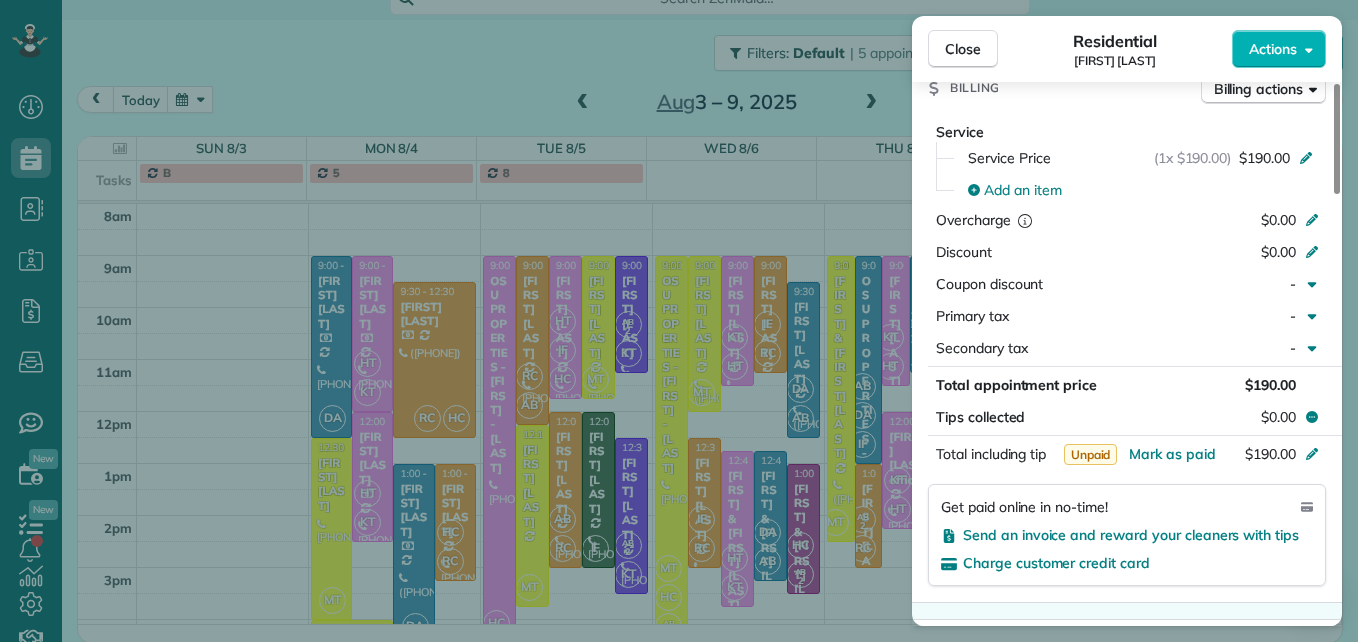 scroll, scrollTop: 1000, scrollLeft: 0, axis: vertical 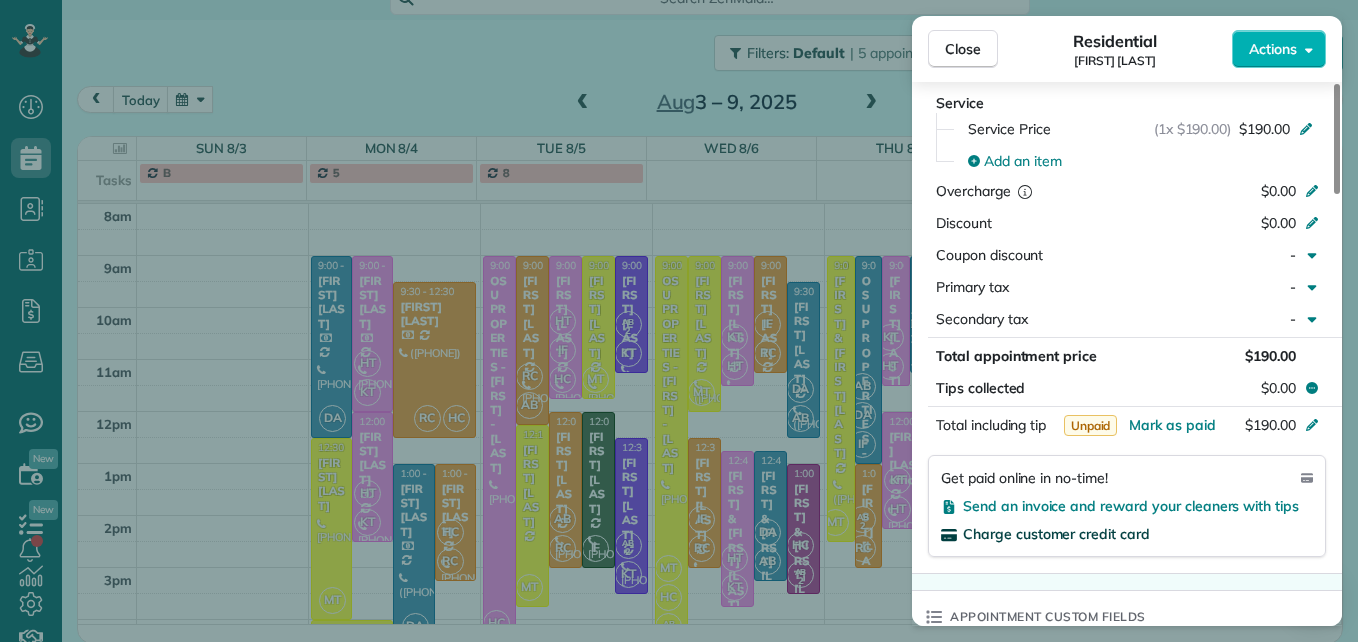 click on "Charge customer credit card" at bounding box center [1056, 534] 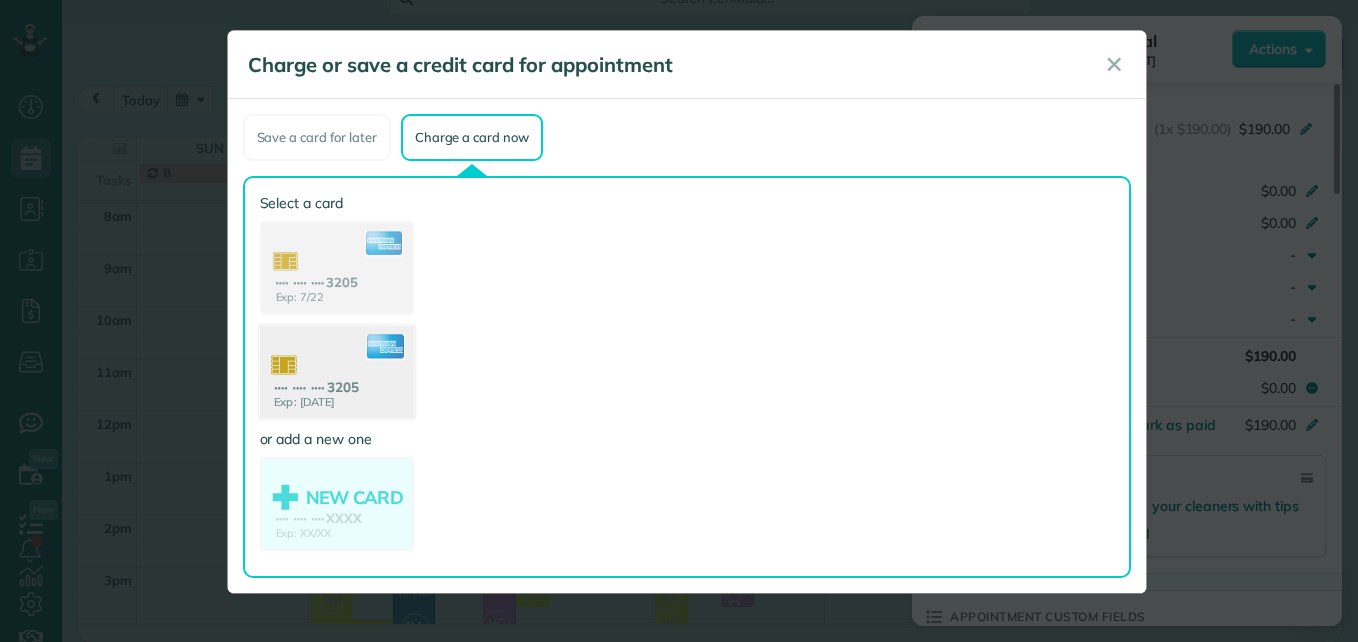 click 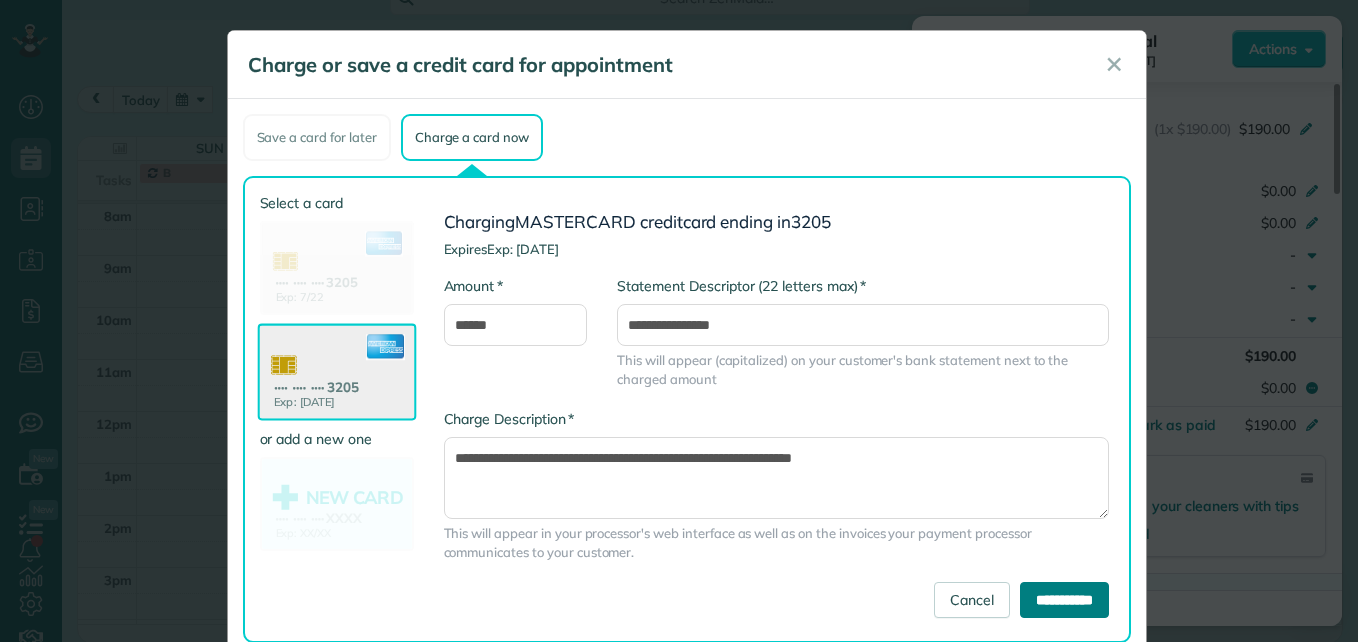 click on "**********" at bounding box center [1064, 600] 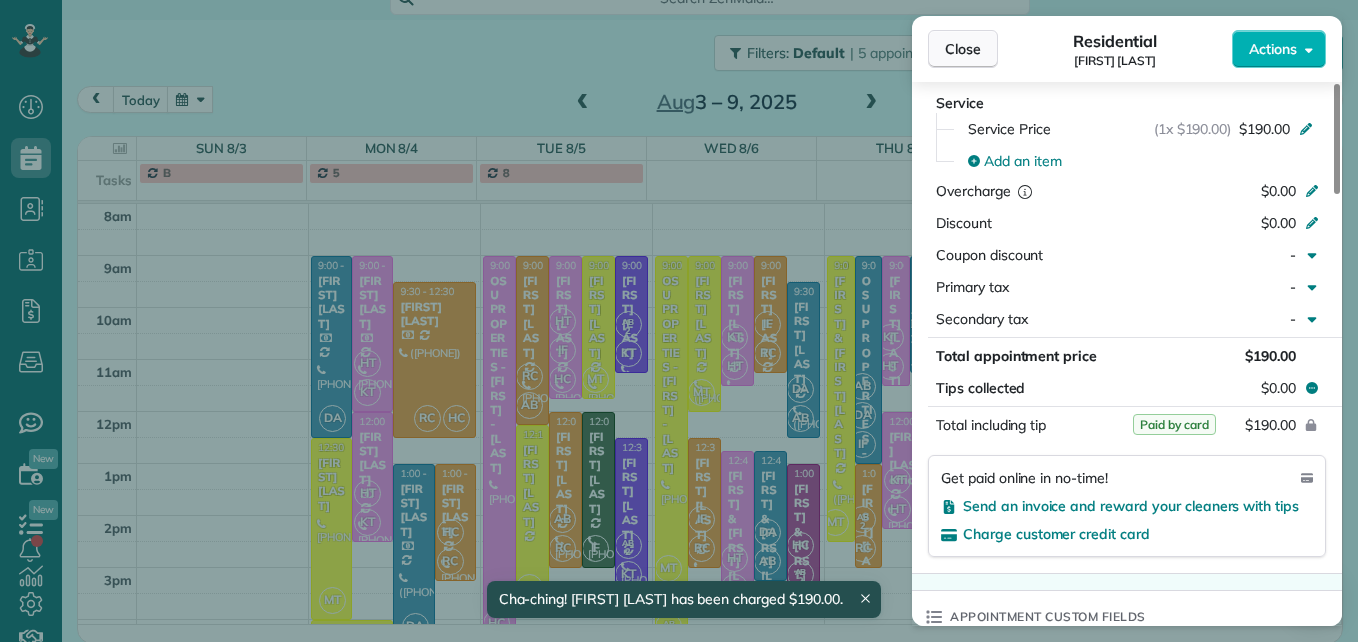 click on "Close" at bounding box center (963, 49) 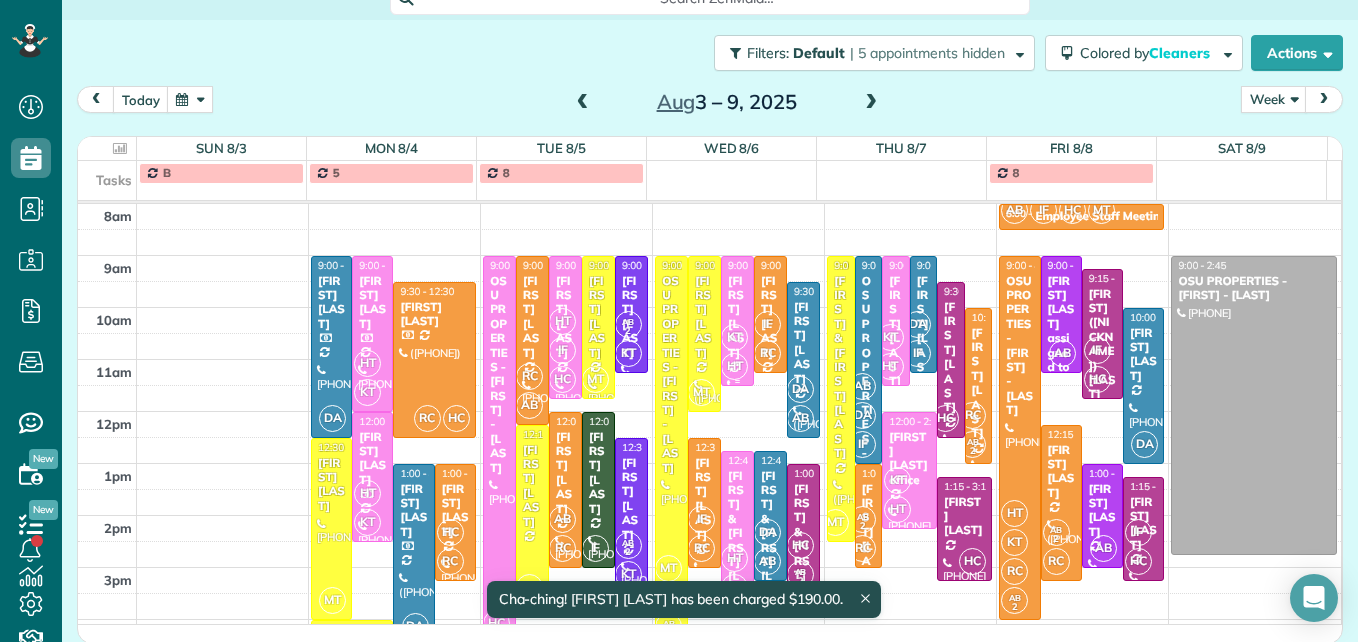 click on "[FIRST] [LAST]" at bounding box center (737, 317) 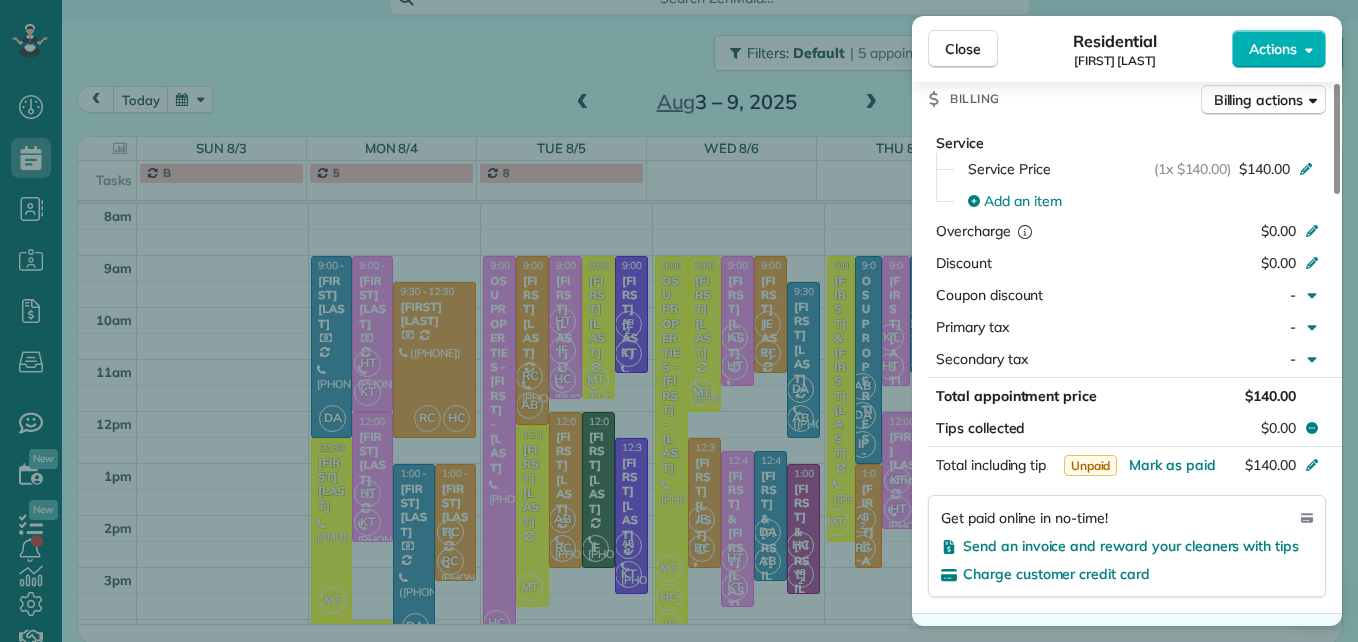scroll, scrollTop: 1000, scrollLeft: 0, axis: vertical 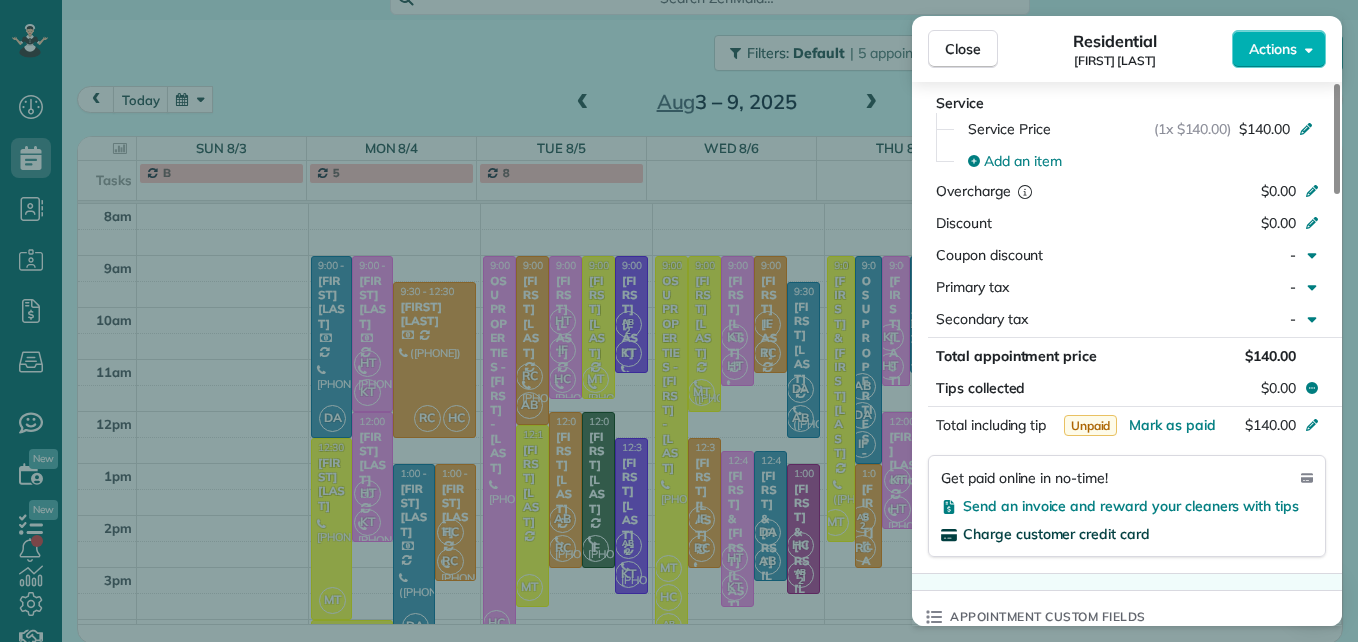 click on "Charge customer credit card" at bounding box center [1056, 534] 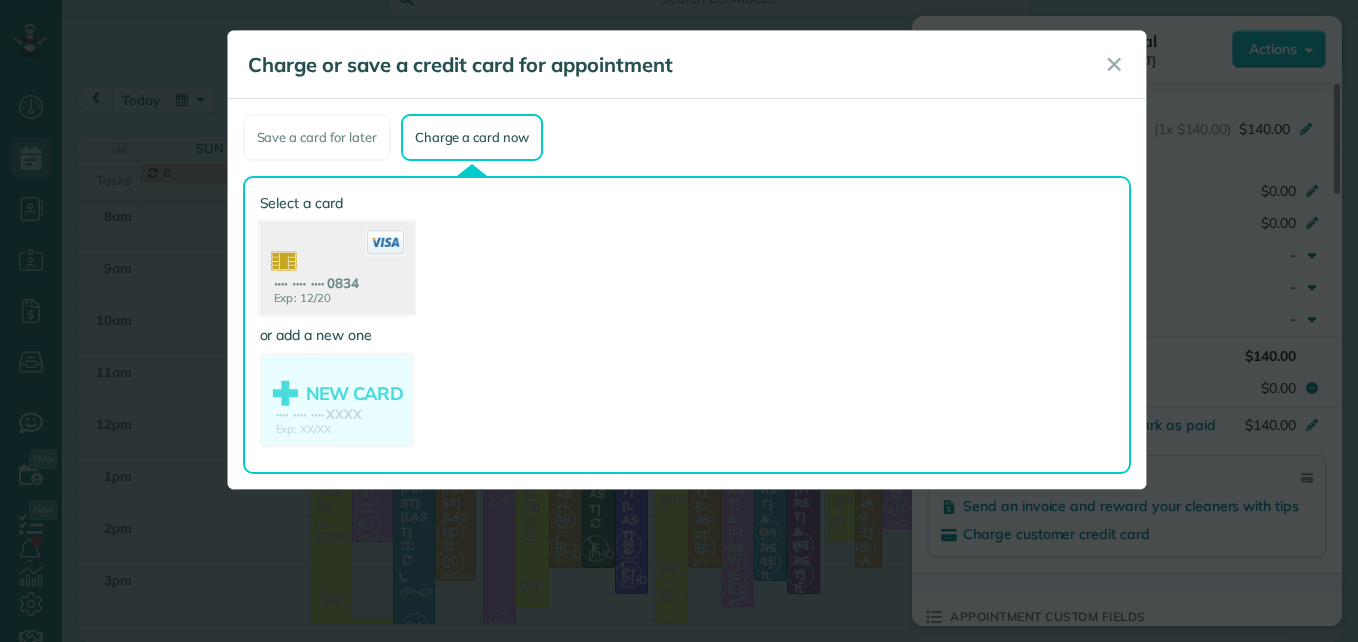 click 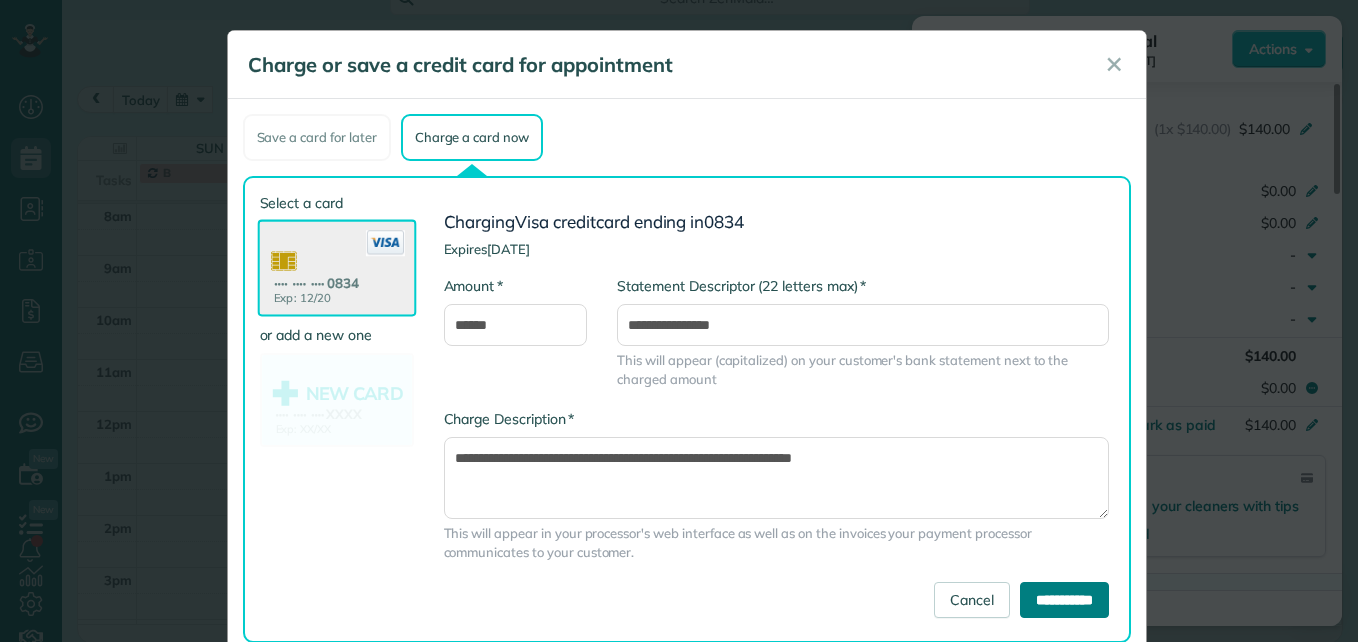 click on "**********" at bounding box center [1064, 600] 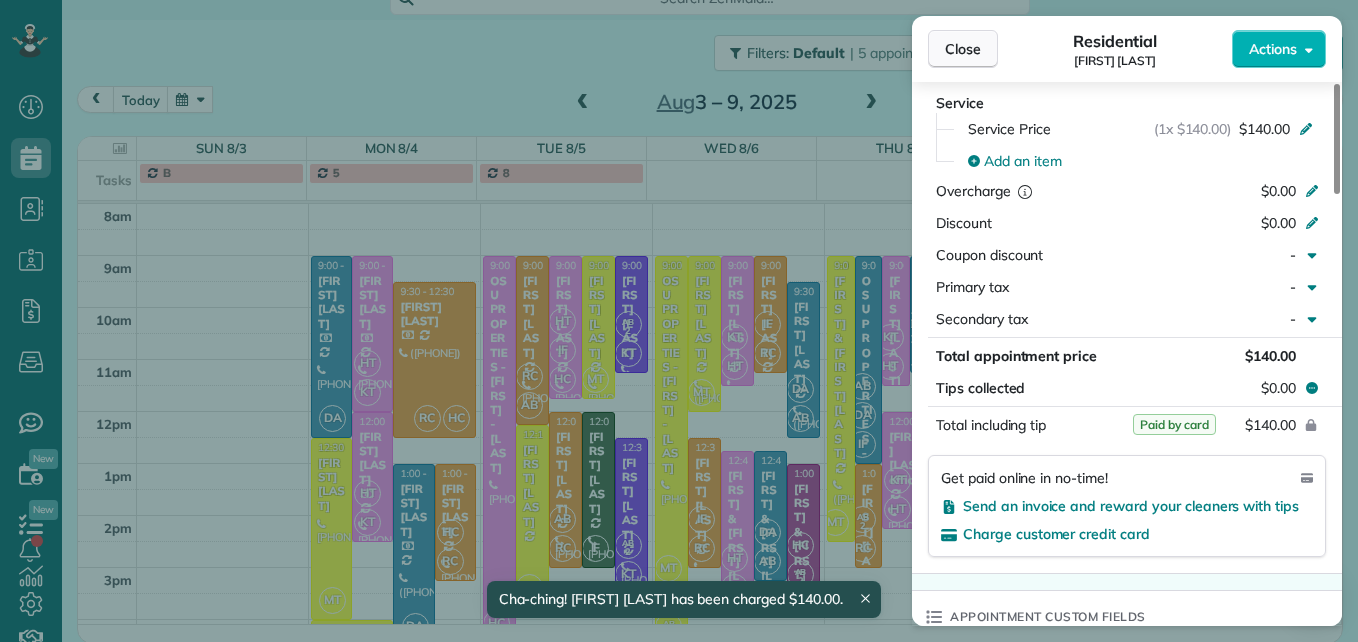 click on "Close" at bounding box center [963, 49] 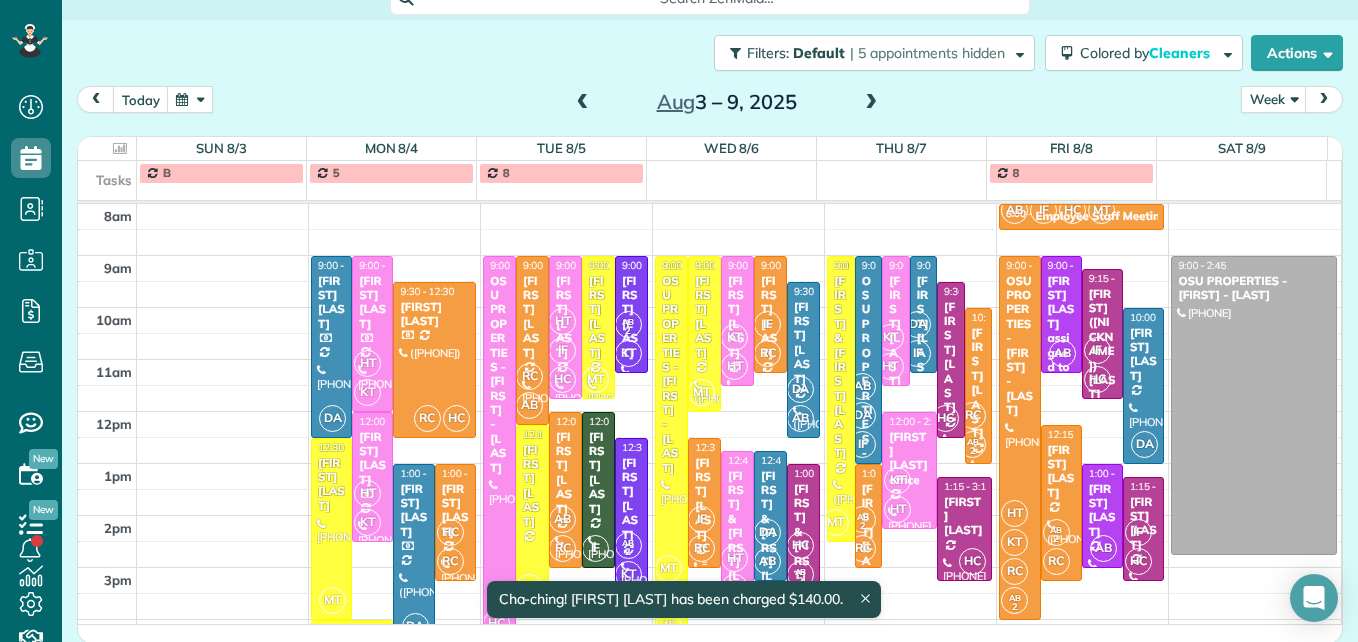 click on "[FIRST] [LAST]" at bounding box center (704, 499) 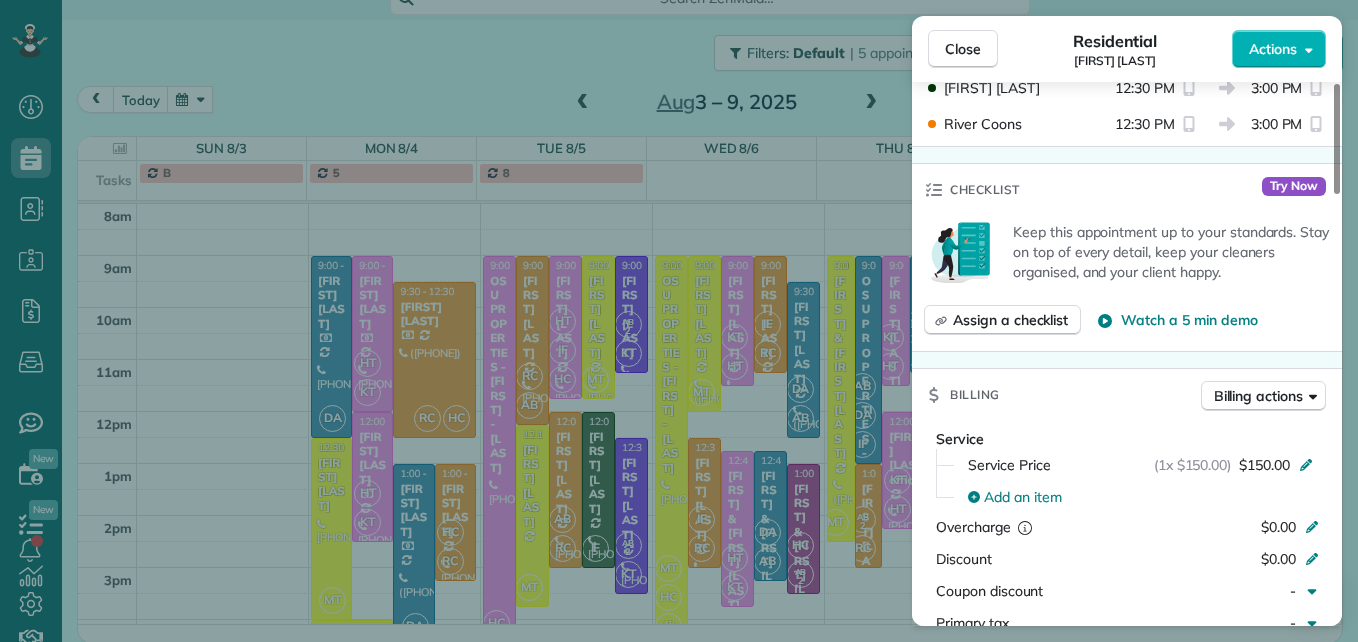 scroll, scrollTop: 1000, scrollLeft: 0, axis: vertical 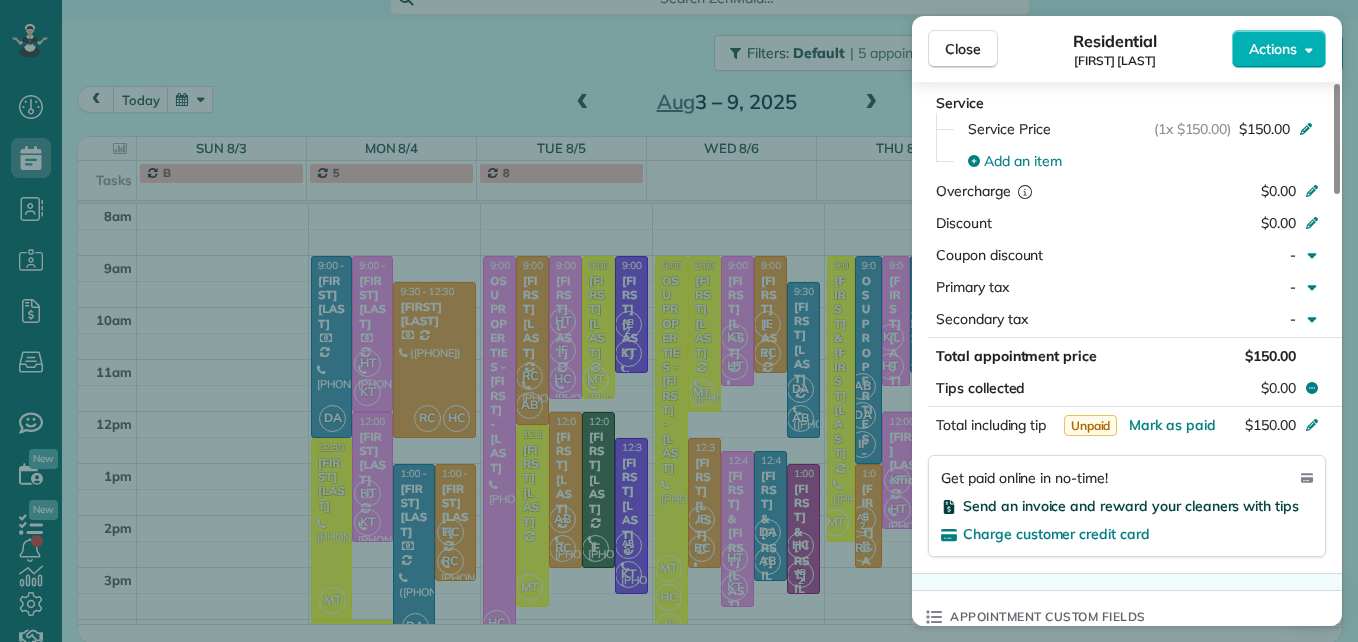 click on "Send an invoice and reward your cleaners with tips" at bounding box center [1131, 506] 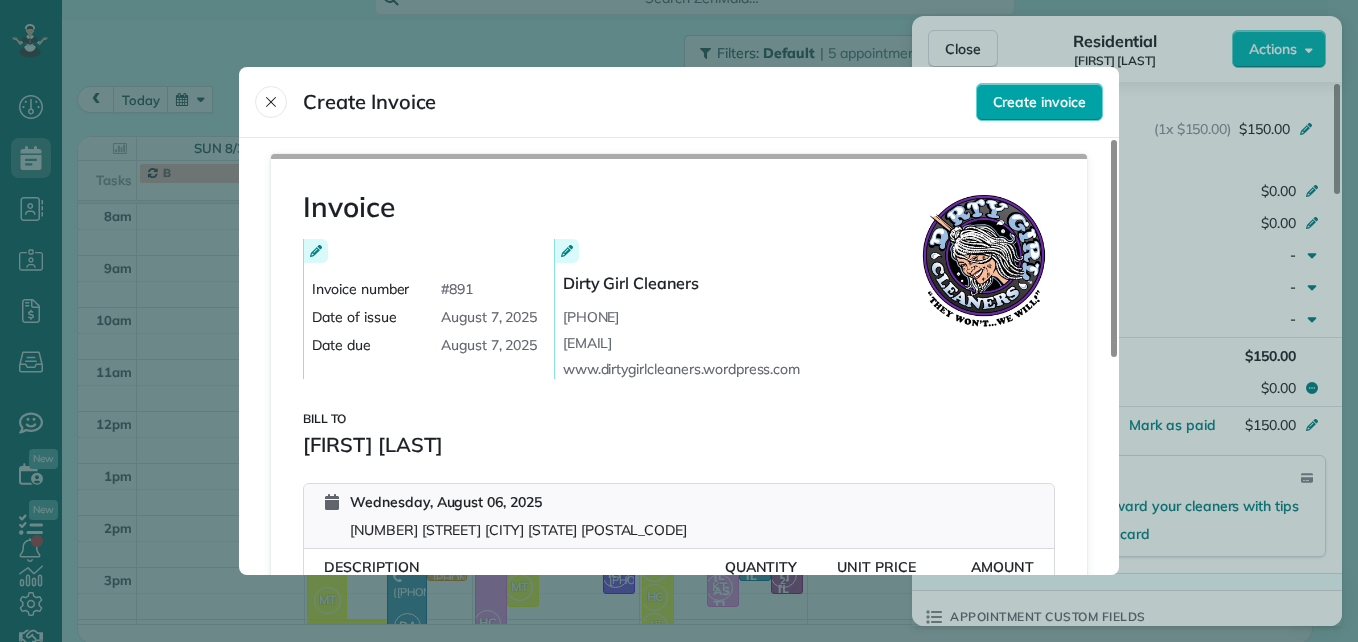 click on "Create invoice" at bounding box center (1039, 102) 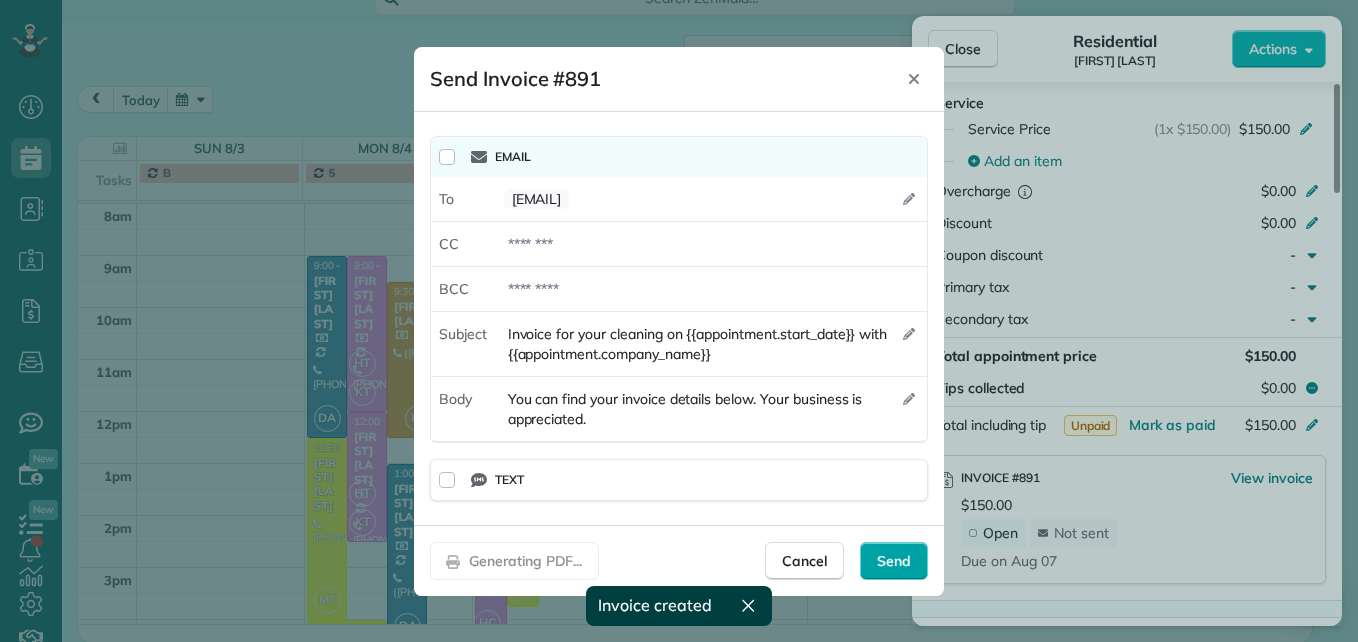 click on "Send" at bounding box center (894, 561) 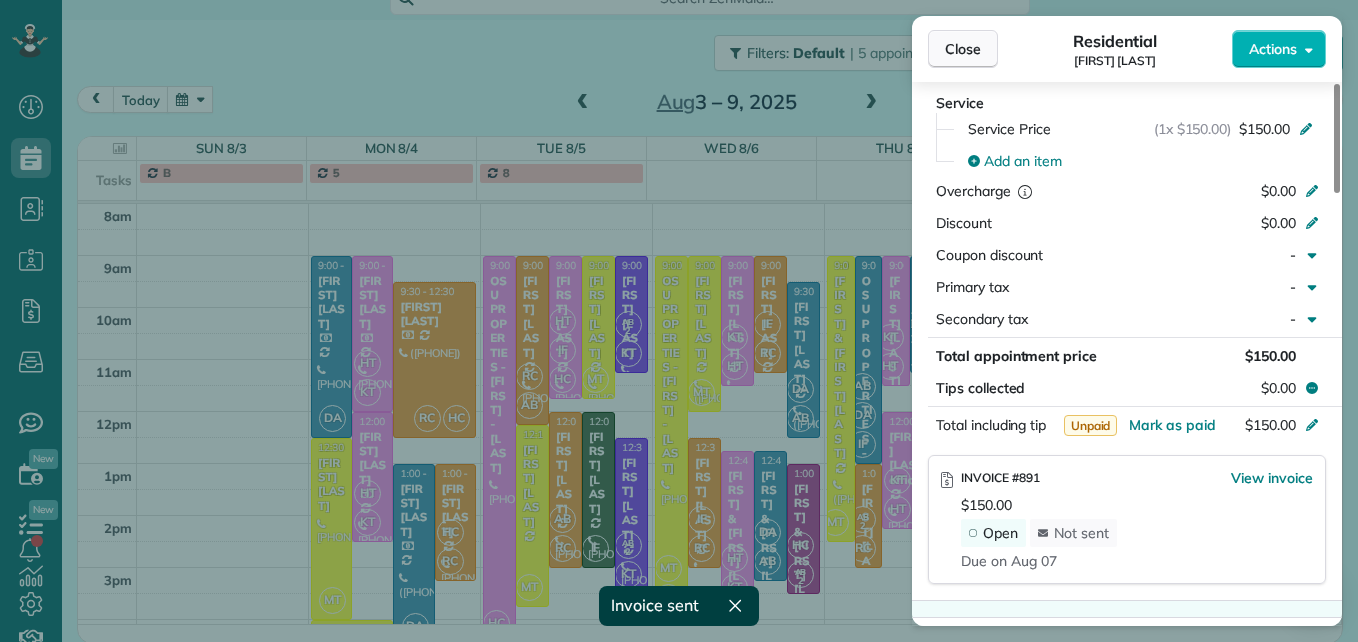 click on "Close" at bounding box center [963, 49] 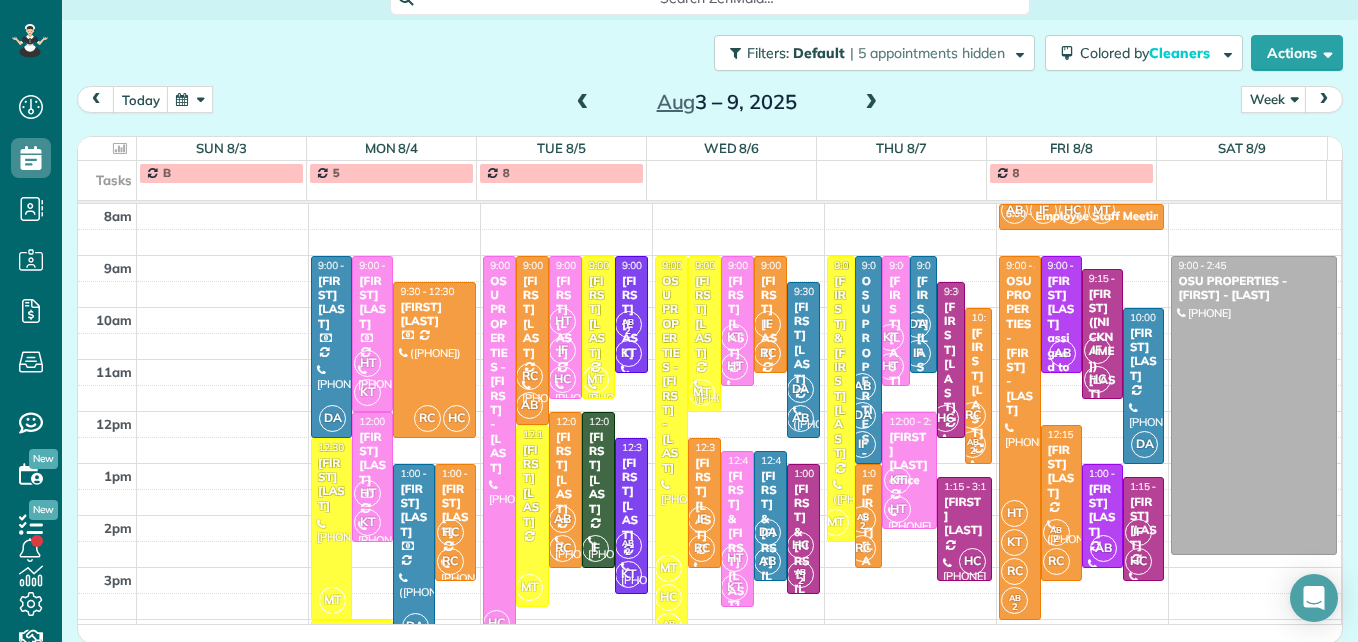 click on "[FIRST] & [FIRST] [LAST]" at bounding box center (737, 541) 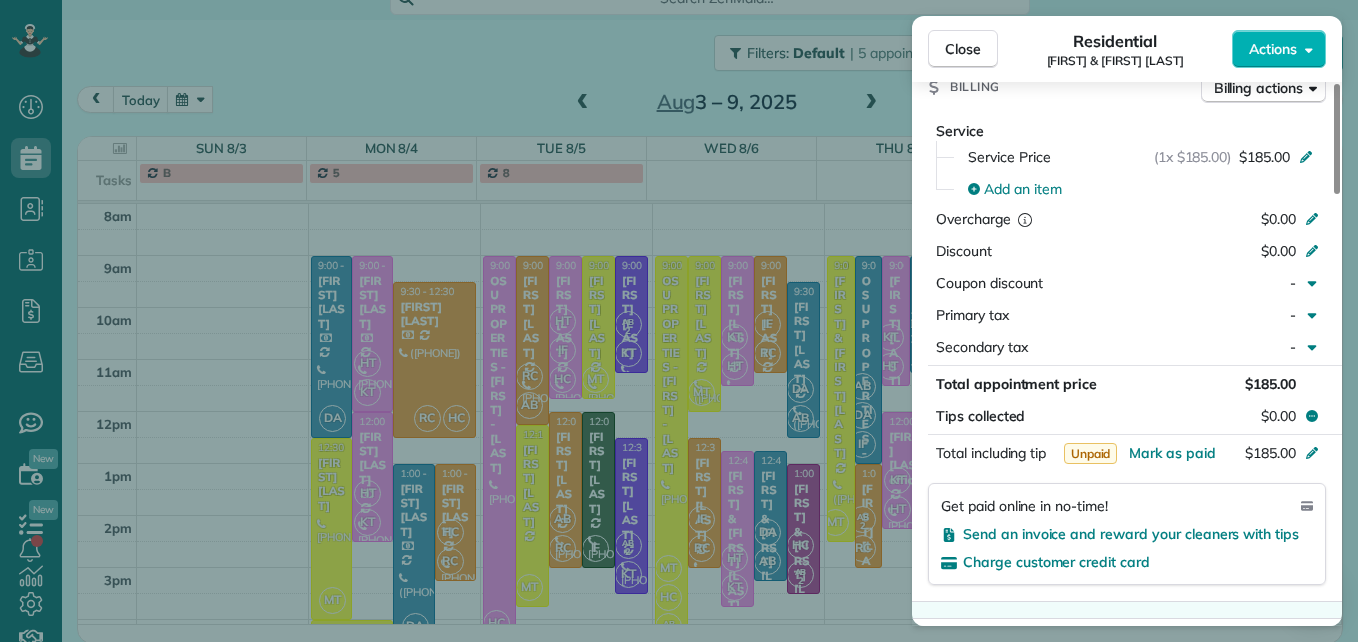 scroll, scrollTop: 1100, scrollLeft: 0, axis: vertical 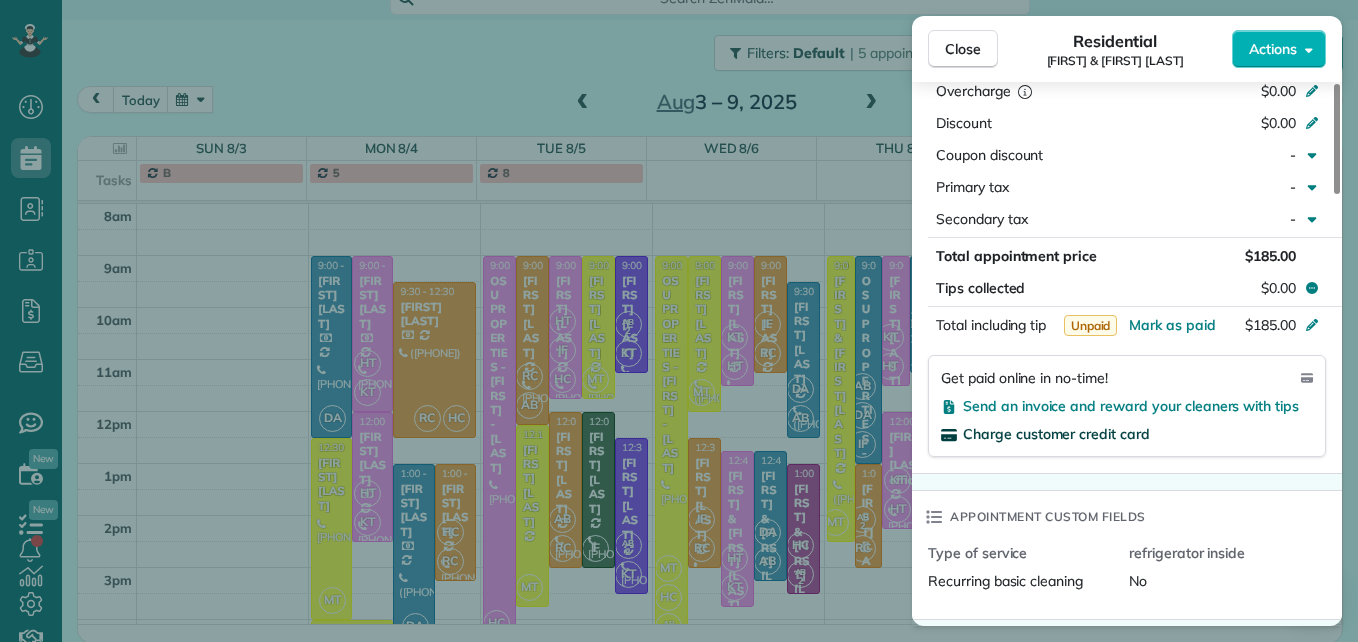 click on "Charge customer credit card" at bounding box center (1056, 434) 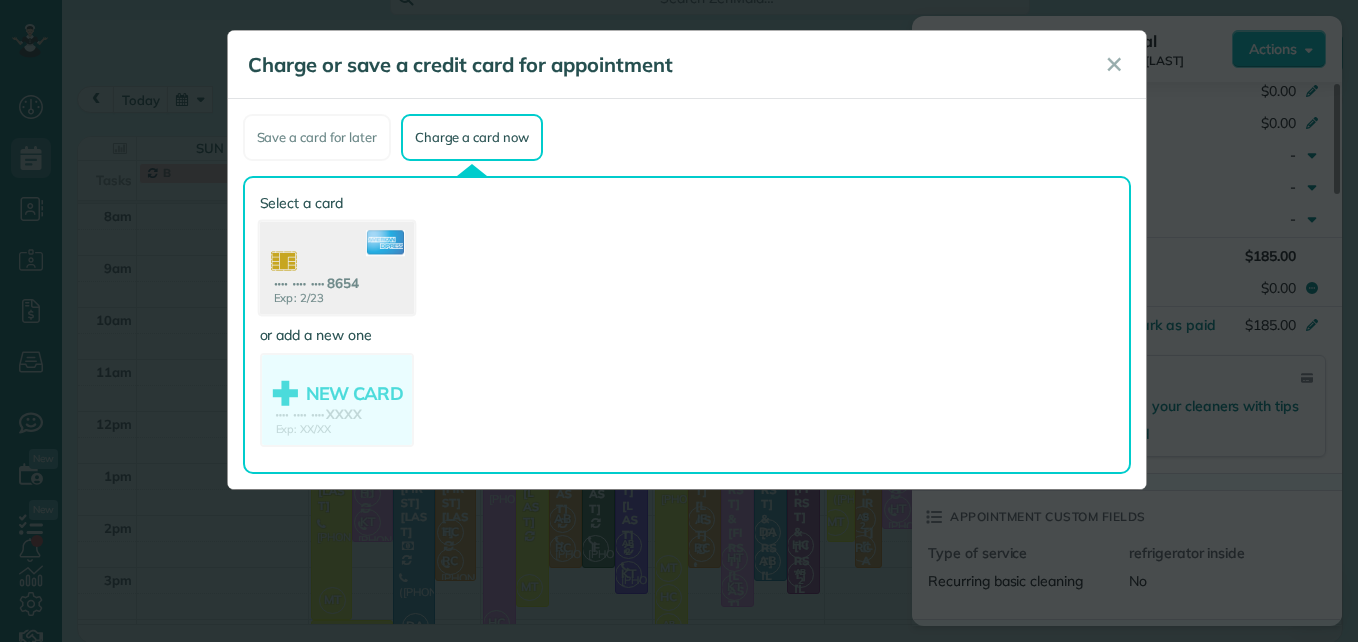 click 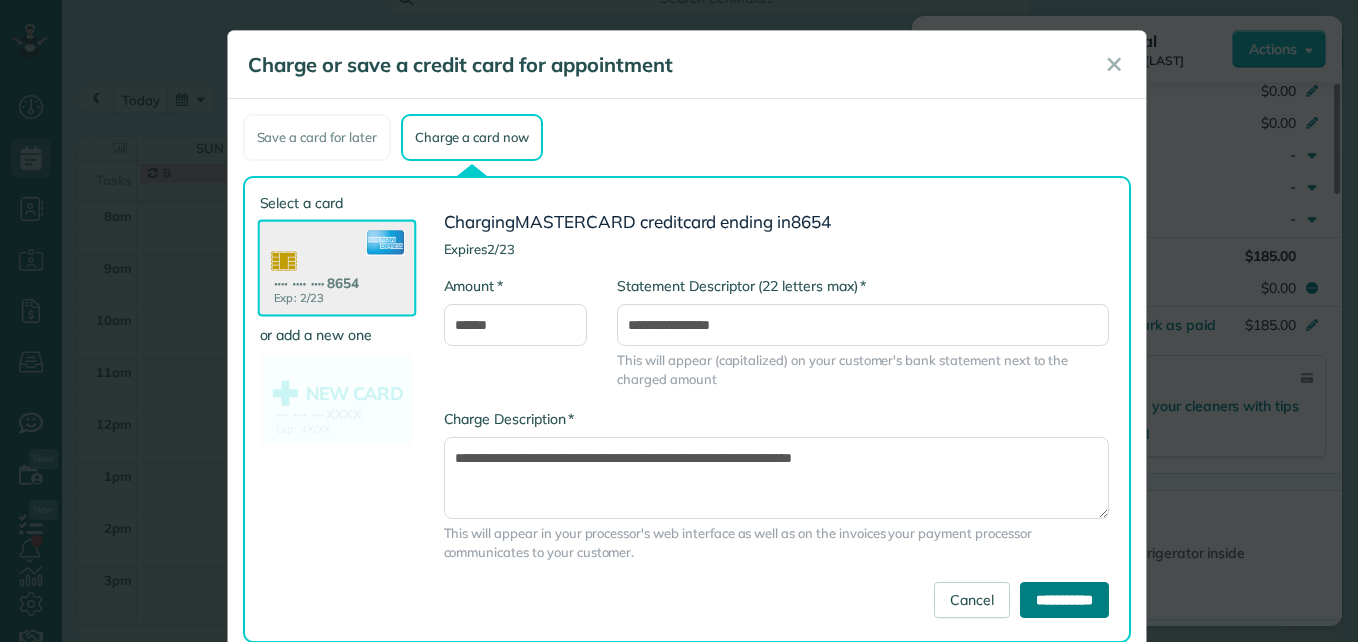 click on "**********" at bounding box center [1064, 600] 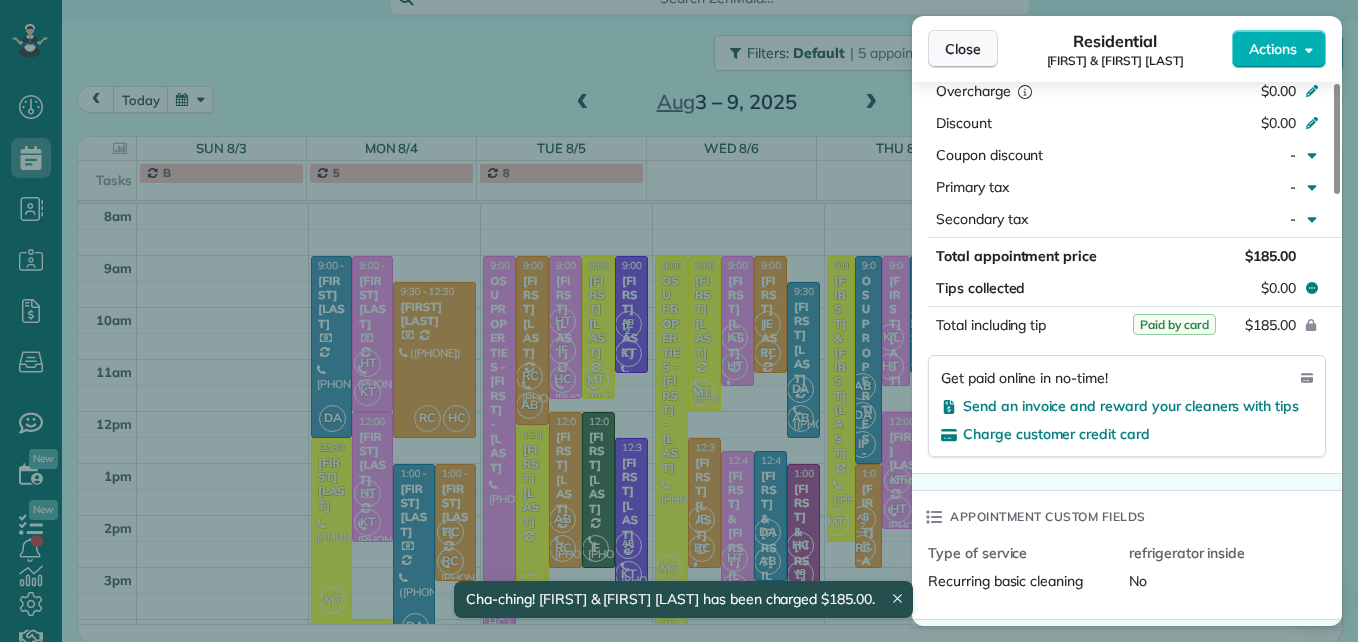 click on "Close" at bounding box center (963, 49) 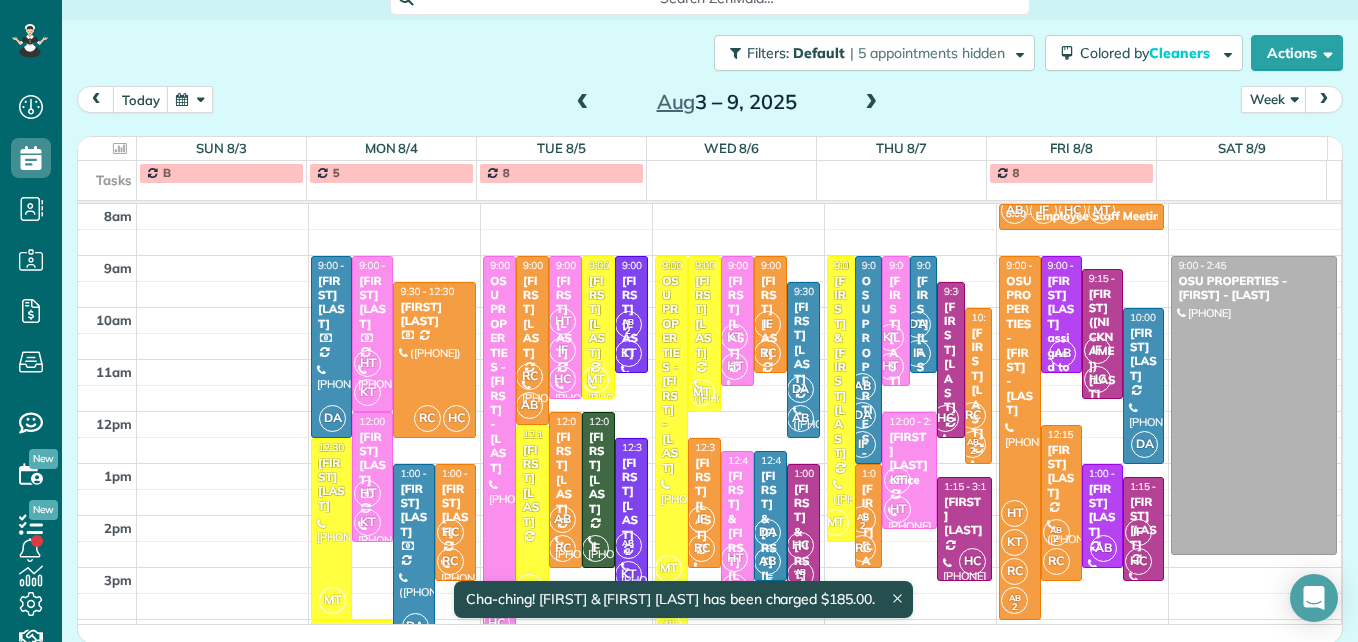 click on "[FIRST] & [FIRST] [LAST]" at bounding box center [770, 541] 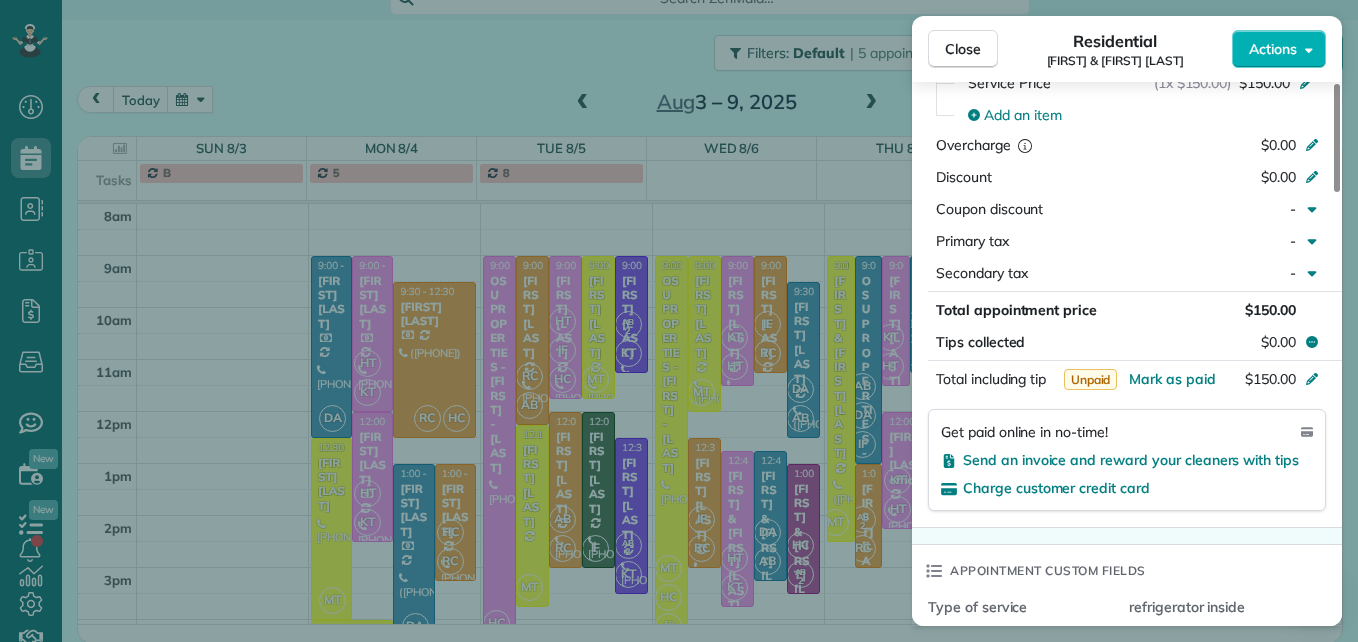 scroll, scrollTop: 1100, scrollLeft: 0, axis: vertical 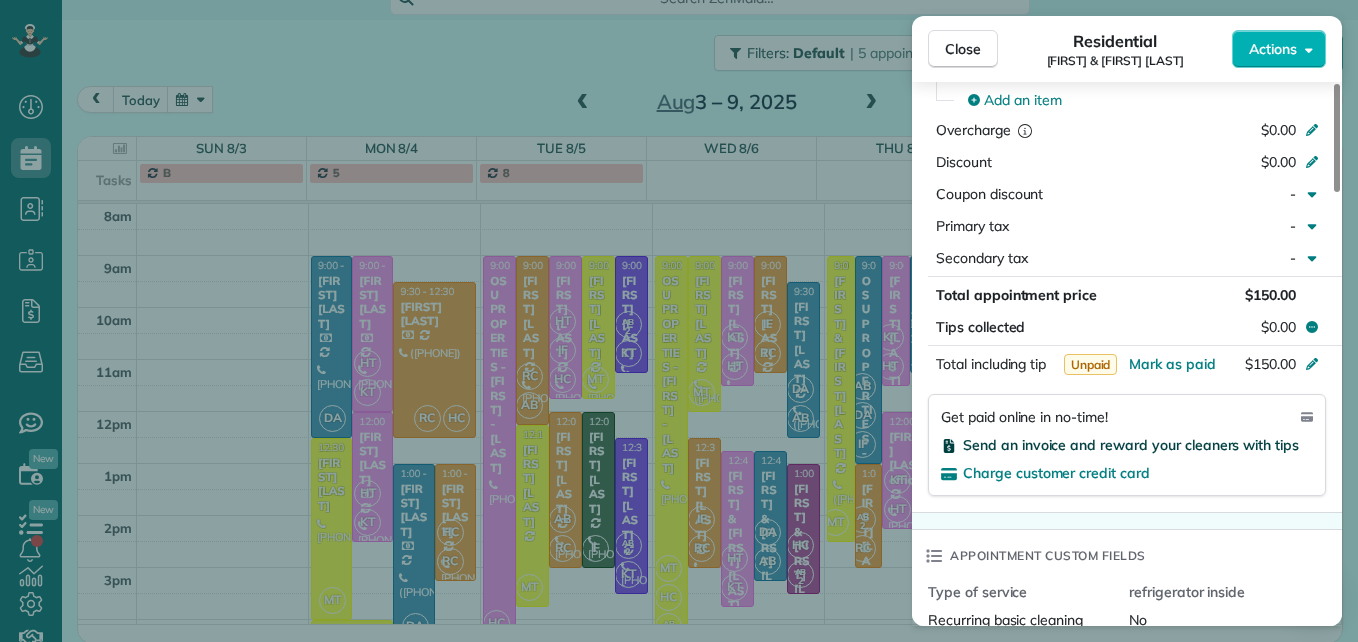 click on "Send an invoice and reward your cleaners with tips" at bounding box center (1131, 445) 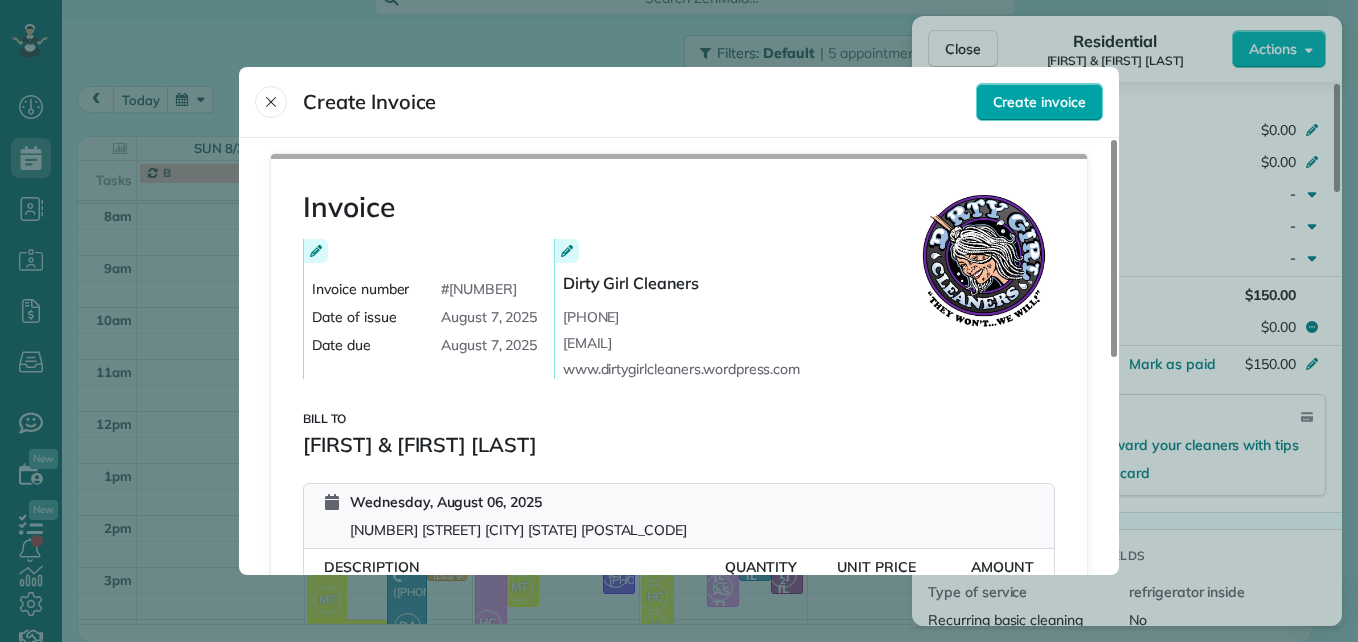 click on "Create invoice" at bounding box center (1039, 102) 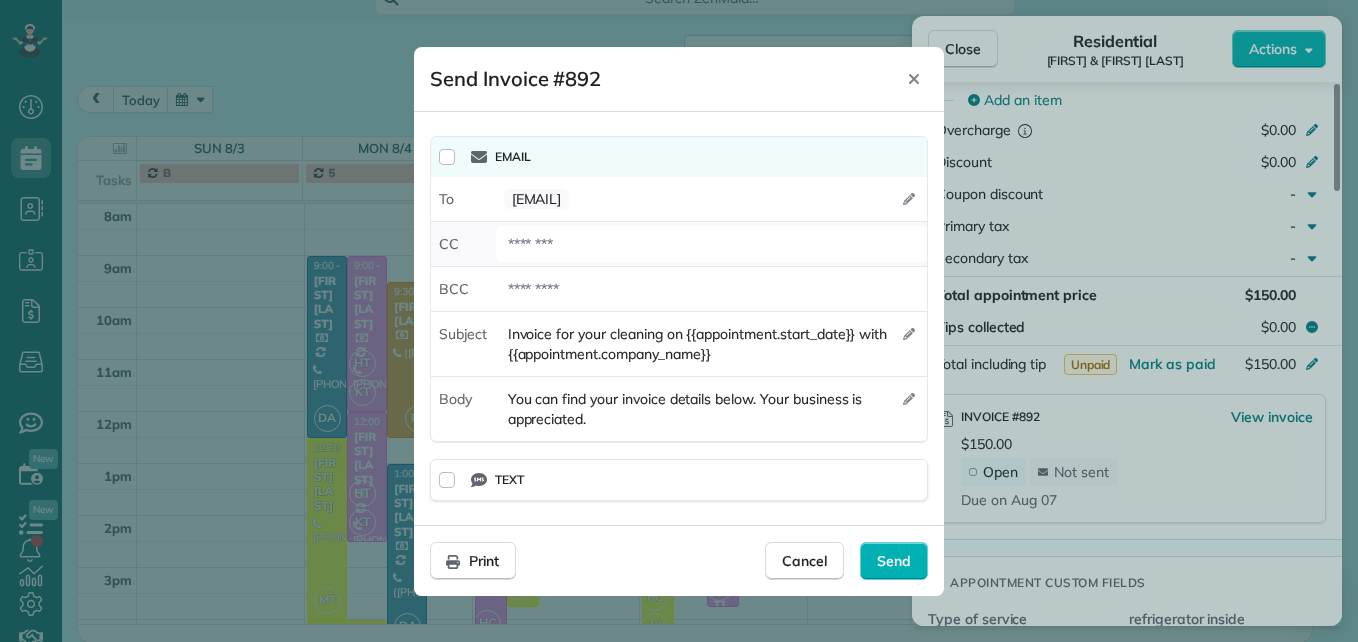 click at bounding box center [711, 244] 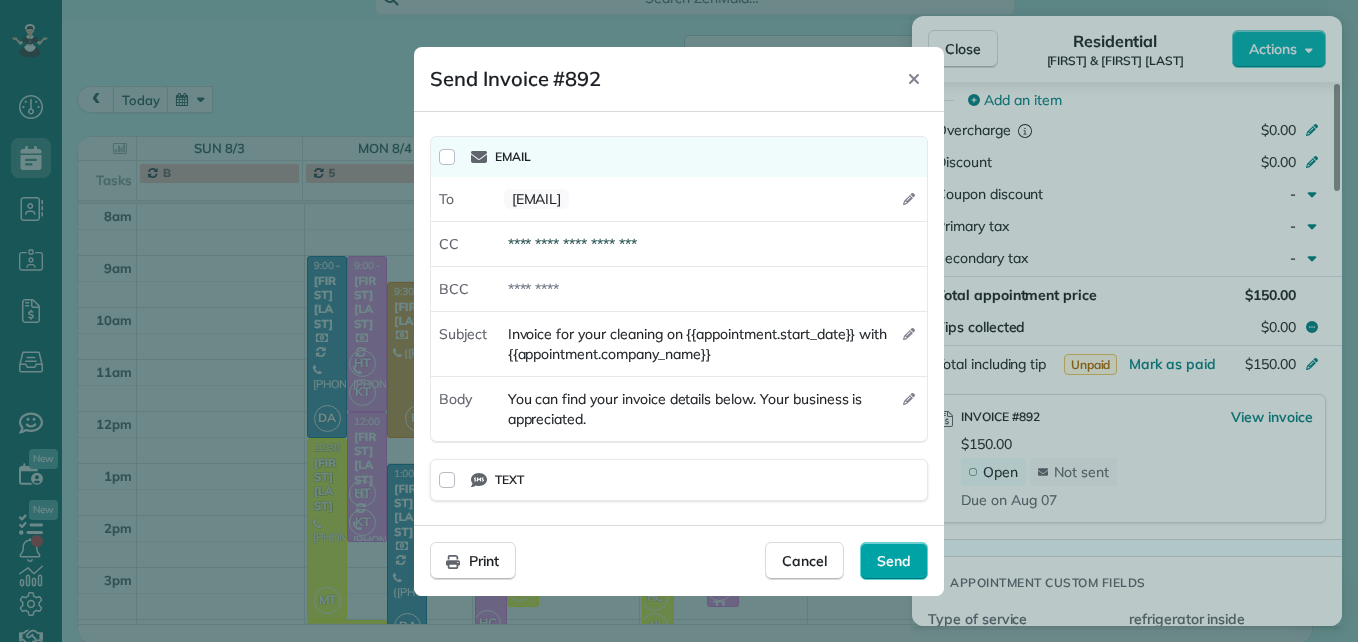 type on "**********" 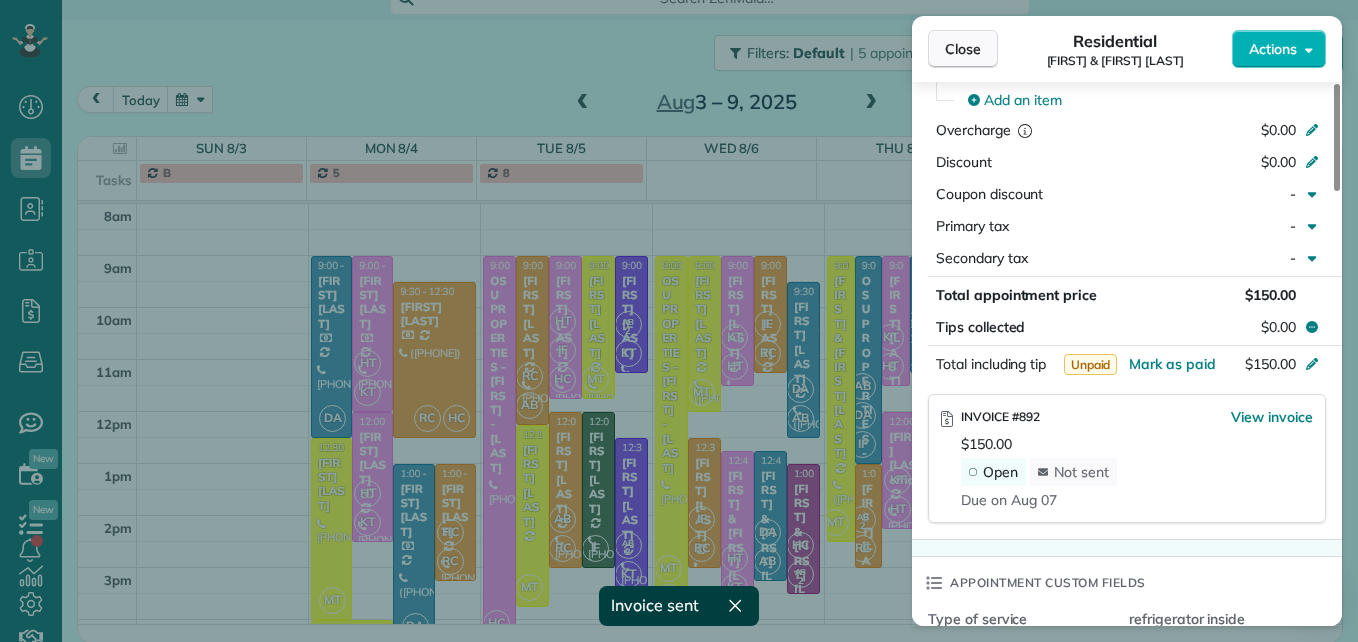 click on "Close" at bounding box center (963, 49) 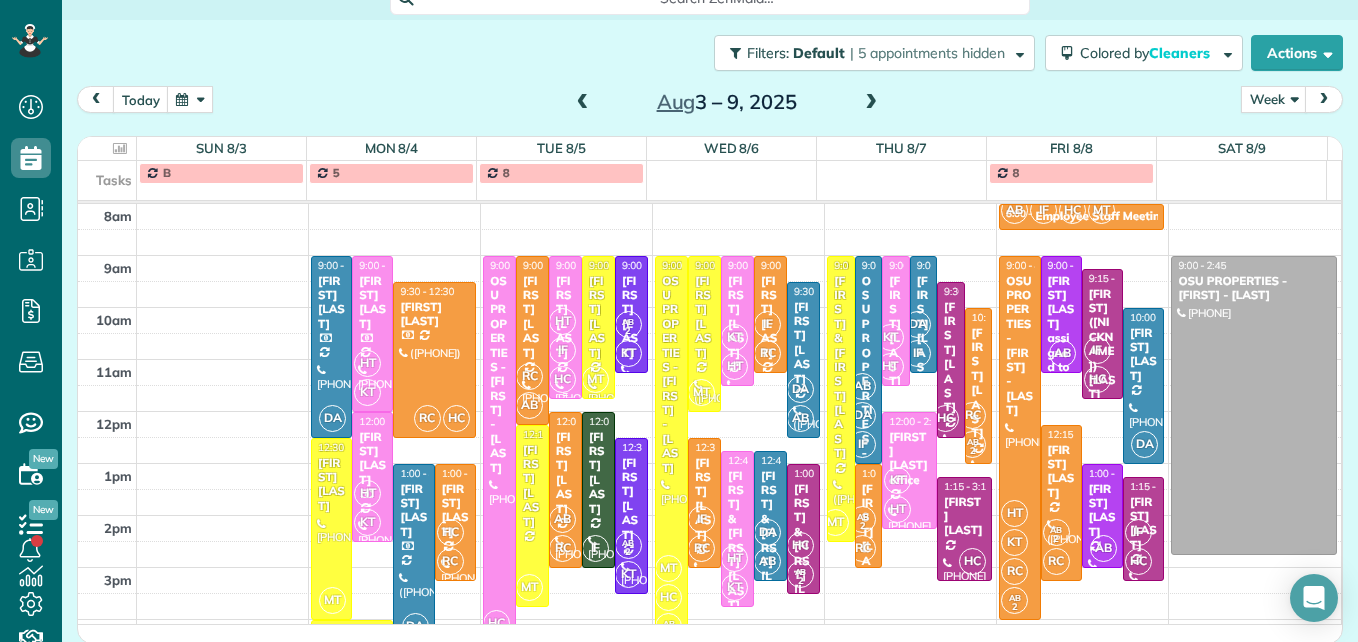 click on "HT" at bounding box center (562, 321) 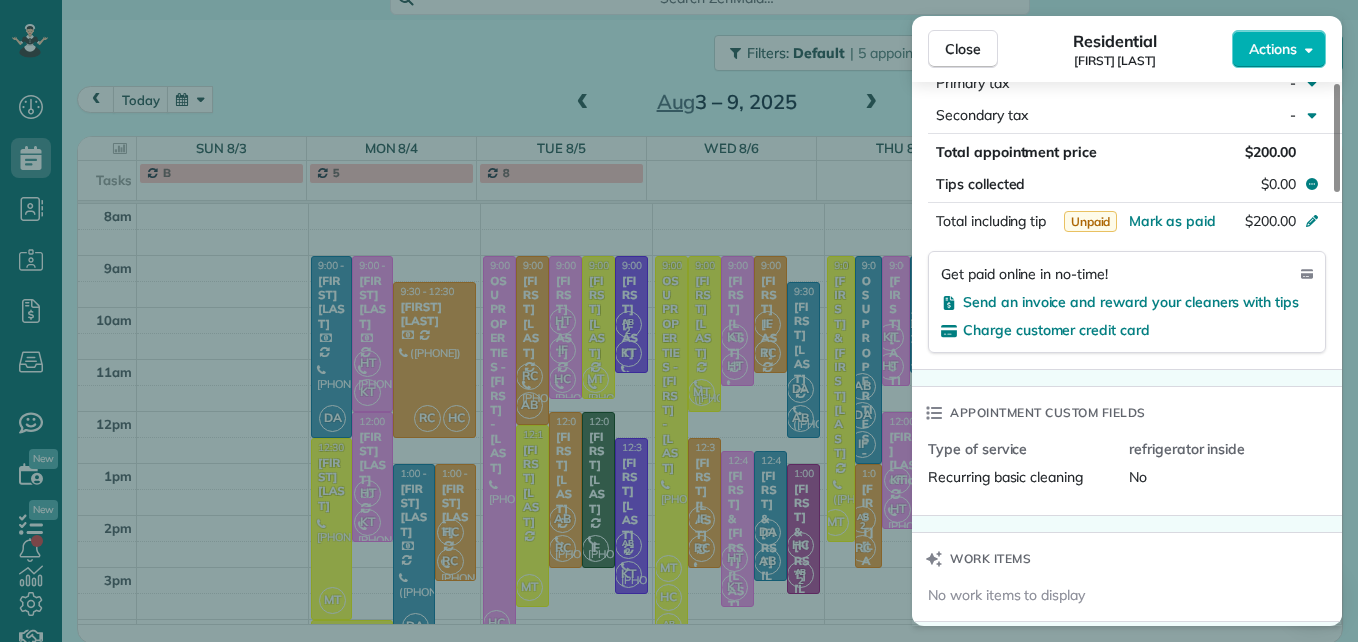 scroll, scrollTop: 1300, scrollLeft: 0, axis: vertical 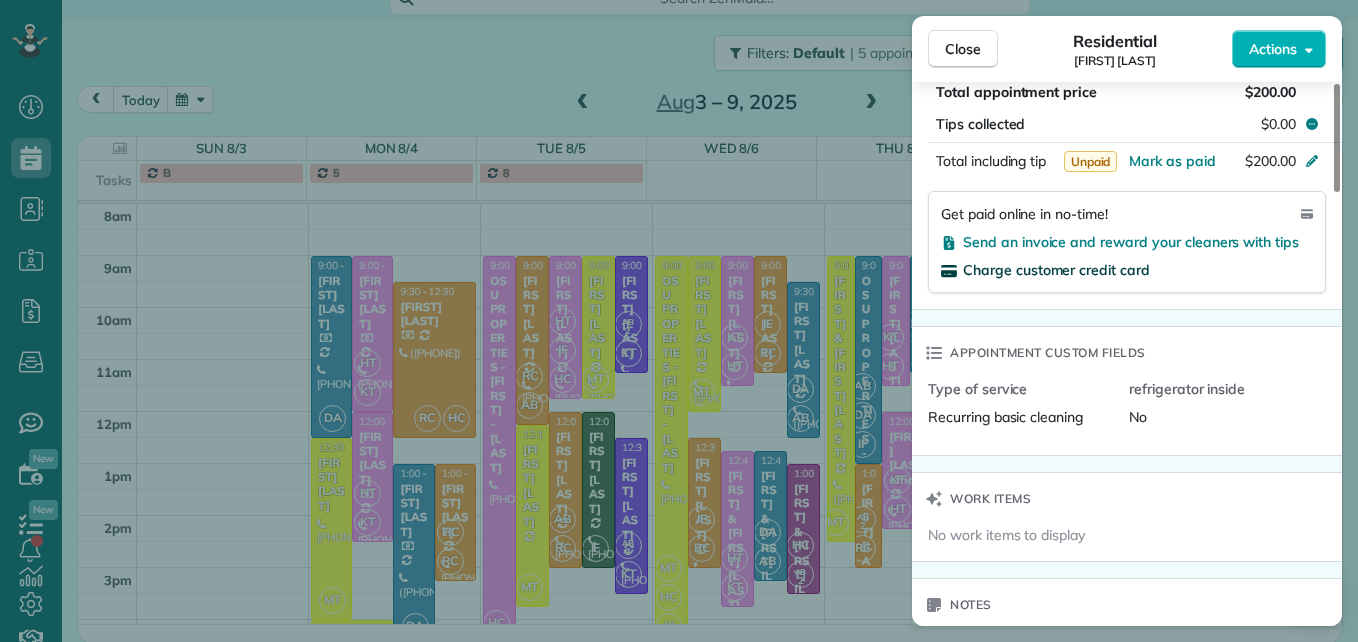 click on "Charge customer credit card" at bounding box center [1056, 270] 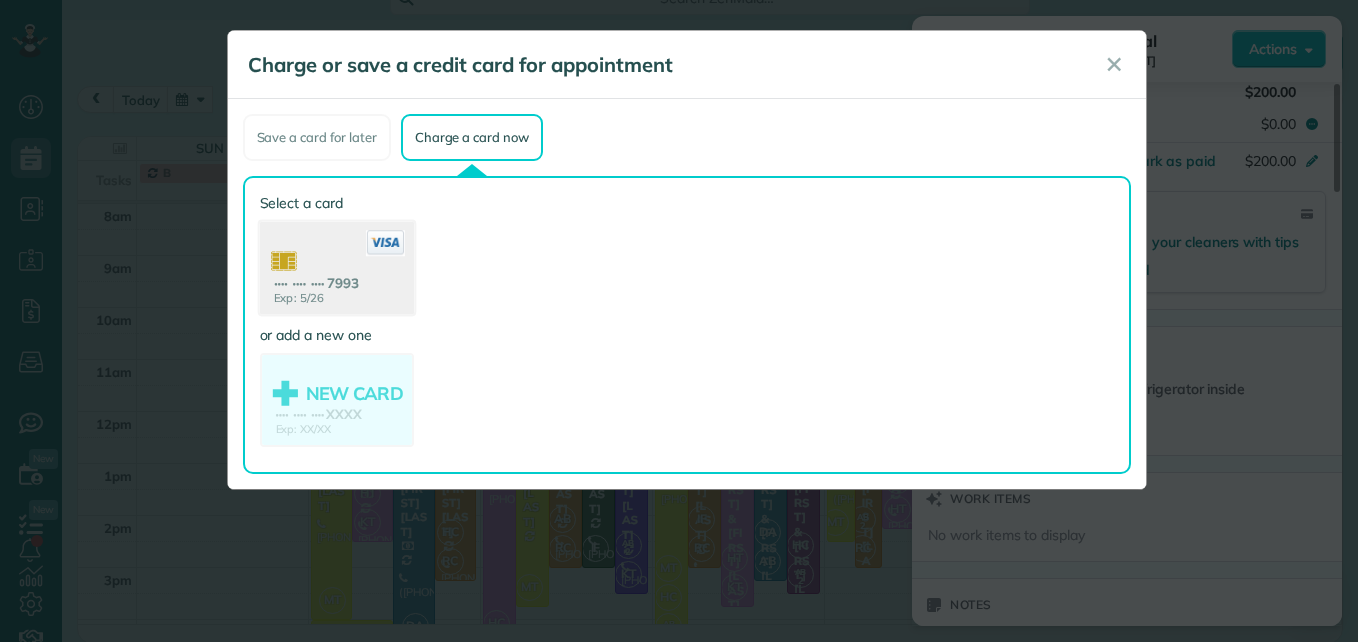 click 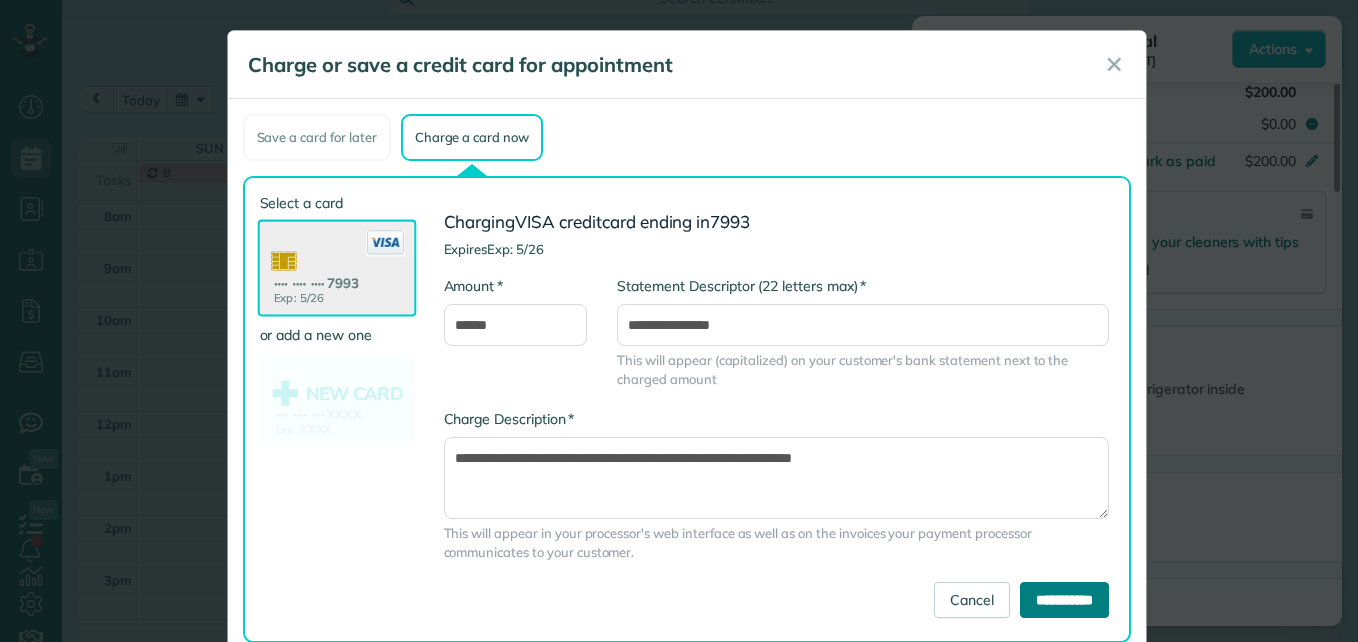 click on "**********" at bounding box center (1064, 600) 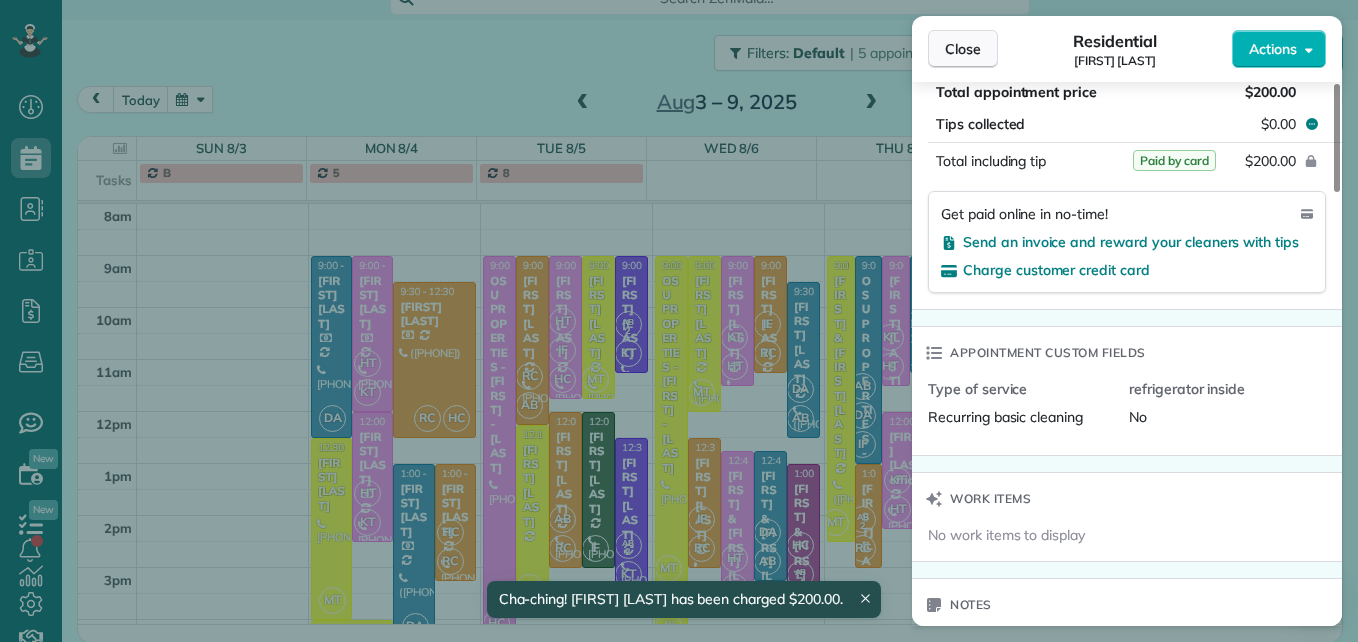 click on "Close" at bounding box center (963, 49) 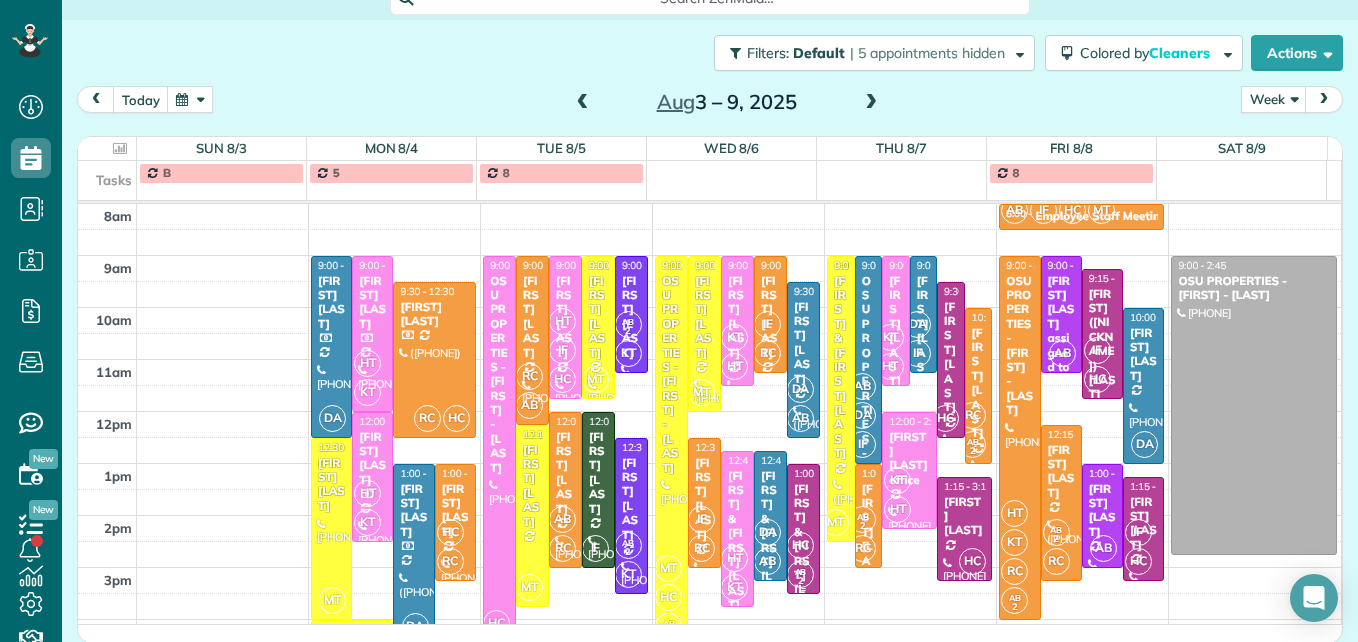 click on "[FIRST] & [FIRST] [LAST]" at bounding box center [803, 554] 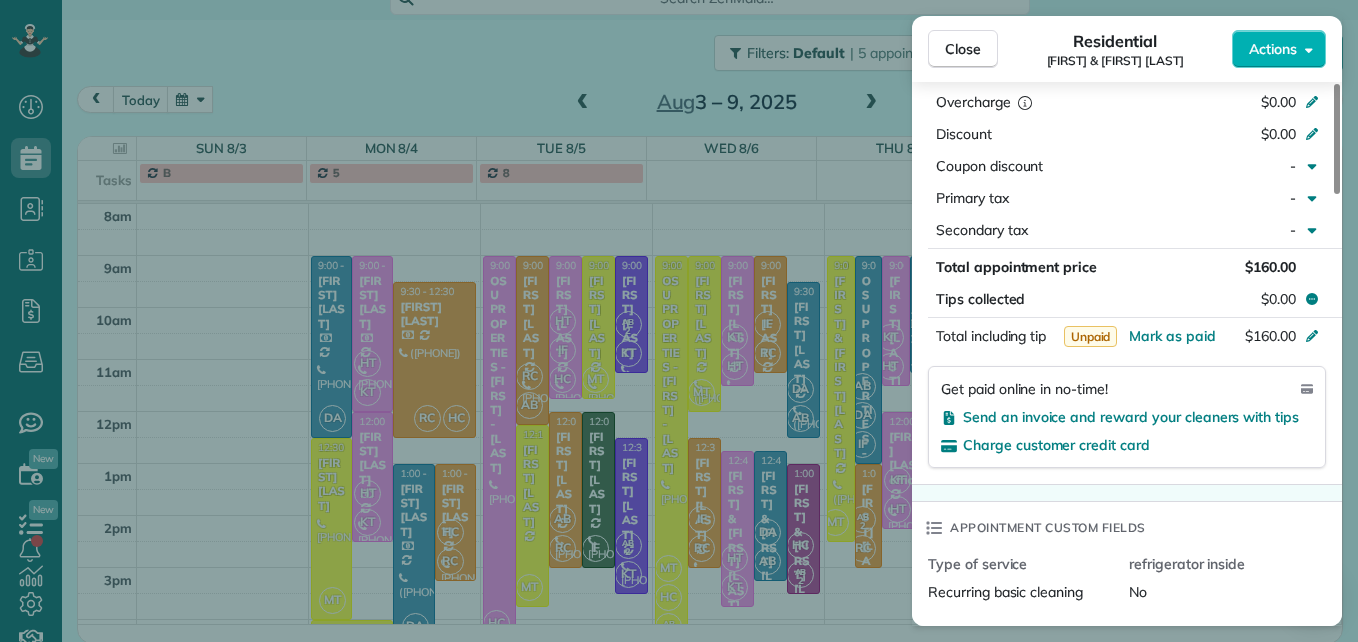 scroll, scrollTop: 1100, scrollLeft: 0, axis: vertical 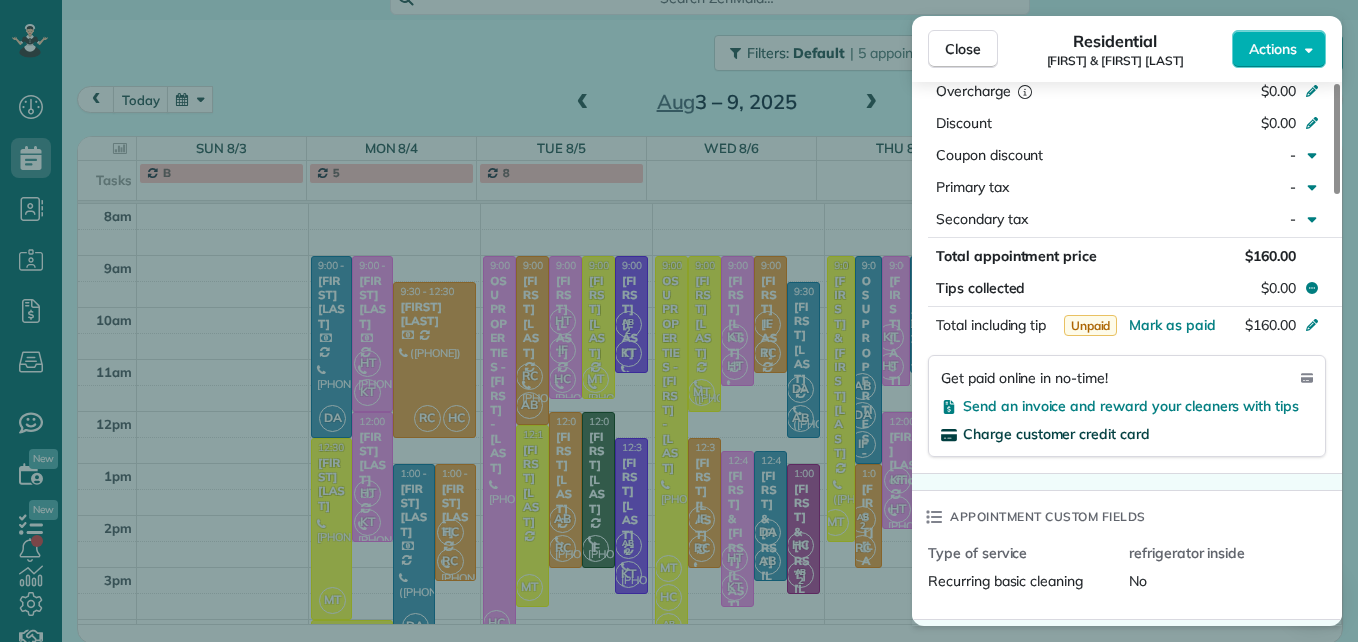 click on "Charge customer credit card" at bounding box center [1056, 434] 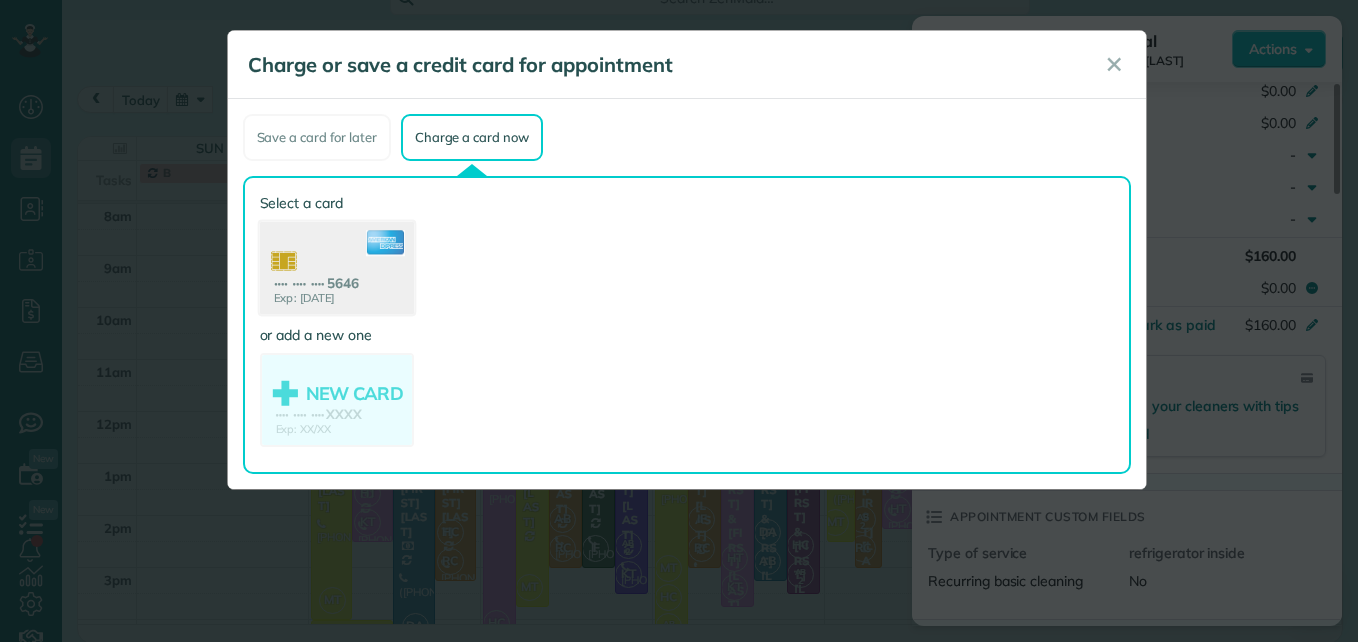 click 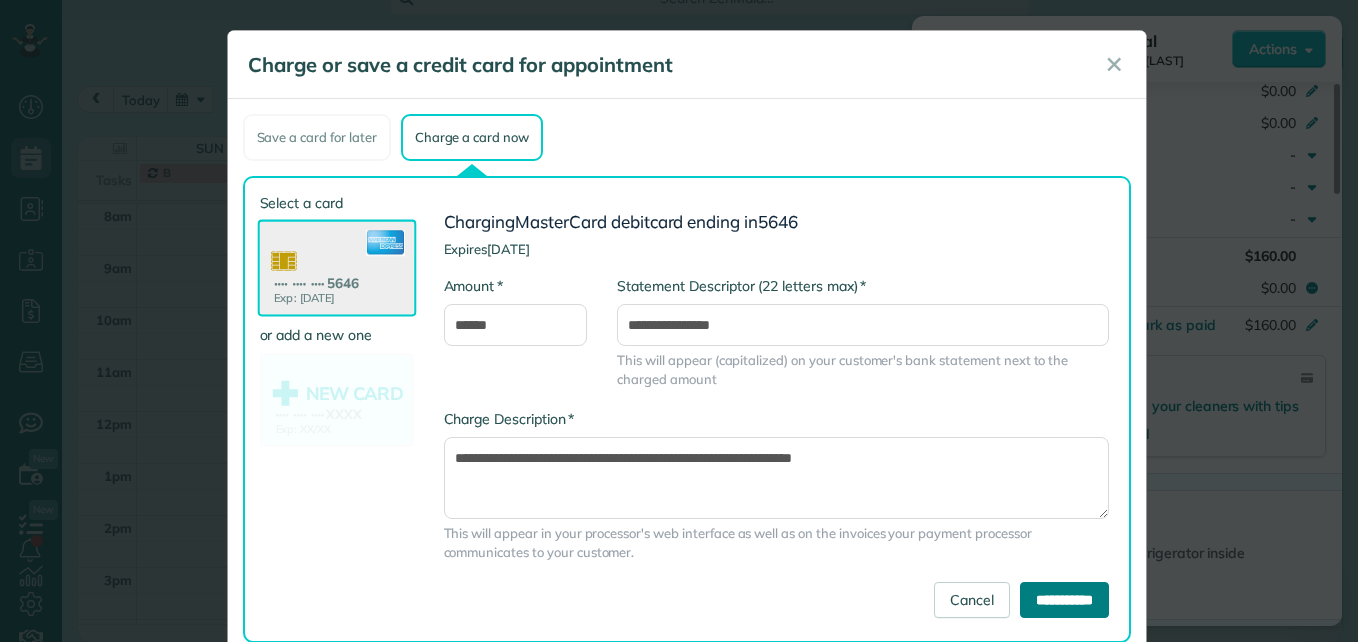 click on "**********" at bounding box center (1064, 600) 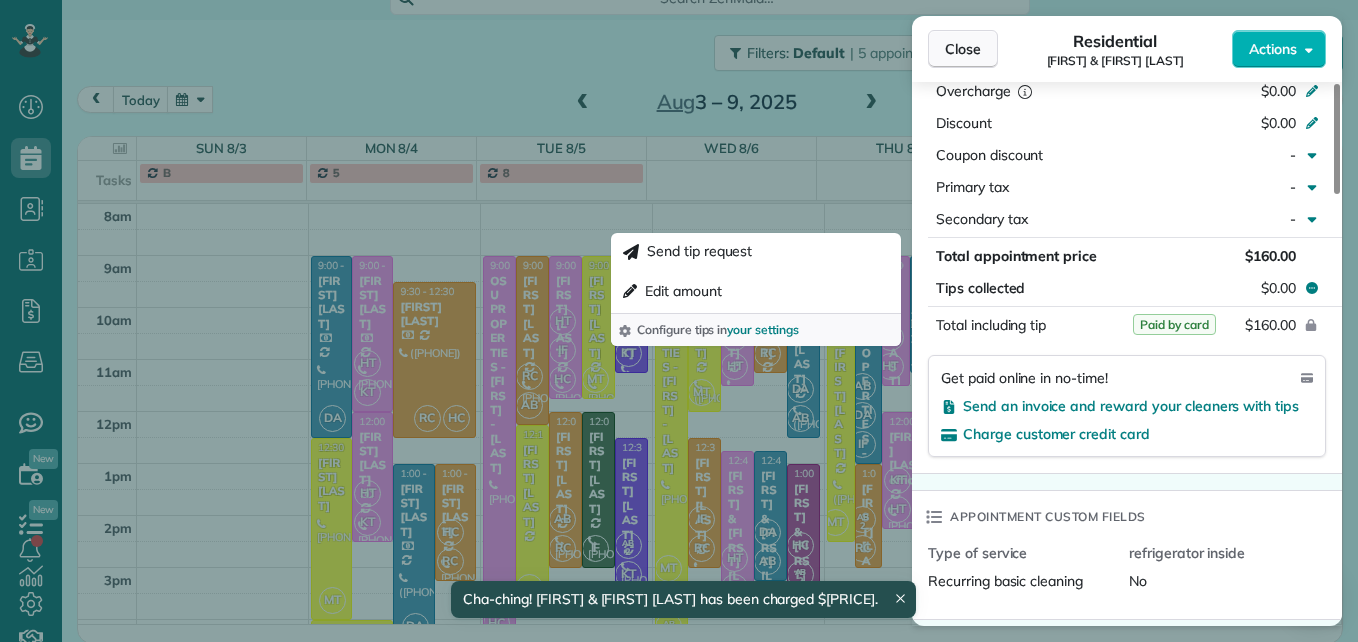click on "Close" at bounding box center [963, 49] 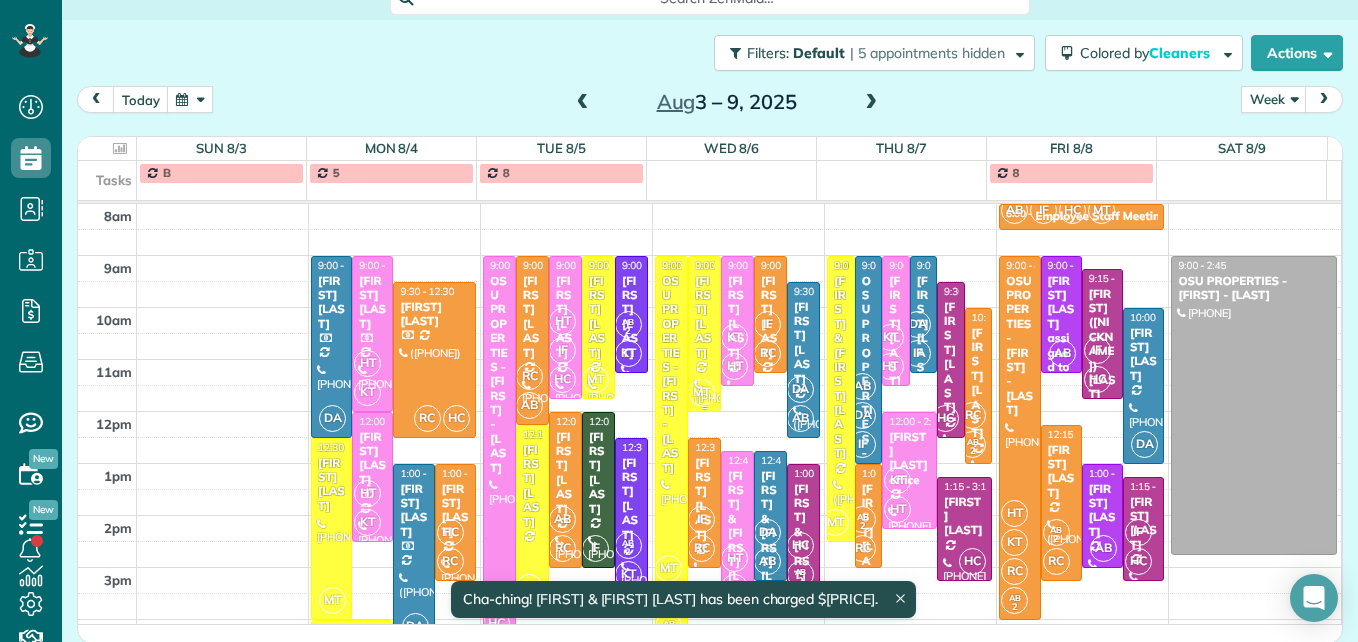 click on "[FIRST] [LAST]" at bounding box center (704, 317) 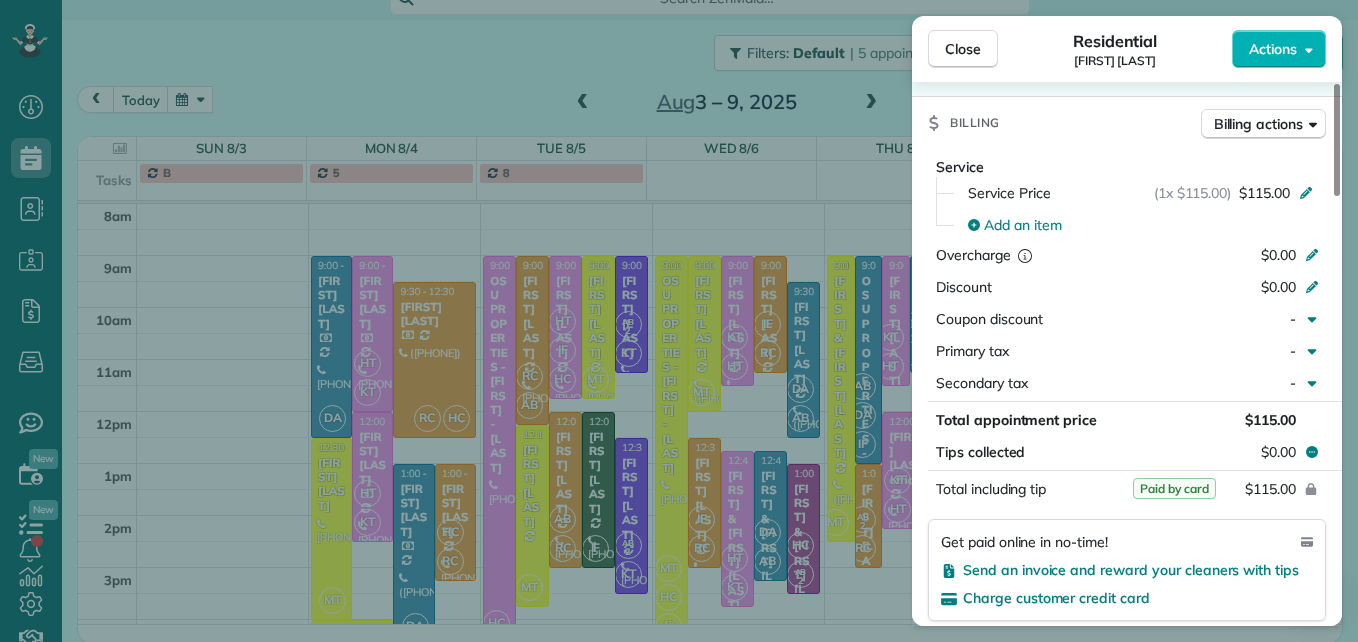 scroll, scrollTop: 1000, scrollLeft: 0, axis: vertical 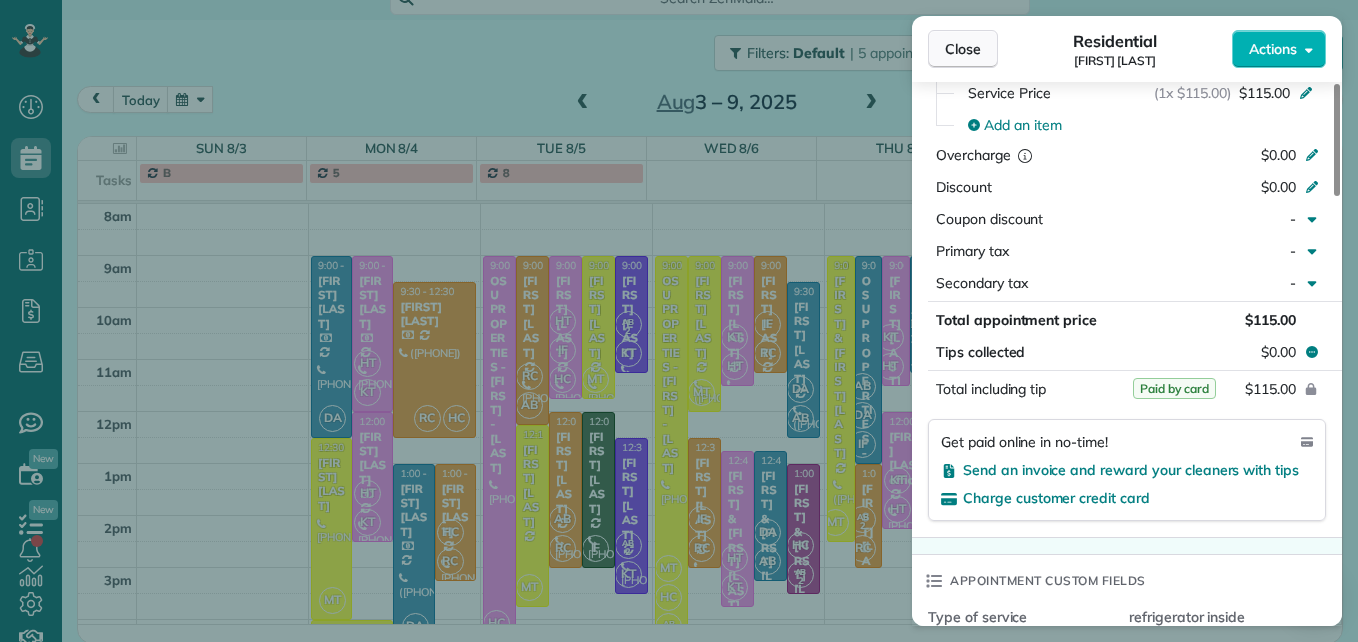 click on "Close" at bounding box center (963, 49) 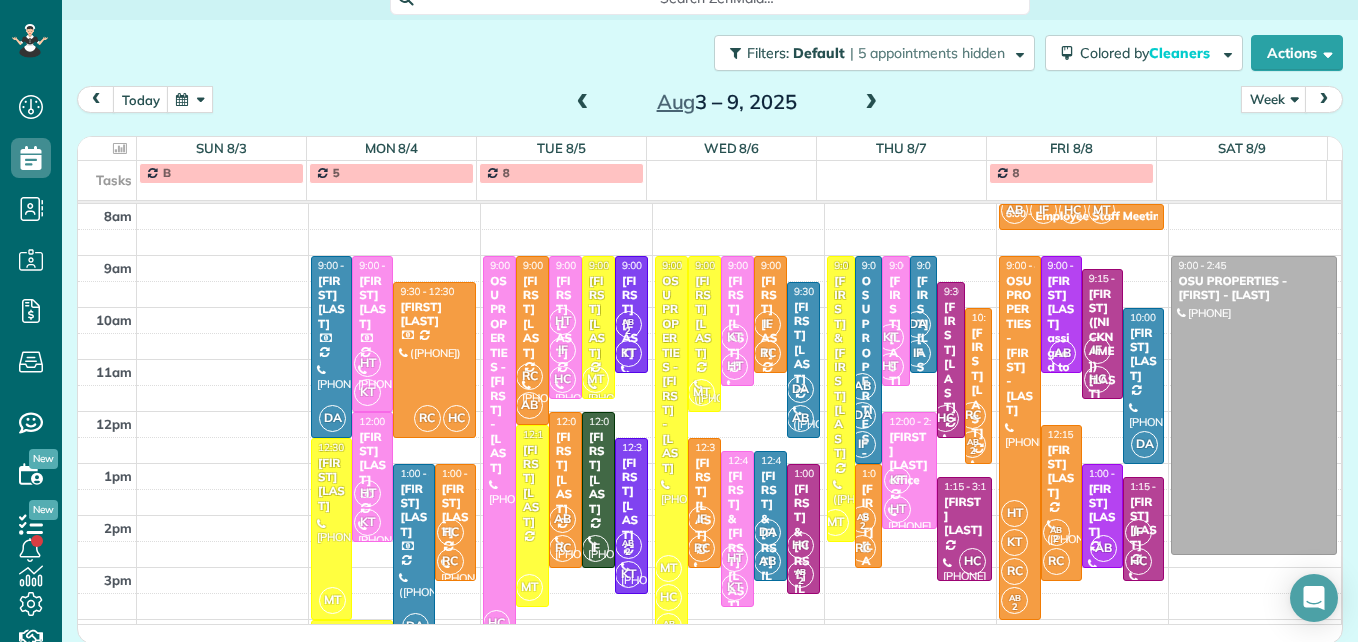 click at bounding box center [871, 103] 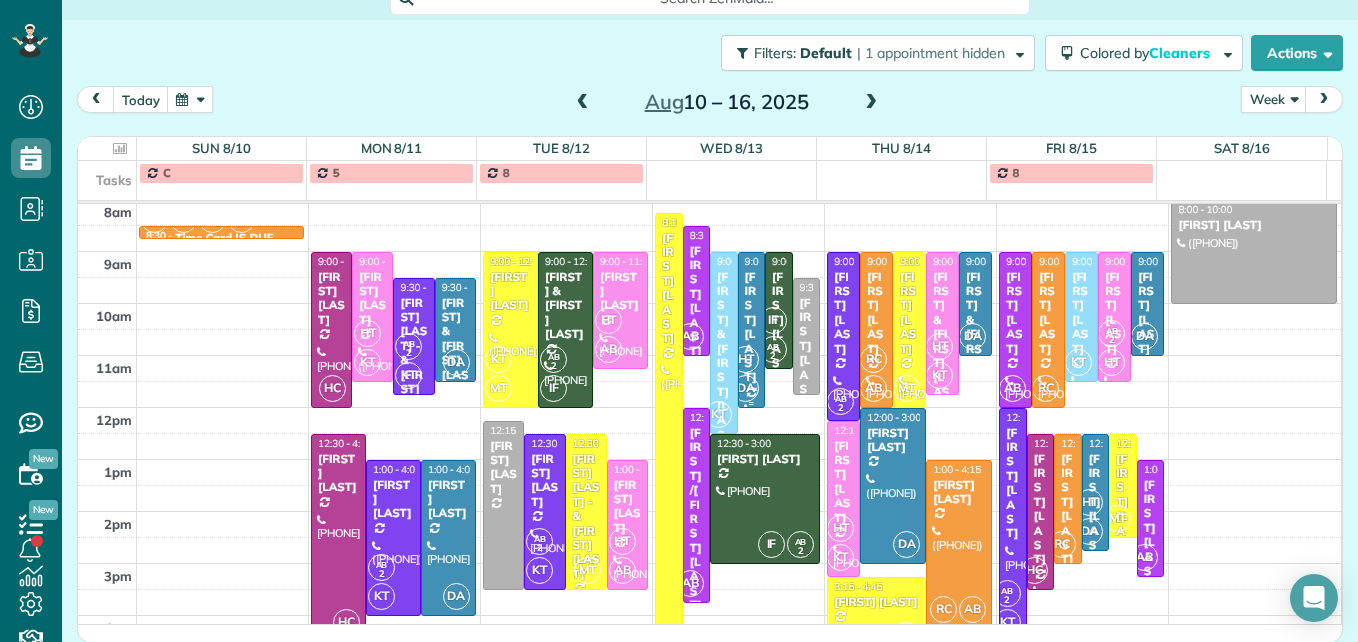 scroll, scrollTop: 309, scrollLeft: 0, axis: vertical 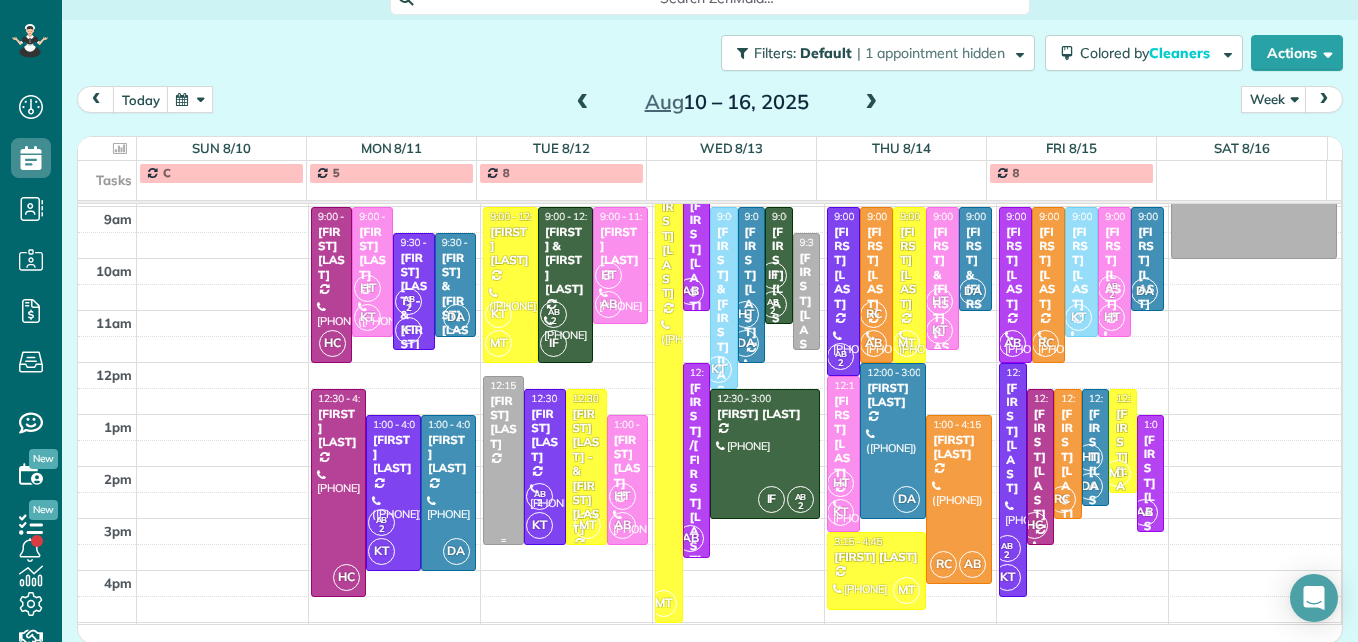 click at bounding box center (503, 460) 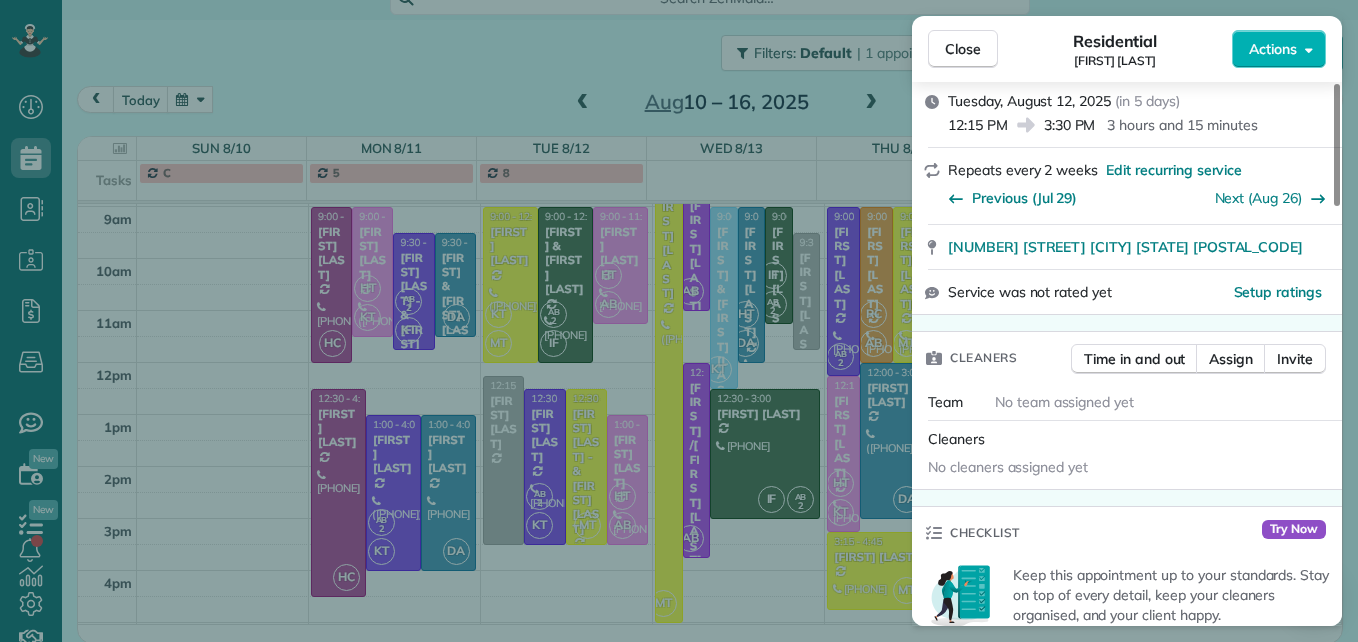 scroll, scrollTop: 300, scrollLeft: 0, axis: vertical 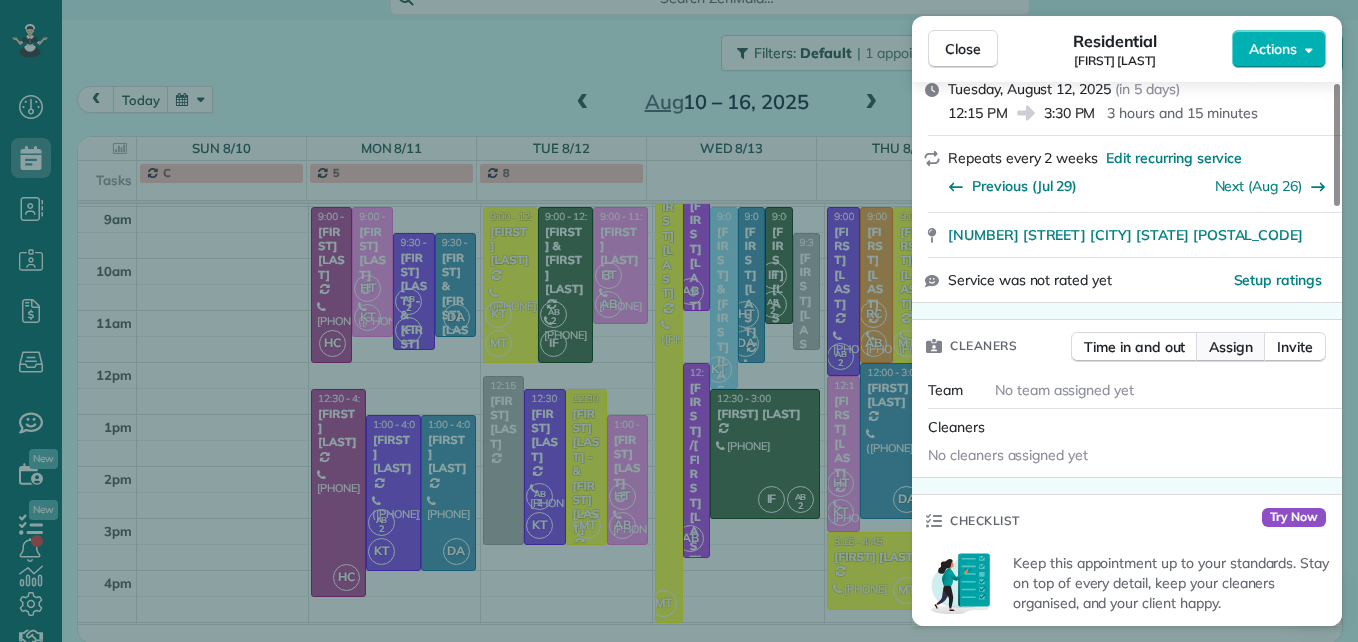 click on "Assign" at bounding box center [1231, 347] 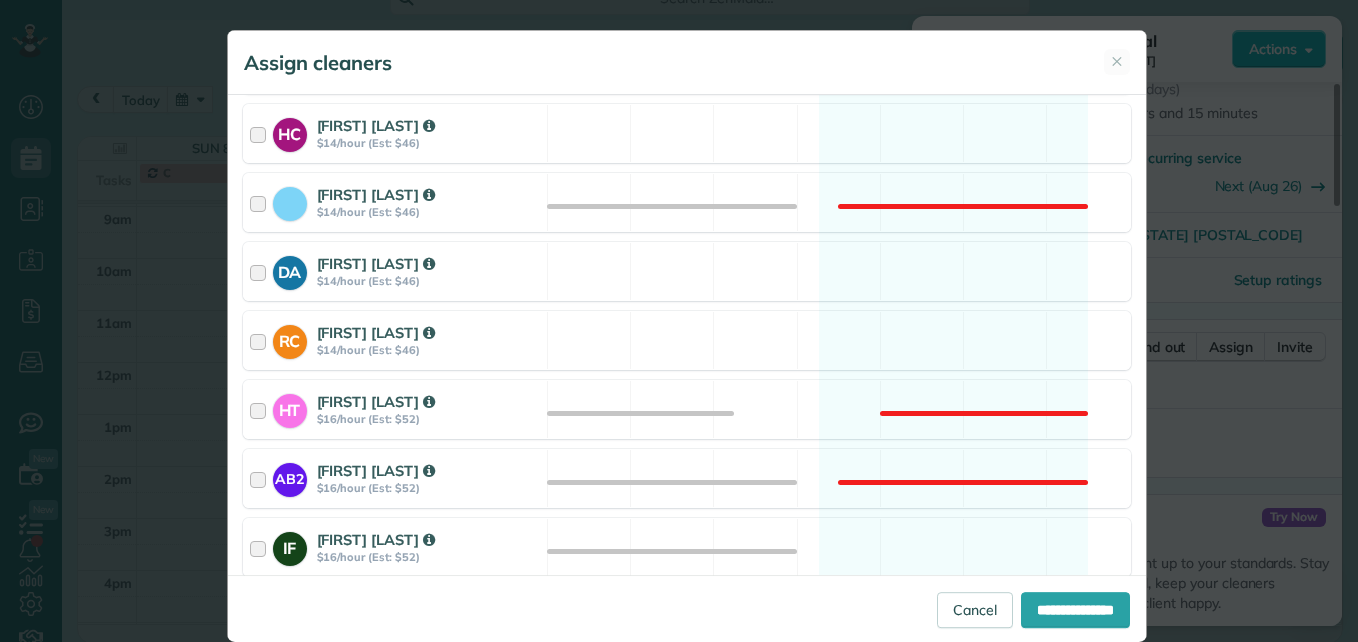scroll, scrollTop: 500, scrollLeft: 0, axis: vertical 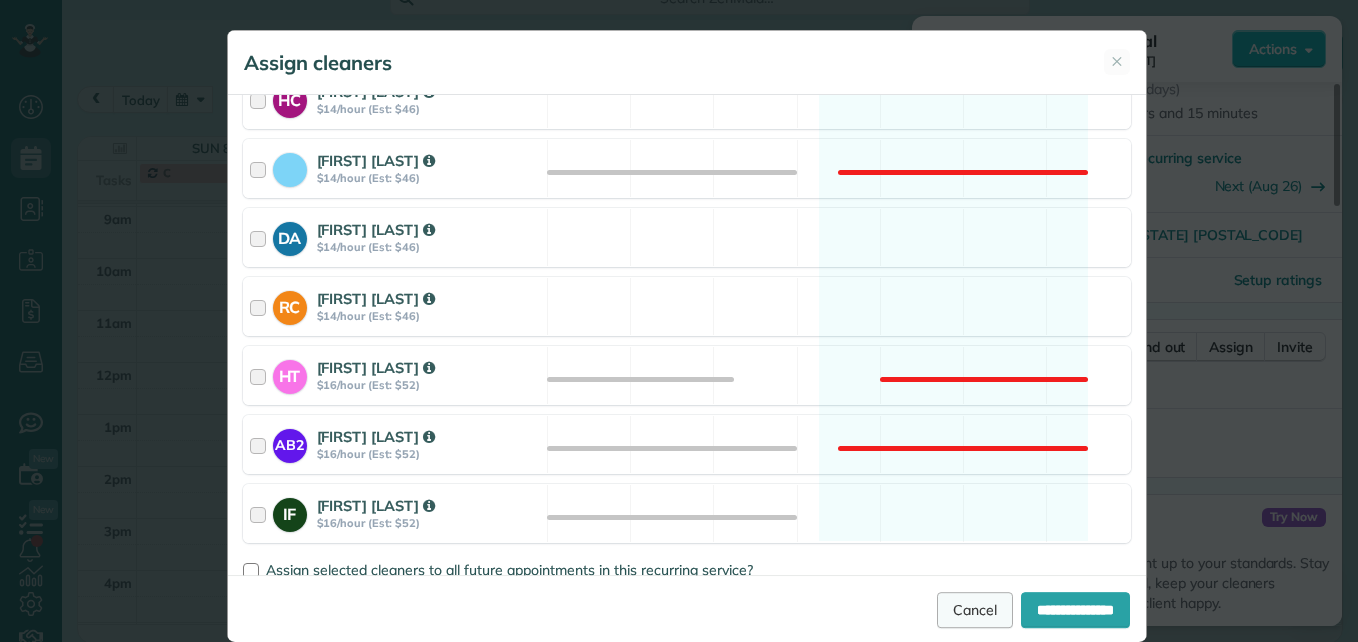 click on "Cancel" at bounding box center [975, 610] 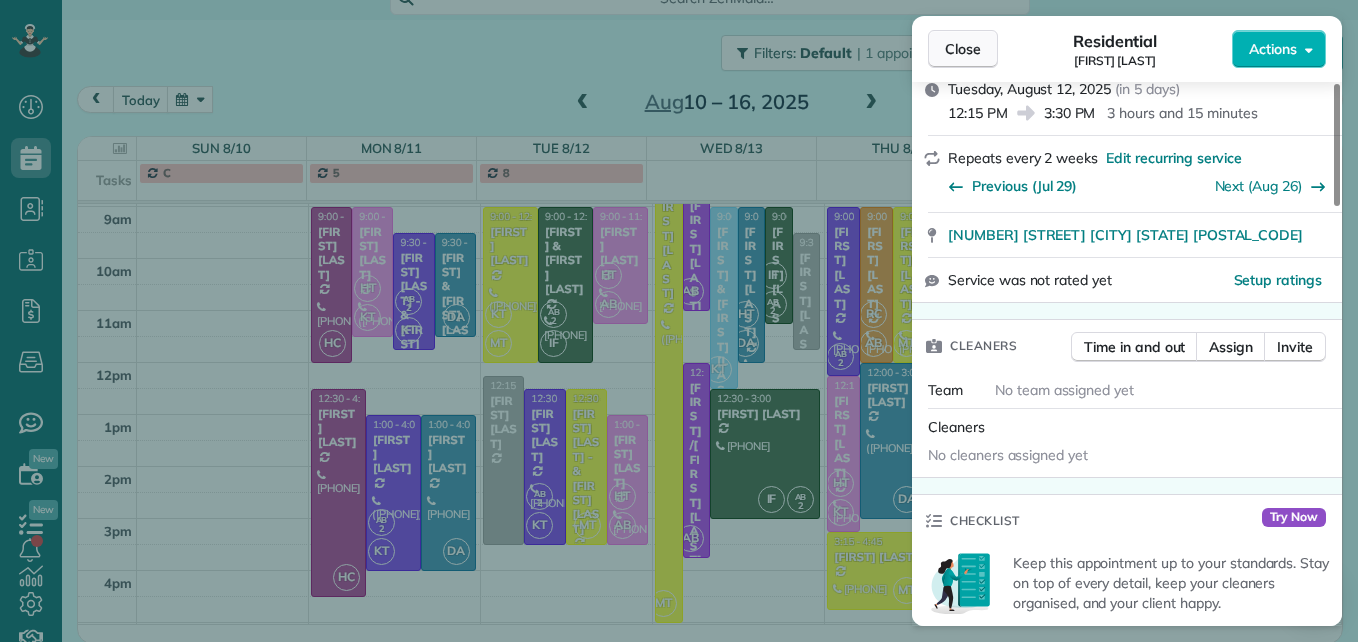 click on "Close" at bounding box center [963, 49] 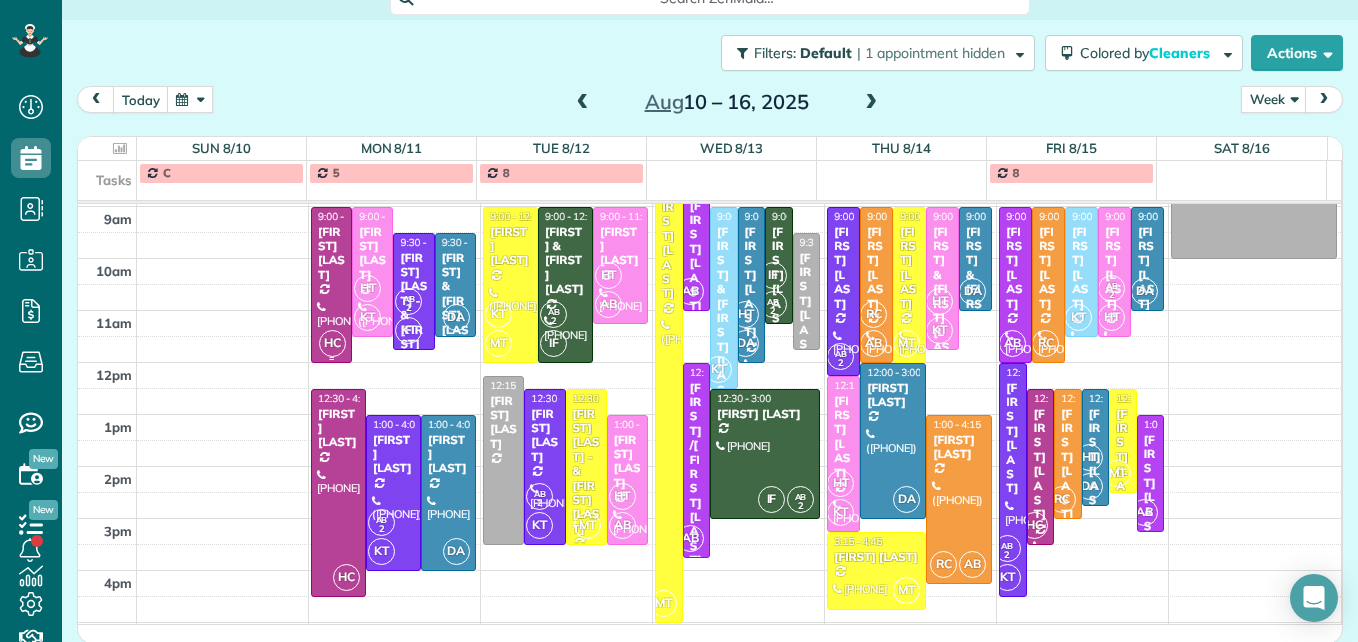 click at bounding box center (331, 285) 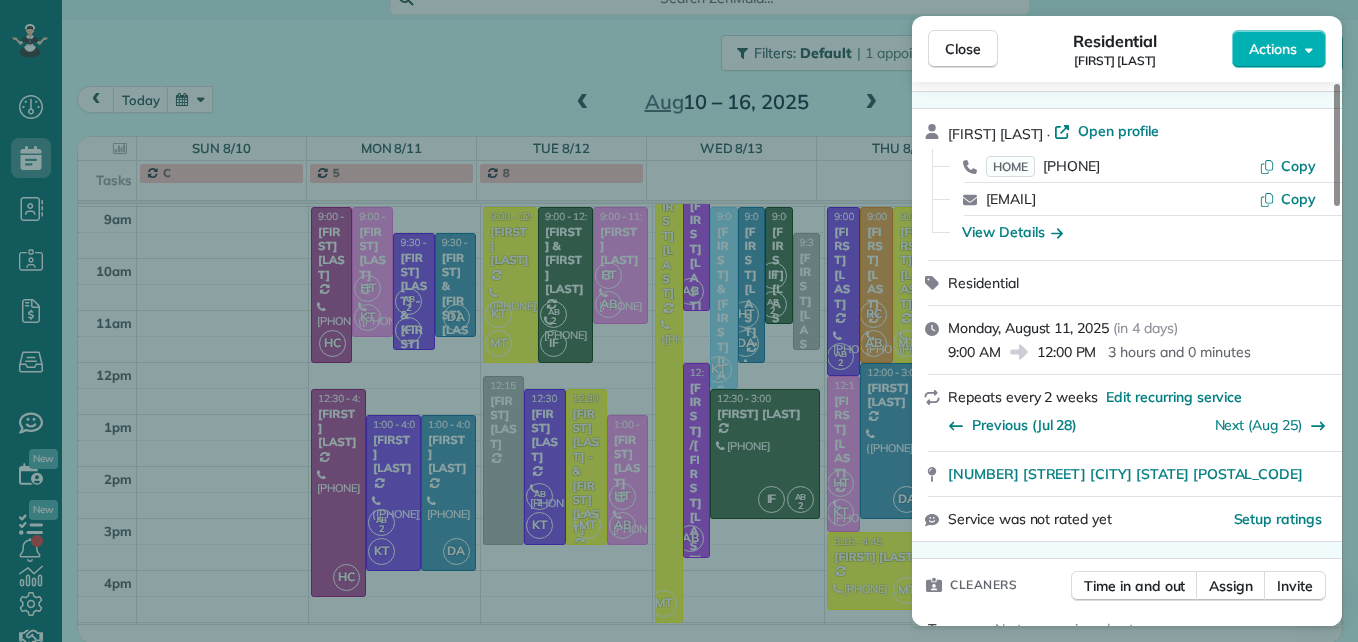 scroll, scrollTop: 100, scrollLeft: 0, axis: vertical 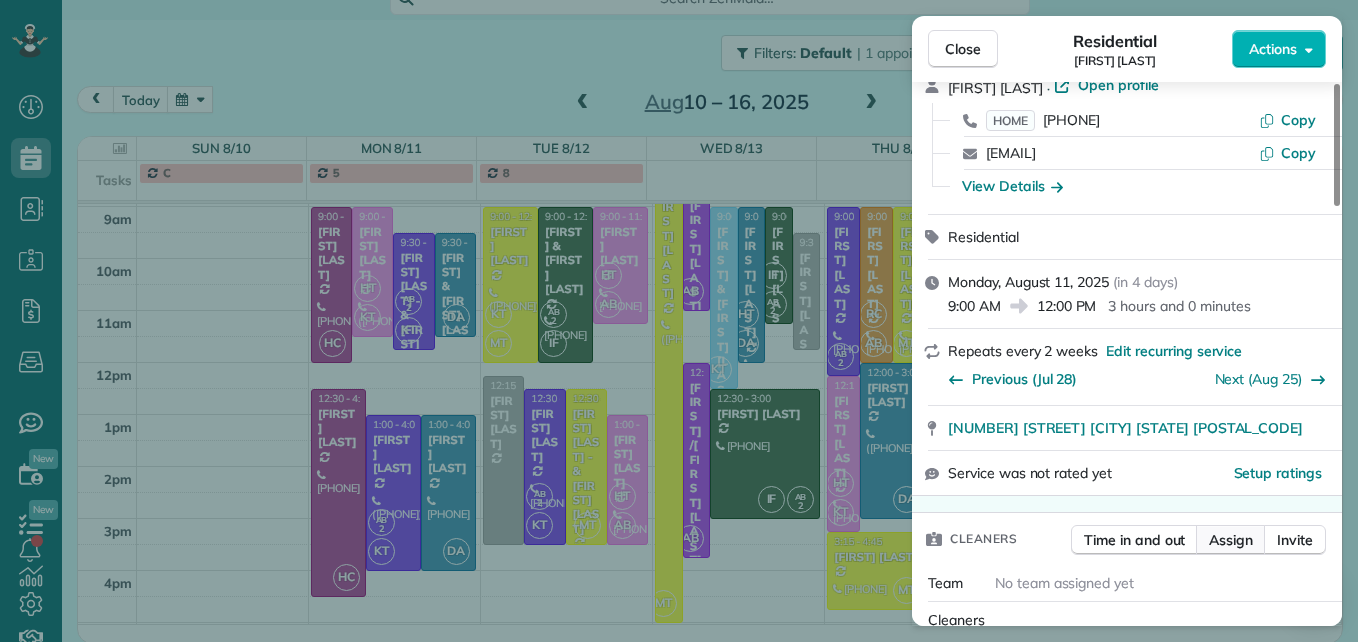 click on "Assign" at bounding box center (1231, 540) 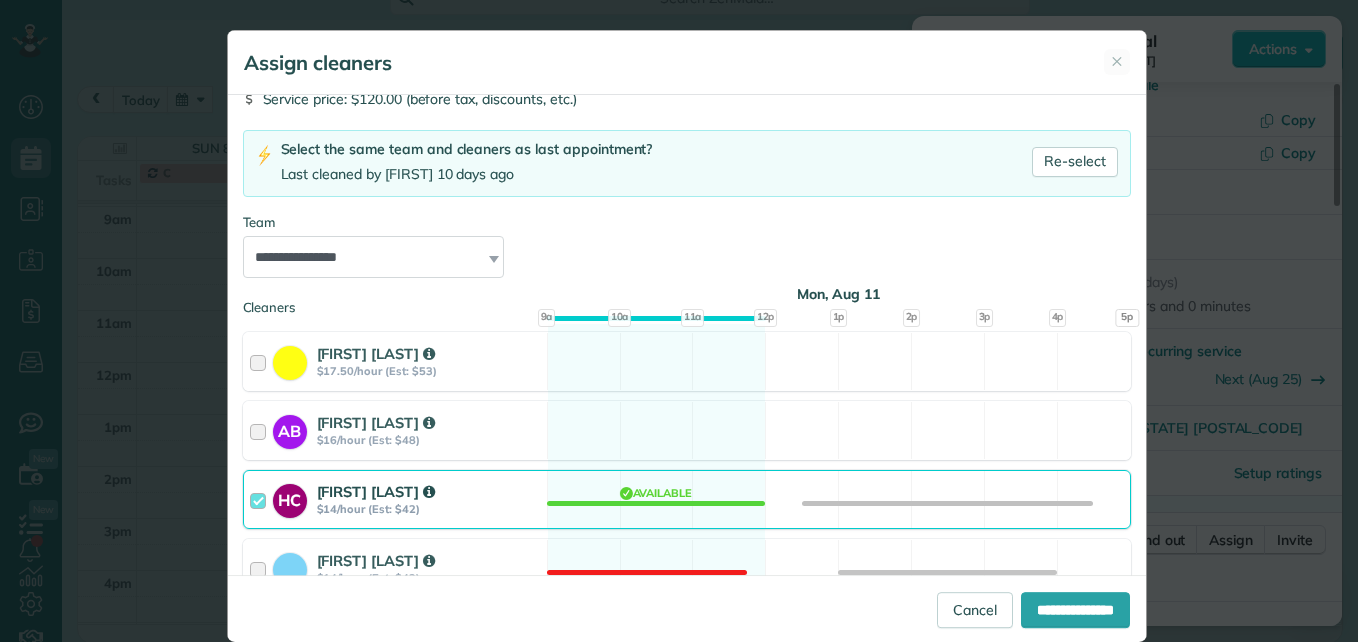 scroll, scrollTop: 200, scrollLeft: 0, axis: vertical 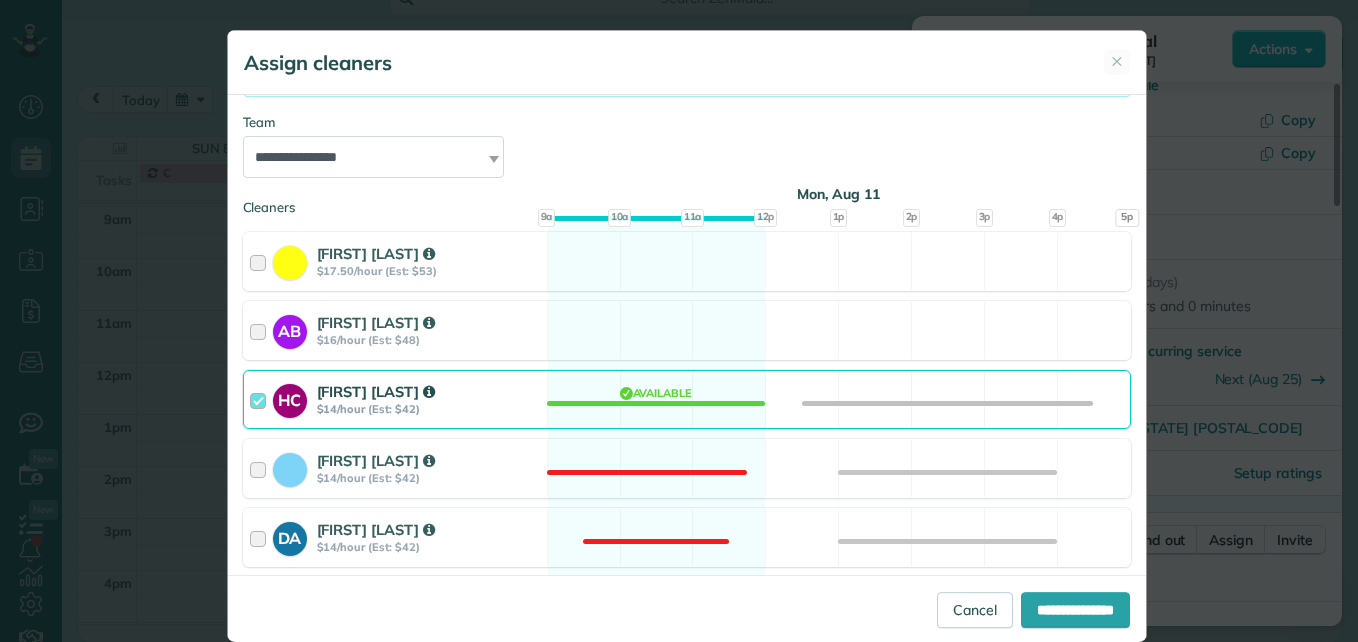 click at bounding box center [261, 399] 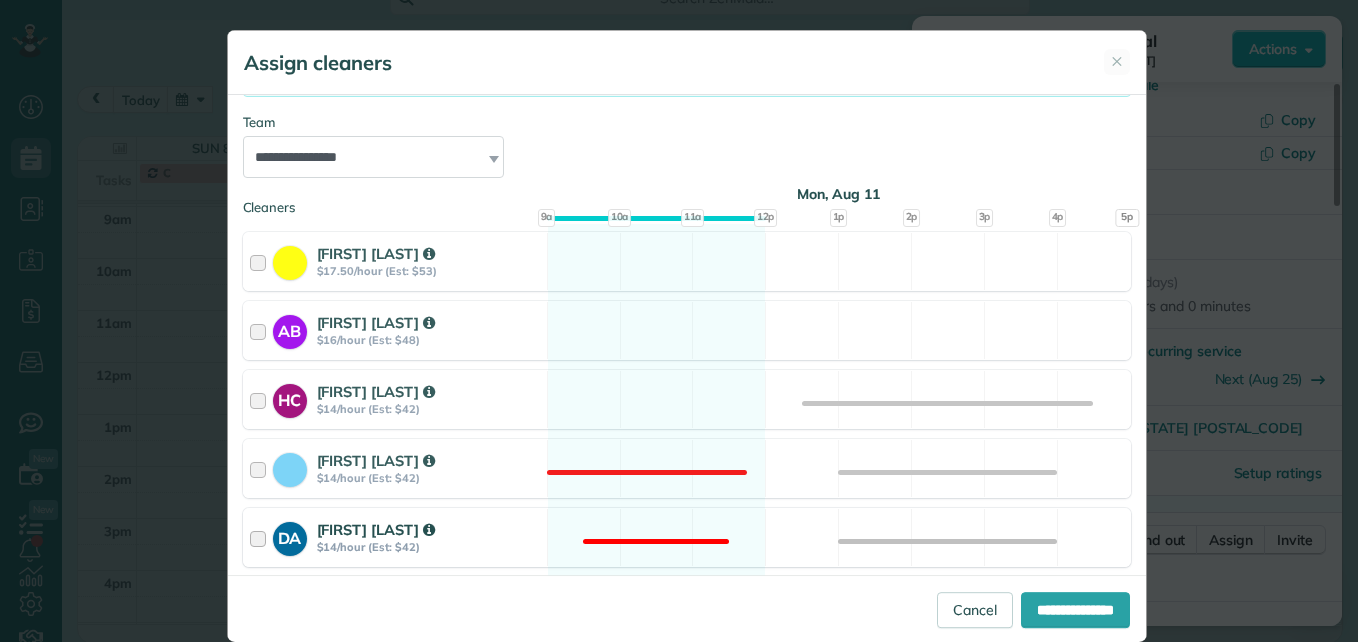 click at bounding box center (261, 537) 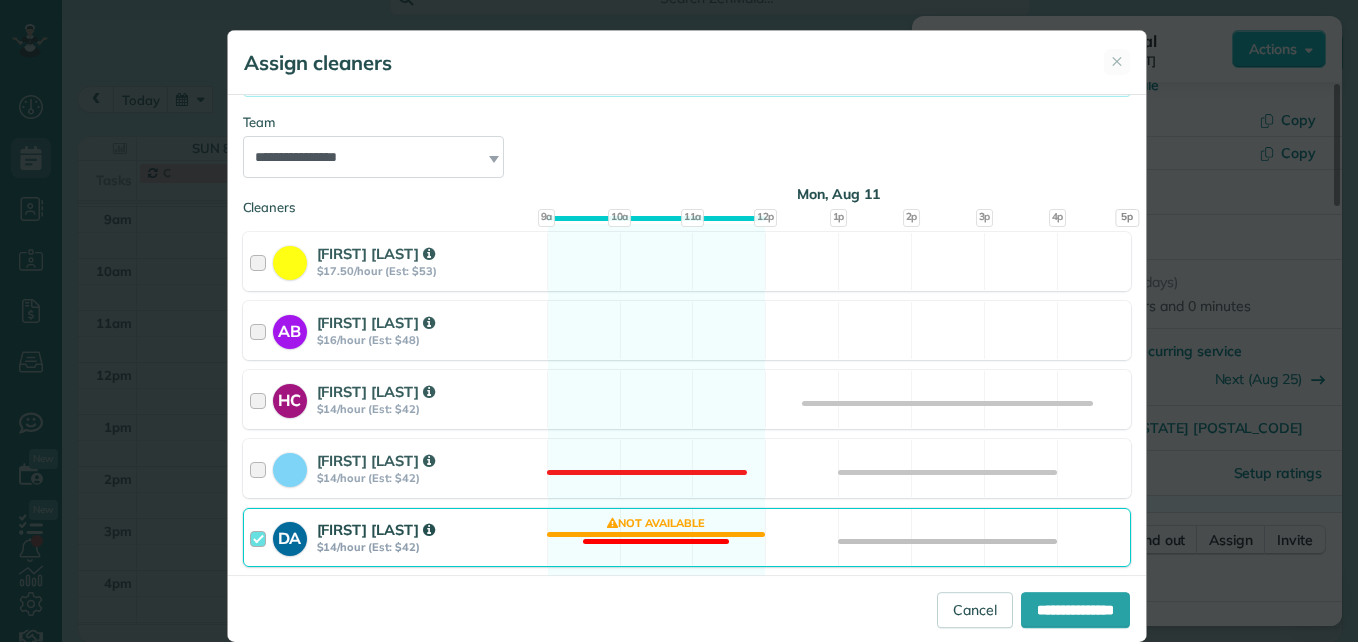 scroll, scrollTop: 30, scrollLeft: 0, axis: vertical 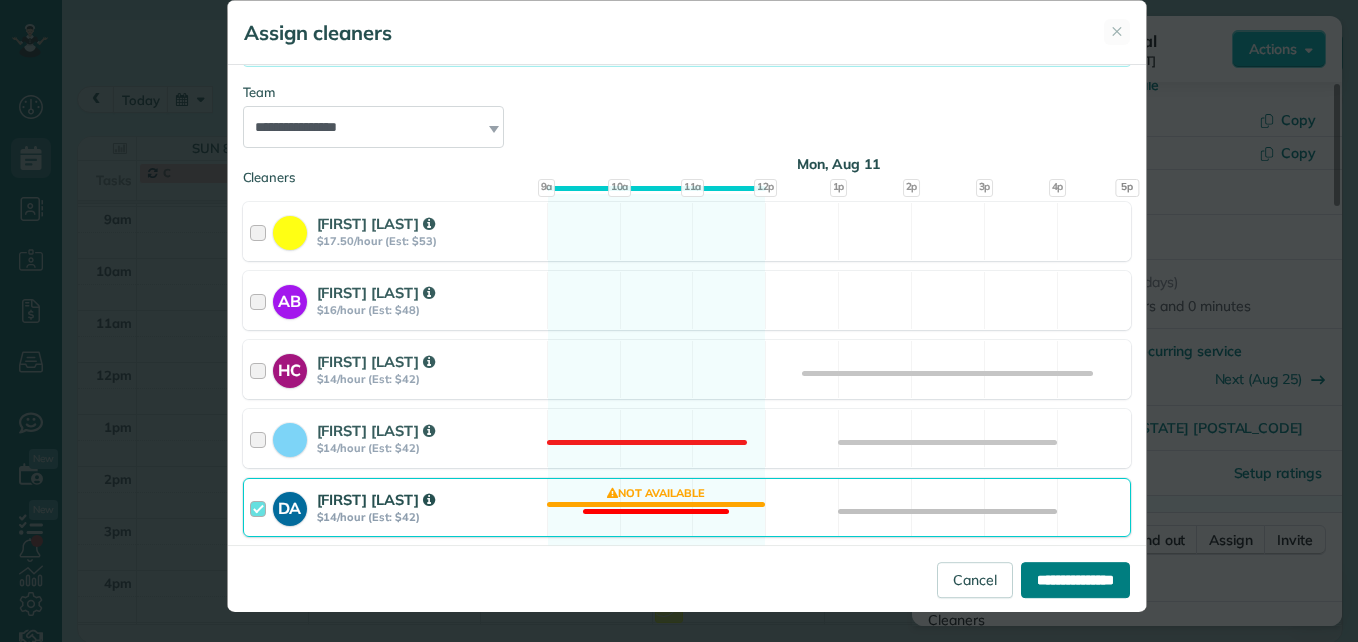 click on "**********" at bounding box center (1075, 580) 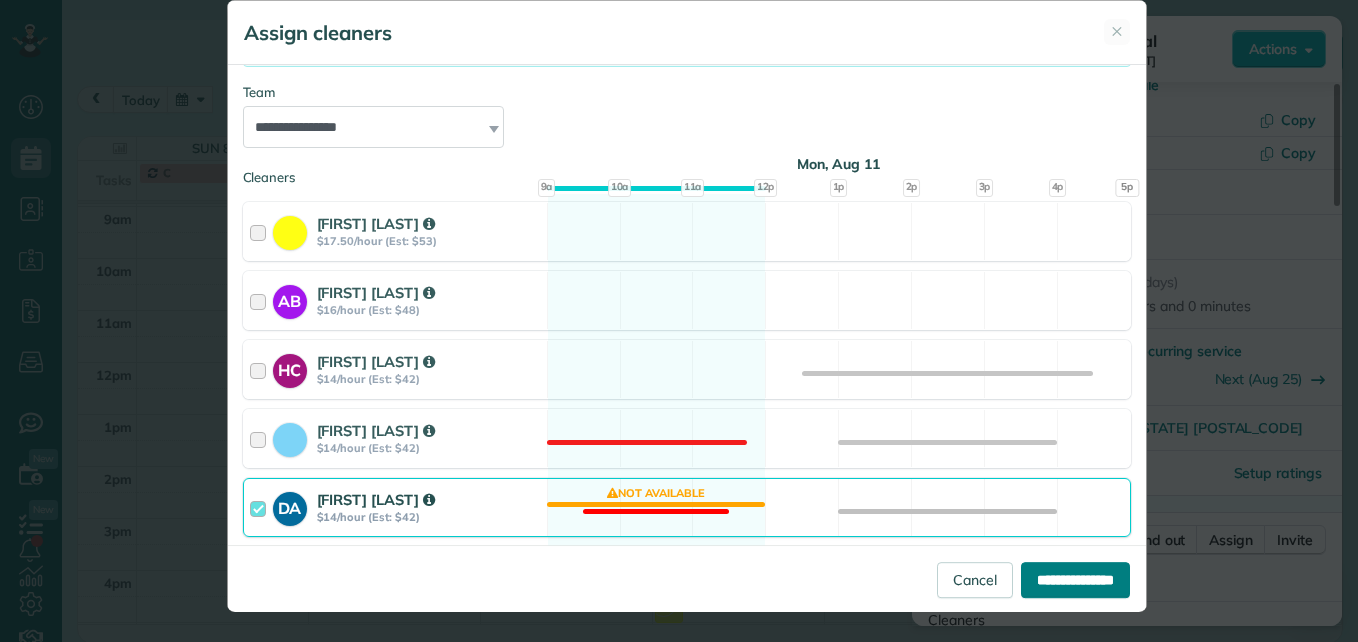 type on "**********" 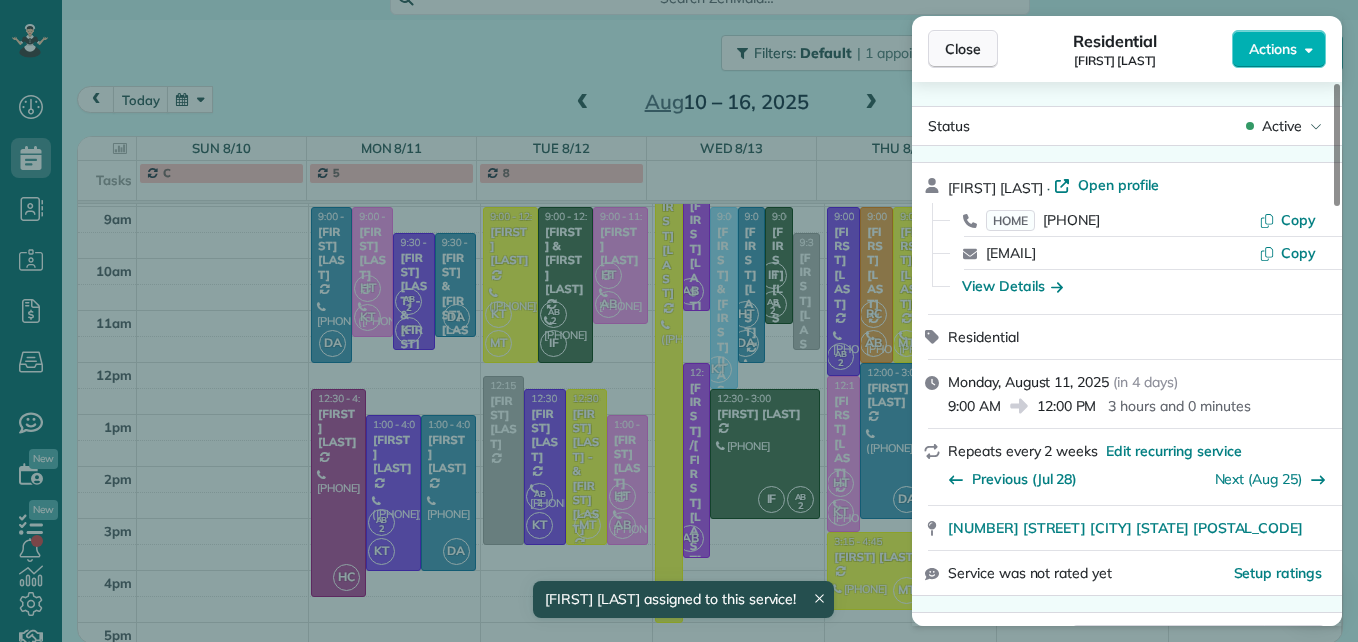 click on "Close" at bounding box center (963, 49) 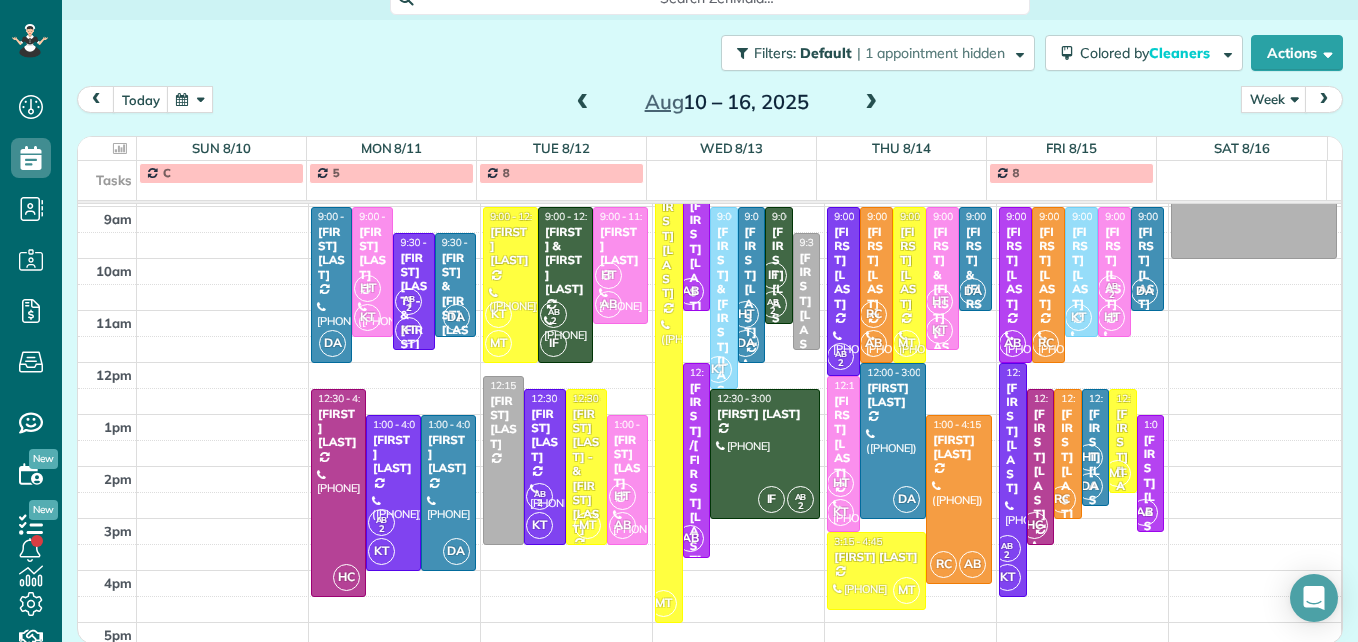 click on "[FIRST] & [FIRST] [LAST]" at bounding box center (455, 301) 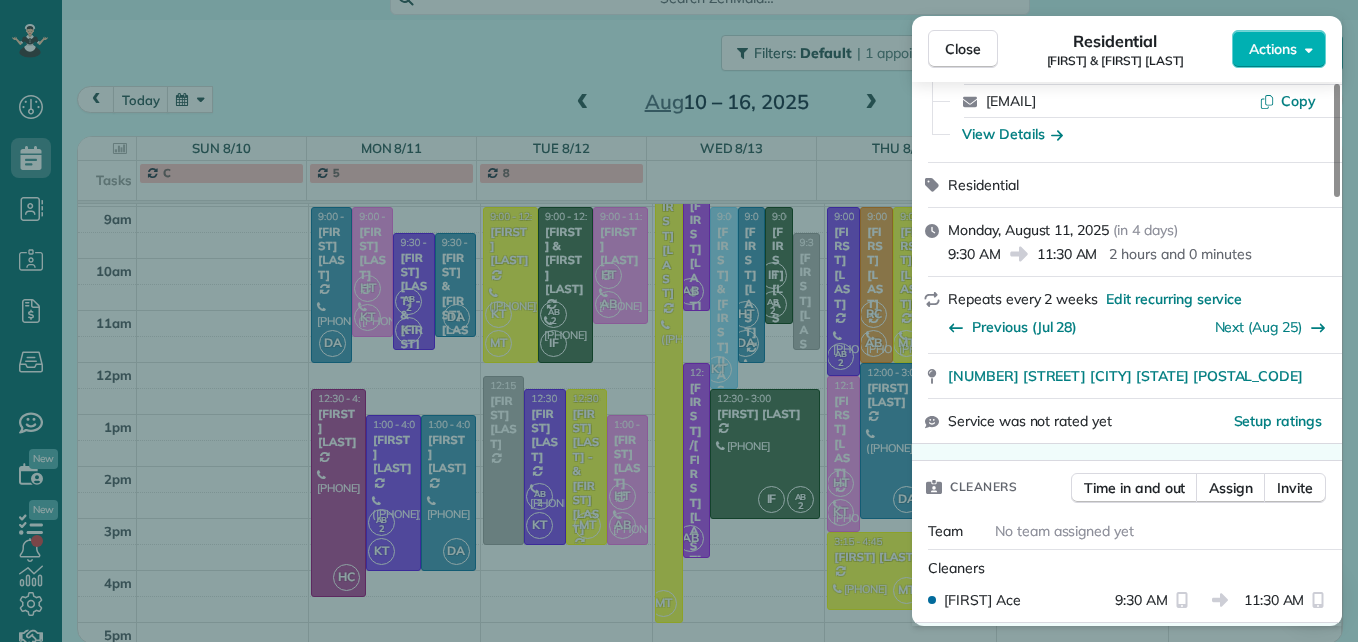 scroll, scrollTop: 200, scrollLeft: 0, axis: vertical 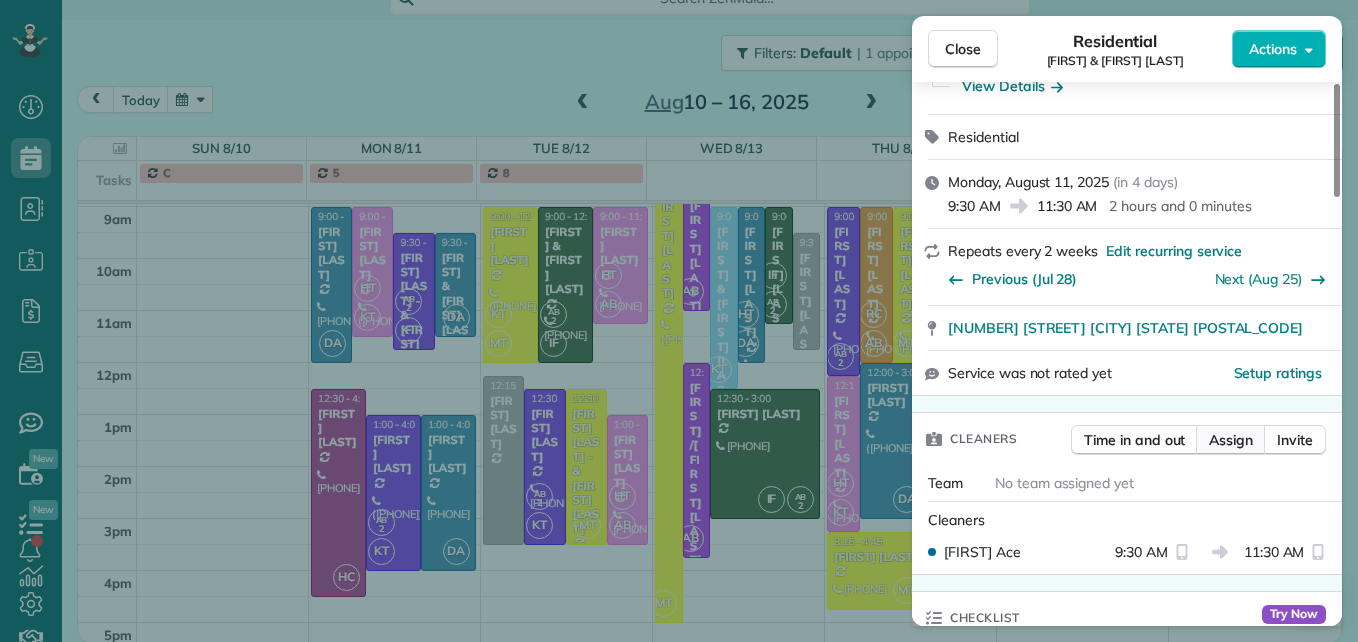 click on "Assign" at bounding box center [1231, 440] 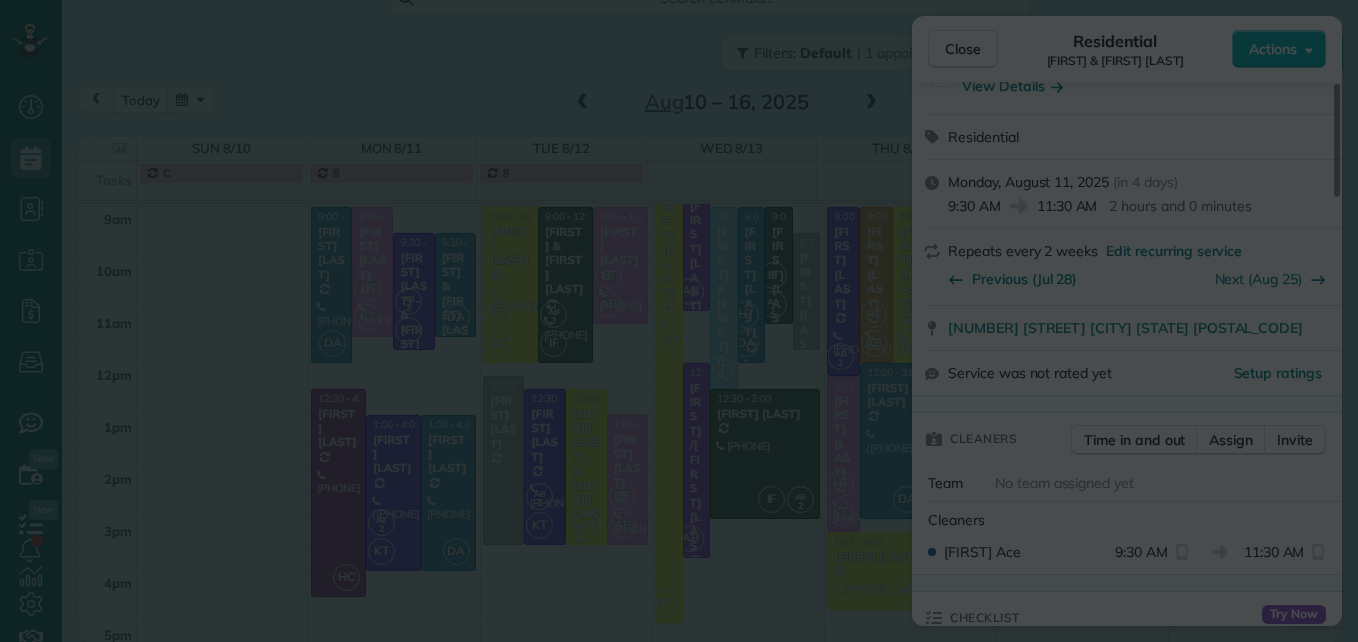 scroll, scrollTop: 0, scrollLeft: 0, axis: both 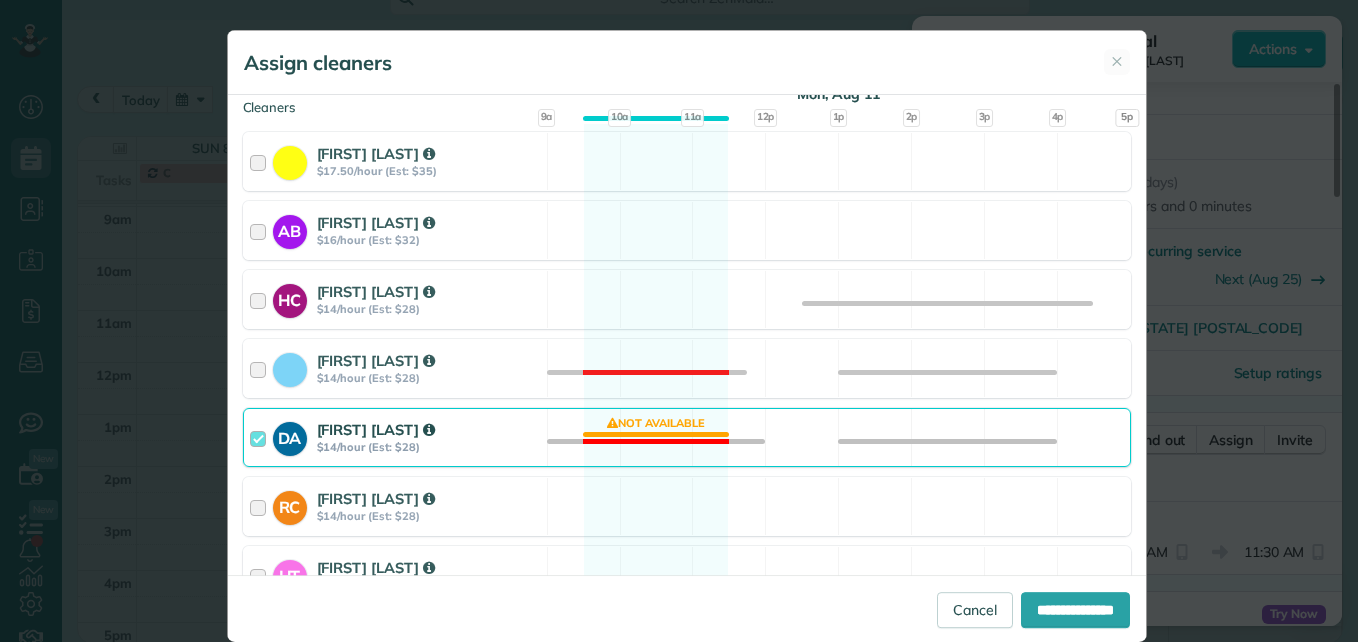 click at bounding box center (261, 437) 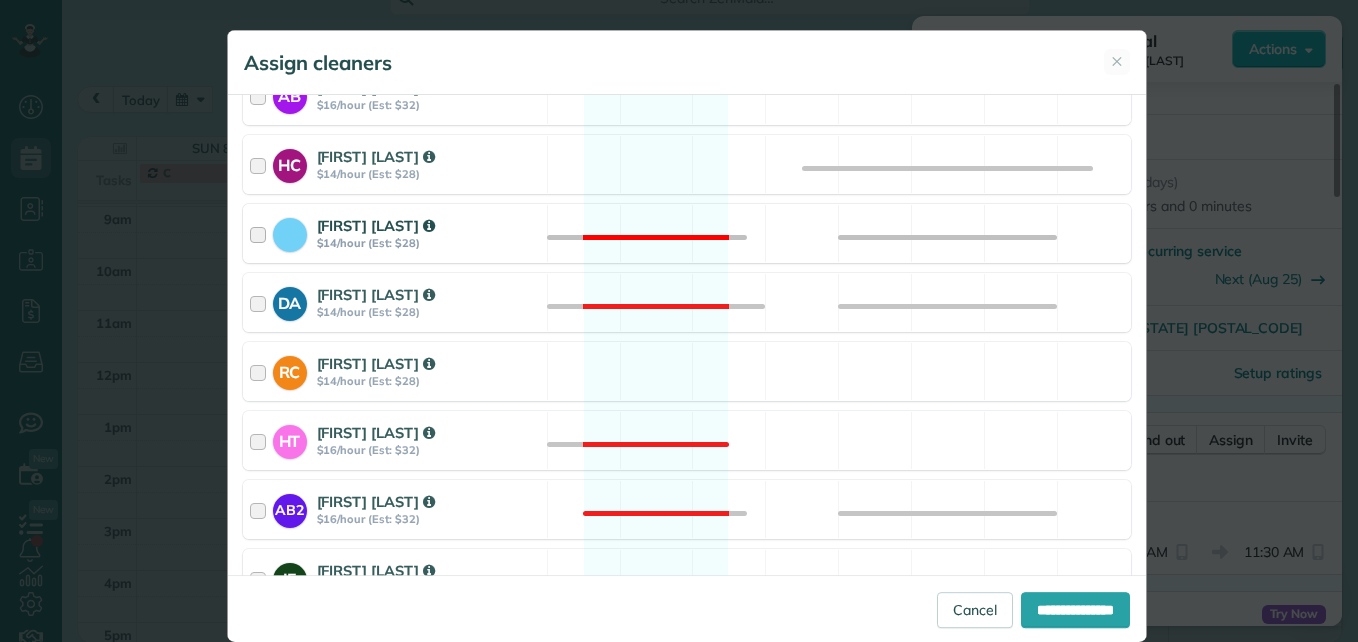 scroll, scrollTop: 400, scrollLeft: 0, axis: vertical 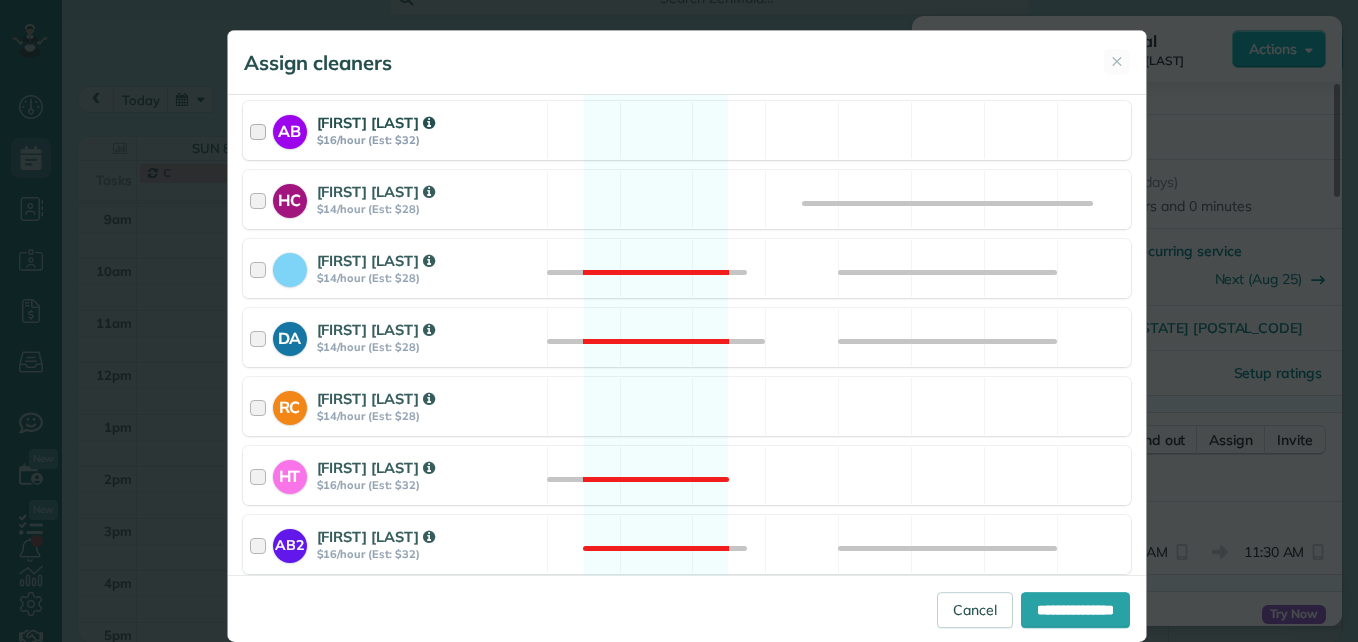 click at bounding box center [261, 130] 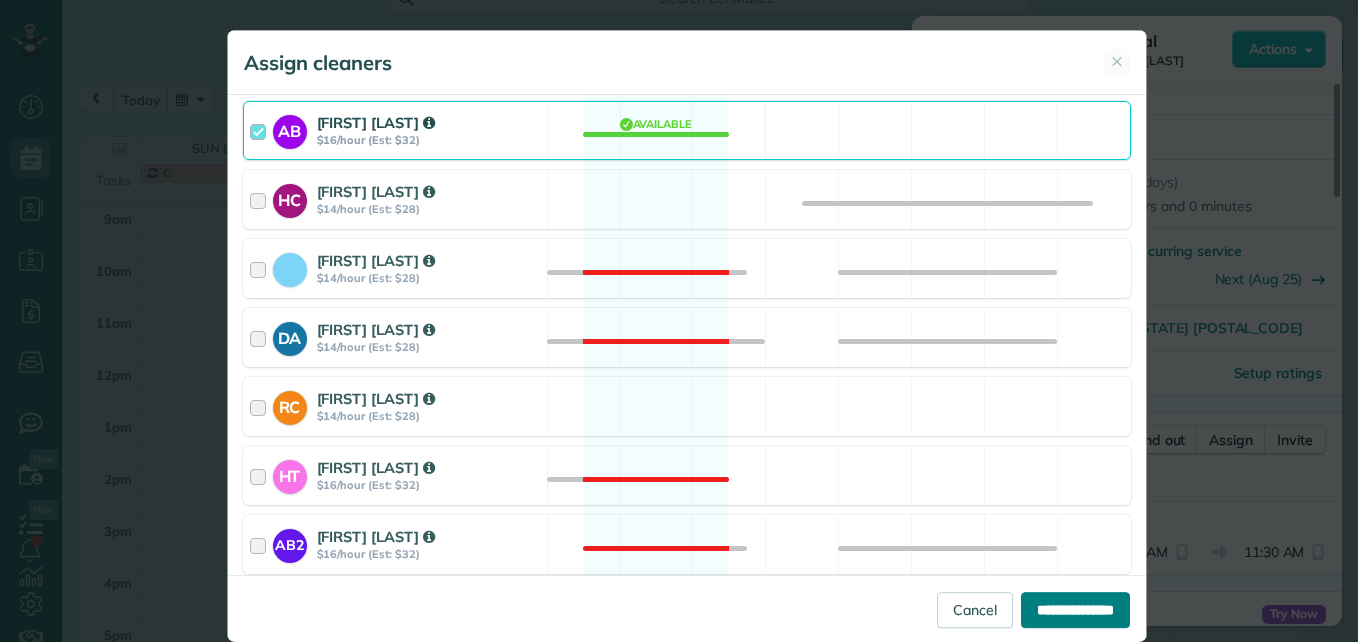 click on "**********" at bounding box center (1075, 610) 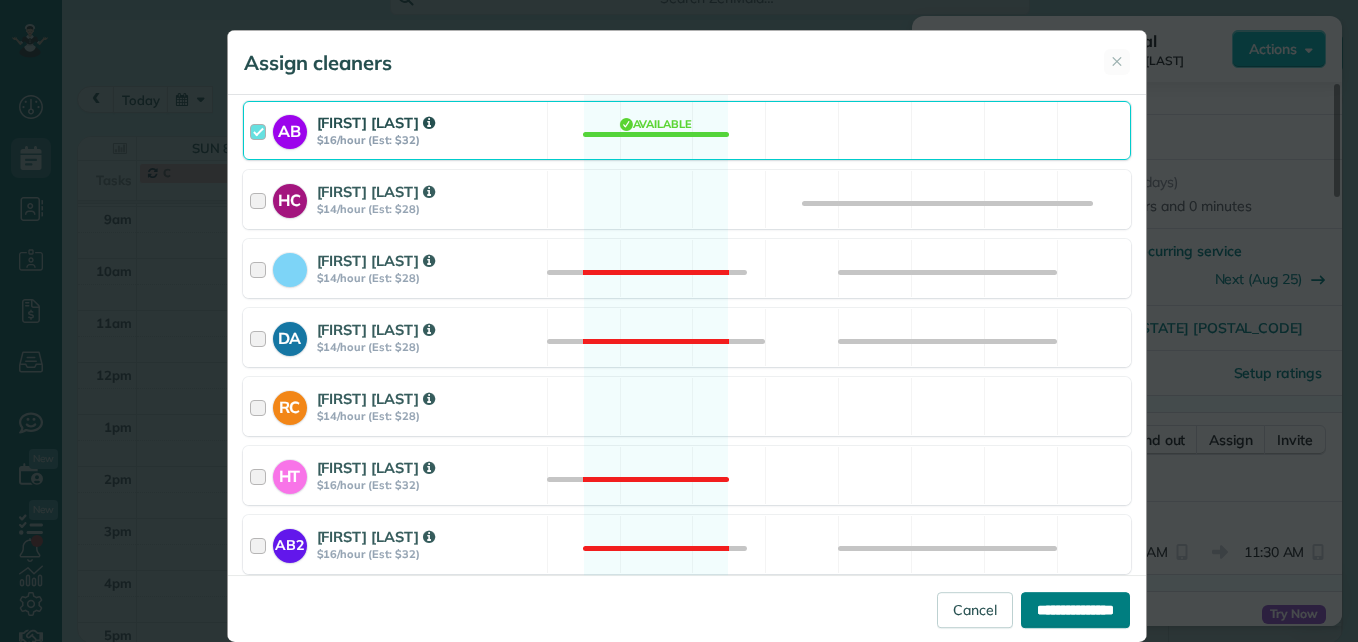 type on "**********" 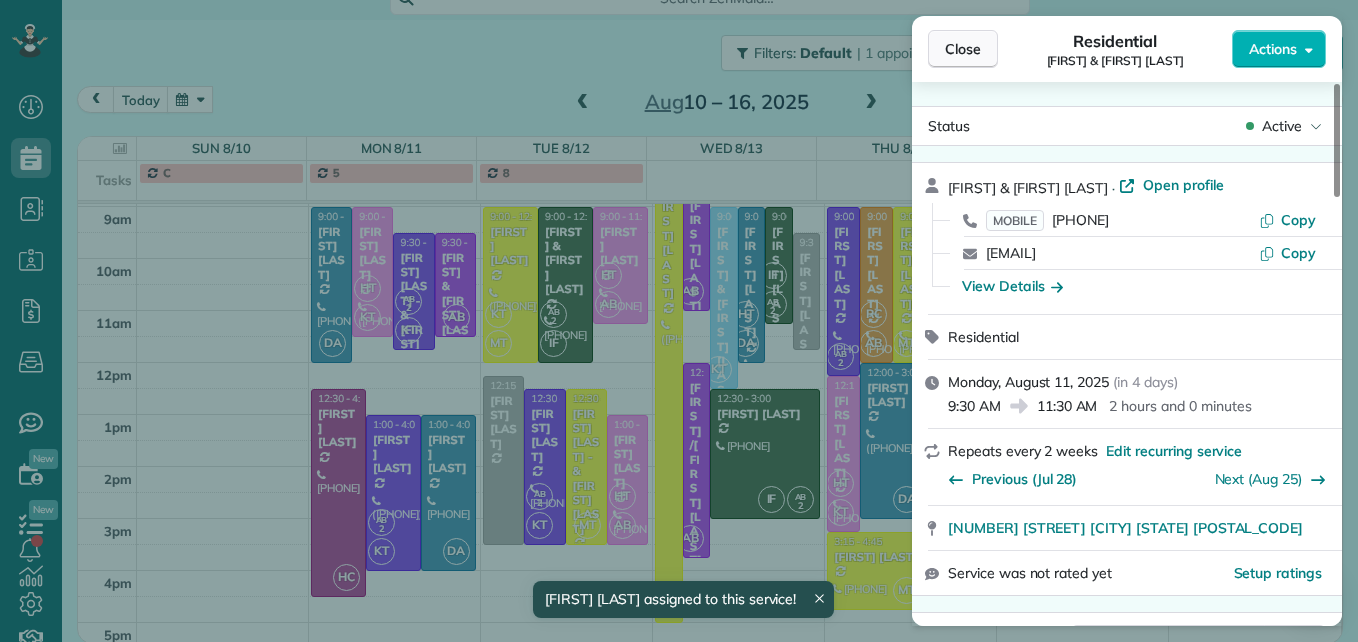 click on "Close" at bounding box center (963, 49) 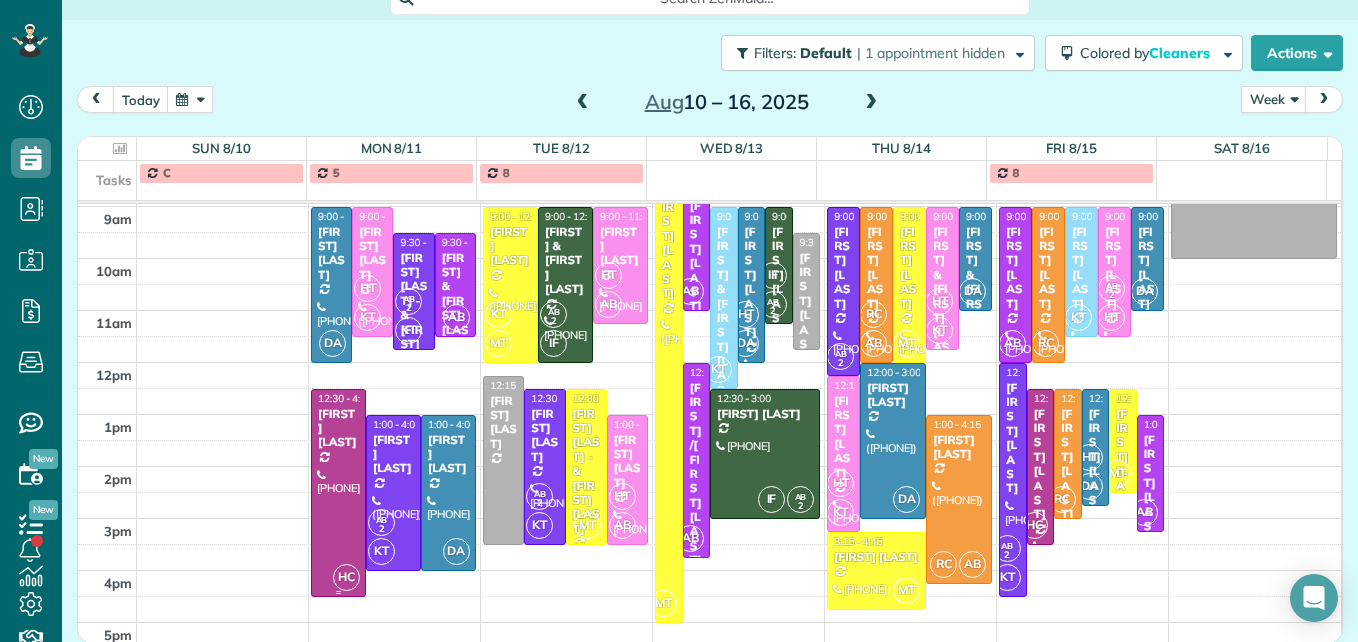 click at bounding box center (338, 493) 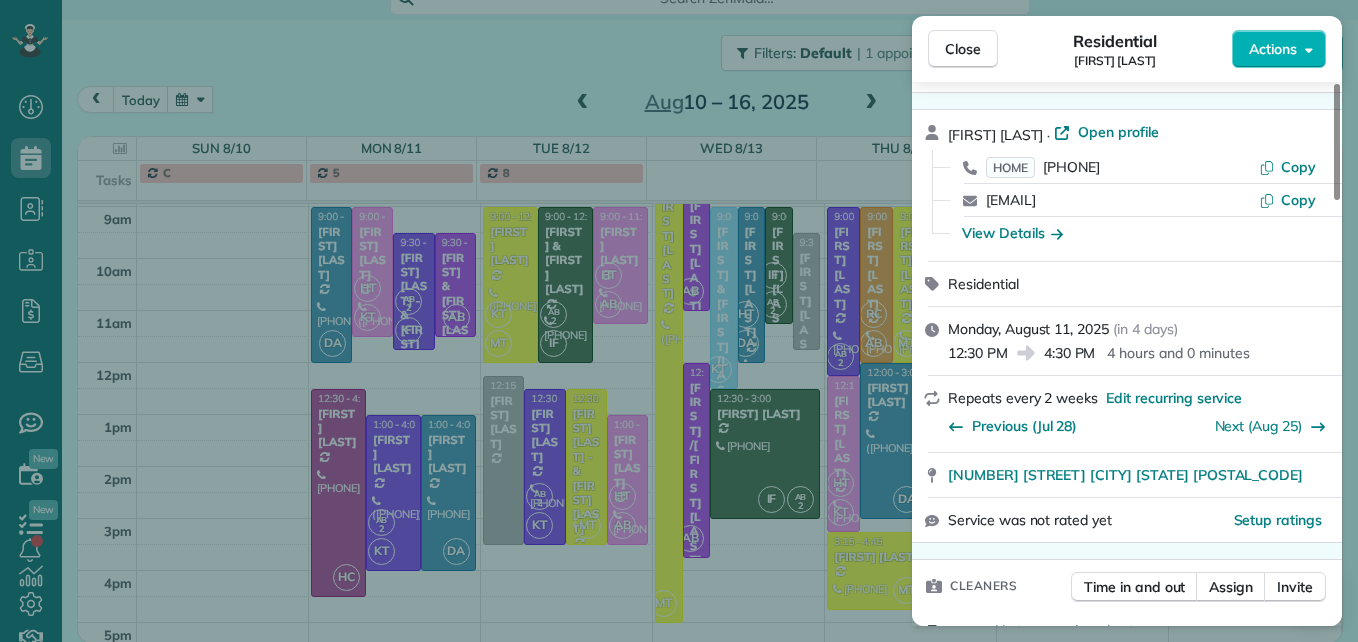 scroll, scrollTop: 100, scrollLeft: 0, axis: vertical 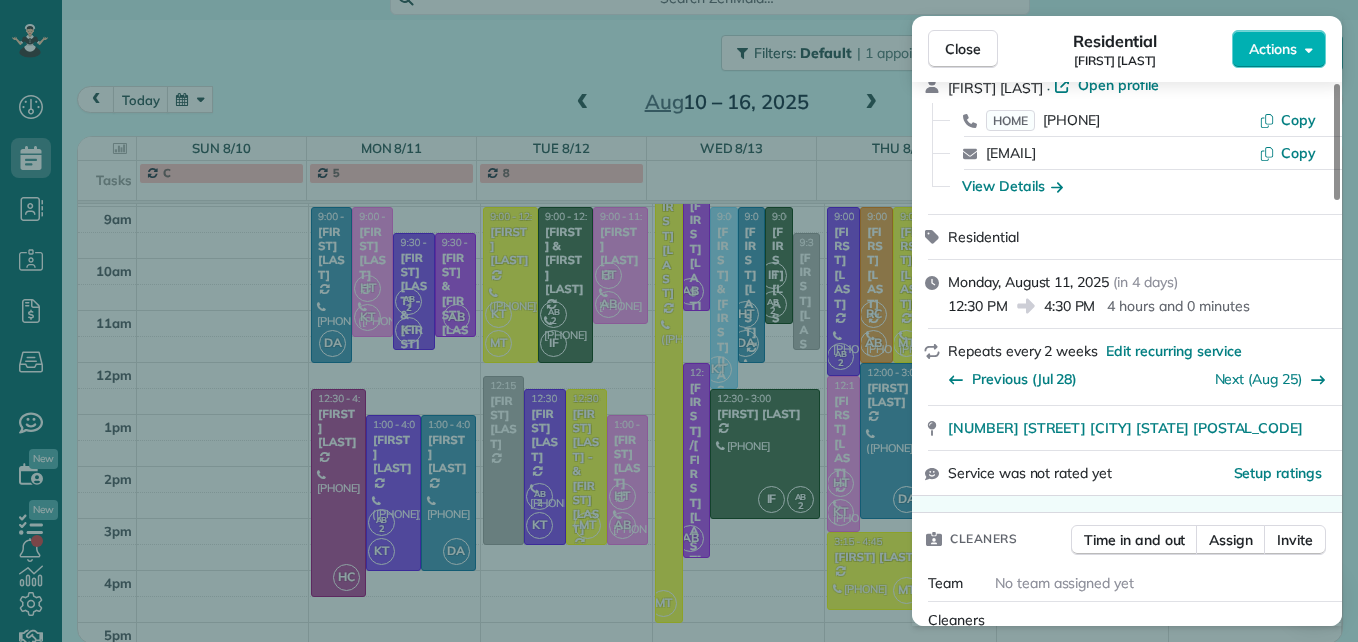 click on "Assign" at bounding box center [1231, 540] 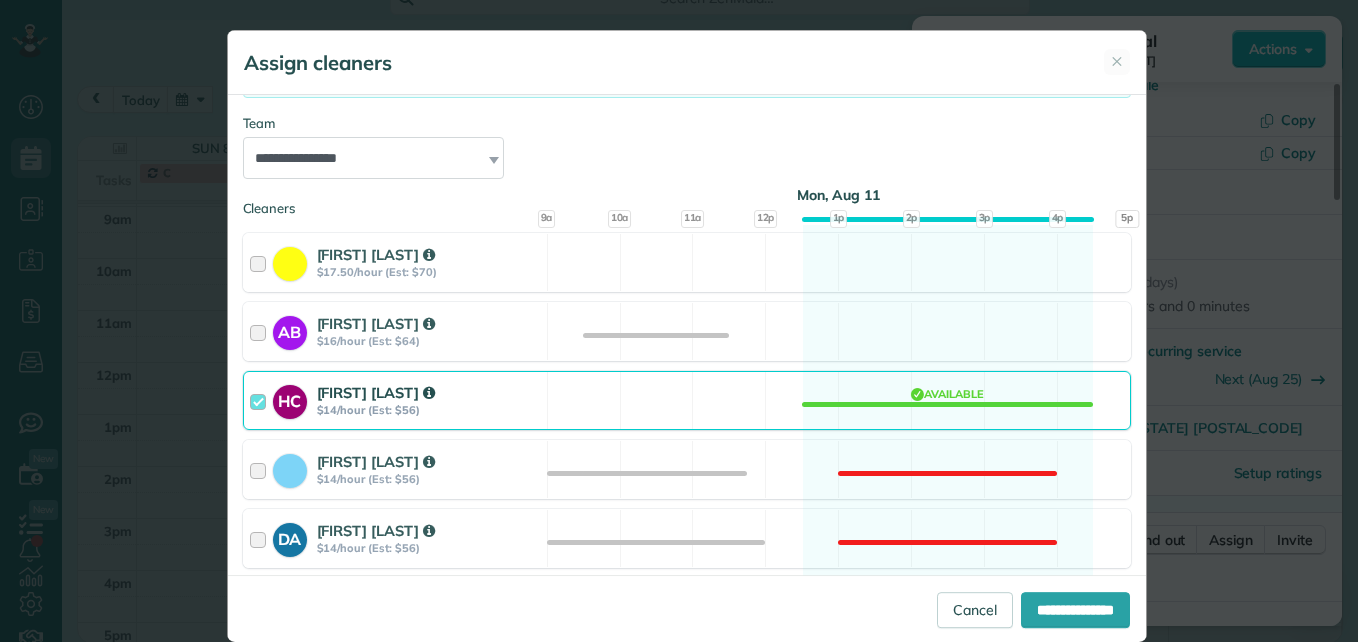 scroll, scrollTop: 200, scrollLeft: 0, axis: vertical 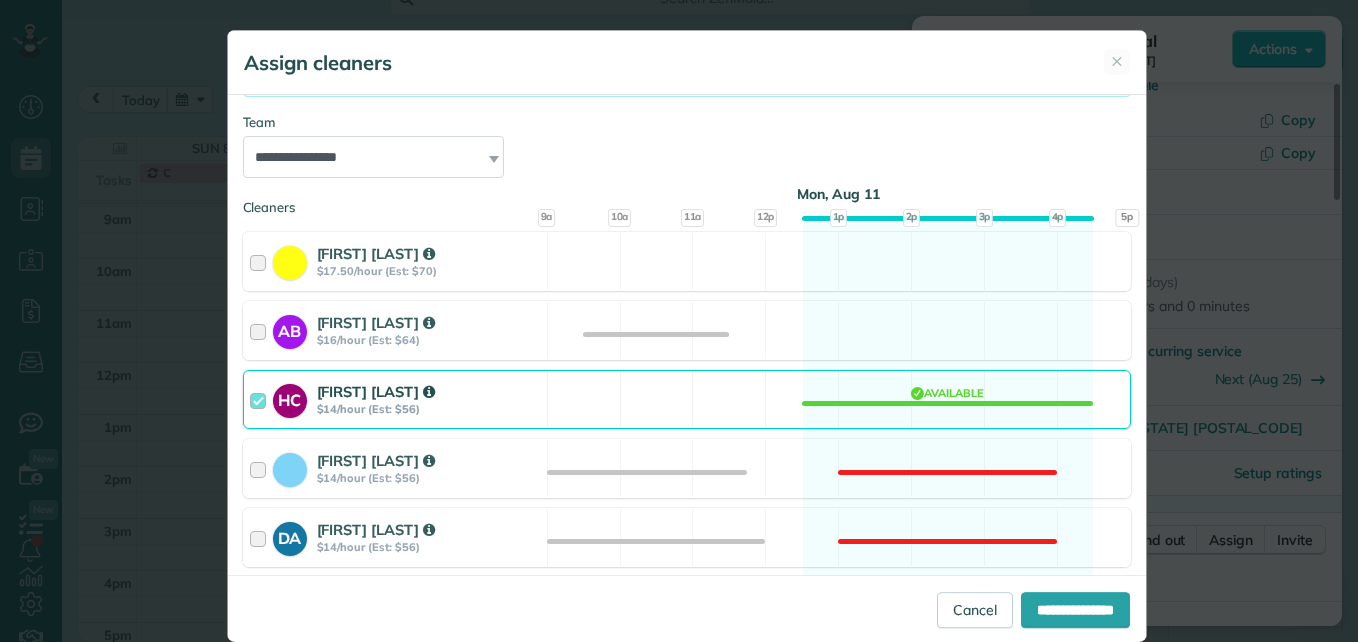 click at bounding box center [261, 399] 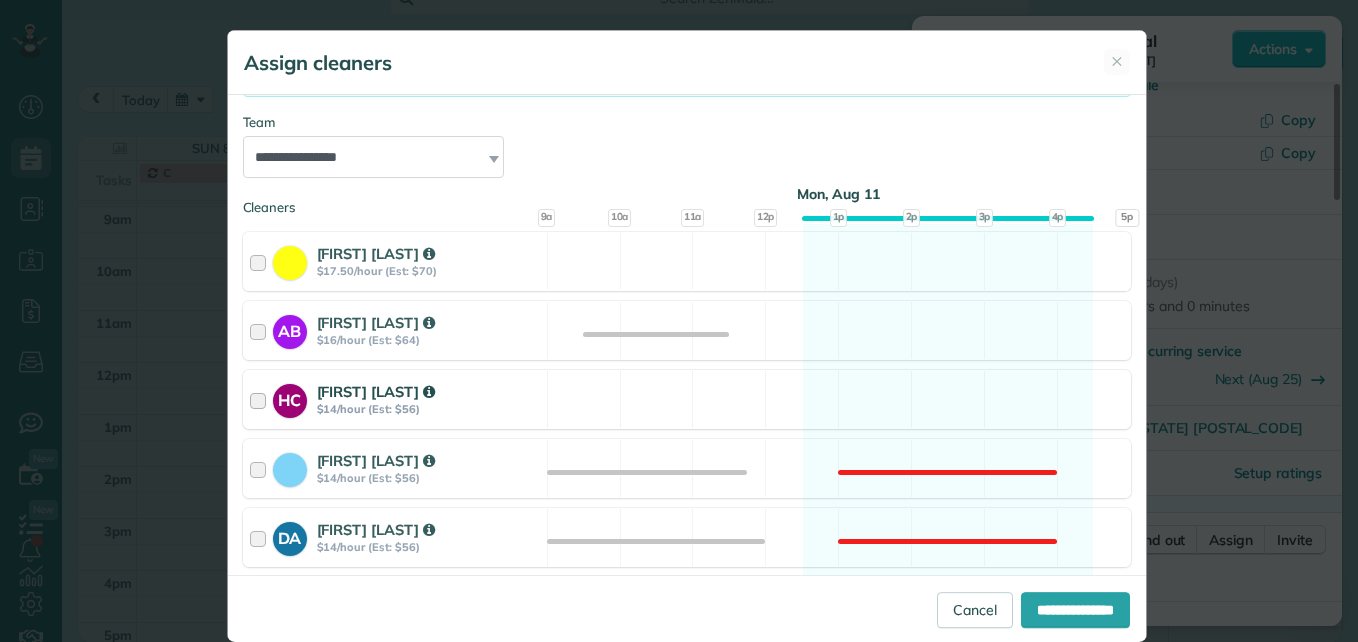 scroll, scrollTop: 300, scrollLeft: 0, axis: vertical 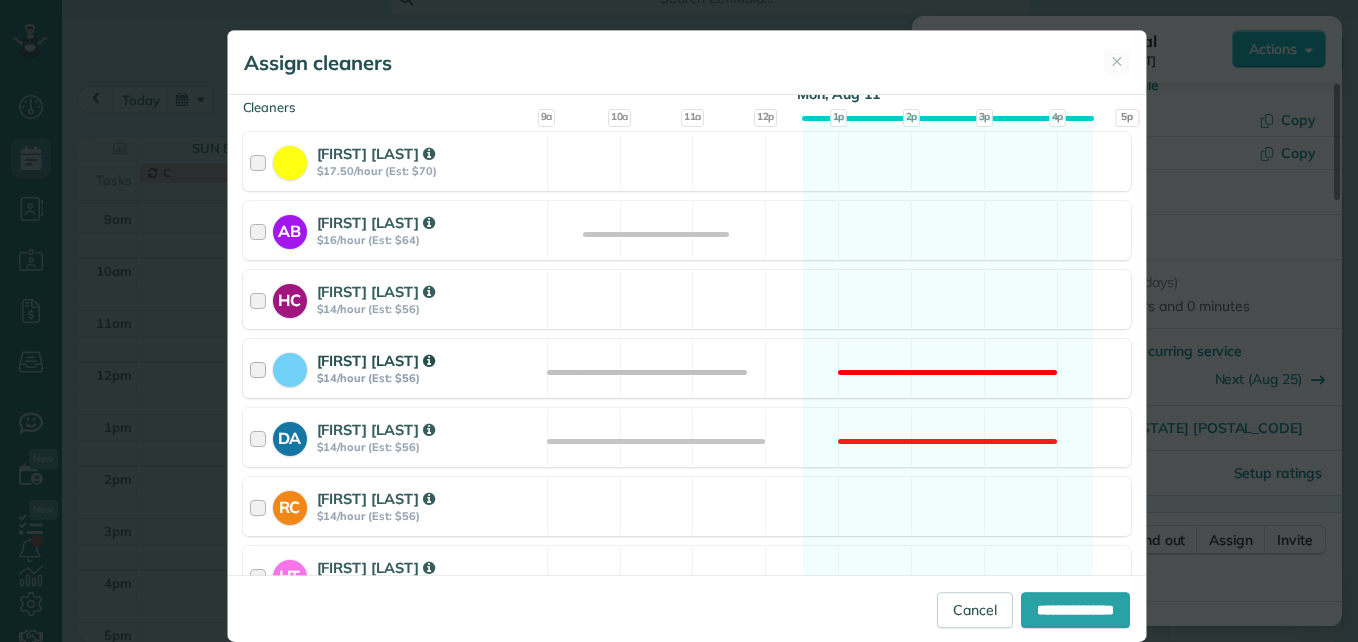click at bounding box center (261, 368) 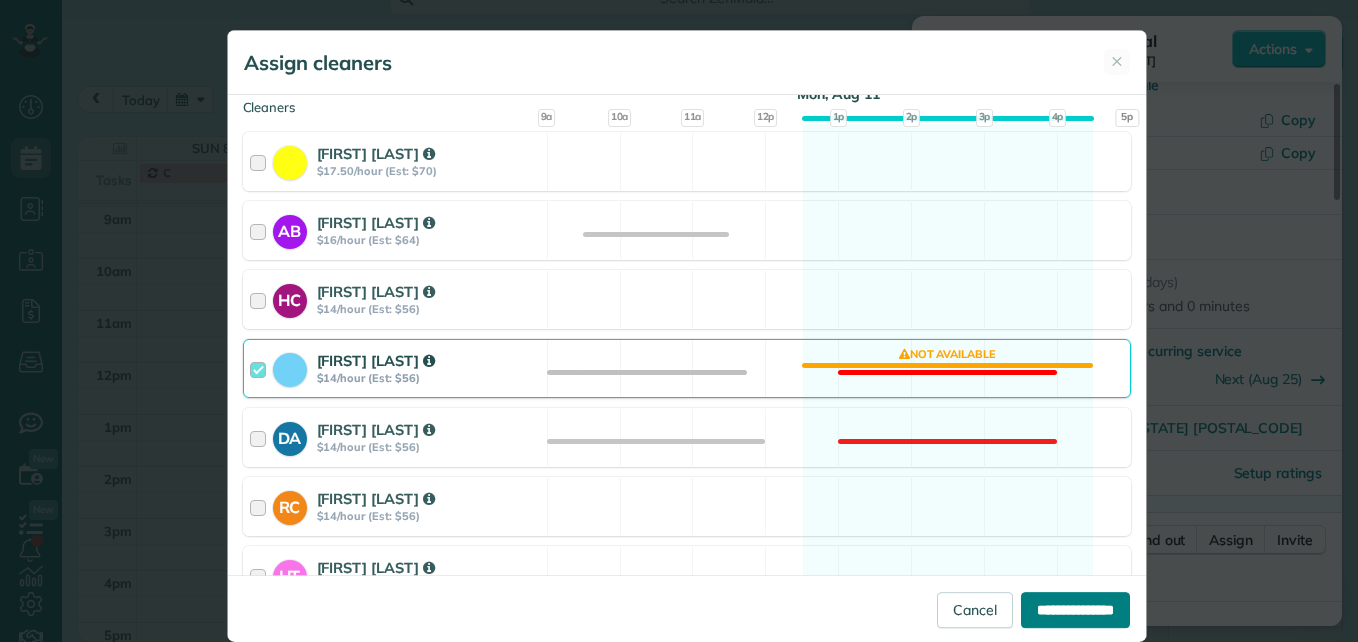 click on "**********" at bounding box center (1075, 610) 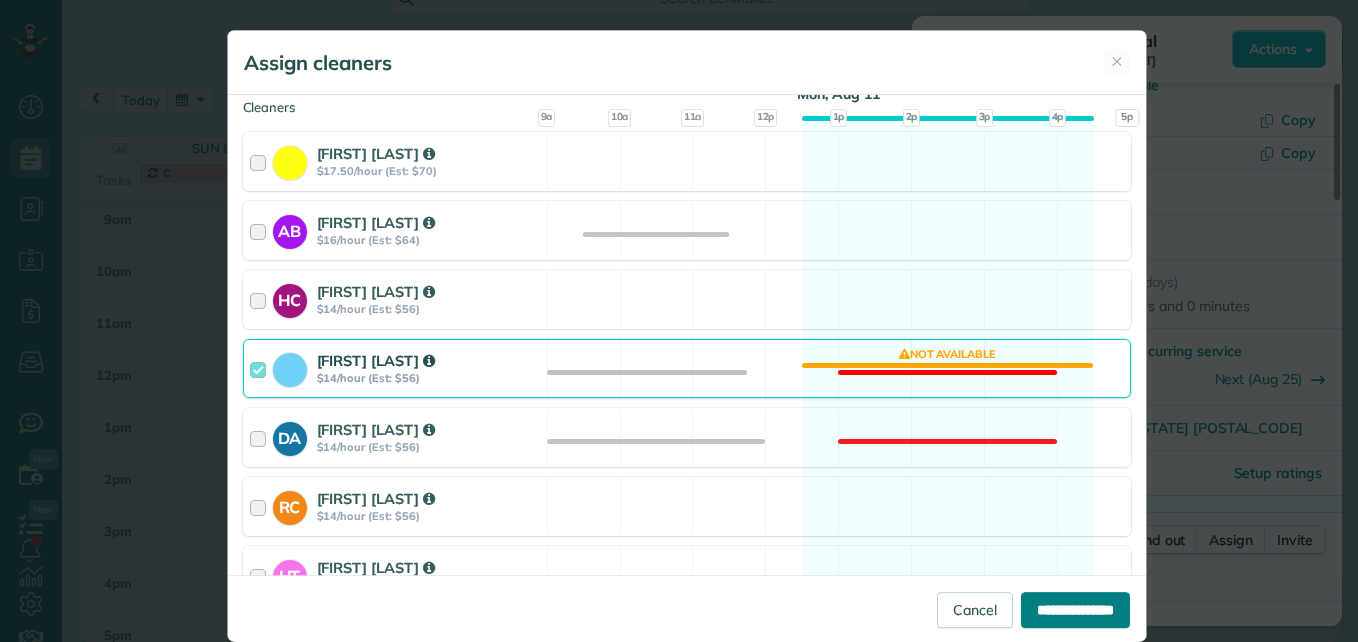 type on "**********" 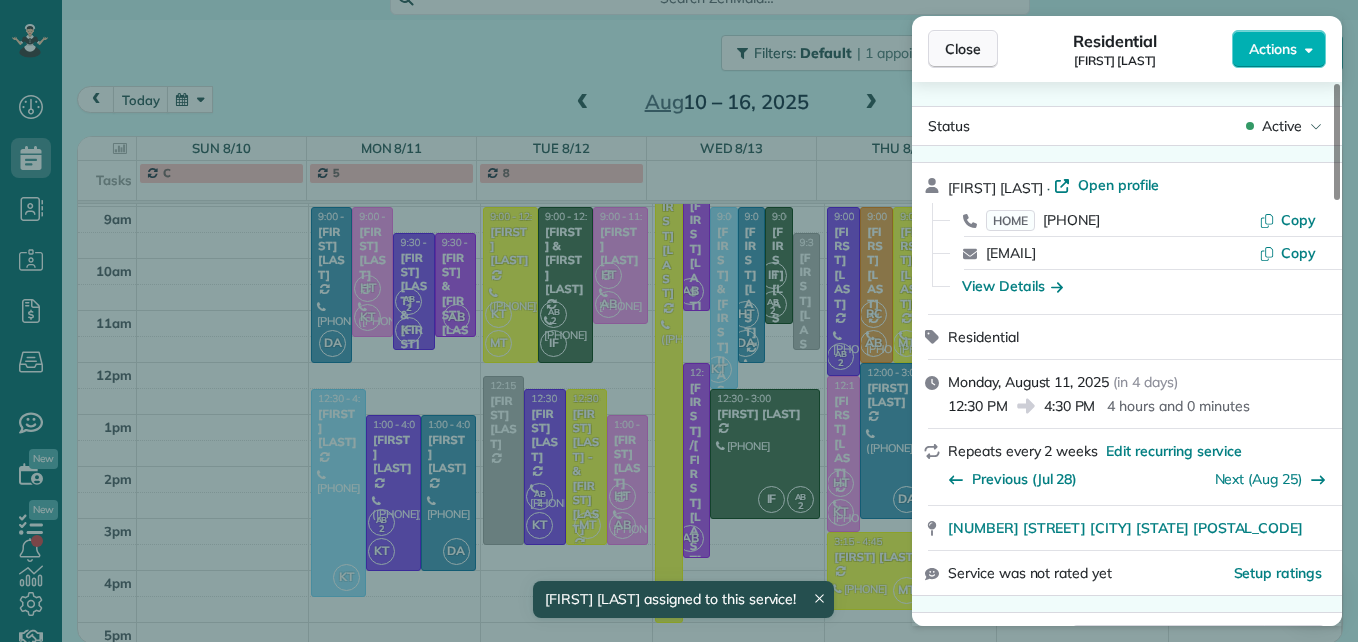 click on "Close" at bounding box center (963, 49) 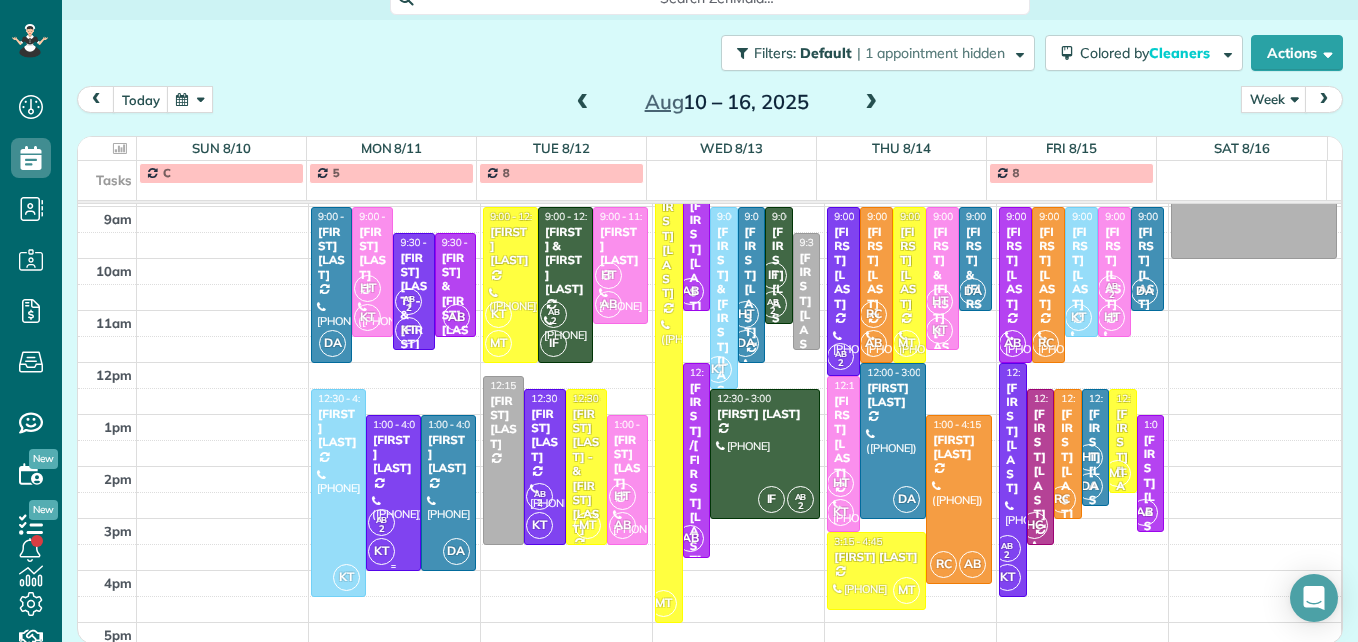 click on "[FIRST] [LAST]" at bounding box center (393, 454) 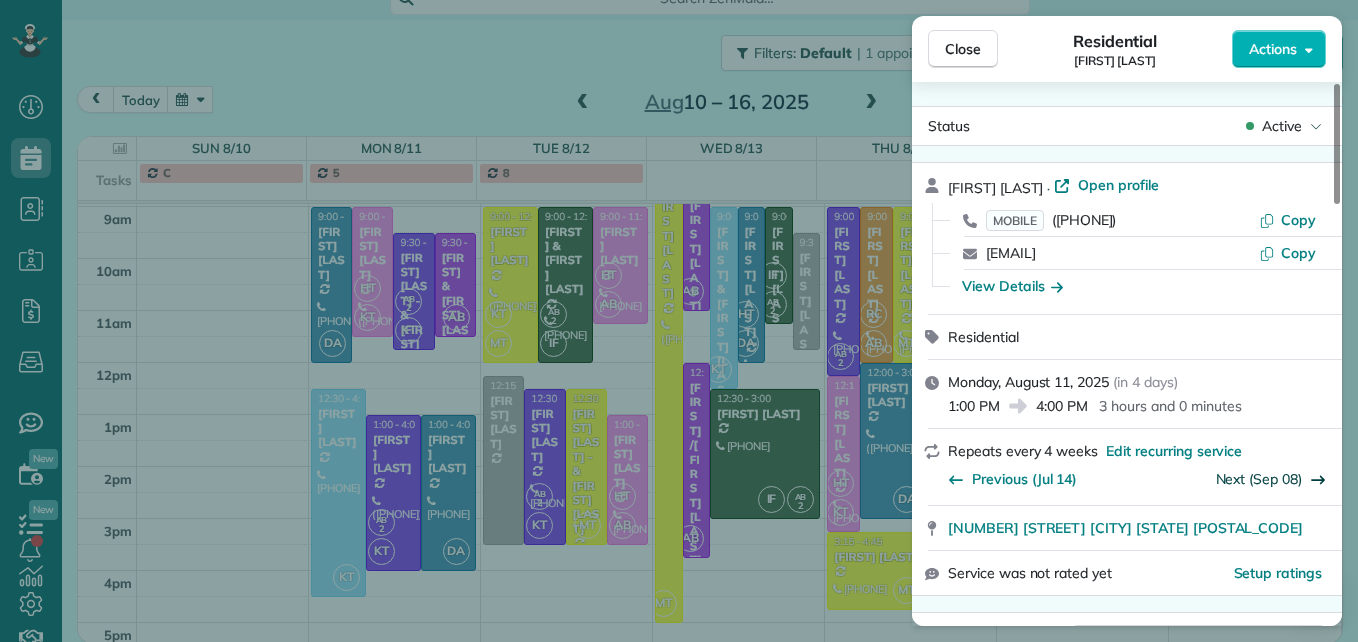 scroll, scrollTop: 100, scrollLeft: 0, axis: vertical 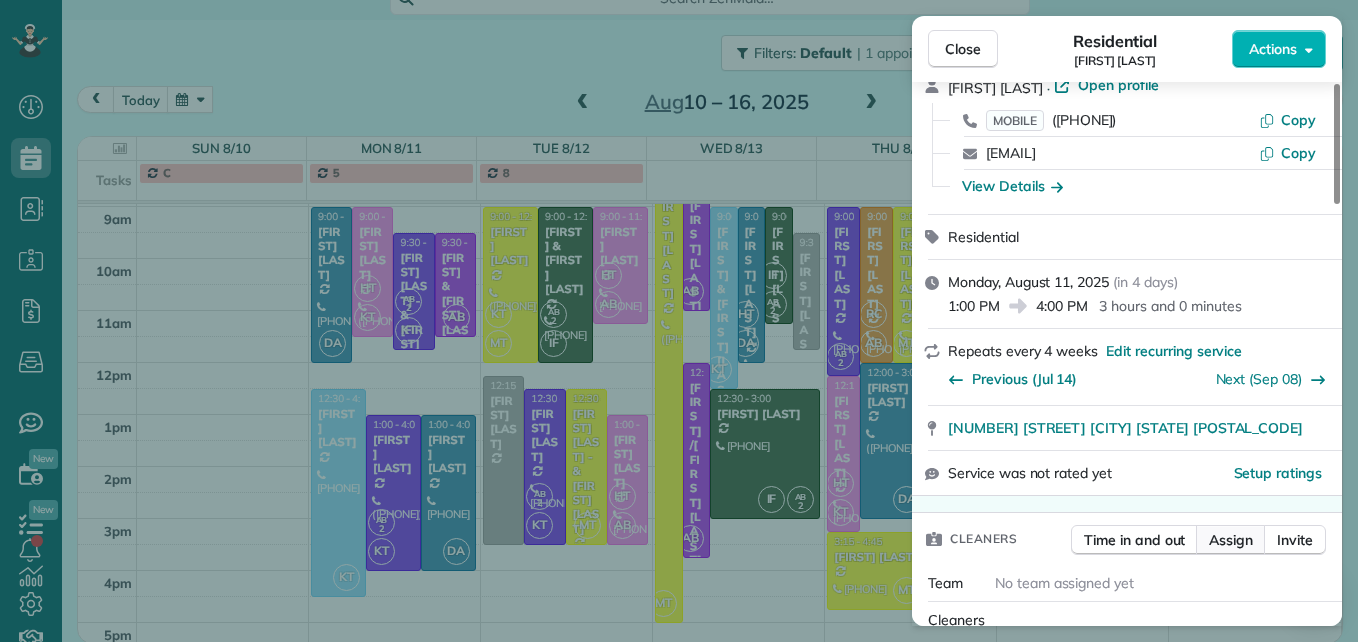 click on "Assign" at bounding box center [1231, 540] 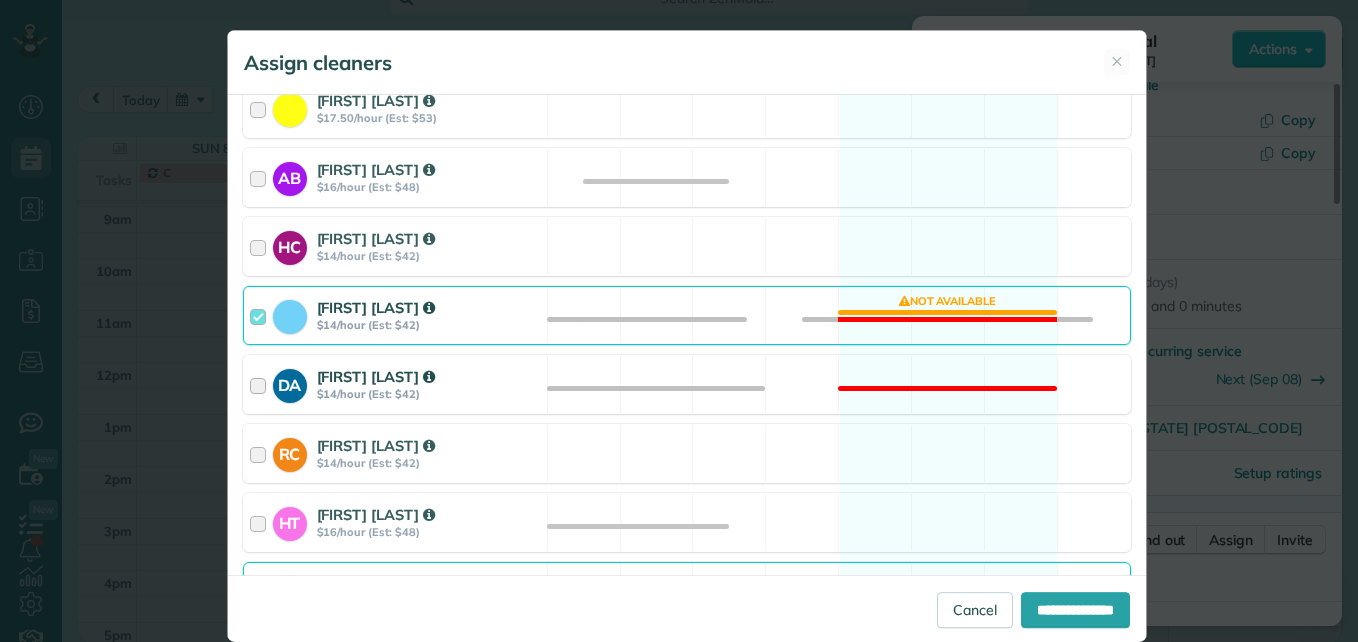 scroll, scrollTop: 400, scrollLeft: 0, axis: vertical 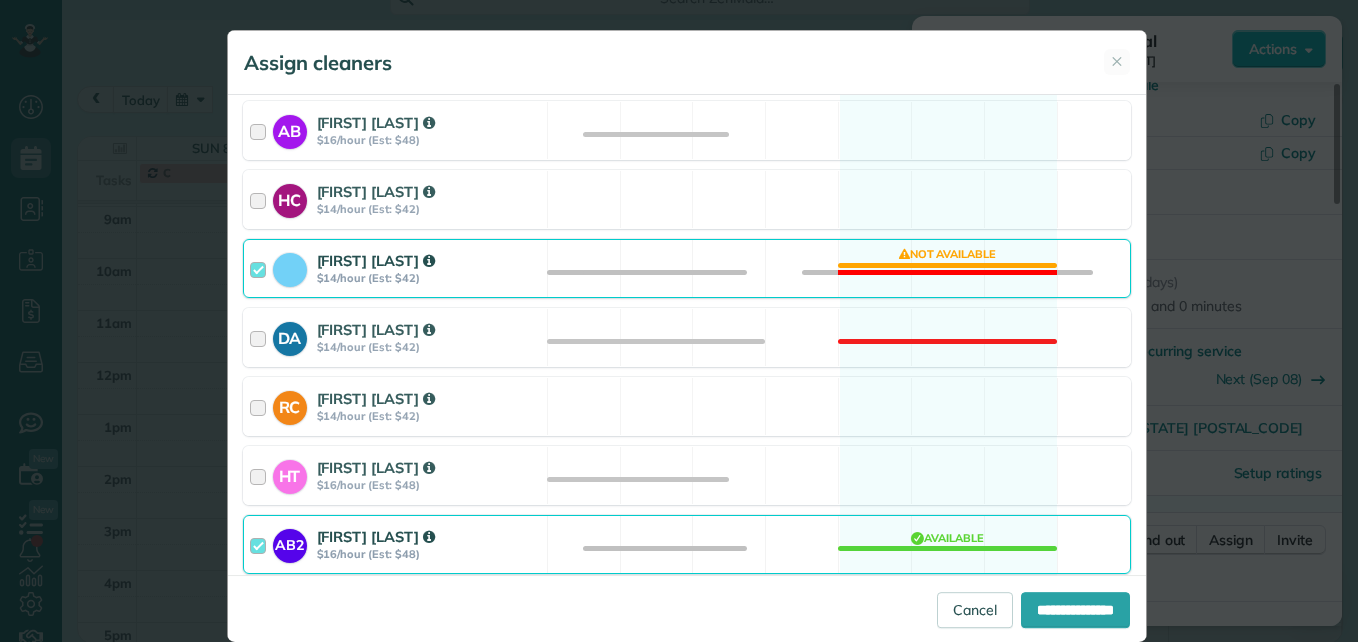 click at bounding box center [261, 268] 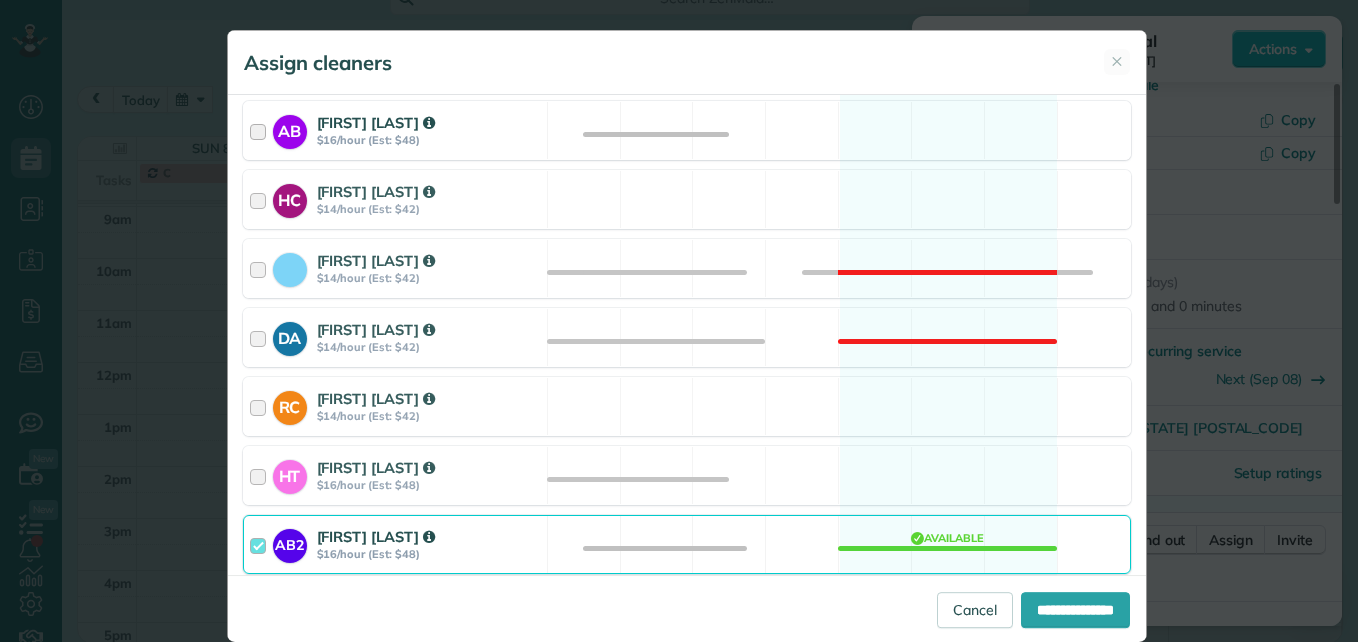 click at bounding box center [261, 130] 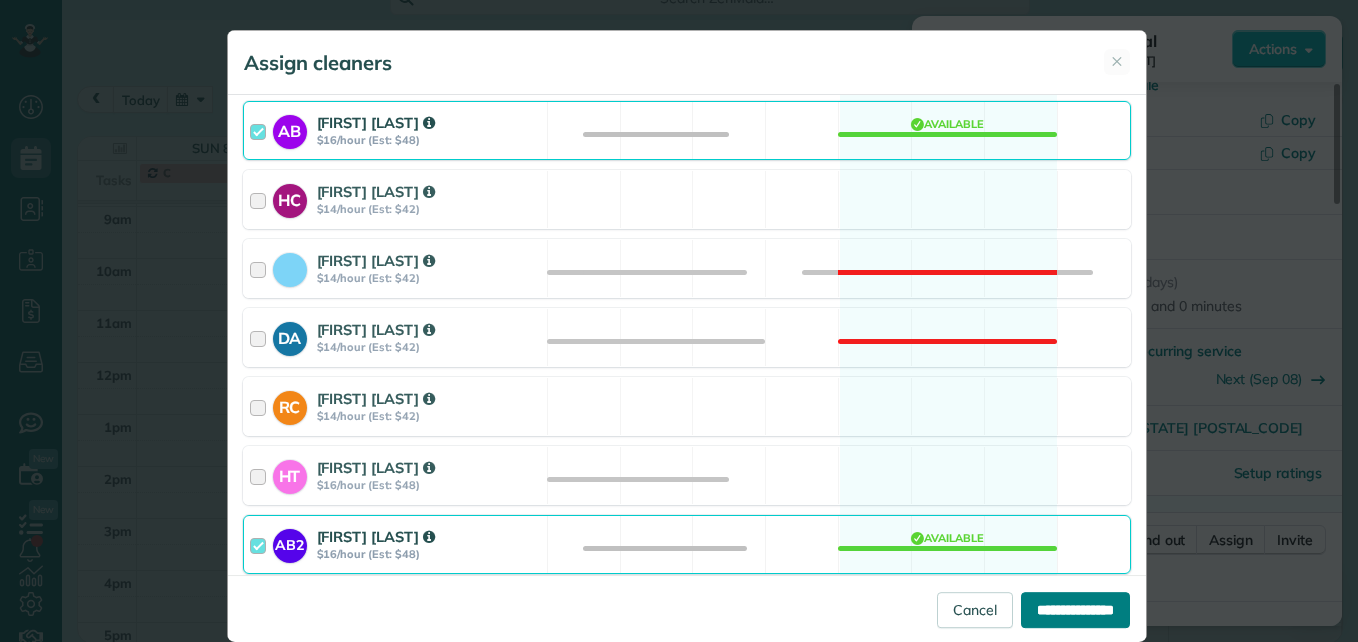 click on "**********" at bounding box center [1075, 610] 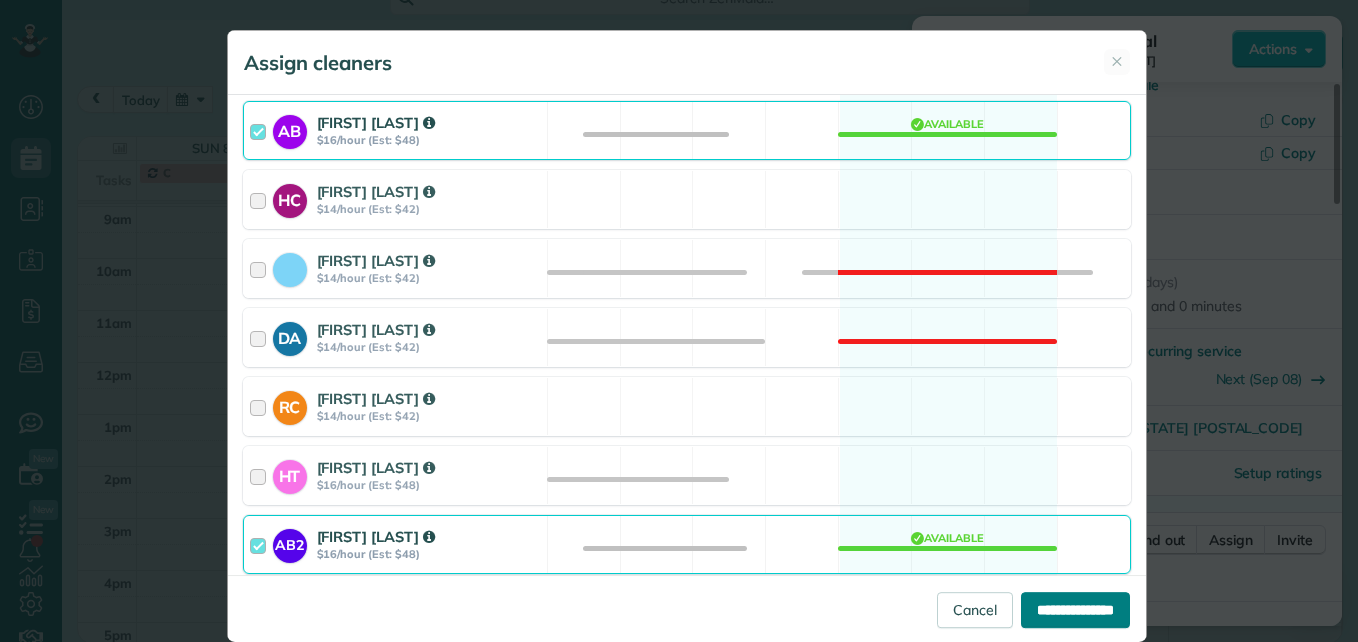 type on "**********" 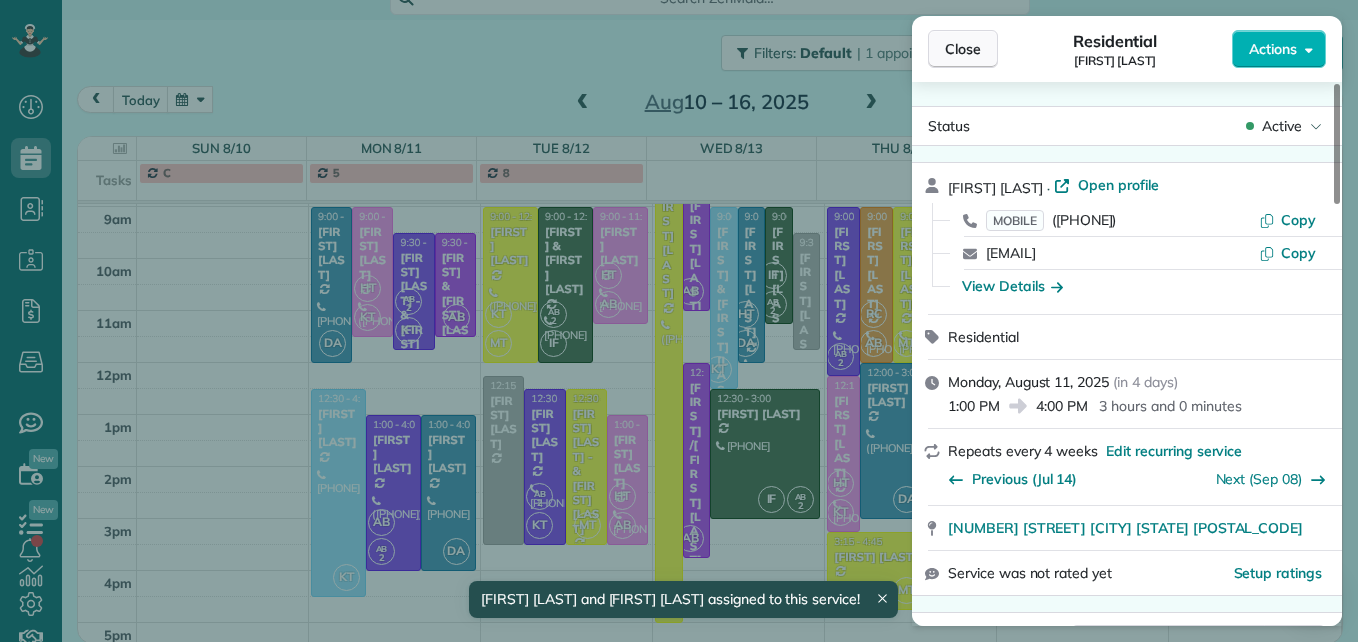 click on "Close" at bounding box center [963, 49] 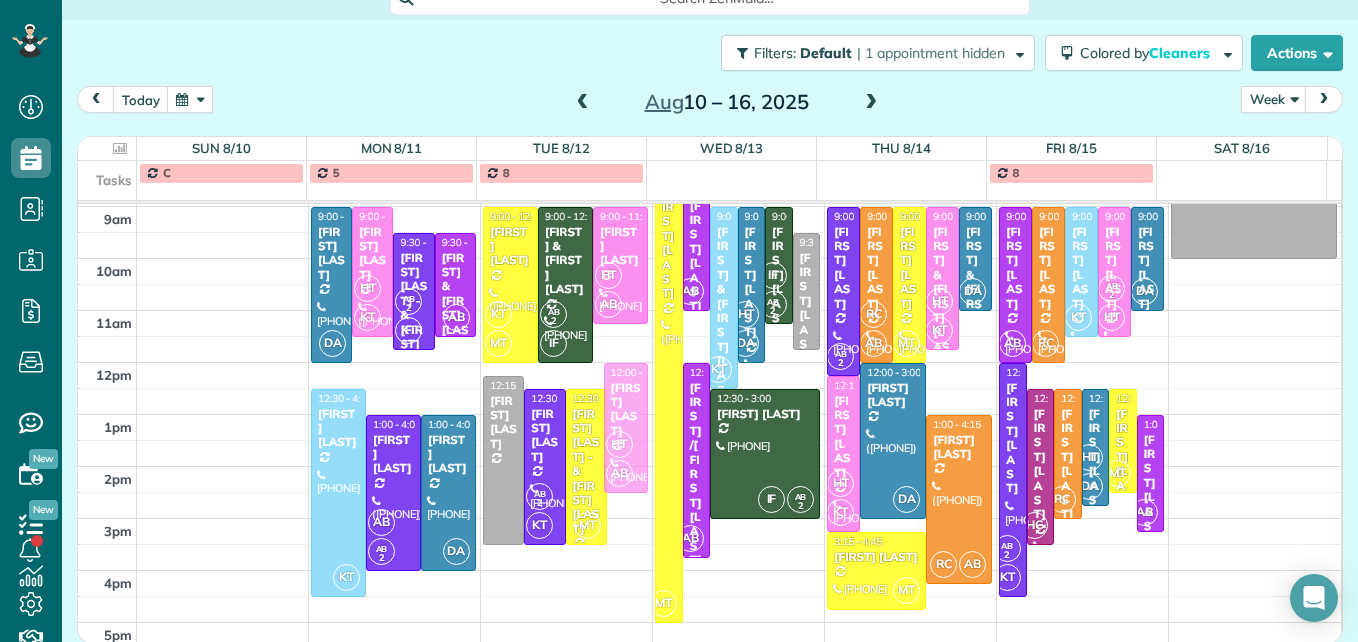 drag, startPoint x: 618, startPoint y: 495, endPoint x: 621, endPoint y: 462, distance: 33.13608 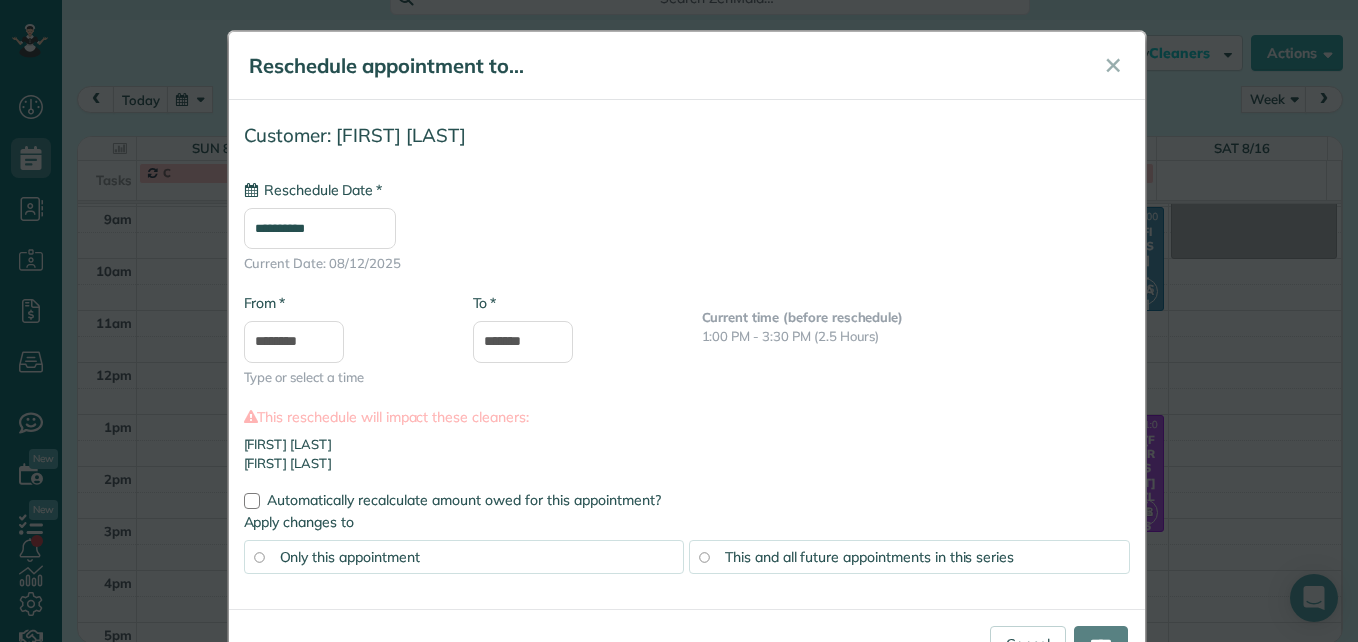 type on "**********" 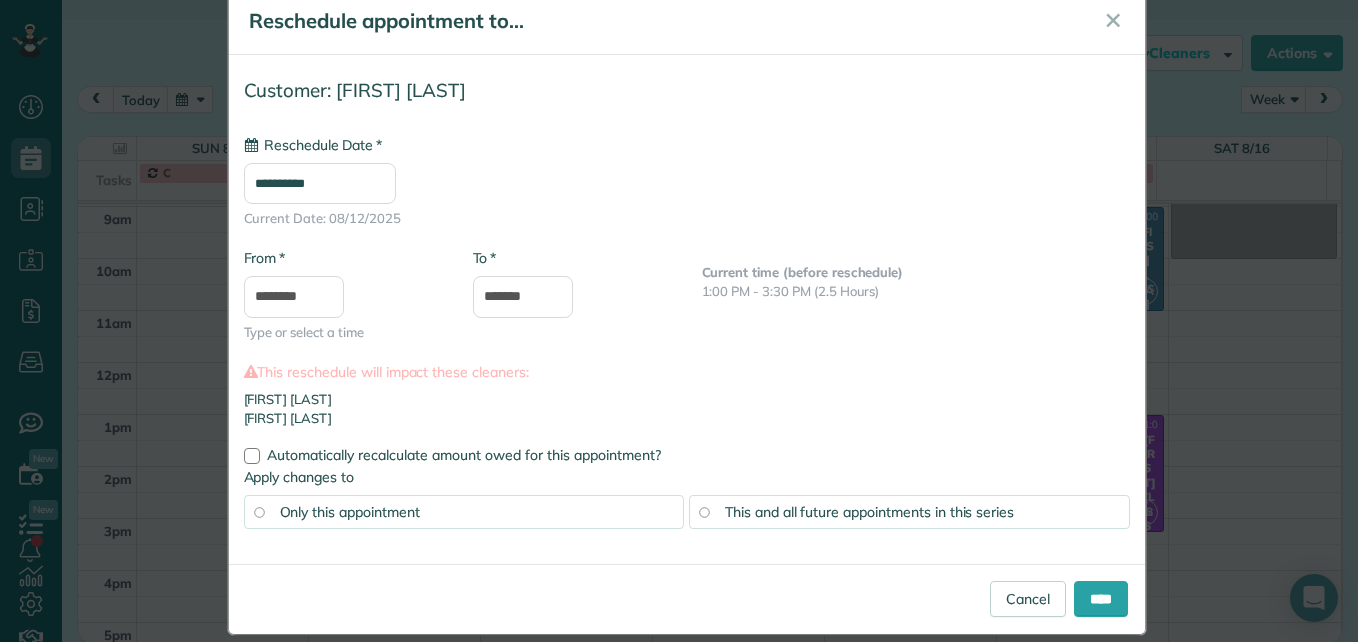 scroll, scrollTop: 69, scrollLeft: 0, axis: vertical 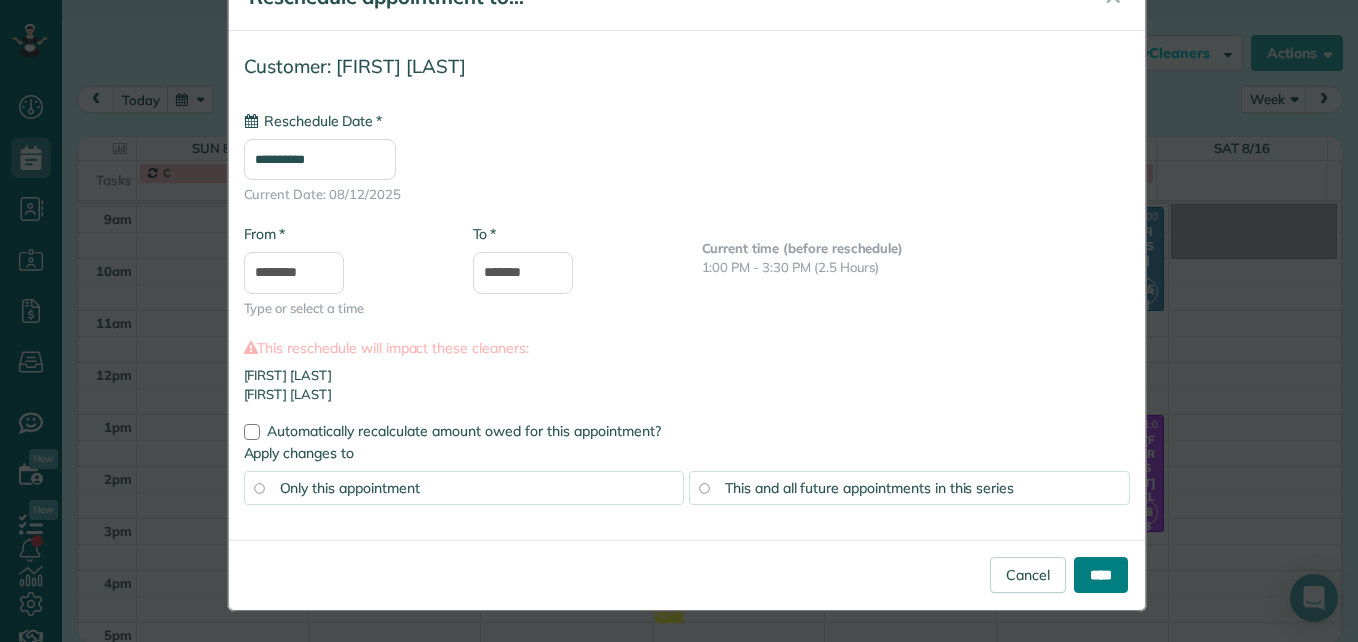 click on "****" at bounding box center (1101, 575) 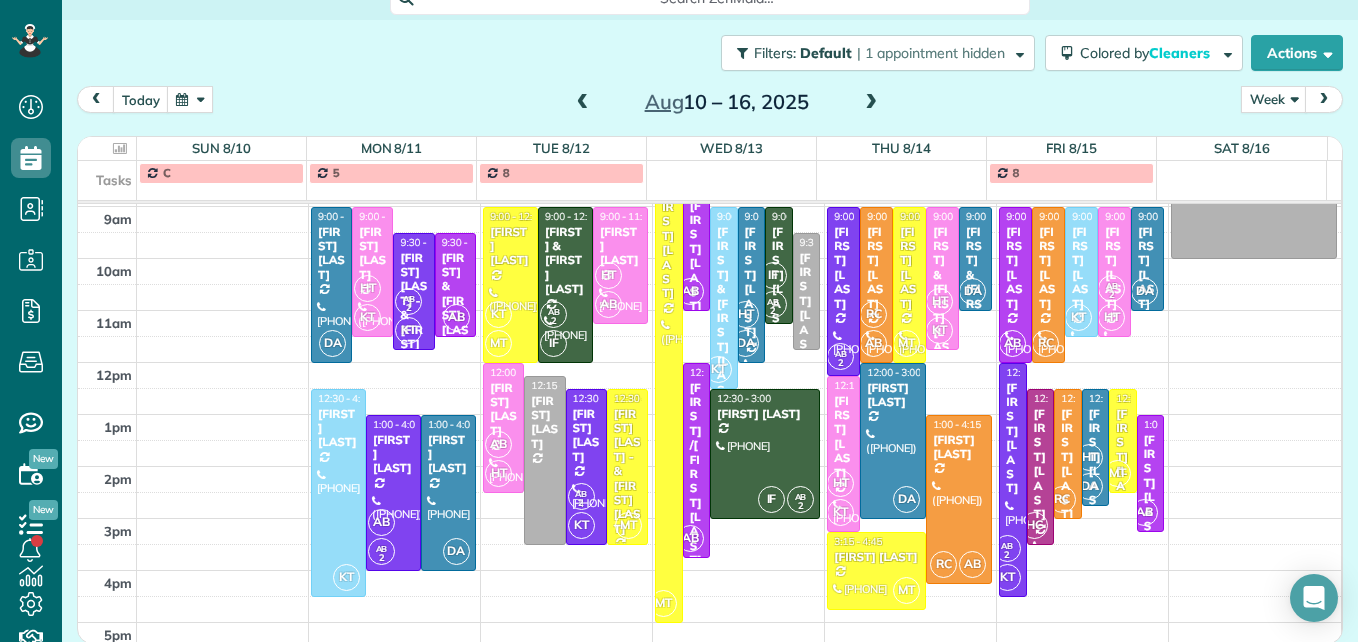 scroll, scrollTop: 209, scrollLeft: 0, axis: vertical 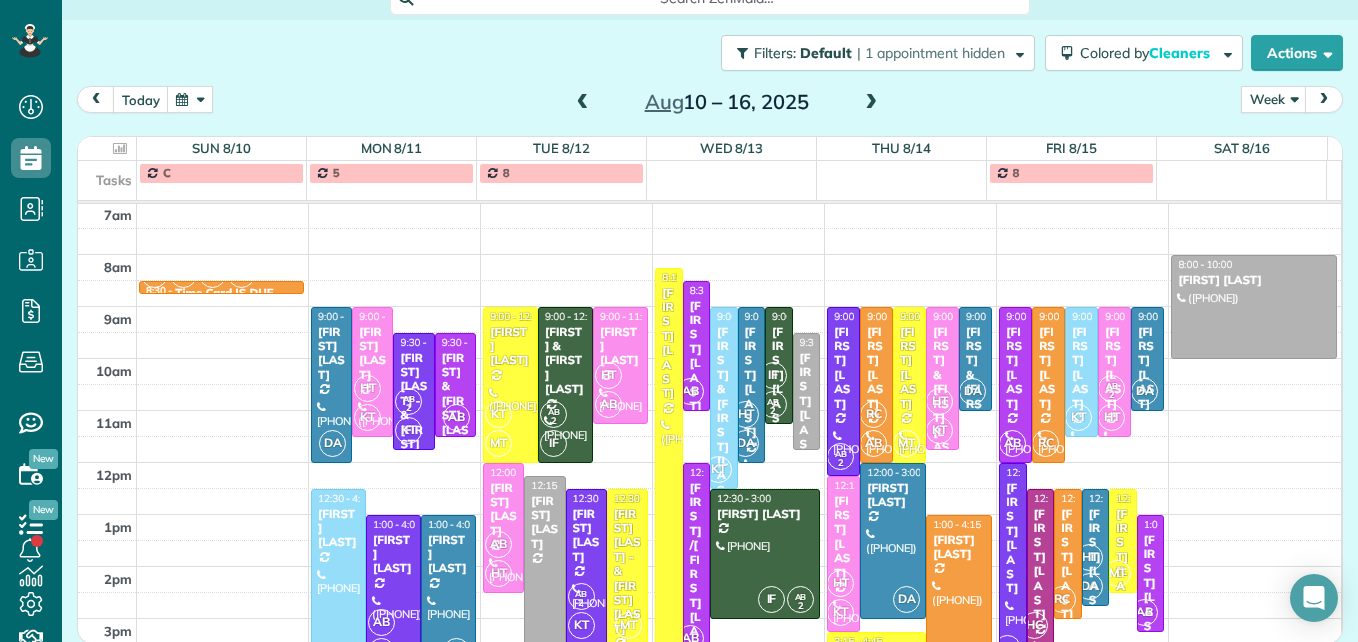 click at bounding box center [871, 103] 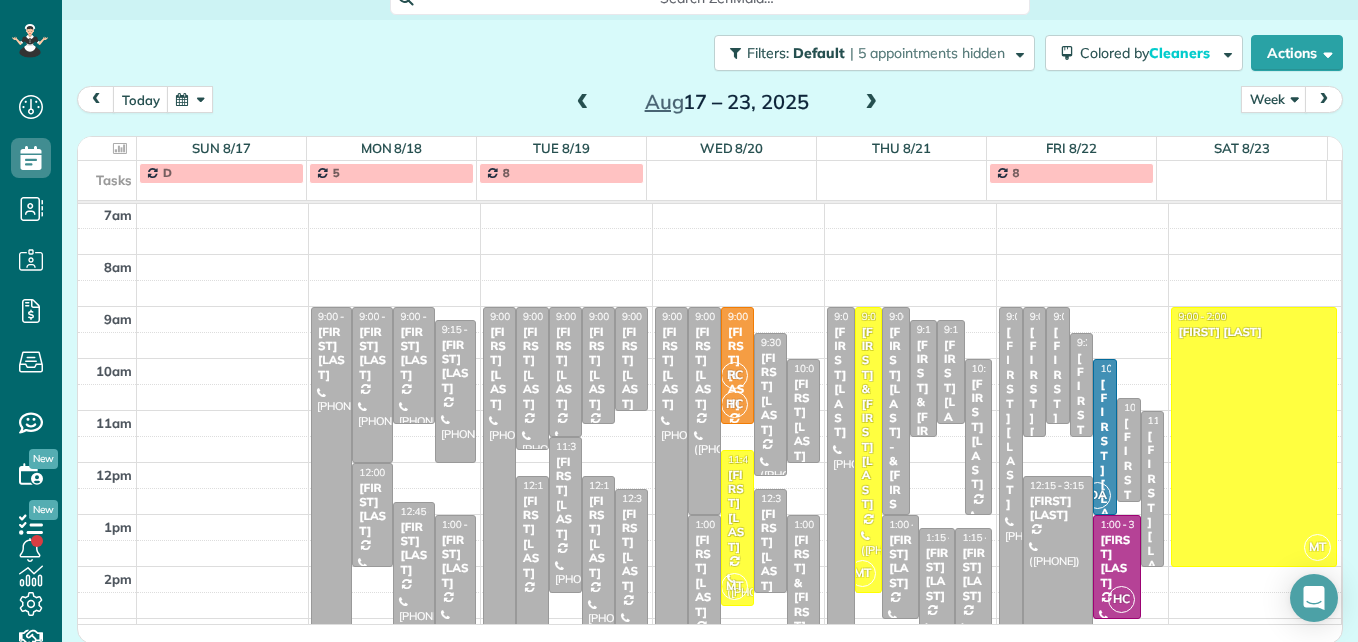 click at bounding box center [583, 103] 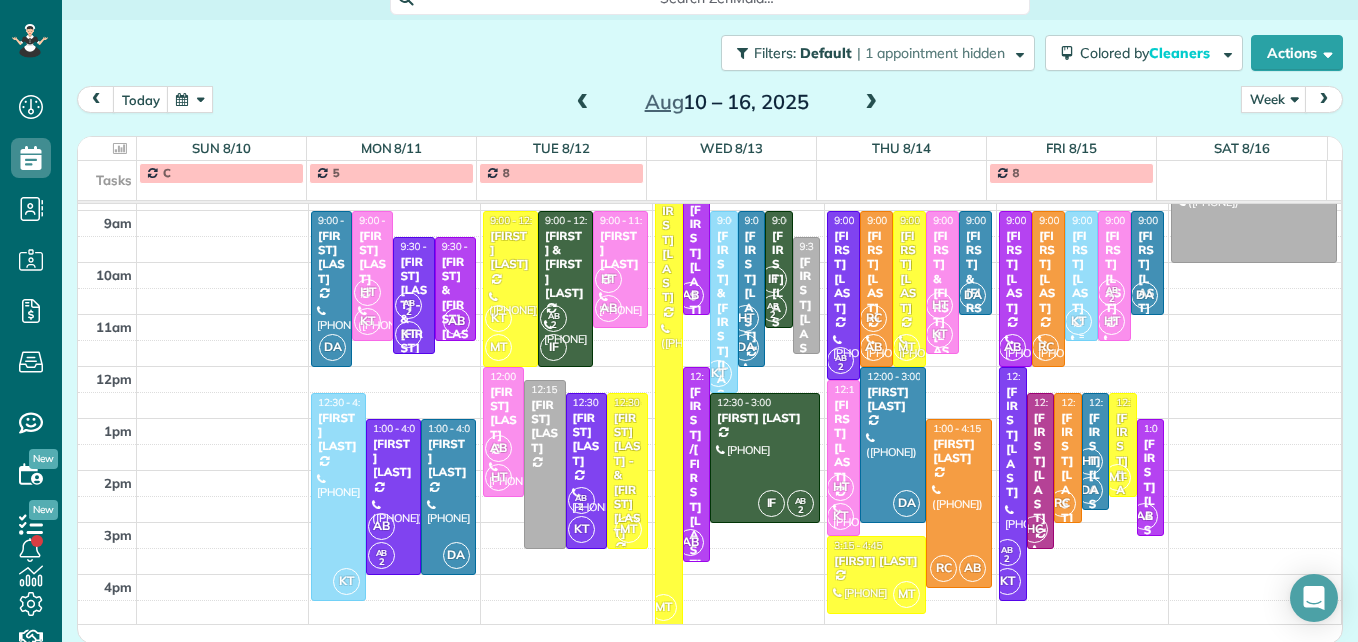 scroll, scrollTop: 309, scrollLeft: 0, axis: vertical 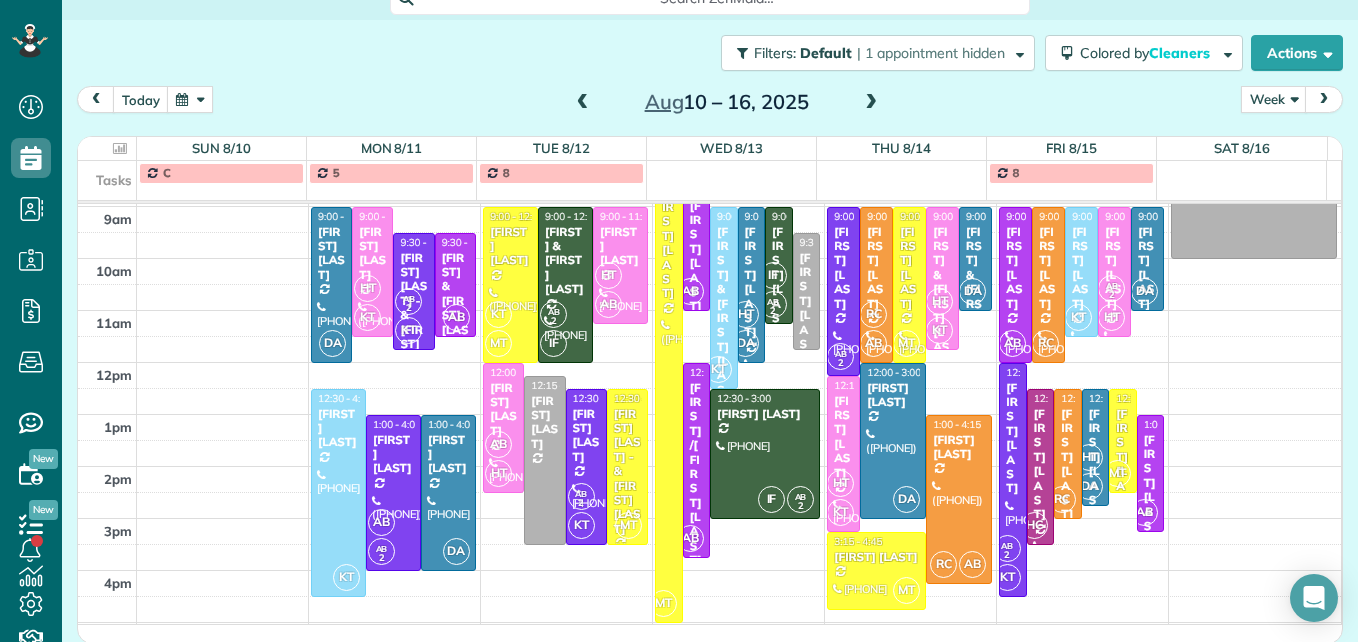 click at bounding box center [871, 103] 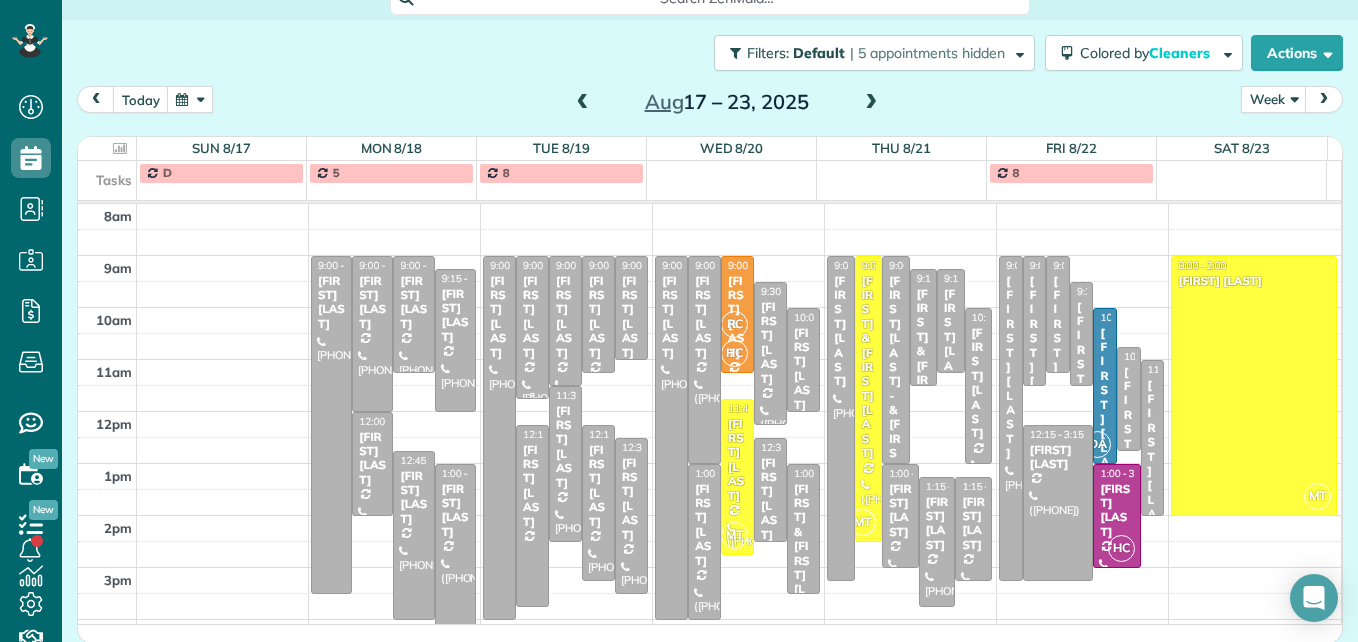 scroll, scrollTop: 309, scrollLeft: 0, axis: vertical 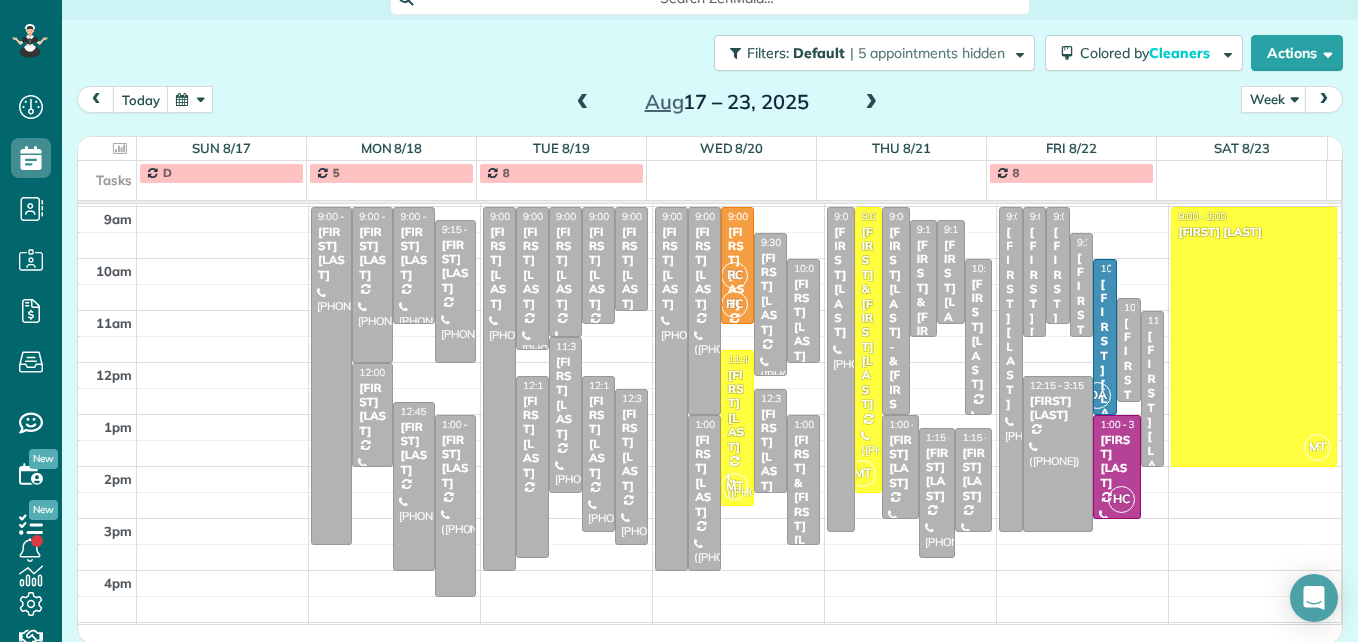 click at bounding box center (583, 103) 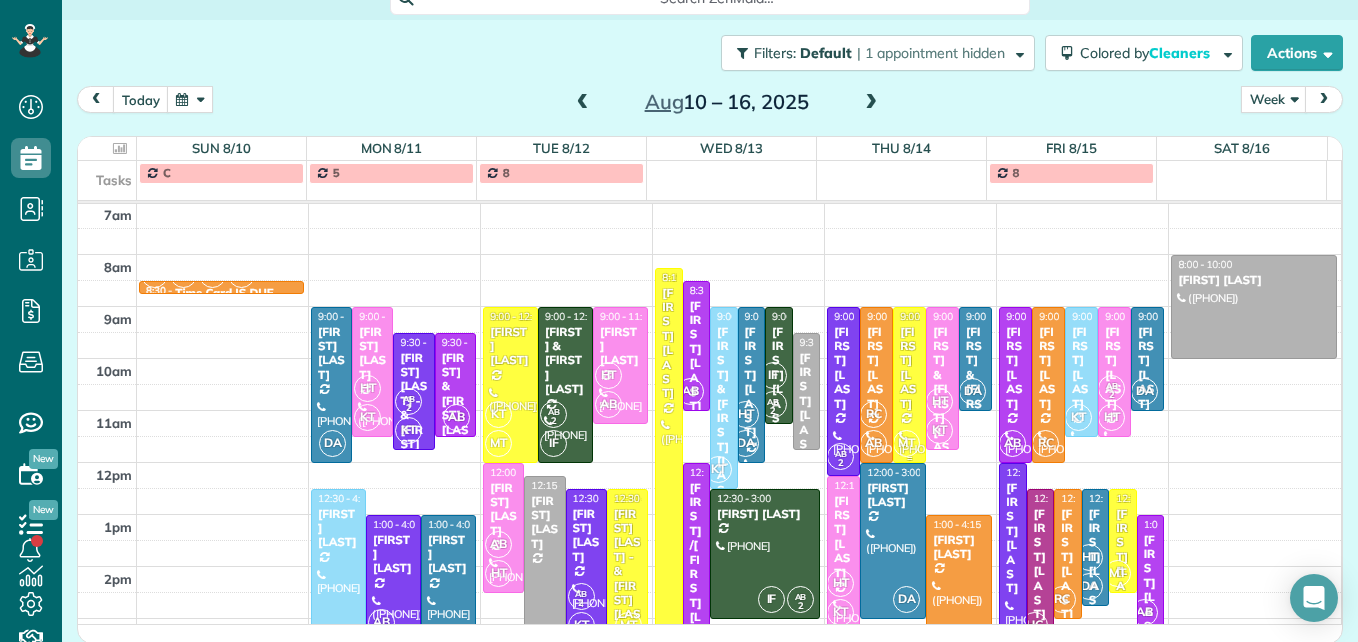 scroll, scrollTop: 309, scrollLeft: 0, axis: vertical 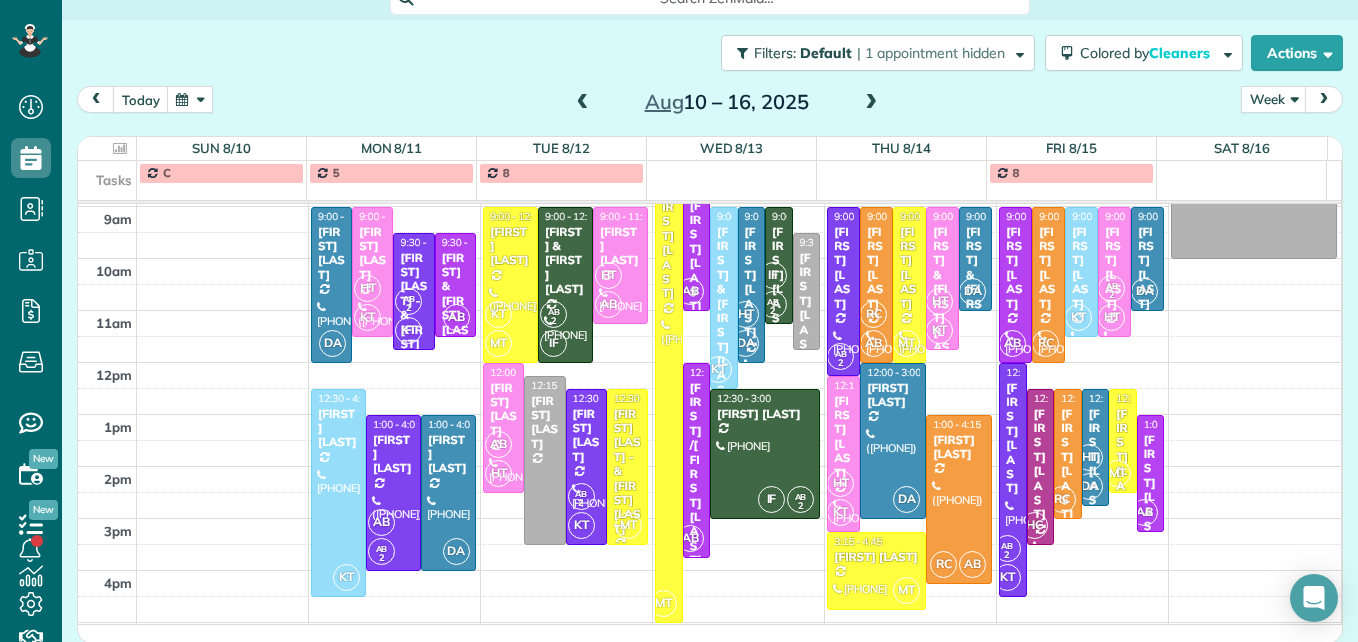 click at bounding box center [871, 103] 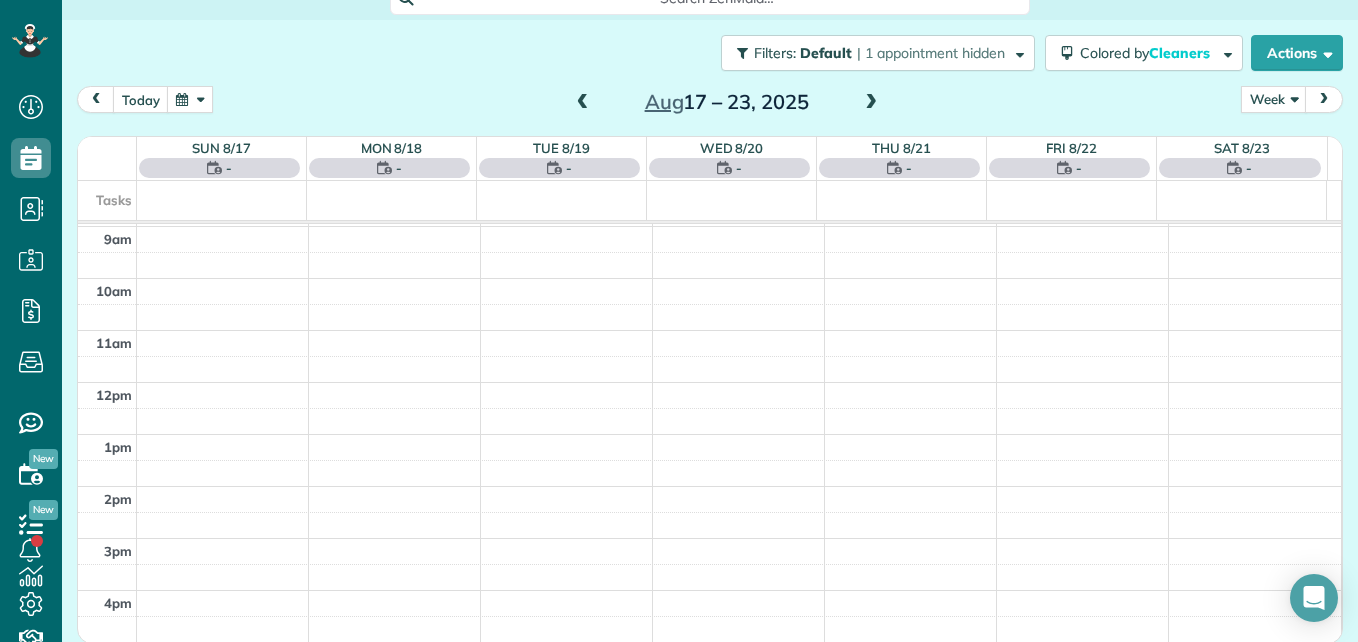 scroll, scrollTop: 209, scrollLeft: 0, axis: vertical 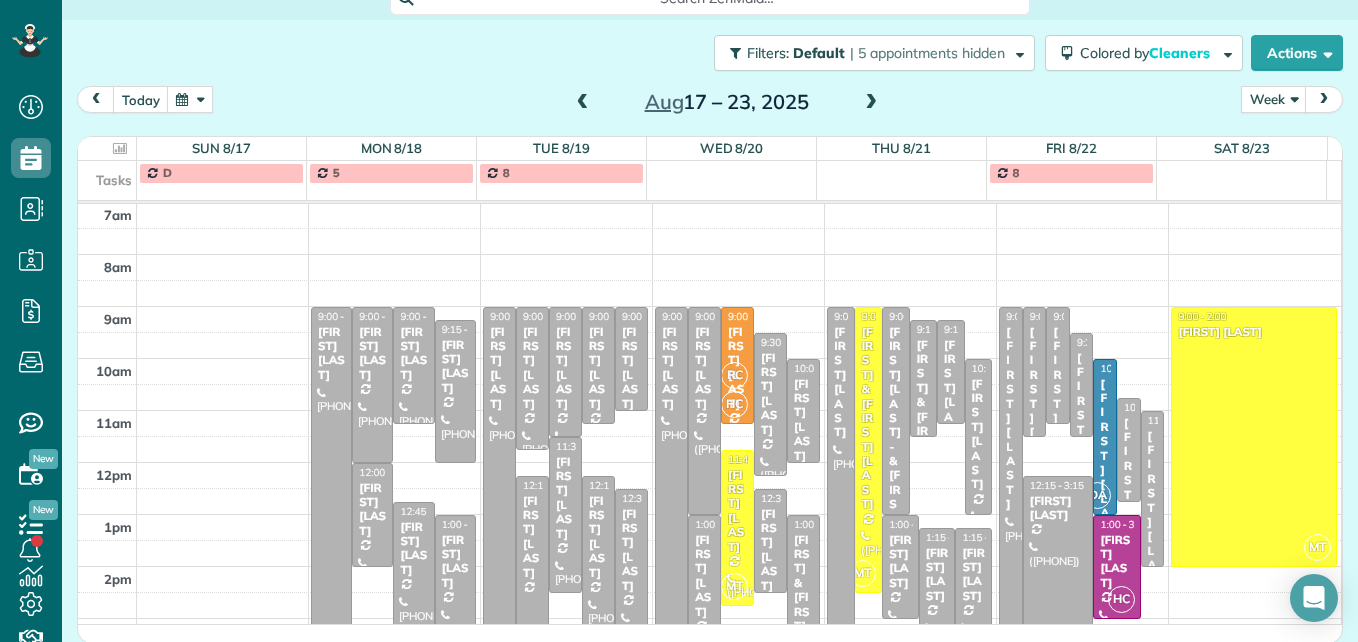 click at bounding box center [871, 103] 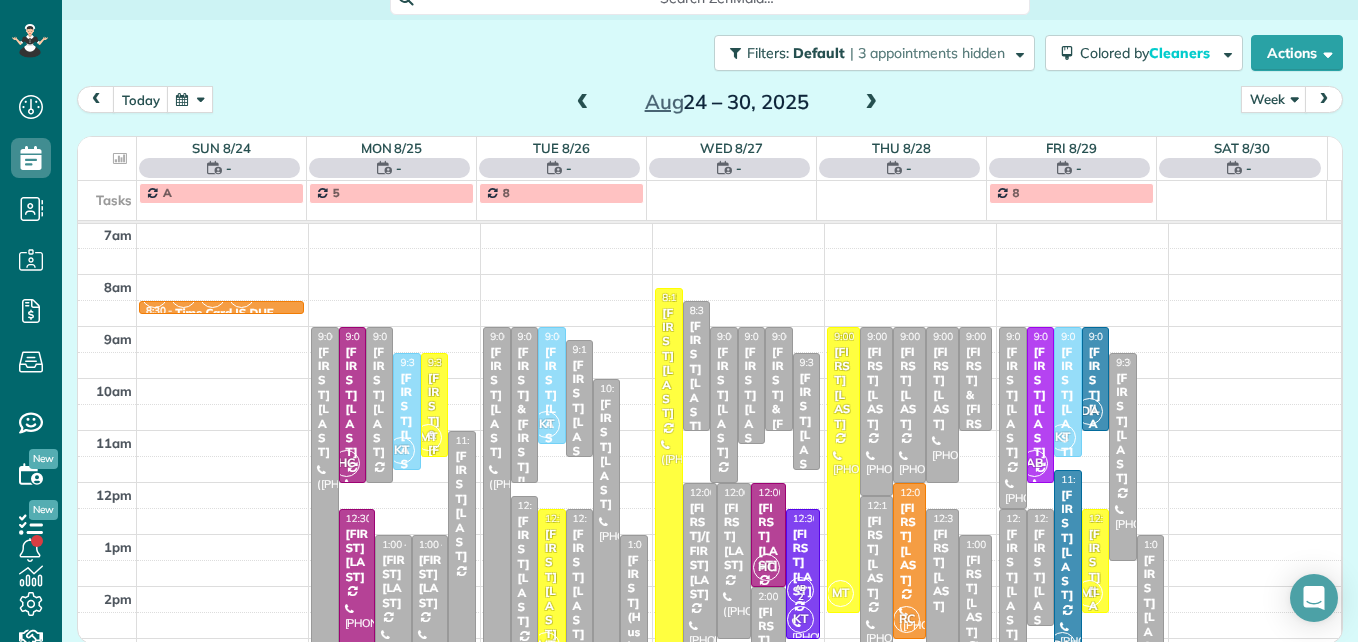 click at bounding box center [871, 103] 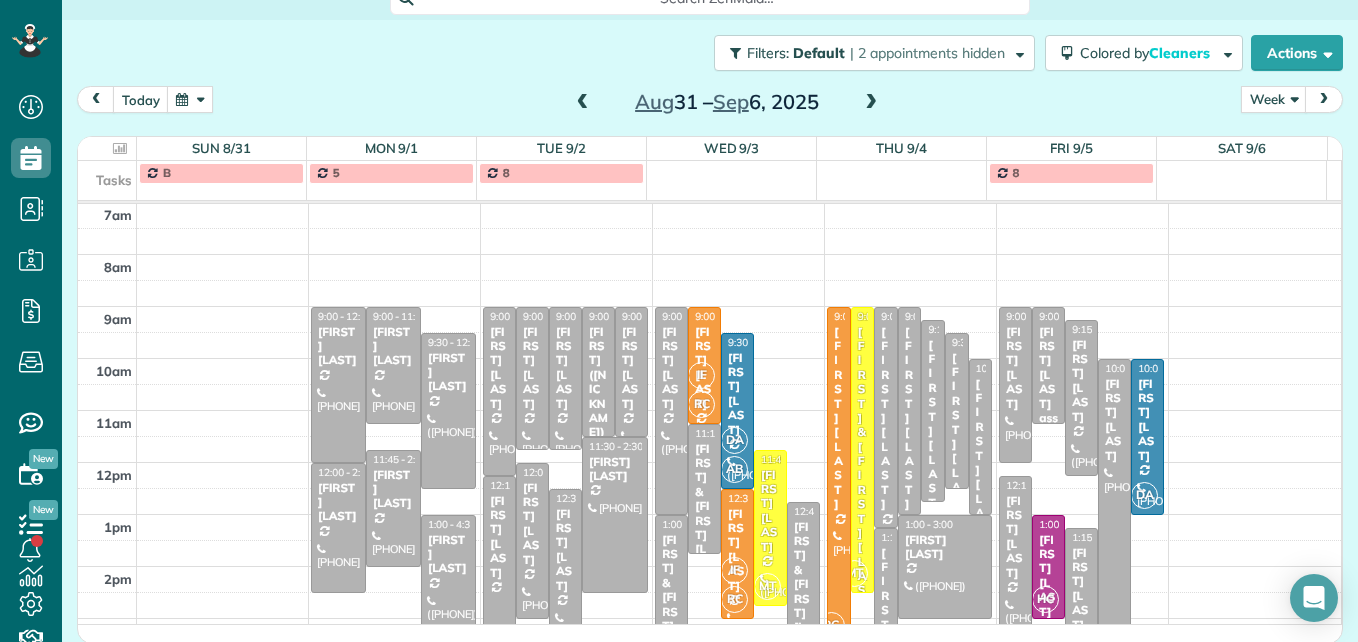 click at bounding box center [871, 103] 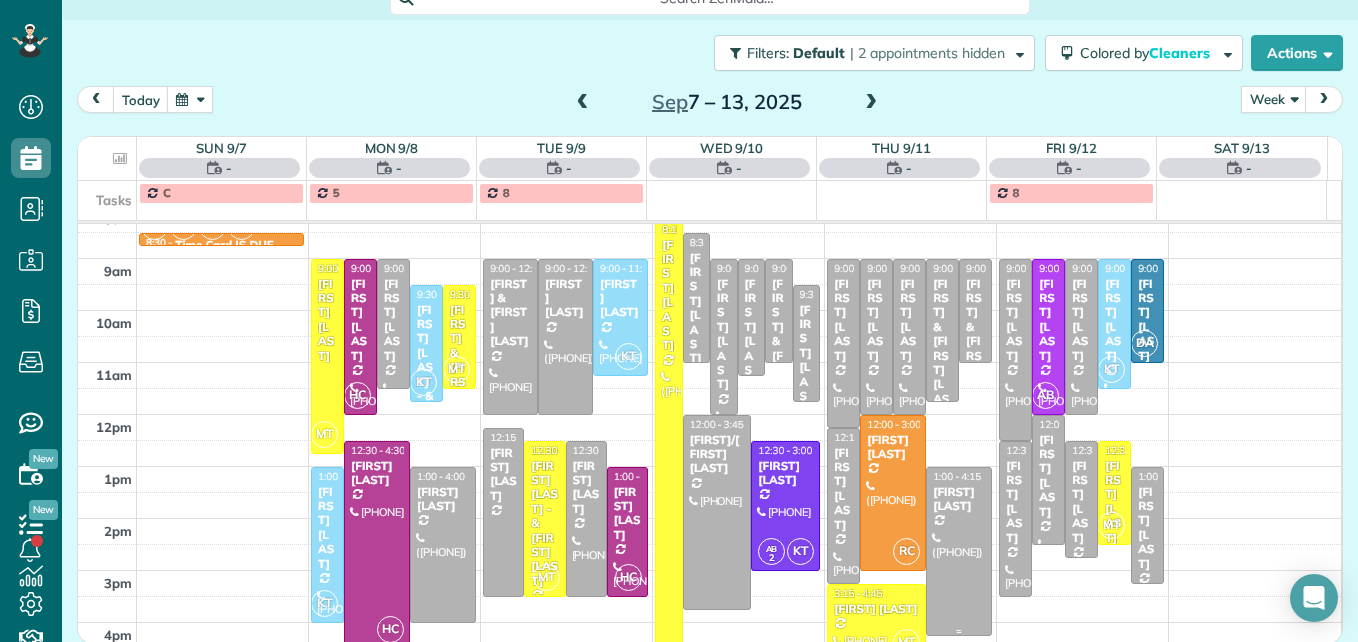 scroll, scrollTop: 309, scrollLeft: 0, axis: vertical 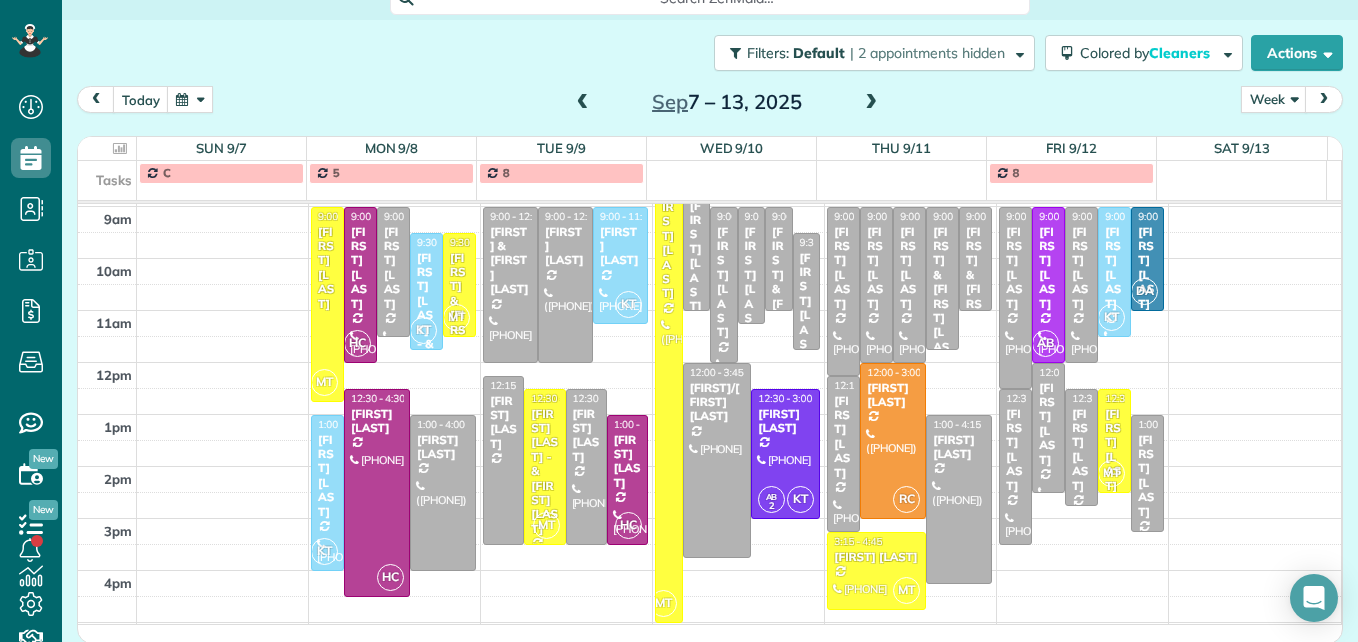 click at bounding box center (583, 103) 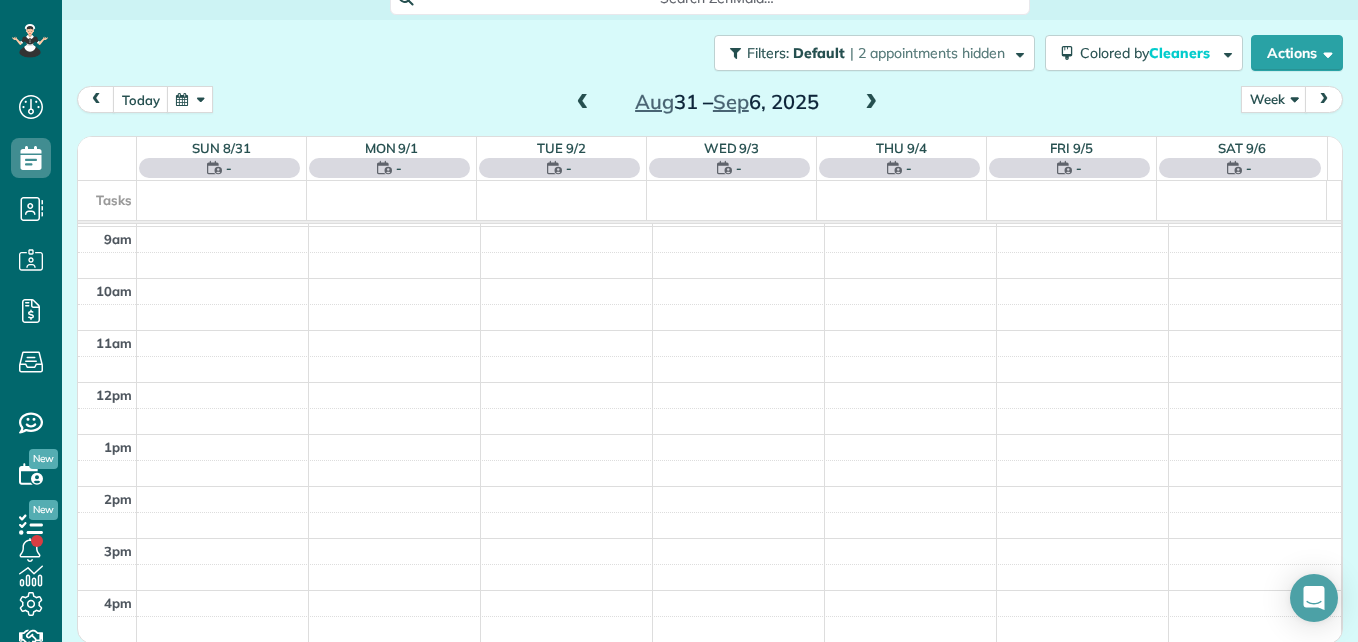 scroll, scrollTop: 209, scrollLeft: 0, axis: vertical 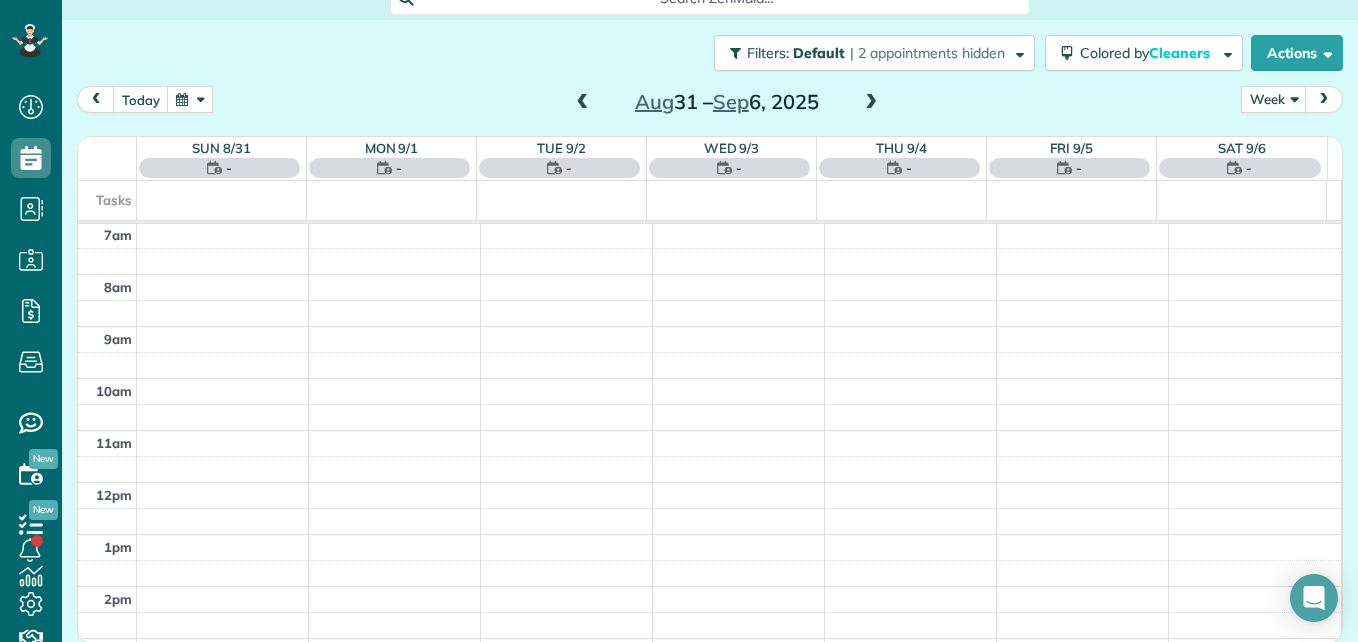 click at bounding box center [583, 103] 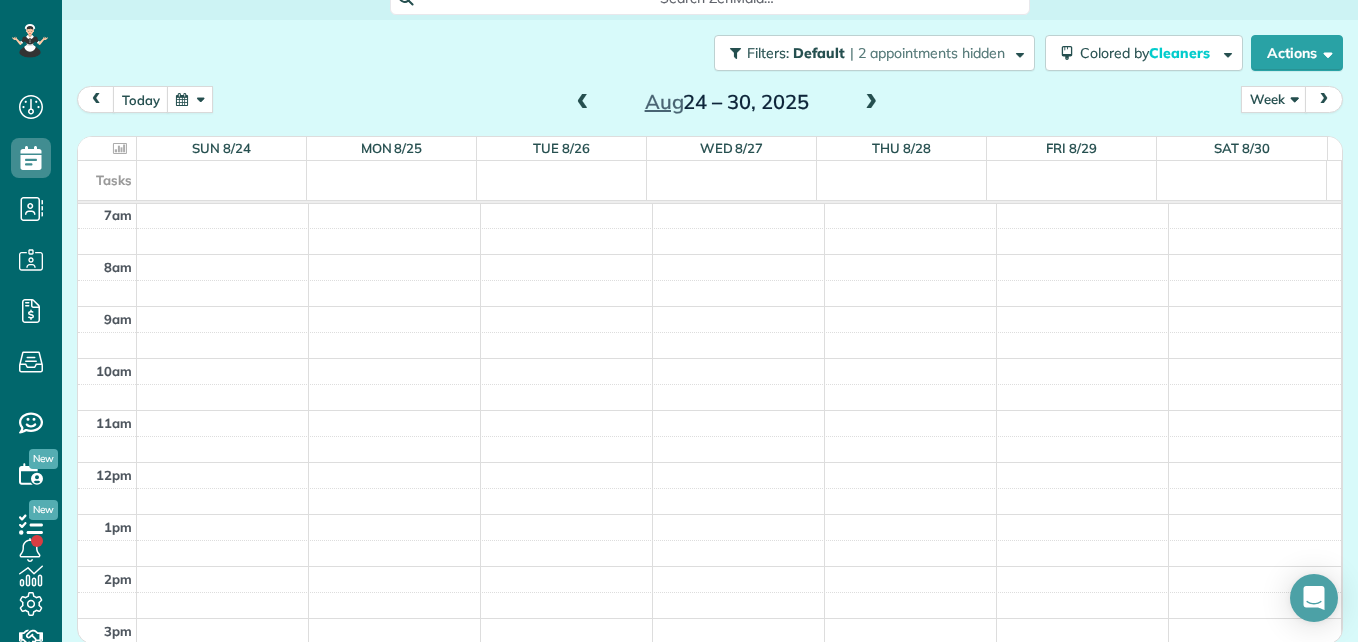 click at bounding box center (583, 103) 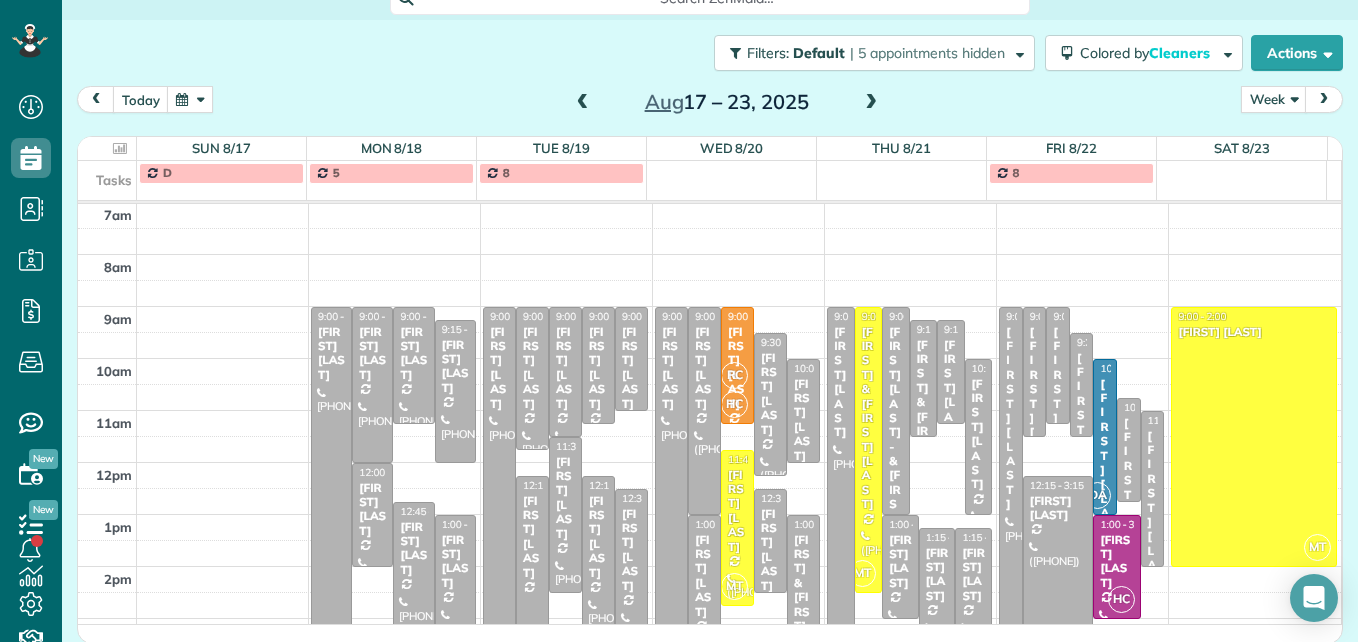 click at bounding box center [871, 103] 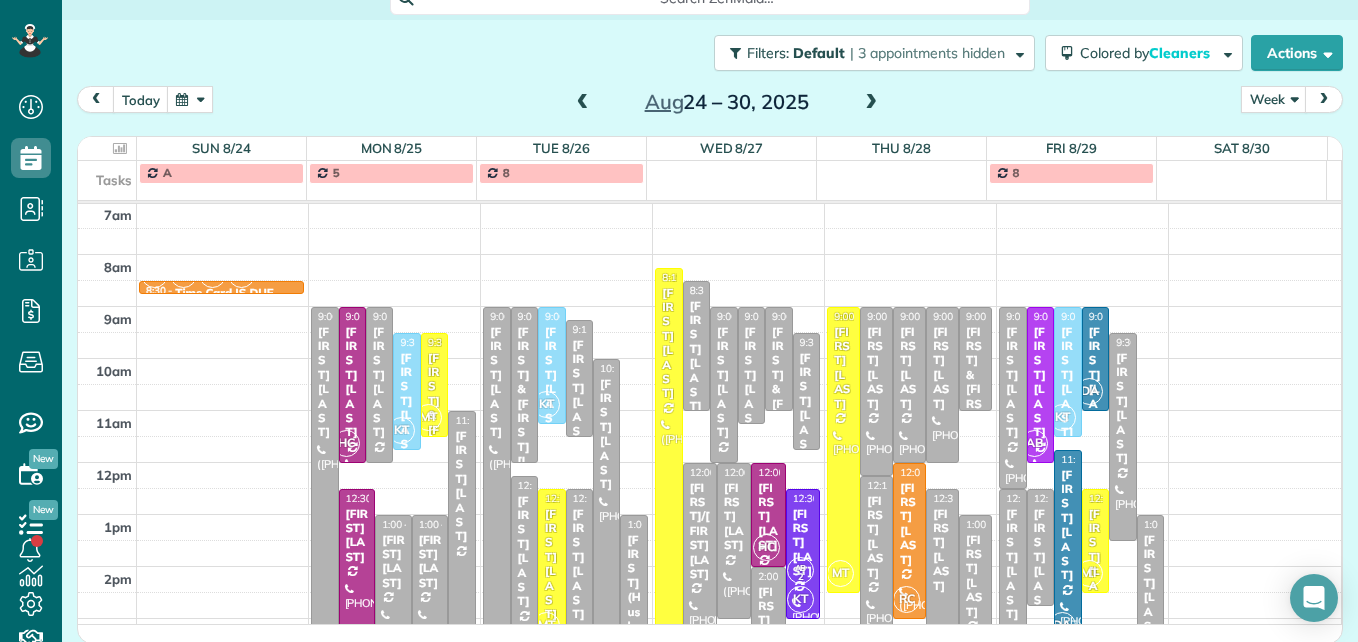 scroll, scrollTop: 309, scrollLeft: 0, axis: vertical 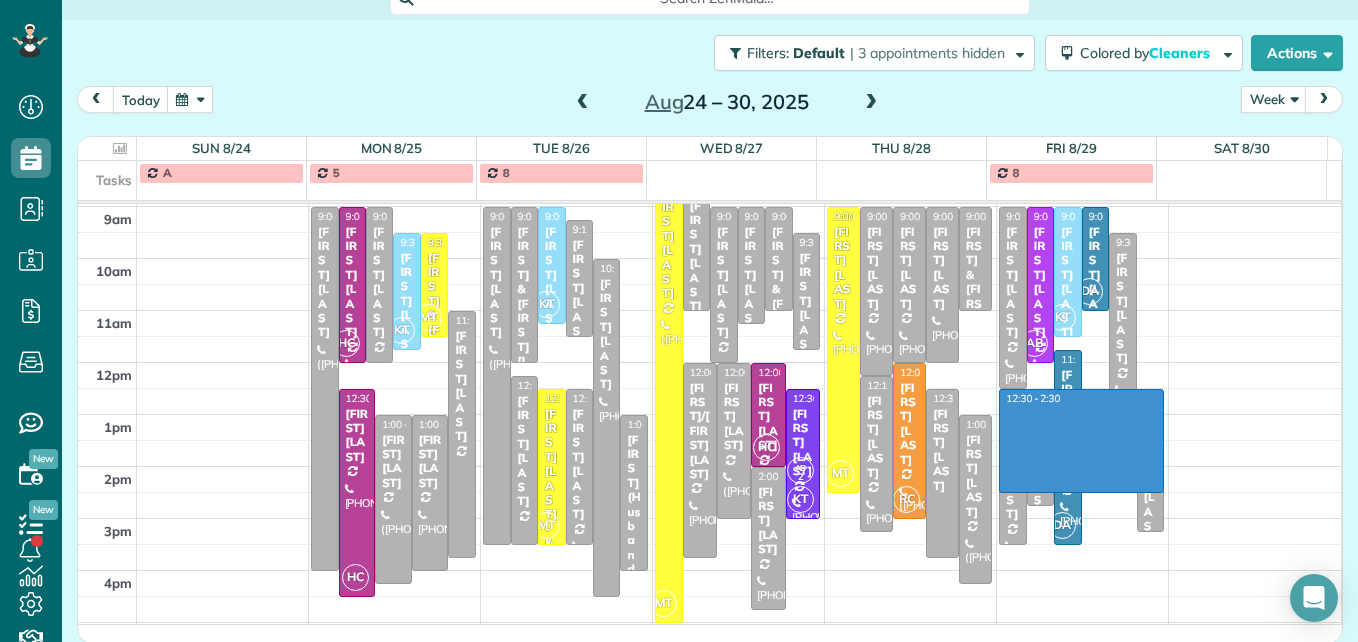 drag, startPoint x: 1093, startPoint y: 489, endPoint x: 1086, endPoint y: 401, distance: 88.27797 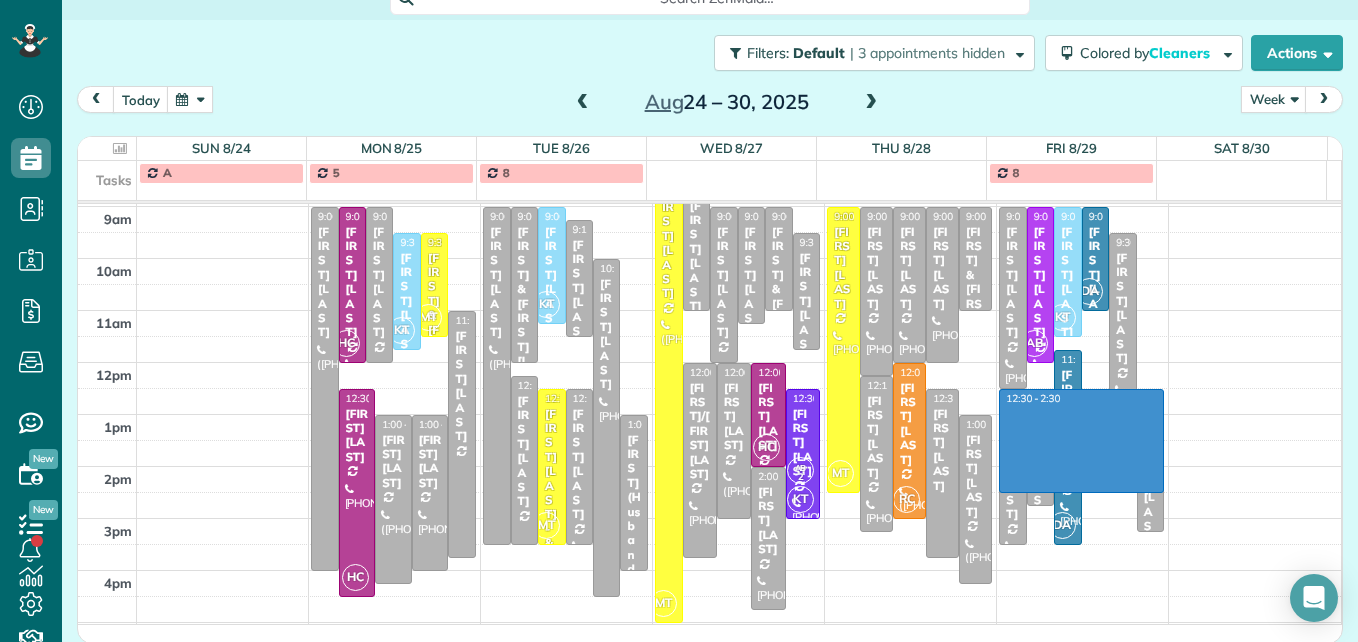 click on "3am 4am 5am 6am 7am 8am 9am 10am 11am 12pm 1pm 2pm 3pm 4pm 5pm HT AB 2 IF RC DA AB HC KT MT 8:30 - 8:45 Time Card IS DUE [PHONE] [NUMBER] [STREET] [CITY], [STATE] [POSTAL_CODE] 9:00 - 4:00 [FIRST] [LAST] [PHONE] [NUMBER] [STREET] [CITY], [STATE] [POSTAL_CODE] HC 9:00 - 12:00 [FIRST] [LAST] [PHONE] [NUMBER] [STREET] [CITY], [STATE] [POSTAL_CODE] 9:00 - 12:00 [FIRST] [LAST] [NUMBER] [STREET] [CITY], [STATE] [POSTAL_CODE] KT 9:30 - 11:45 [FIRST] [LAST] - & [FIRST] [LAST] [PHONE] [NUMBER] [STREET] [CITY], [STATE] [POSTAL_CODE] MT 9:30 - 11:30 [FIRST] & [FIRST] [LAST] [PHONE] [NUMBER] [STREET] [CITY], [STATE] [POSTAL_CODE] 11:00 - 3:45 [FIRST] [LAST] [NUMBER] [STREET] [CITY], [STATE] [POSTAL_CODE] HC 12:30 - 4:30 [FIRST] [LAST] [PHONE] [NUMBER] [STREET] [CITY], [STATE] [POSTAL_CODE] 1:00 - 4:15 [FIRST] [LAST] [PHONE] [NUMBER] [STREET] [CITY], [STATE] [POSTAL_CODE] 1:00 - 4:00 [FIRST] [LAST] [PHONE] [NUMBER] [STREET] [CITY], [STATE] [POSTAL_CODE] 9:00 - 3:30 [FIRST] [LAST] [PHONE] [NUMBER] [STREET] [CITY], [STATE] [POSTAL_CODE] 9:00 - 12:00 [FIRST] & [FIRST] [LAST] [PHONE] KT 2" at bounding box center (709, 284) 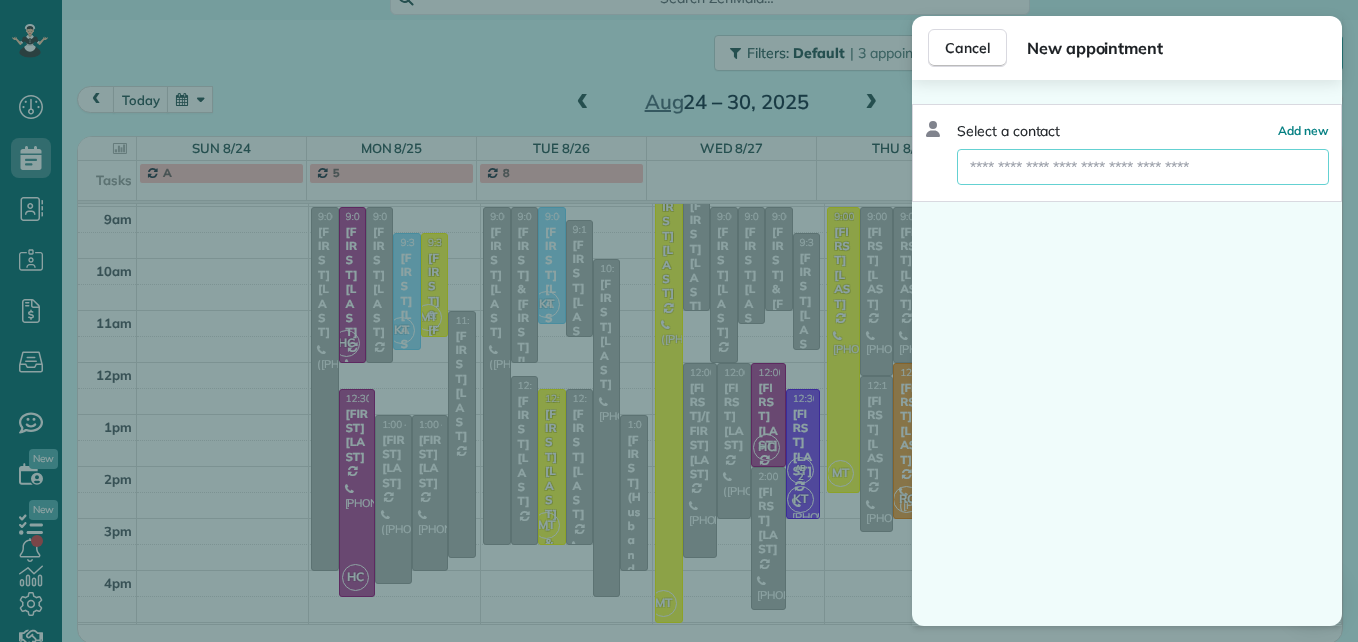 click at bounding box center (1143, 167) 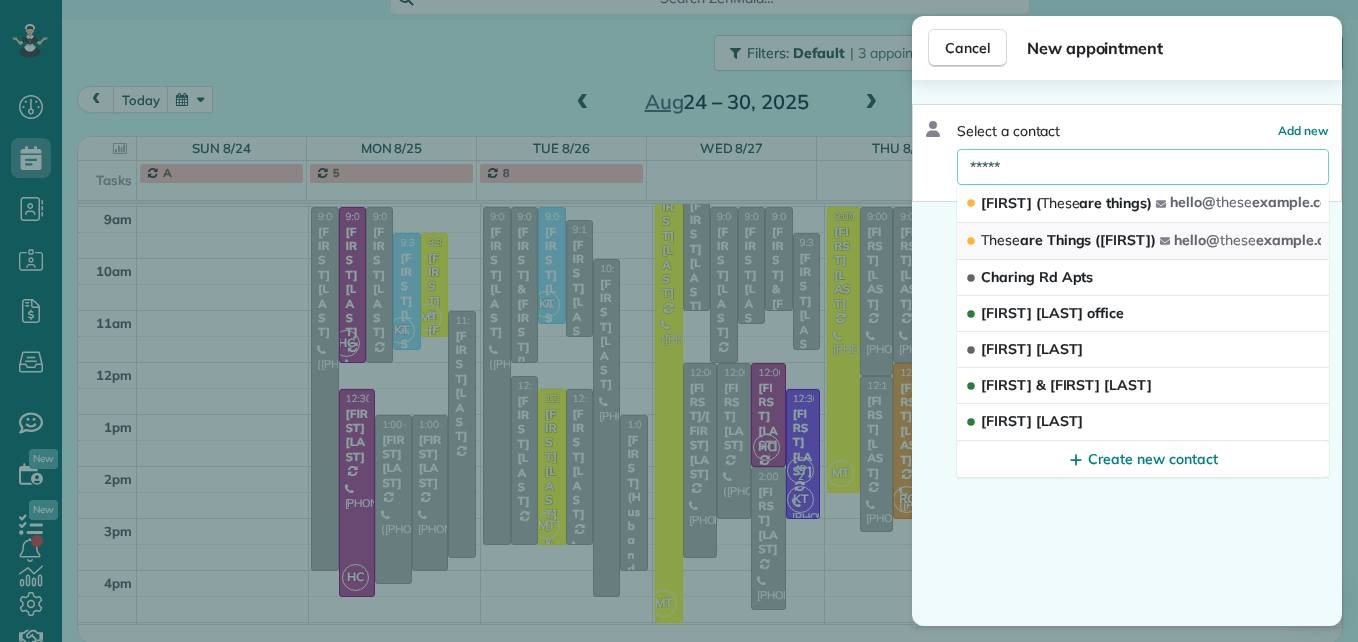 type on "*****" 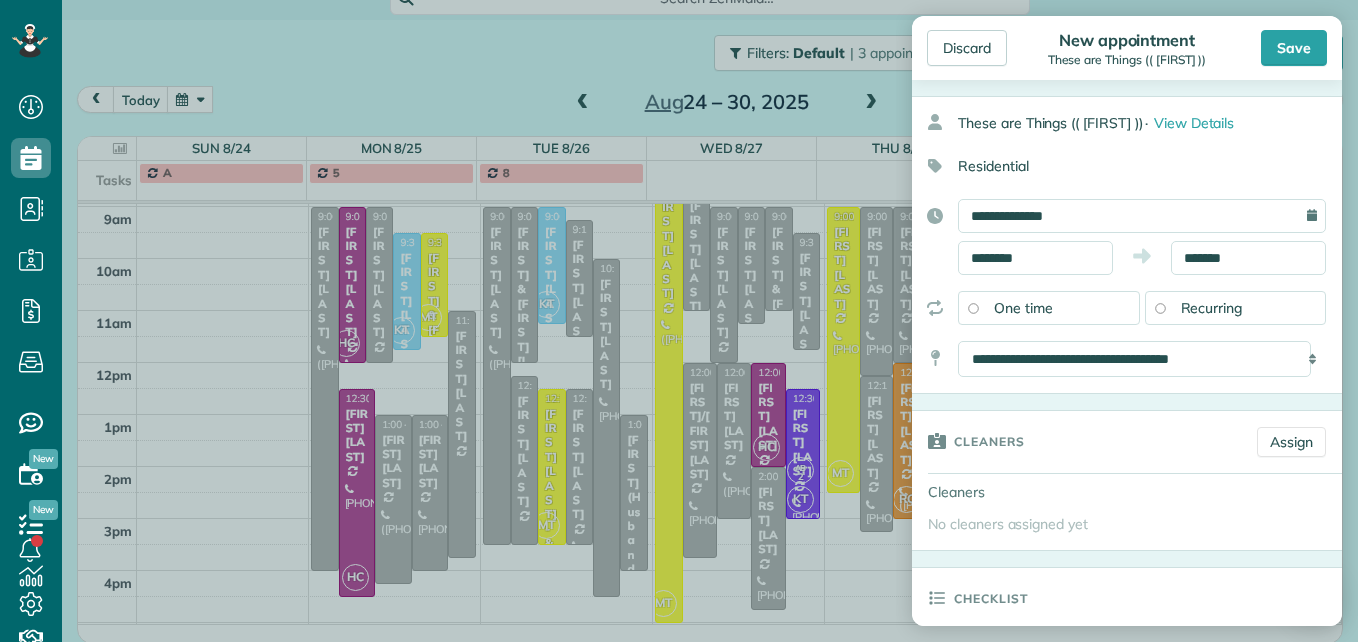 scroll, scrollTop: 100, scrollLeft: 0, axis: vertical 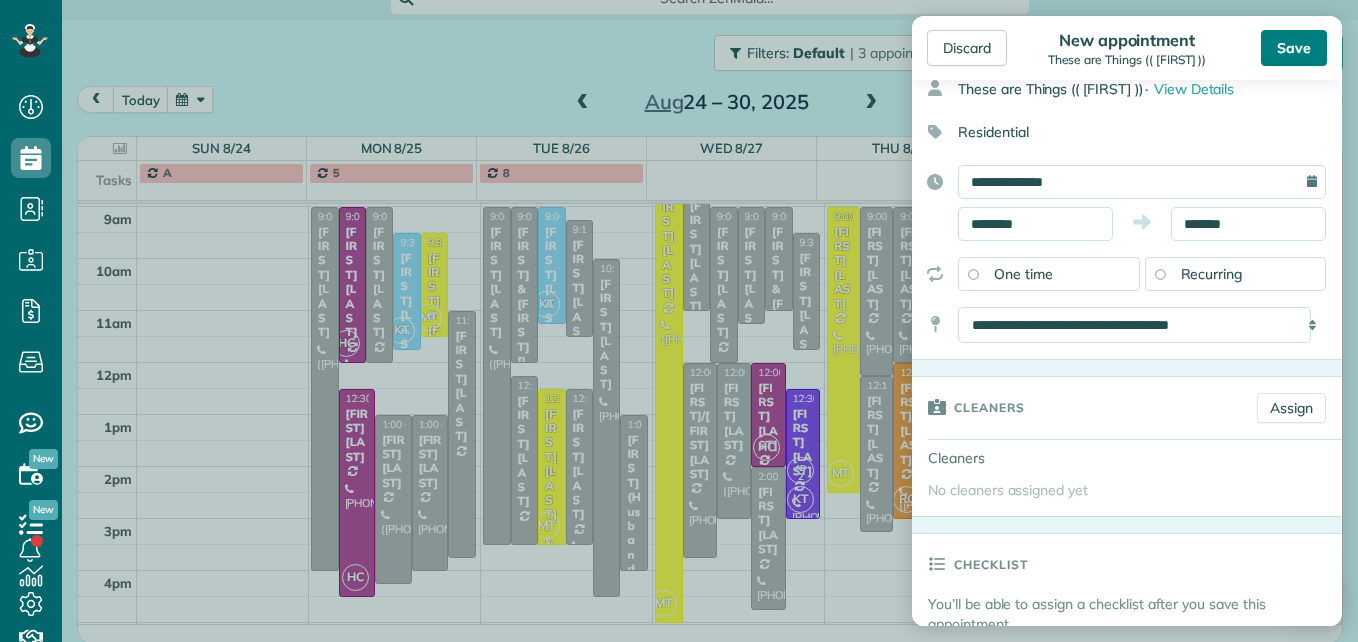 click on "Save" at bounding box center (1294, 48) 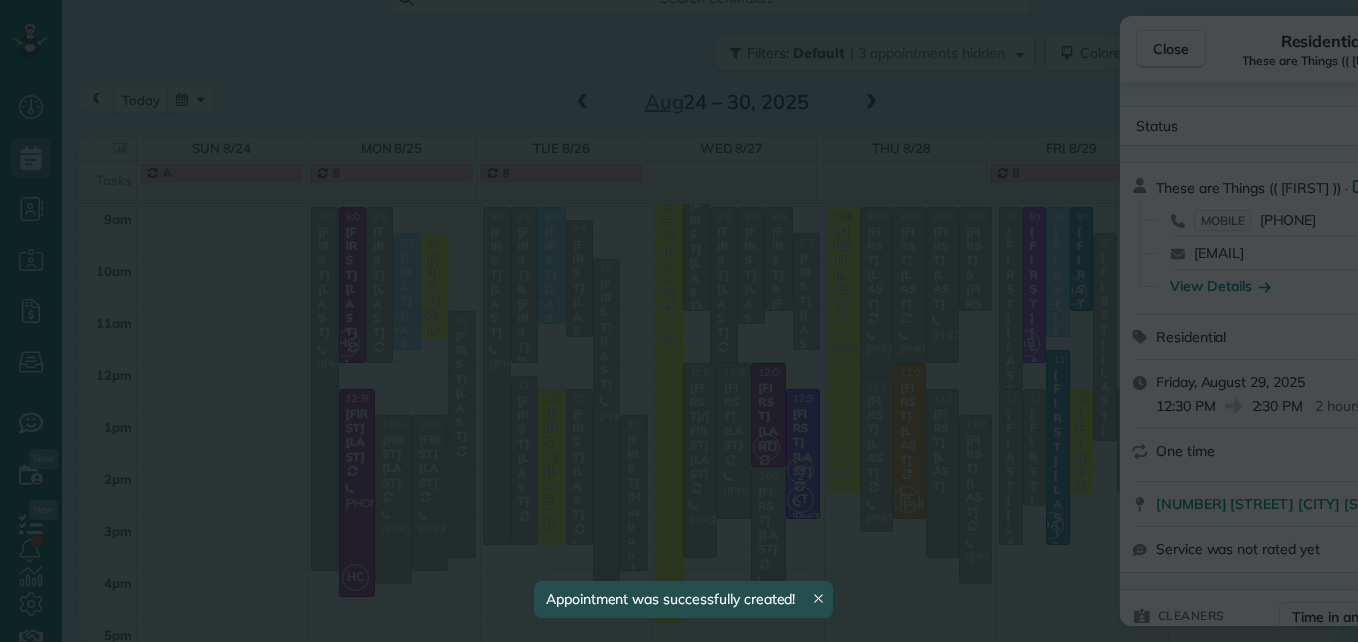 scroll, scrollTop: 0, scrollLeft: 0, axis: both 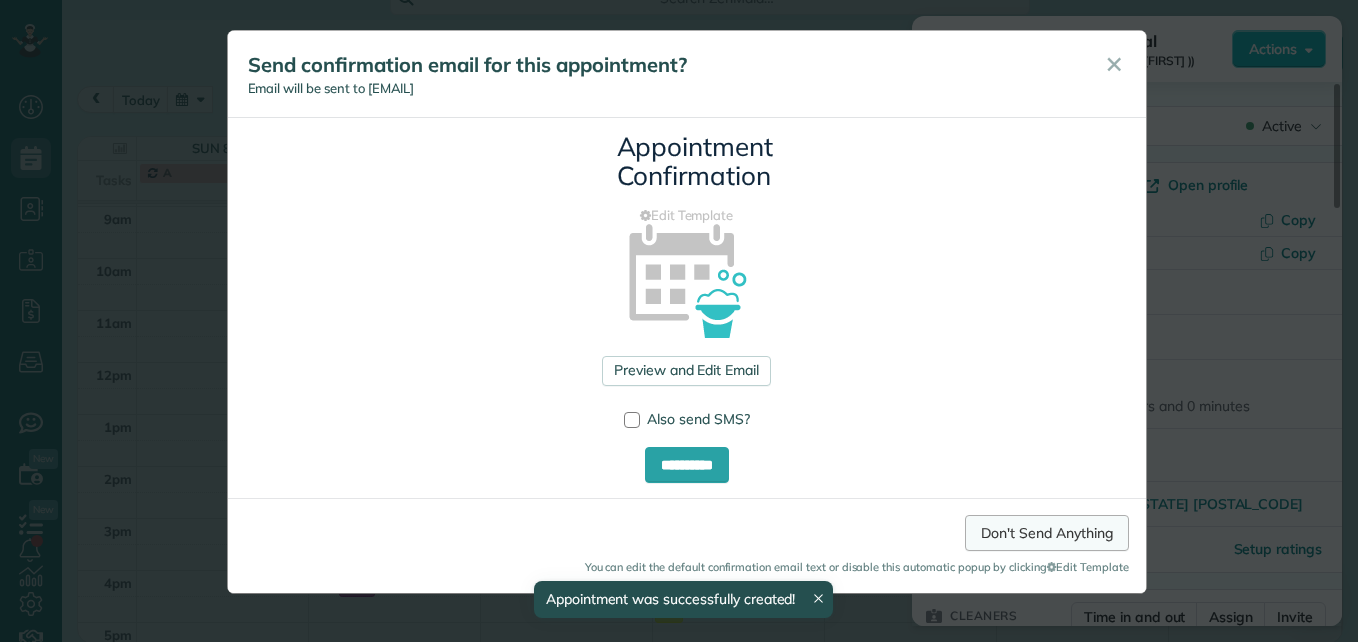 click on "Don't Send Anything" at bounding box center (1046, 533) 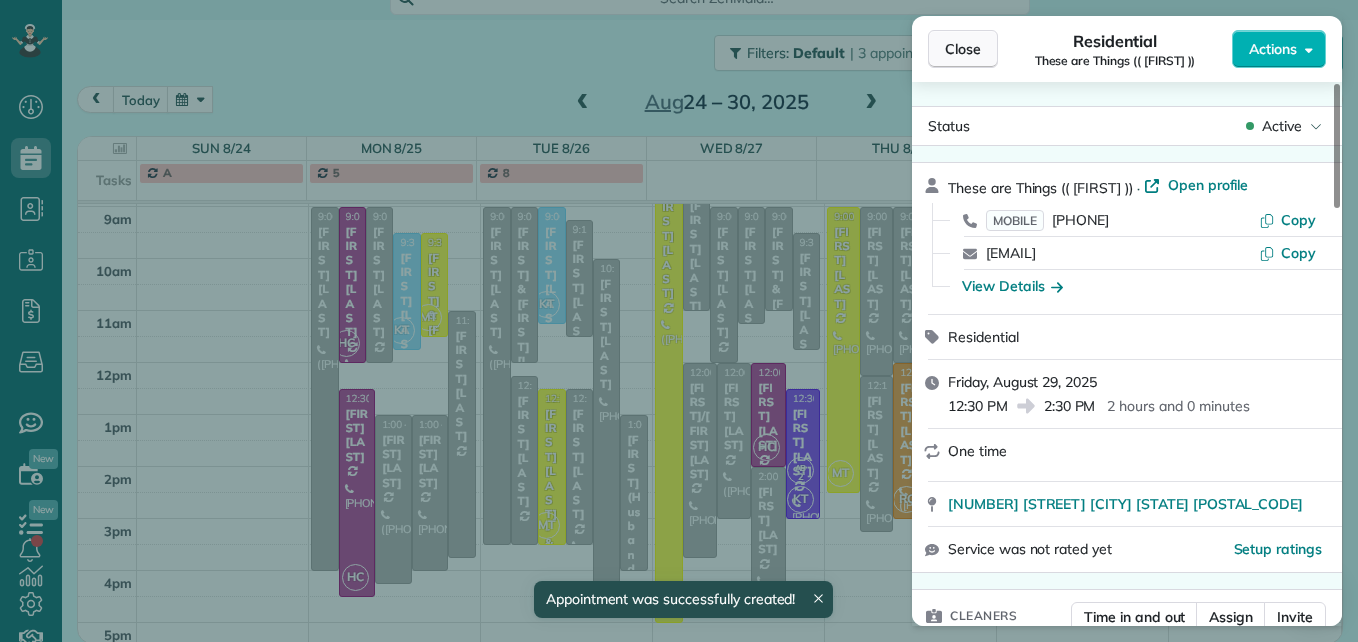 click on "Close" at bounding box center [963, 49] 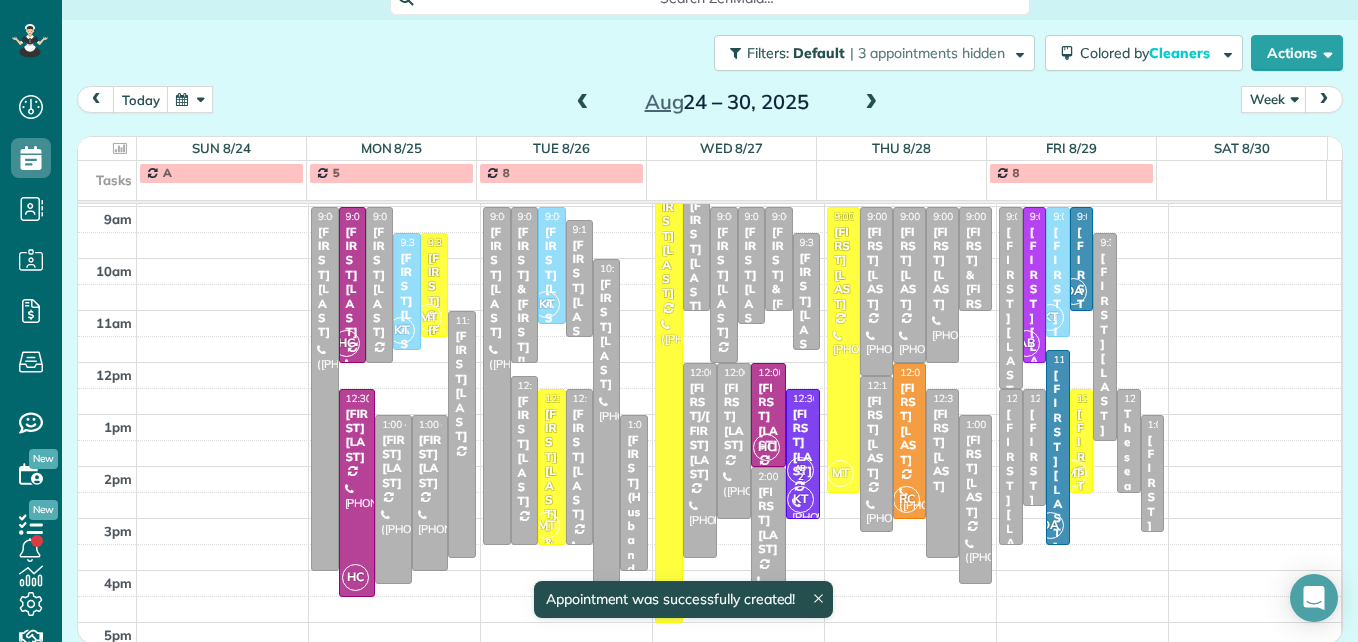 click at bounding box center (871, 103) 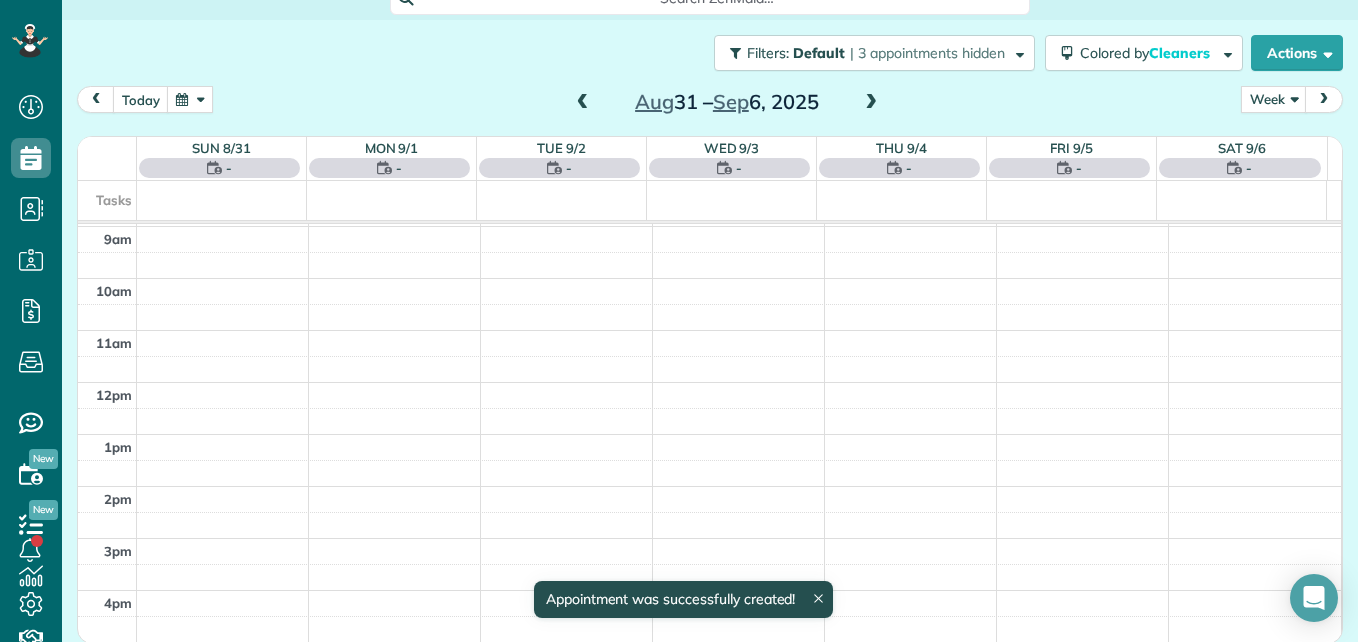 scroll, scrollTop: 209, scrollLeft: 0, axis: vertical 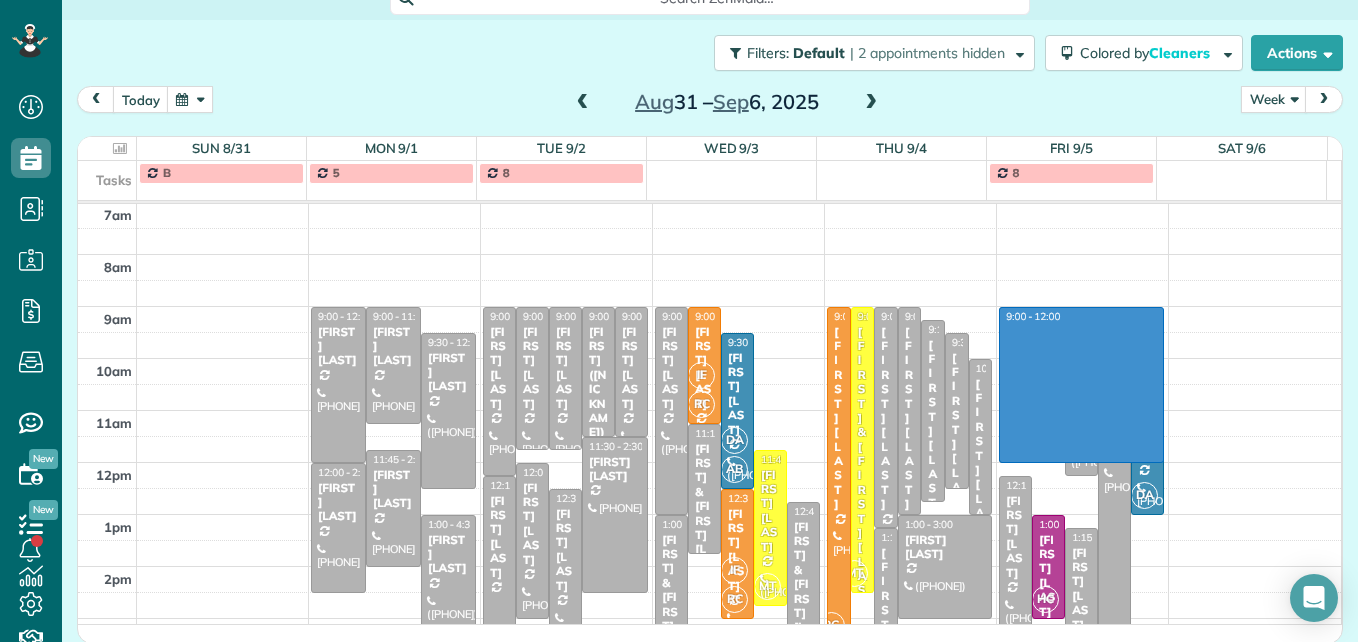 drag, startPoint x: 1120, startPoint y: 314, endPoint x: 1119, endPoint y: 451, distance: 137.00365 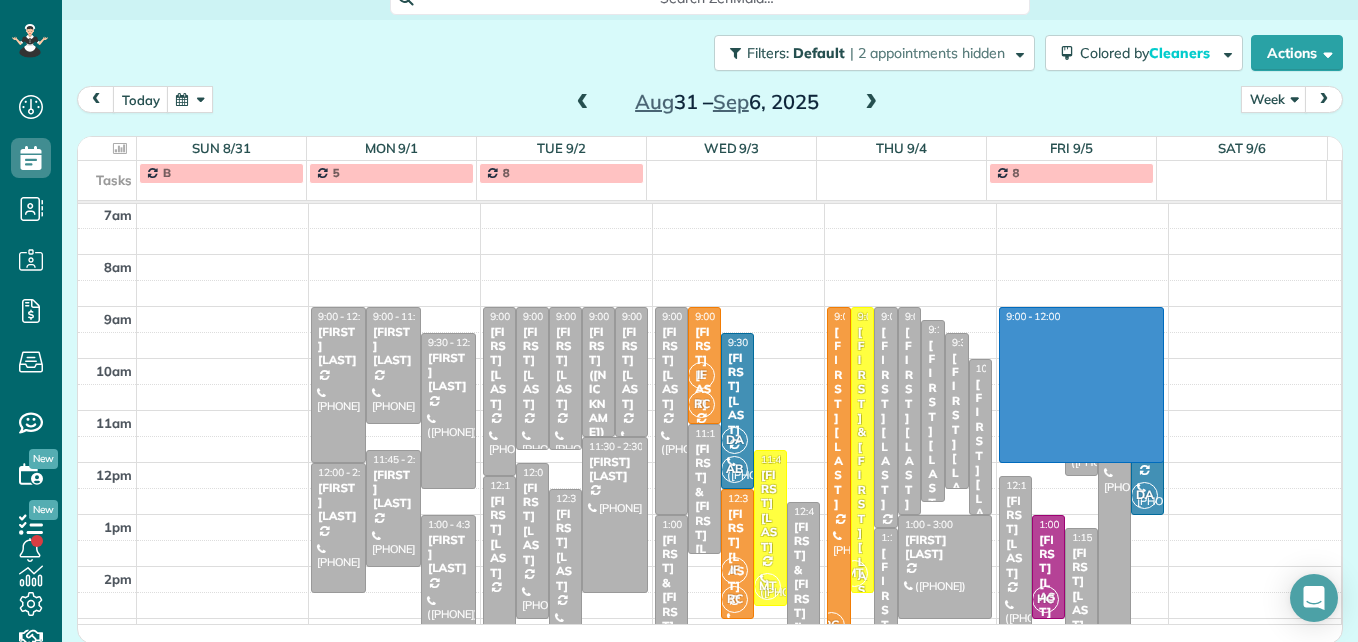 click on "[TIME] [TIME] [TIME] [TIME] [TIME] [TIME] [TIME] [TIME] [TIME] [TIME] [TIME] [TIME] [TIME] [TIME] [TIME] [TIME] [FIRST] [LAST] ([PHONE]) [NUMBER] [STREET] [CITY] [STATE] [POSTAL_CODE] [TIME] - [TIME] [FIRST] [LAST] ([PHONE]) [NUMBER] [STREET] [CITY] [STATE] [POSTAL_CODE] [TIME] - [TIME] [FIRST] [LAST] ([PHONE]) [NUMBER] [STREET] [CITY] [STATE] [POSTAL_CODE] [TIME] - [TIME] [FIRST] [LAST] ([PHONE]) [NUMBER] [STREET] [CITY] [STATE] [POSTAL_CODE] [TIME] - [TIME] [FIRST] [LAST] ([PHONE]) [NUMBER] [STREET] [CITY] [STATE] [POSTAL_CODE] [TIME] - [TIME] [FIRST] [LAST] ([PHONE]) [NUMBER] [STREET] [CITY] [STATE] [POSTAL_CODE] [TIME] - [TIME] [FIRST] [LAST] ([PHONE]) [NUMBER] [STREET] [CITY] [STATE] [POSTAL_CODE] [TIME] - [TIME] [FIRST] [LAST] ([PHONE]) [NUMBER] [STREET] [CITY] [STATE] [POSTAL_CODE] [TIME] - [TIME] [FIRST] [LAST] ([PHONE]) [NUMBER] [STREET] [CITY] [STATE] [POSTAL_CODE] [TIME] - [TIME] [FIRST] [LAST] ([PHONE]) [NUMBER] [STREET] [CITY] [STATE] [POSTAL_CODE]" at bounding box center (709, 384) 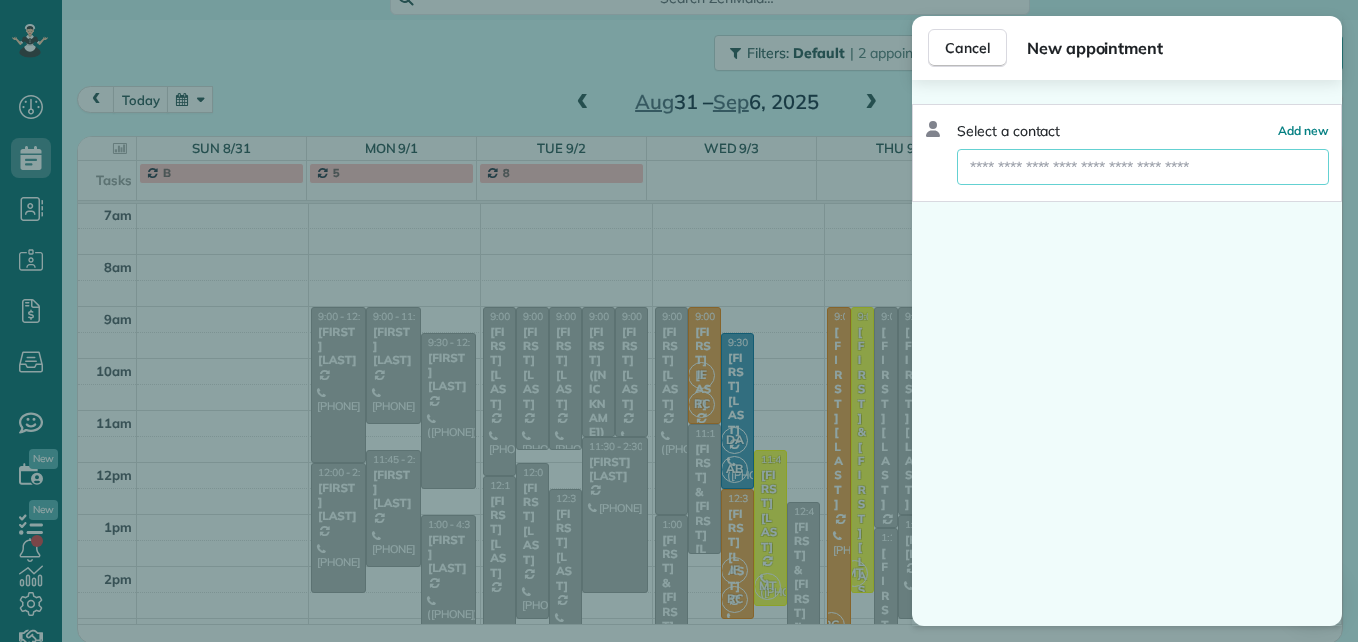 click at bounding box center [1143, 167] 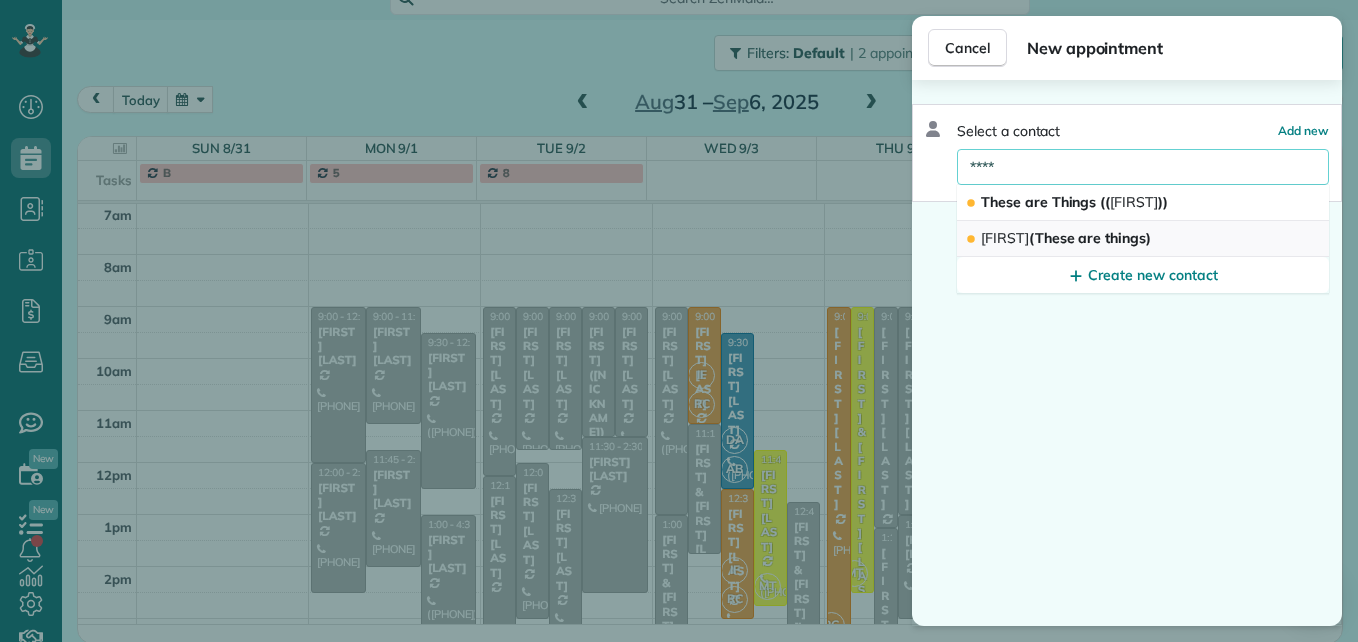 type on "****" 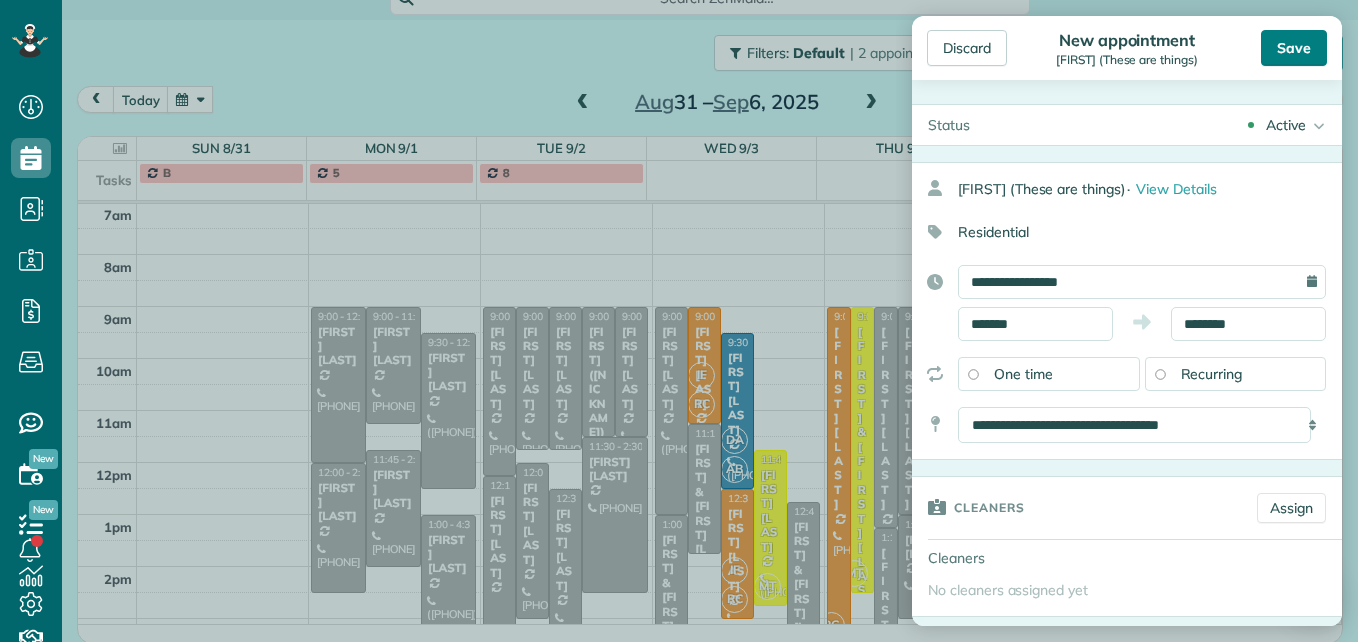 click on "Save" at bounding box center [1294, 48] 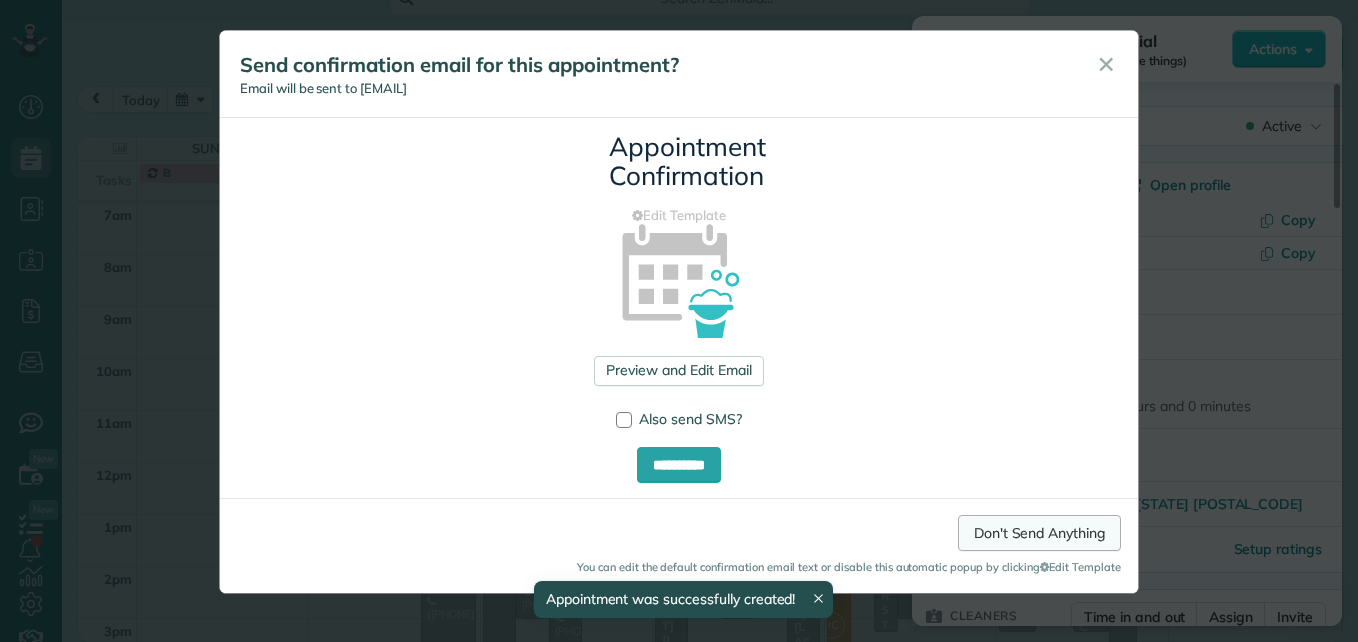click on "Don't Send Anything" at bounding box center (1039, 533) 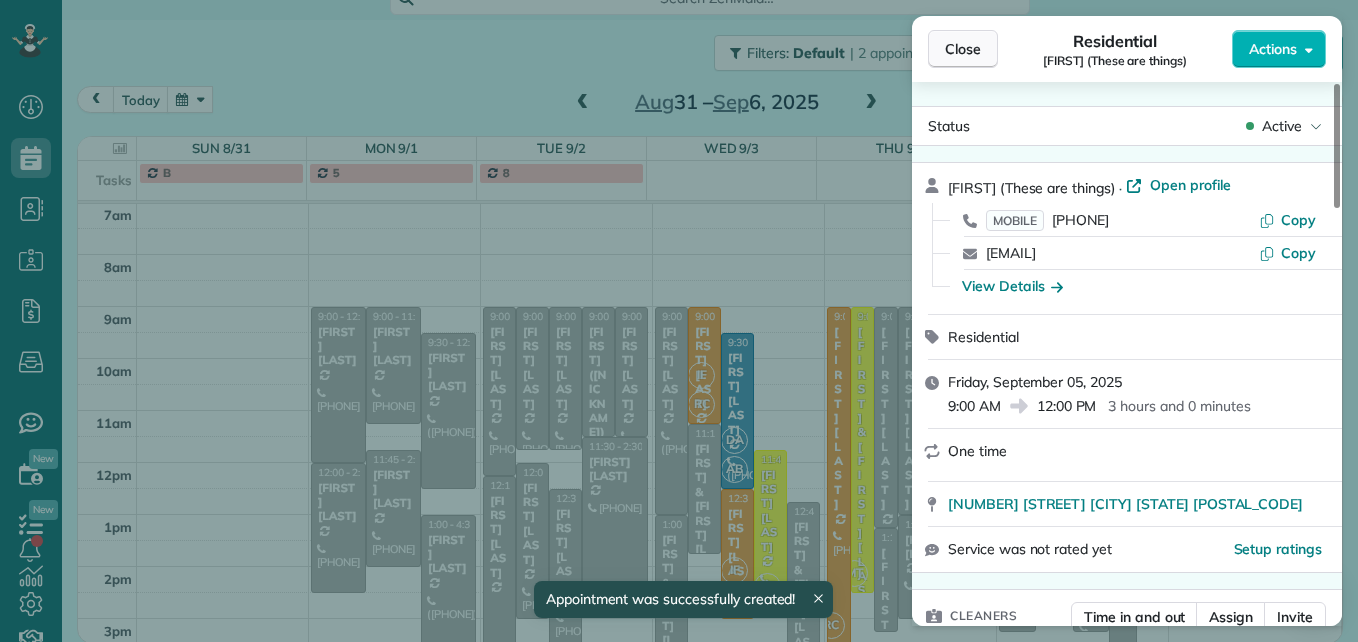 click on "Close" at bounding box center [963, 49] 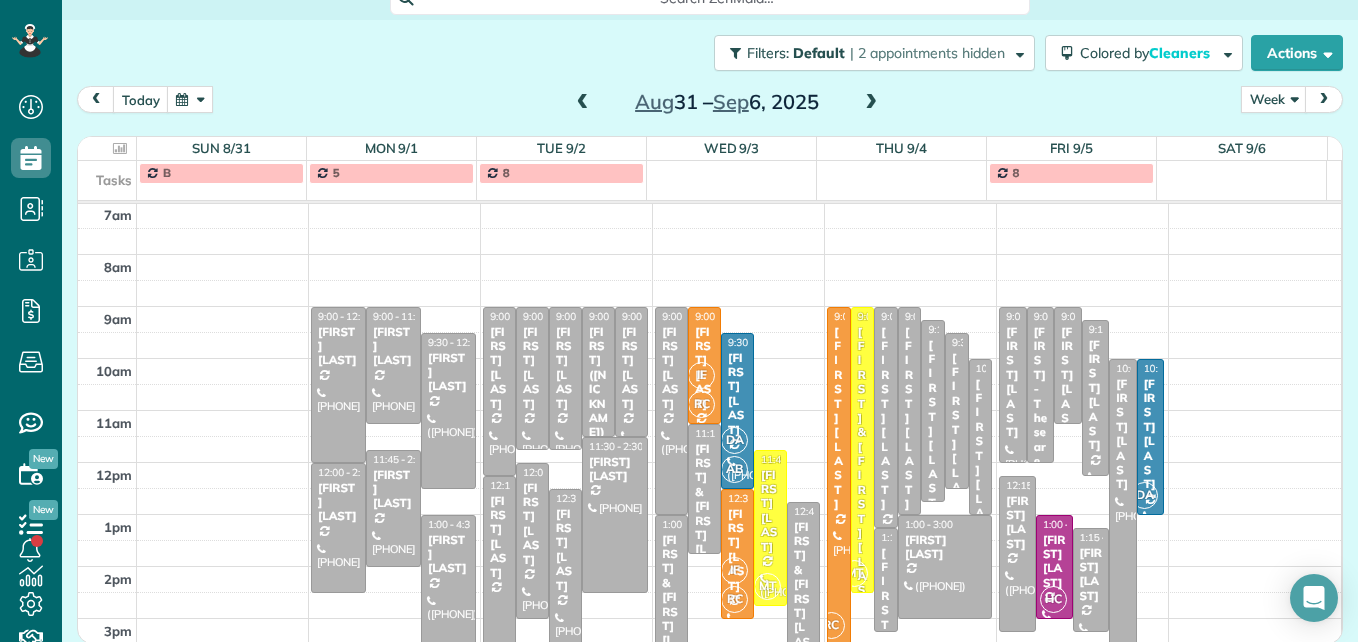click at bounding box center (583, 103) 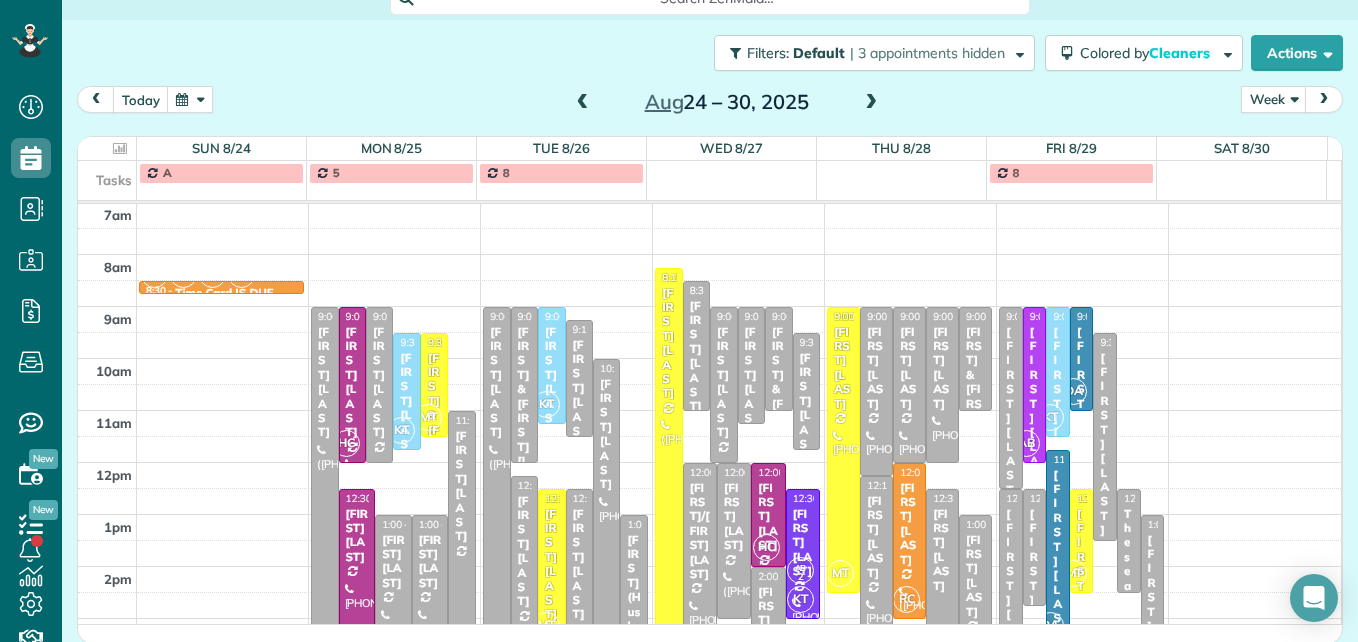 click at bounding box center (583, 103) 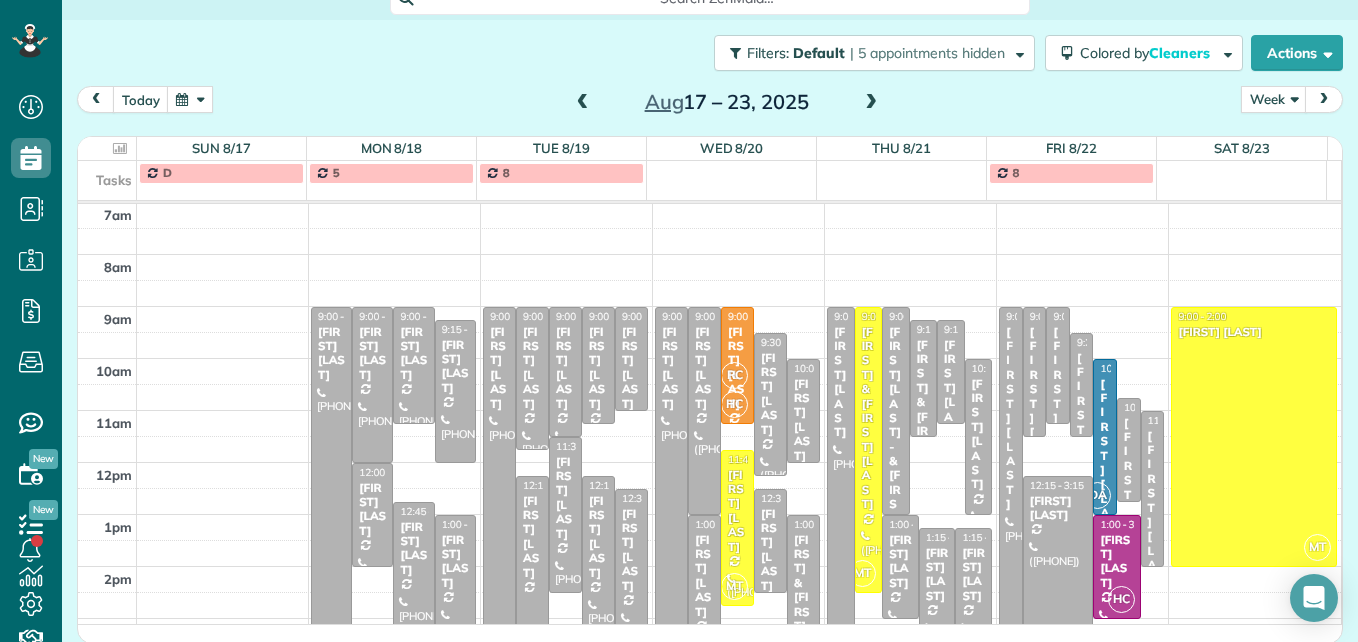click at bounding box center (583, 103) 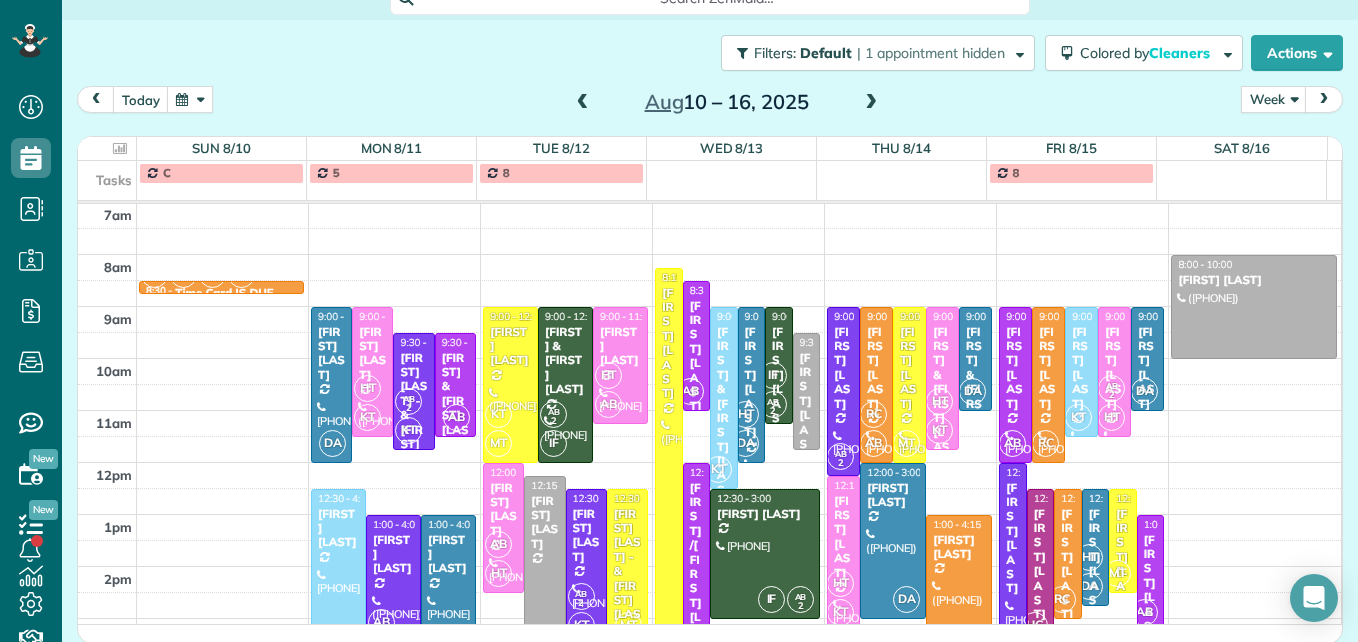 click at bounding box center (583, 103) 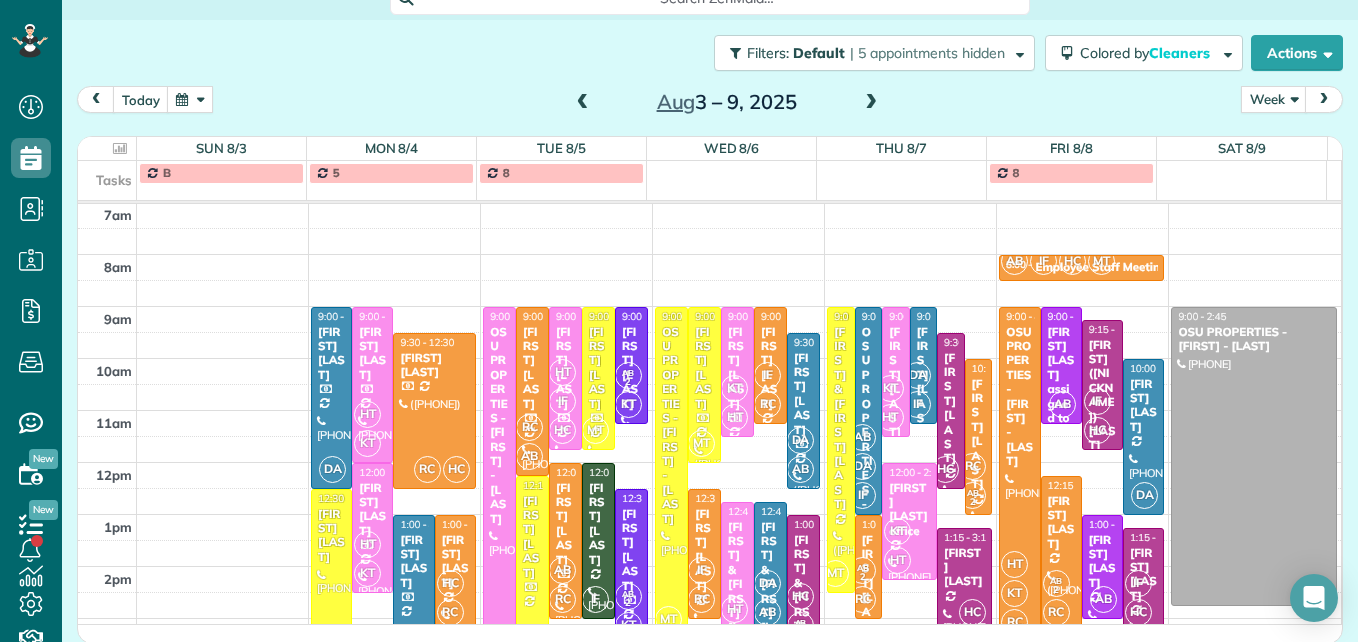 click at bounding box center (583, 103) 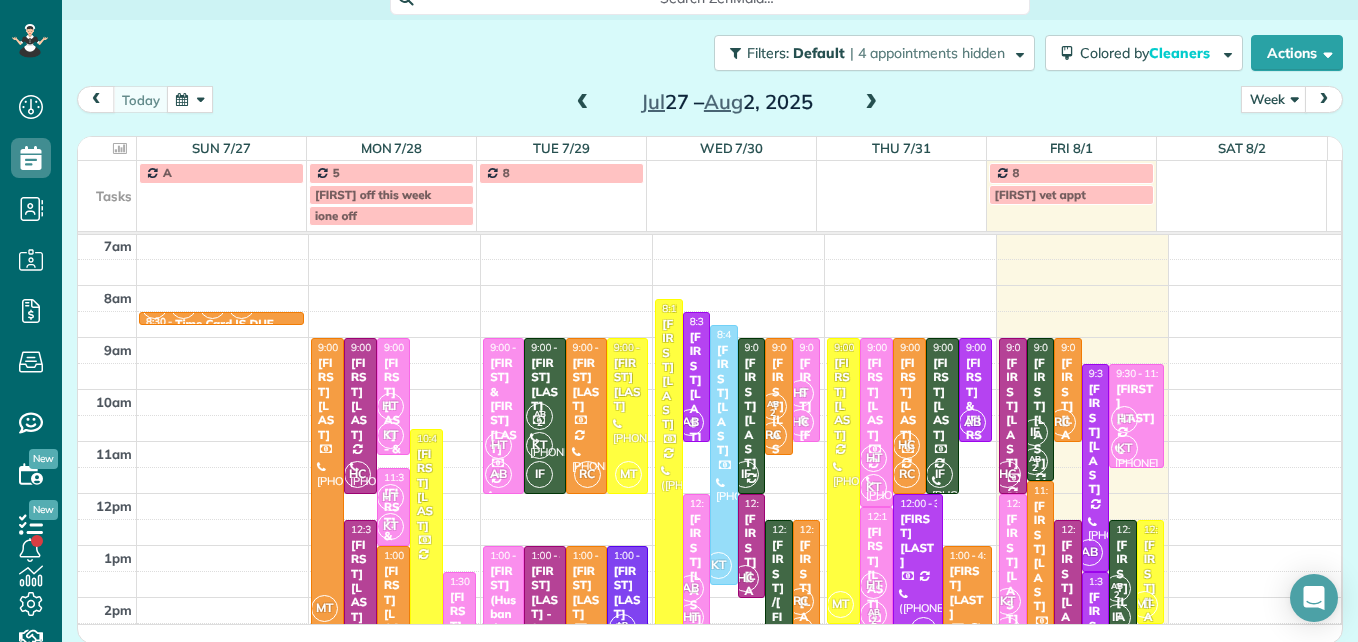scroll, scrollTop: 309, scrollLeft: 0, axis: vertical 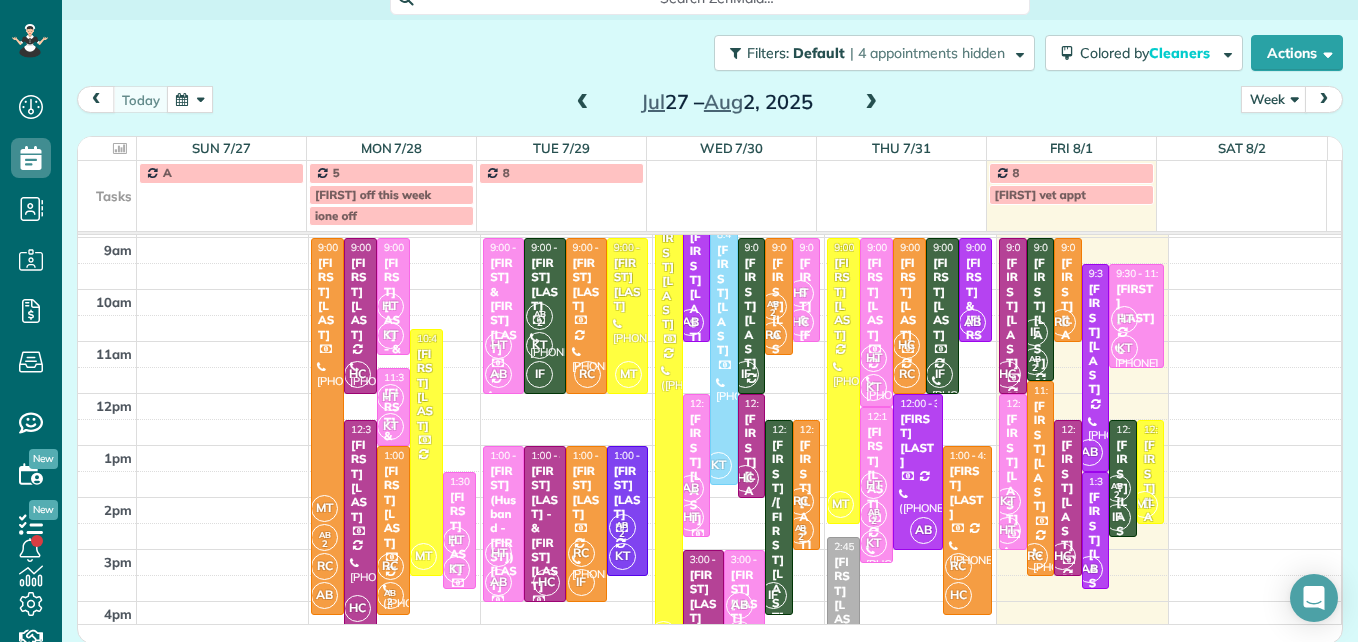 click at bounding box center (871, 103) 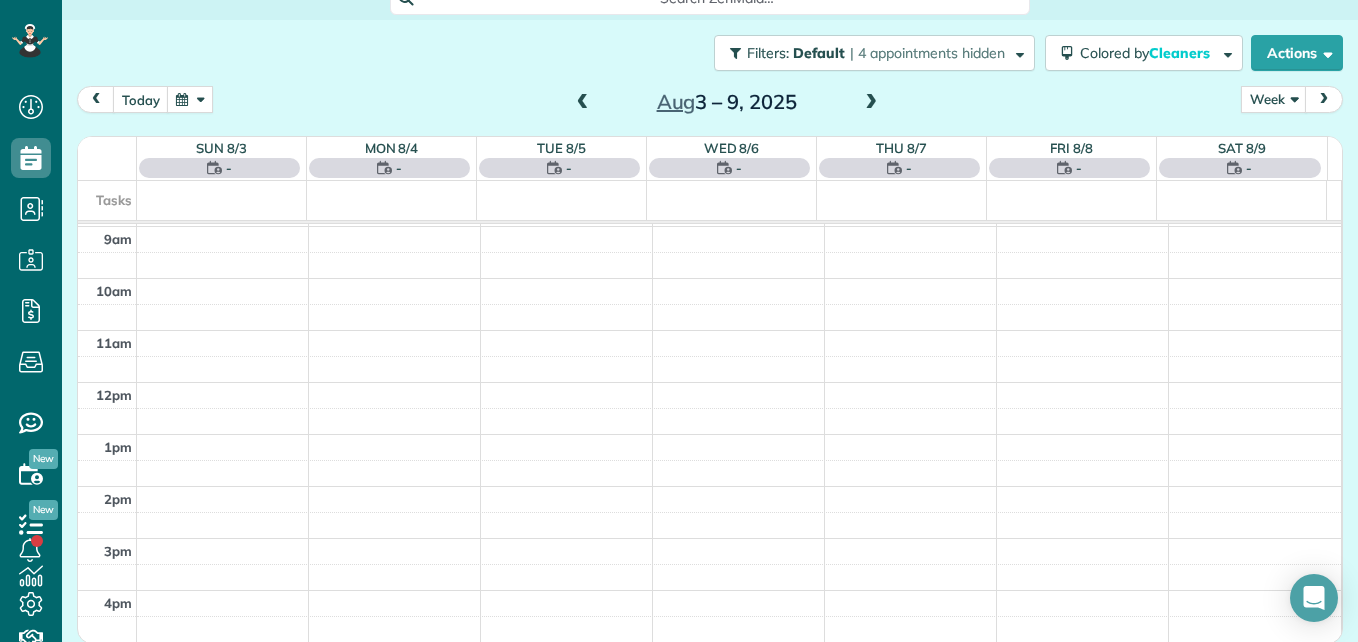 scroll, scrollTop: 209, scrollLeft: 0, axis: vertical 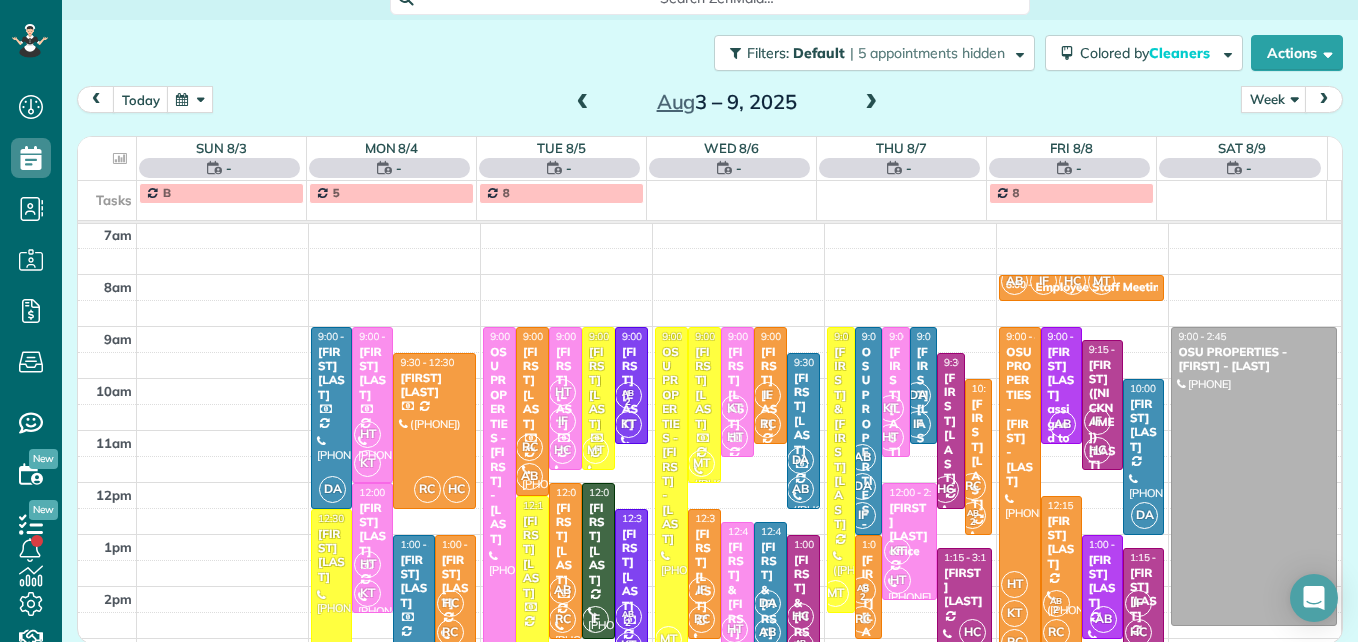 click at bounding box center (871, 103) 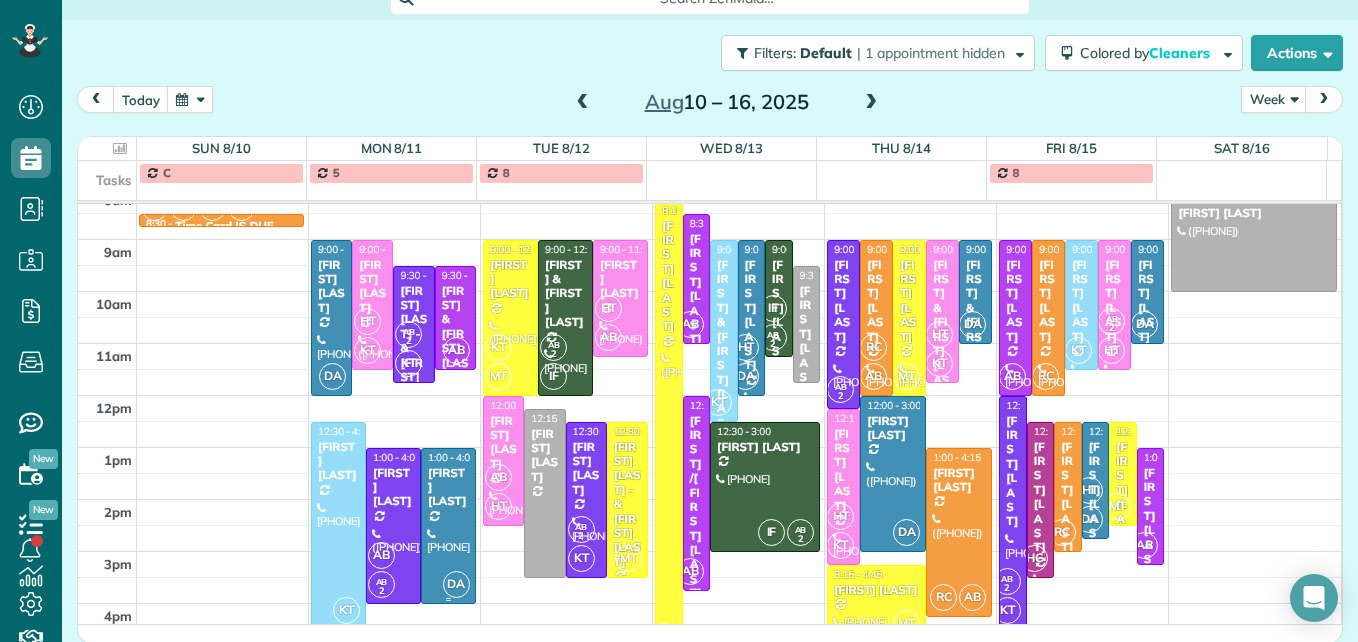 scroll, scrollTop: 309, scrollLeft: 0, axis: vertical 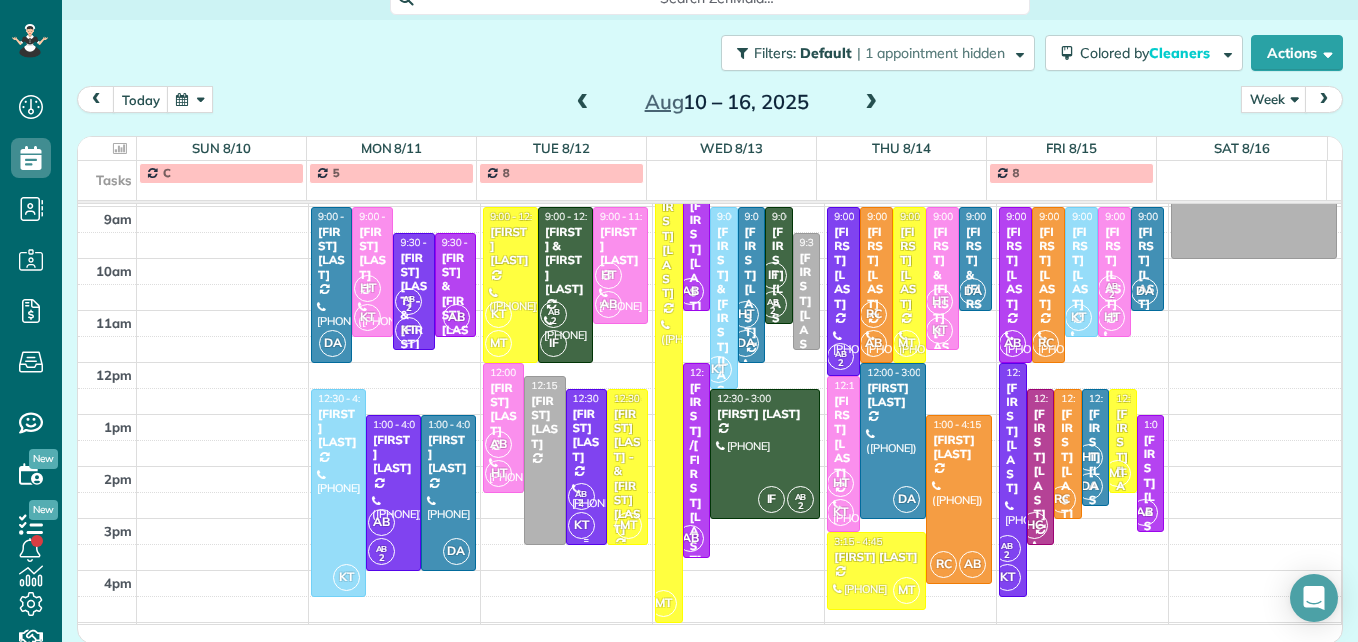 click on "[FIRST] [LAST]" at bounding box center [586, 436] 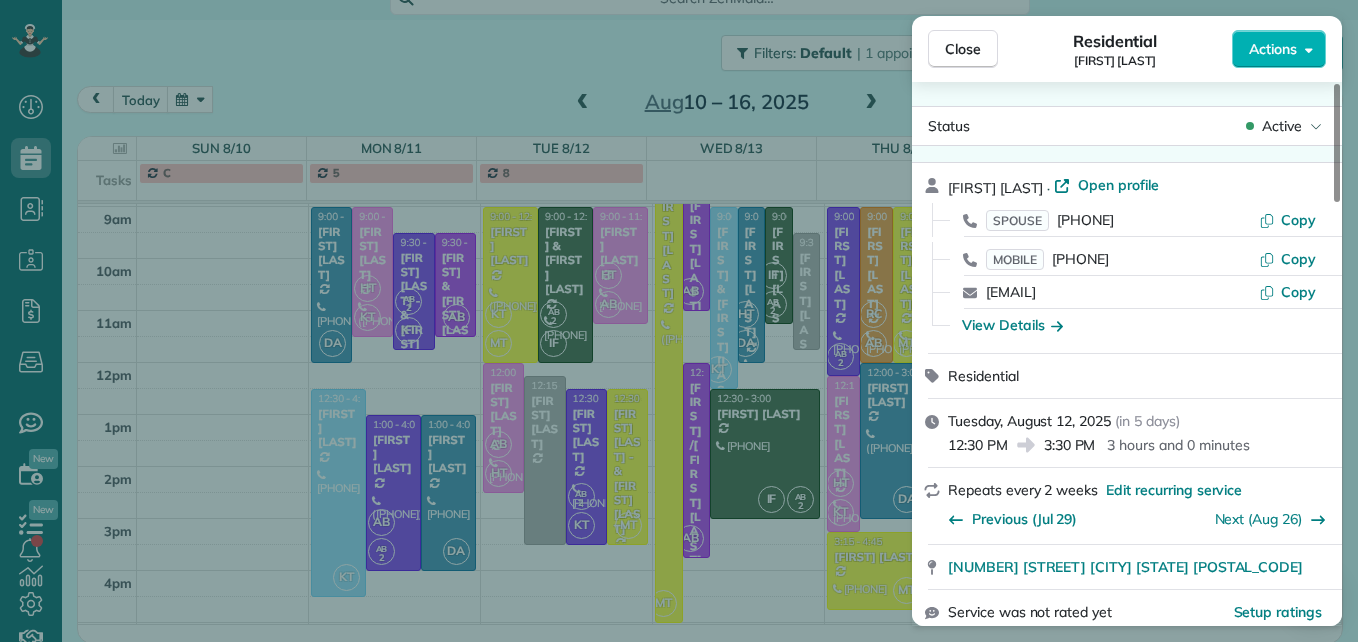 scroll, scrollTop: 100, scrollLeft: 0, axis: vertical 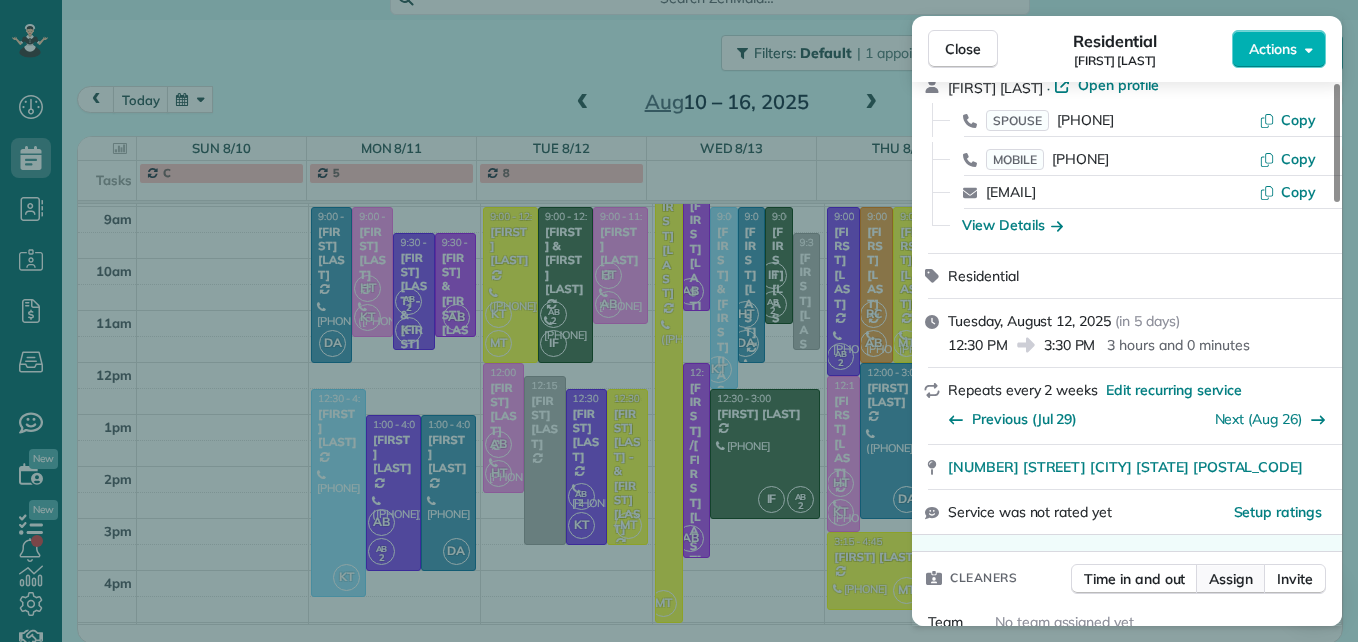 click on "Assign" at bounding box center [1231, 579] 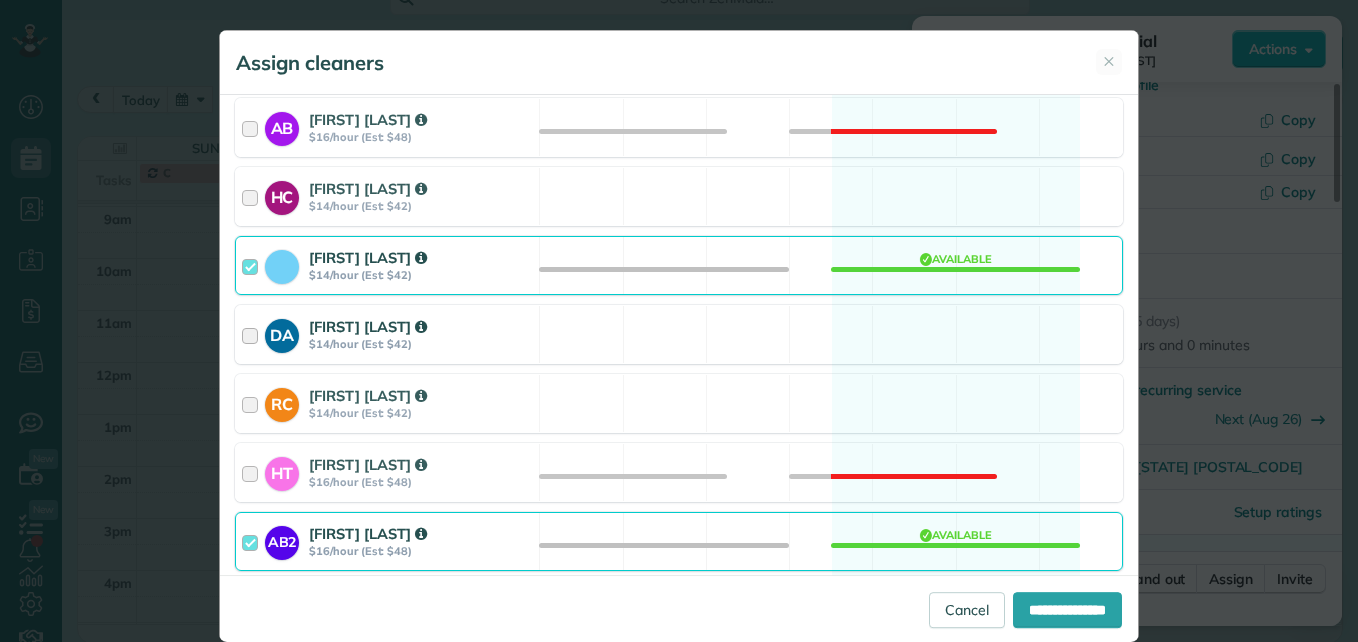scroll, scrollTop: 500, scrollLeft: 0, axis: vertical 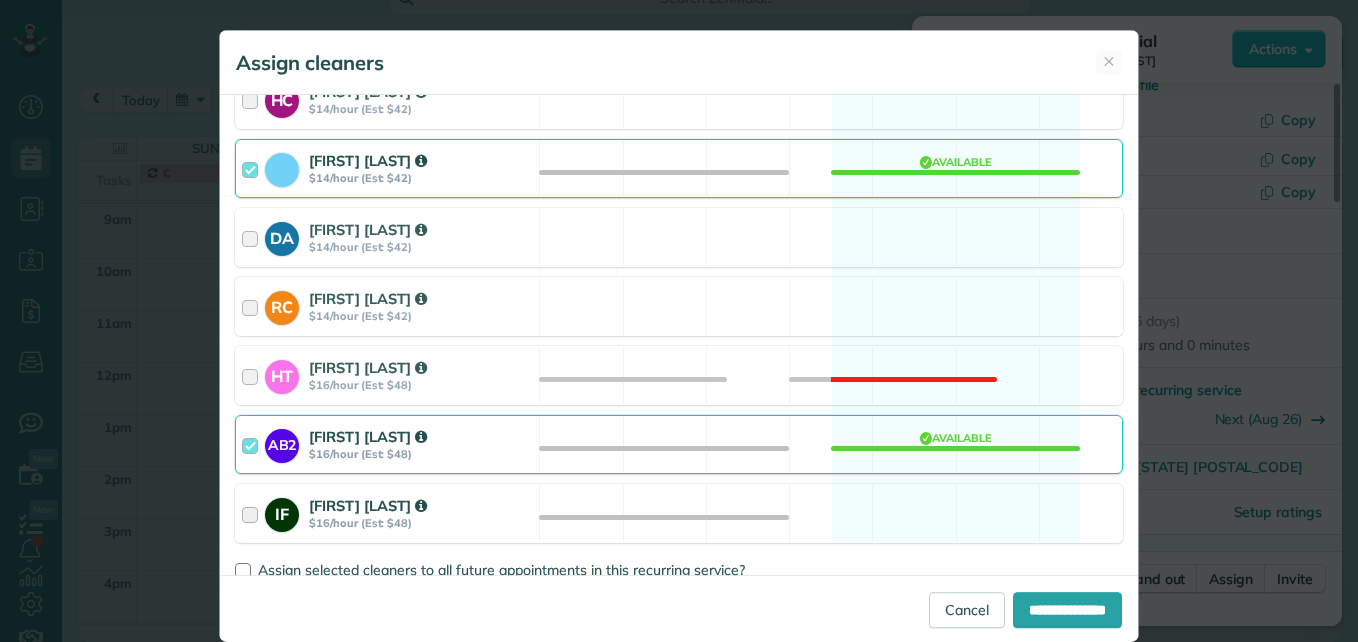 click at bounding box center [253, 513] 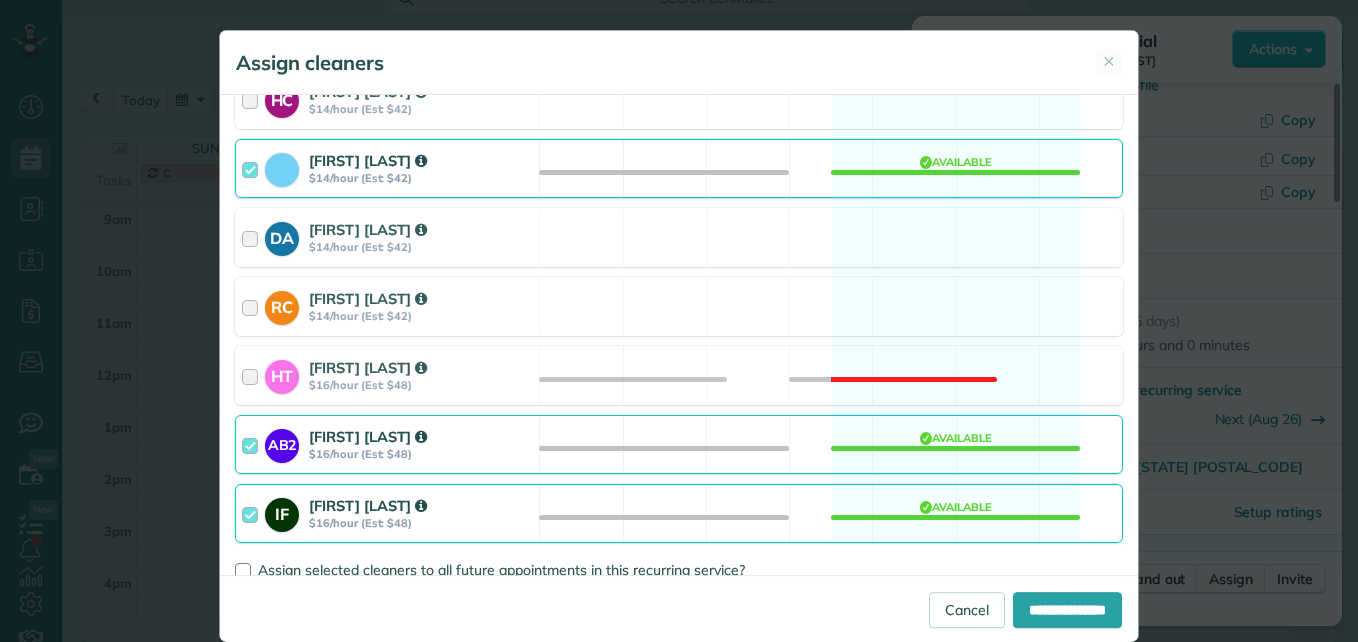 click at bounding box center (253, 168) 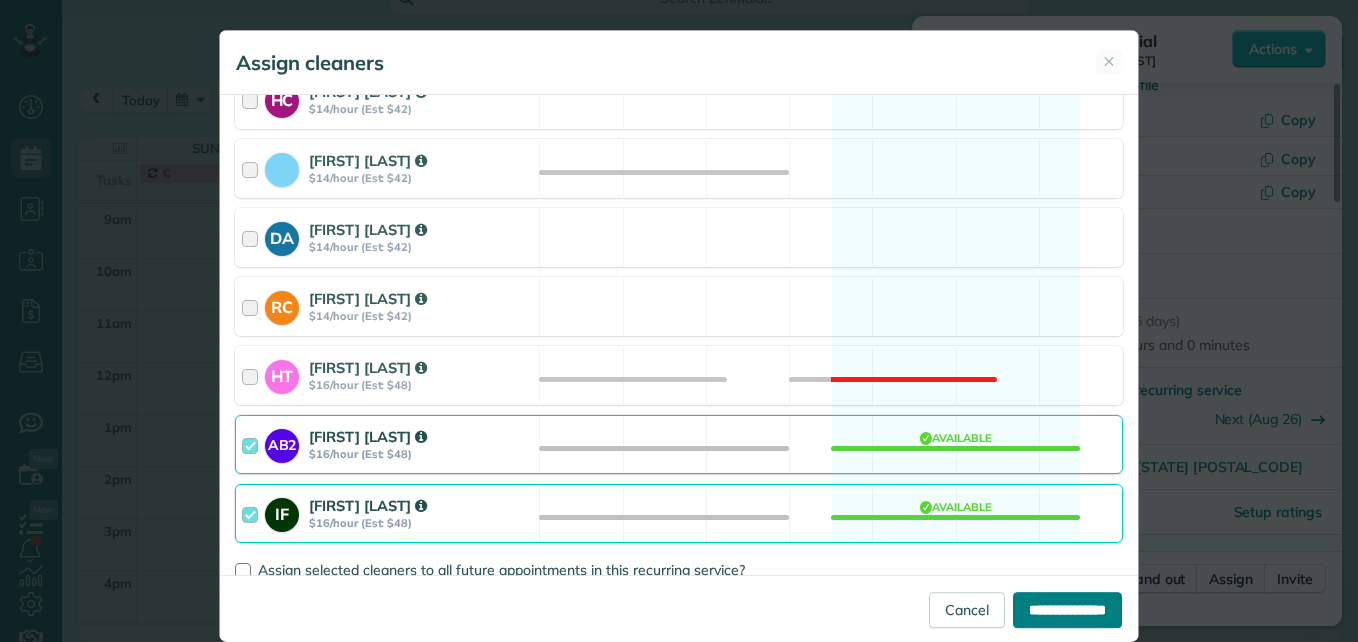 click on "**********" at bounding box center [1067, 610] 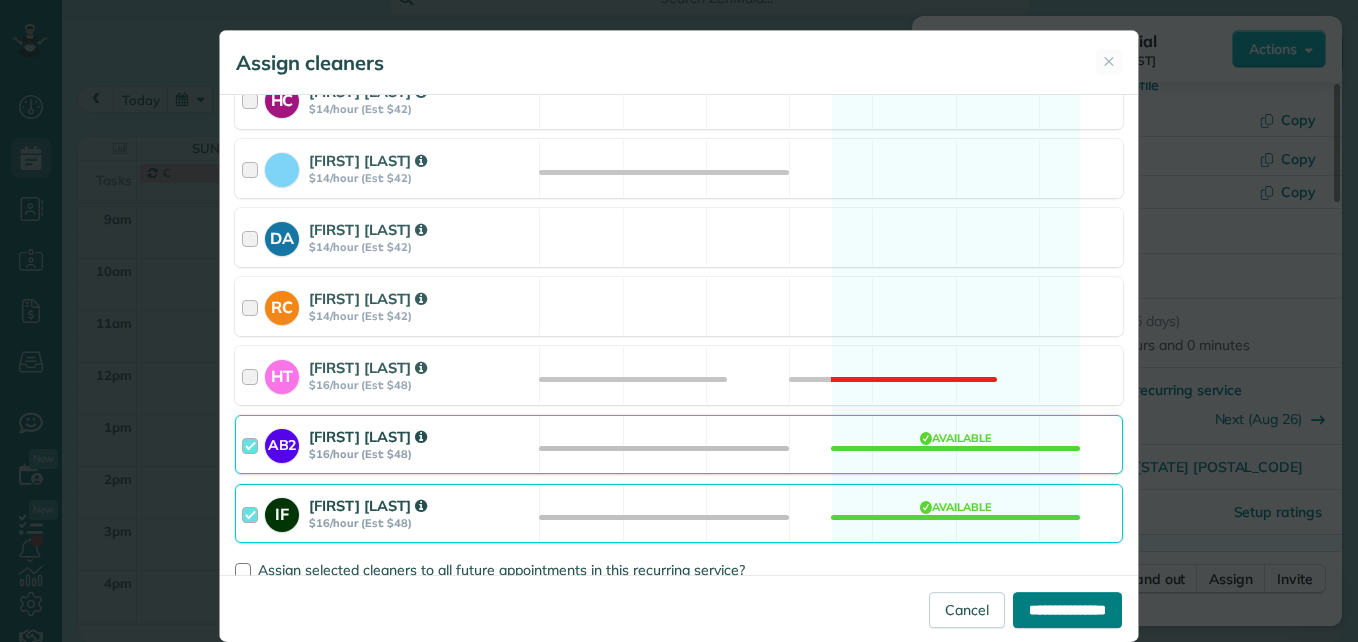 type on "**********" 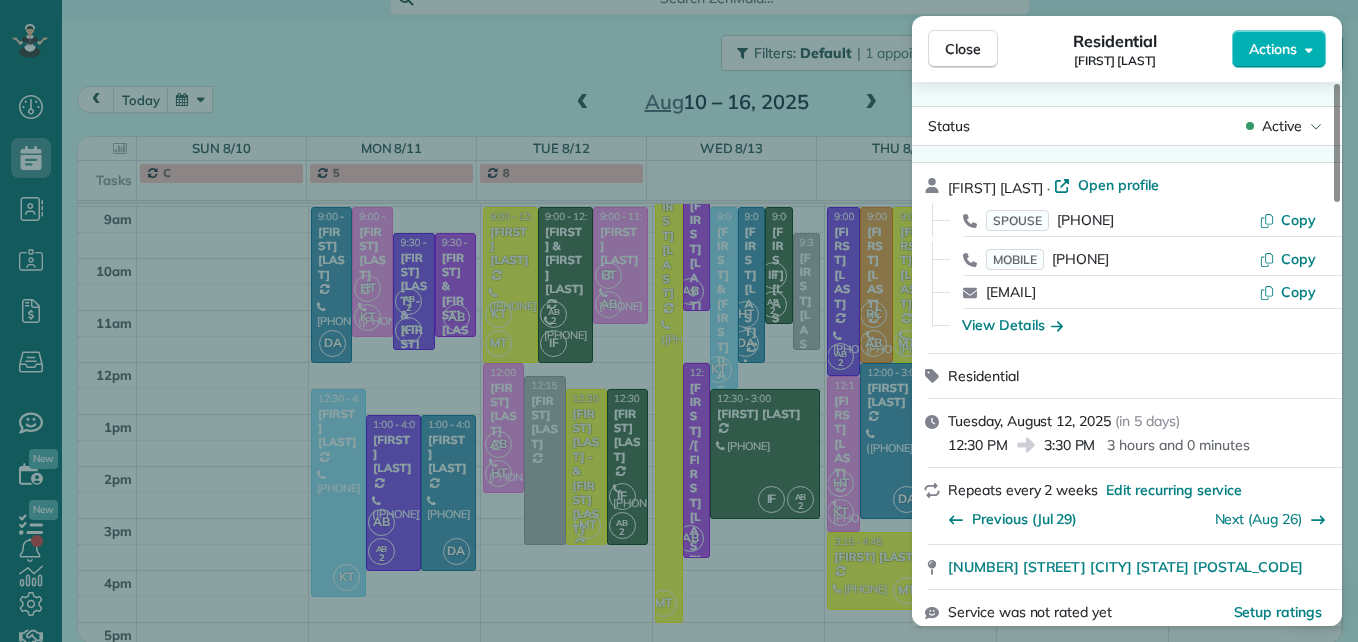 click on "Close Residential [FIRST] [LAST] Actions Status Active [FIRST] [LAST] · Open profile SPOUSE [PHONE] Copy MOBILE [PHONE] Copy [EMAIL] Copy View Details Residential Tuesday, August 12, 2025 ( in 5 days ) 12:30 PM 3:30 PM 3 hours and 0 minutes Repeats every 2 weeks Edit recurring service Previous (Jul 29) Next (Aug 26) [NUMBER] [STREET] [CITY] [STATE] [POSTAL_CODE] Service was not rated yet Setup ratings Cleaners Time in and out Assign Invite Team No team assigned yet Cleaners [FIRST]   [LAST] 12:30 PM 3:30 PM [FIRST]   [LAST] 12:30 PM 3:30 PM Checklist Try Now Keep this appointment up to your standards. Stay on top of every detail, keep your cleaners organised, and your client happy. Assign a checklist Watch a 5 min demo Billing Billing actions Service Service Price (1x $190.00) $190.00 Add an item Overcharge $0.00 Discount $0.00 Coupon discount - Primary tax - Secondary tax - Total appointment price $190.00 Tips collected $0.00 Unpaid Mark as paid Total including tip $190.00 Get paid online in no-time! No 0 3" at bounding box center [679, 321] 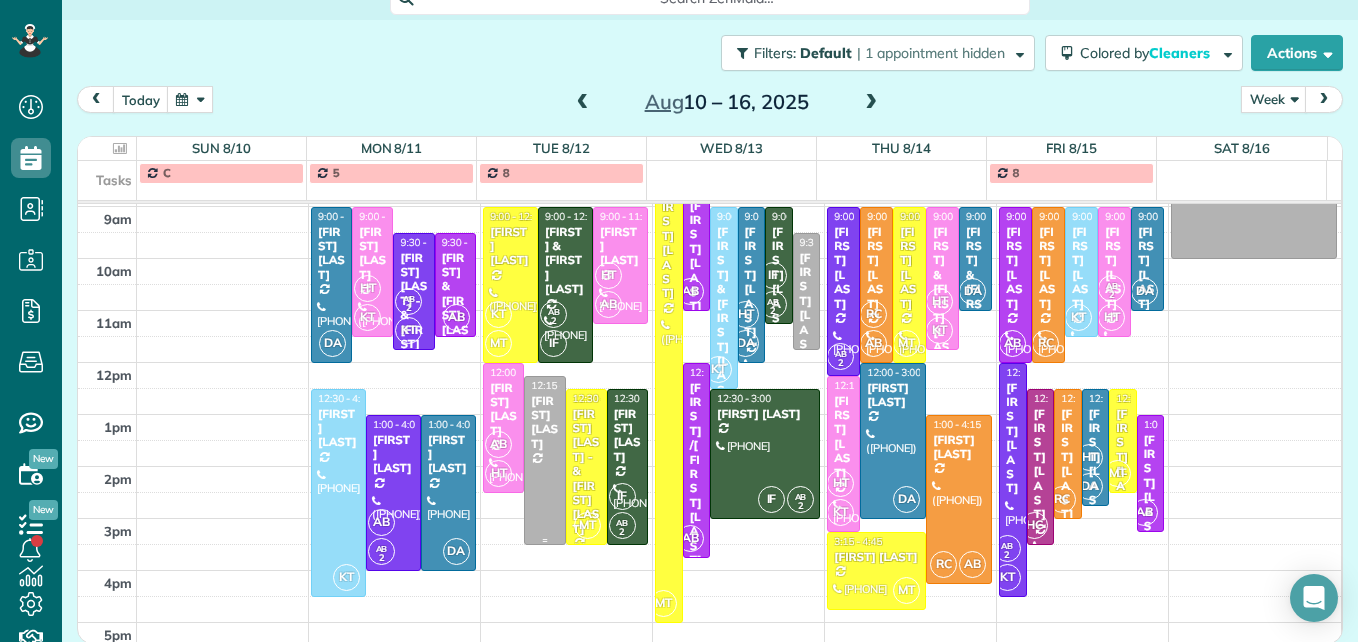 click at bounding box center (544, 460) 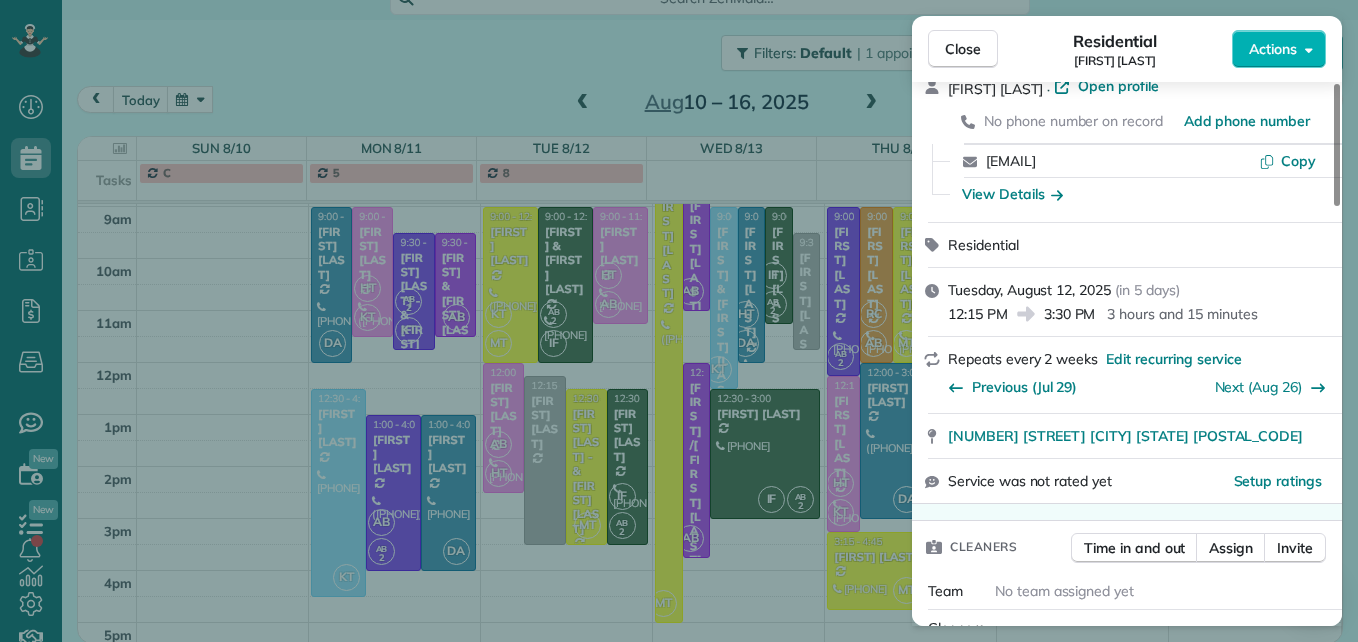 scroll, scrollTop: 100, scrollLeft: 0, axis: vertical 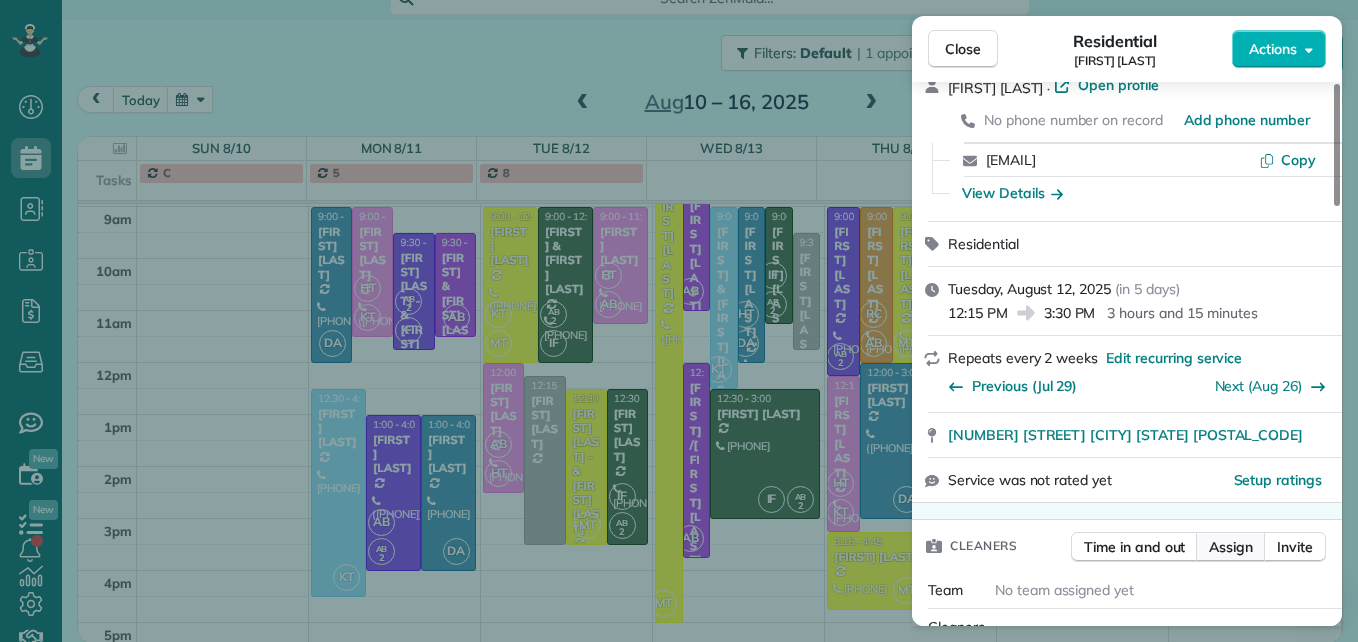 click on "Assign" at bounding box center (1231, 547) 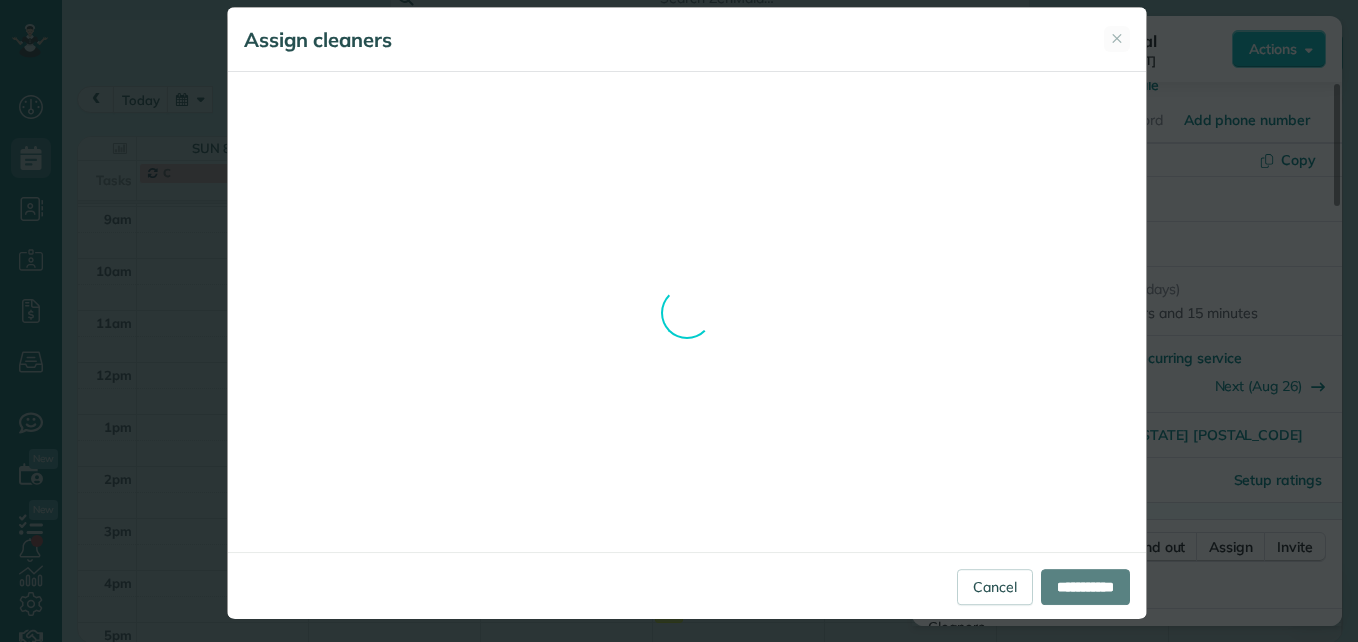 scroll, scrollTop: 30, scrollLeft: 0, axis: vertical 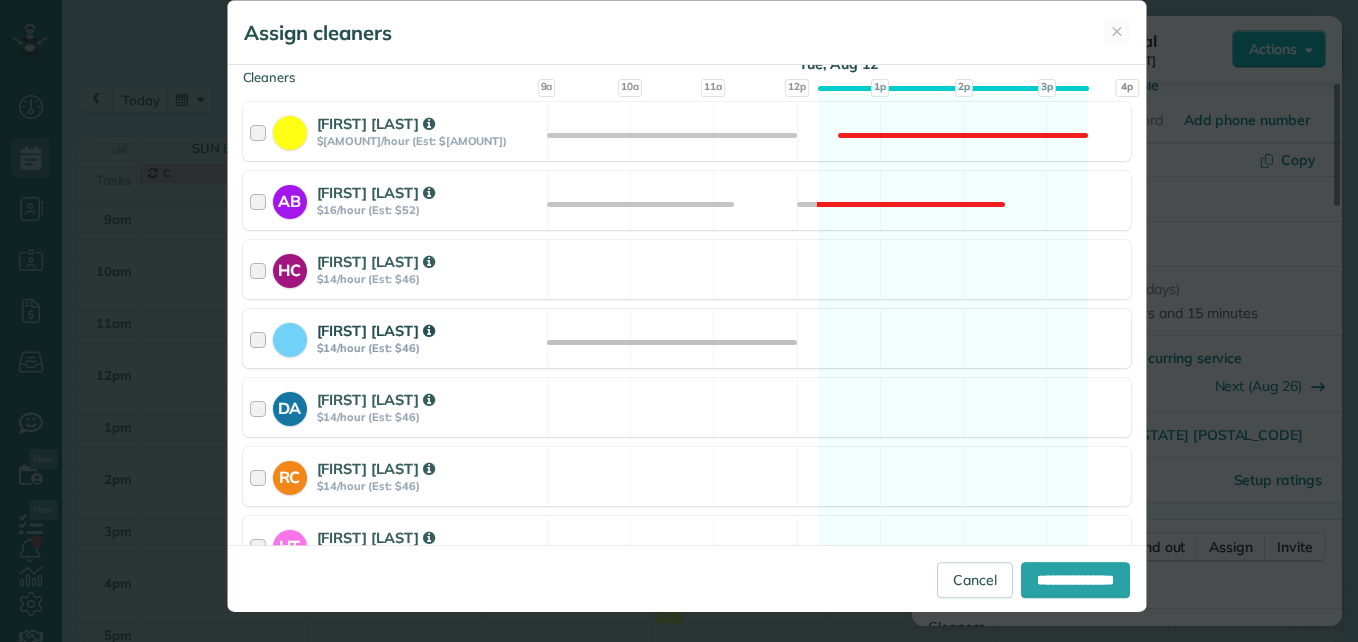 click at bounding box center [261, 338] 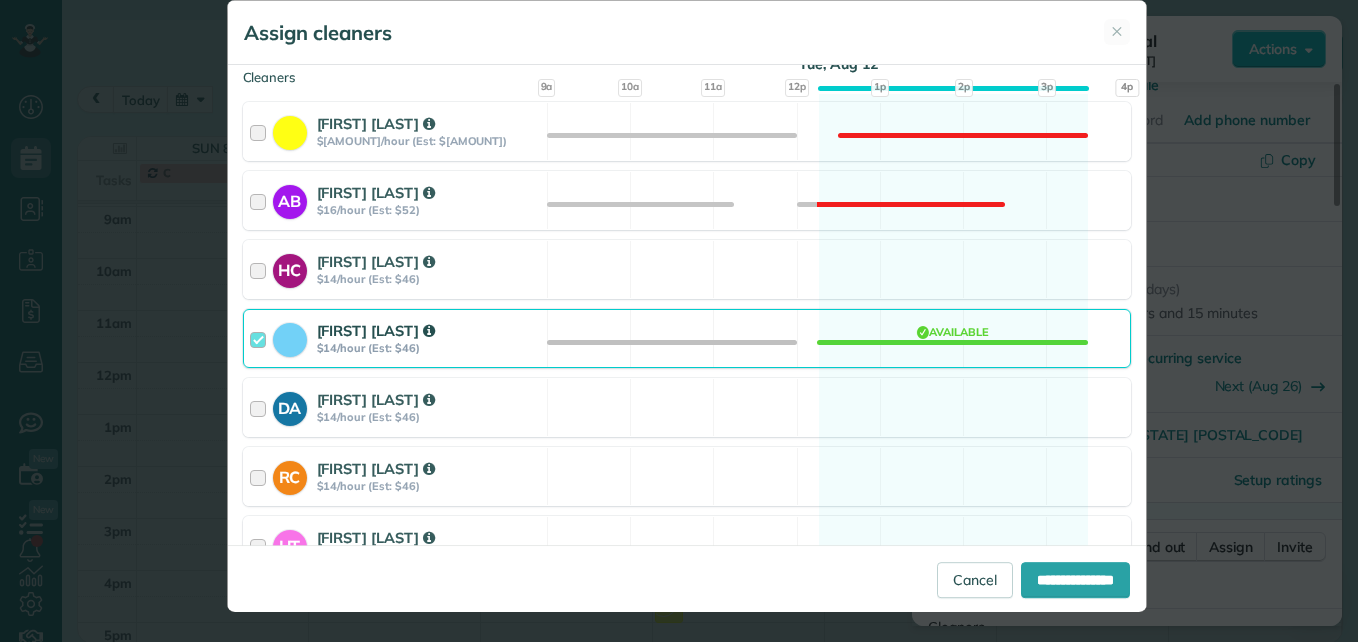 scroll, scrollTop: 400, scrollLeft: 0, axis: vertical 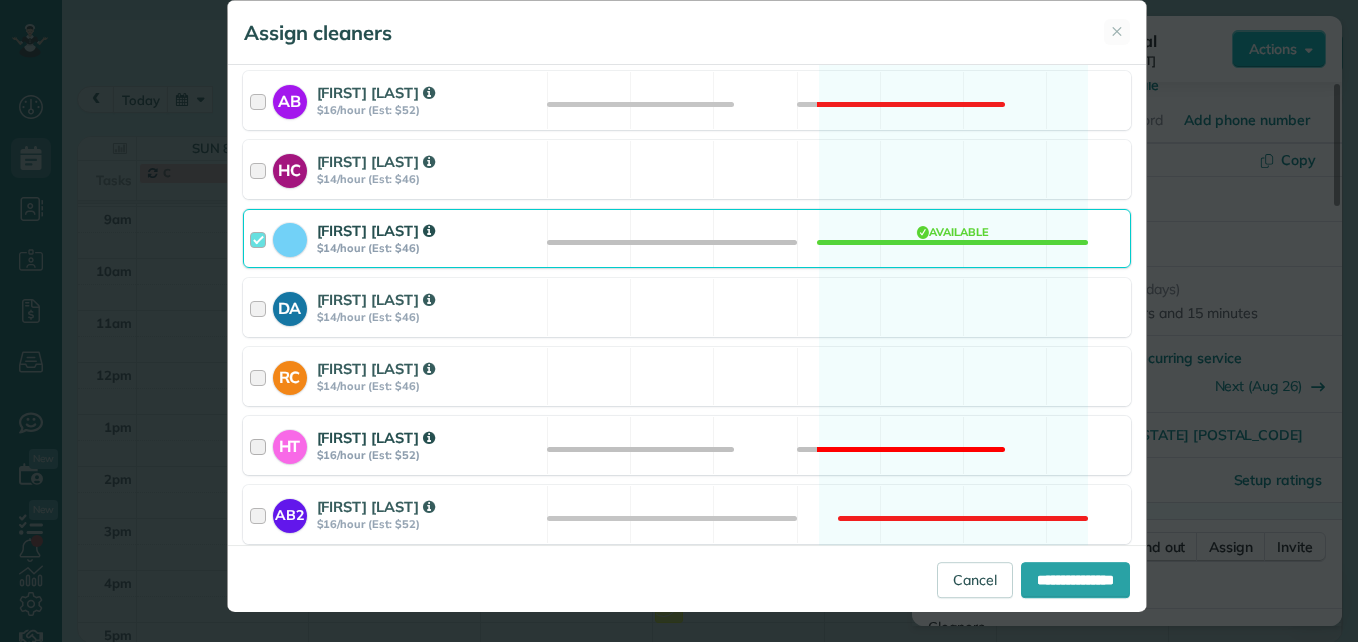 click at bounding box center [261, 445] 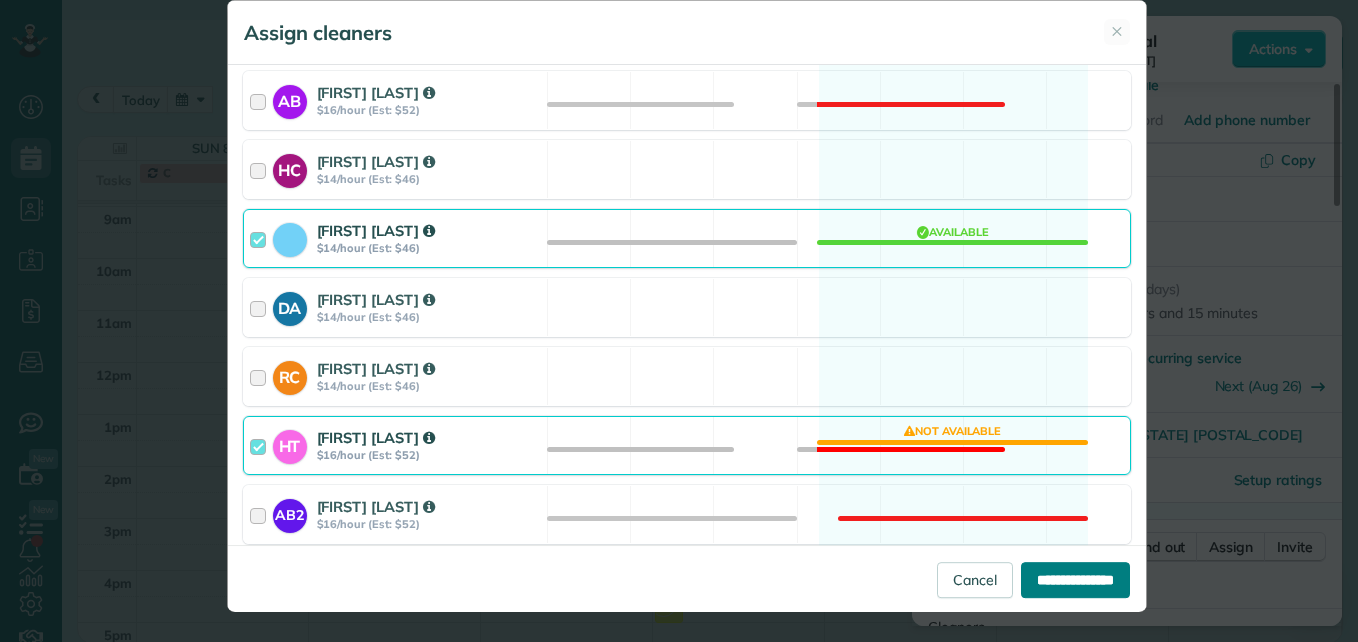 click on "**********" at bounding box center (1075, 580) 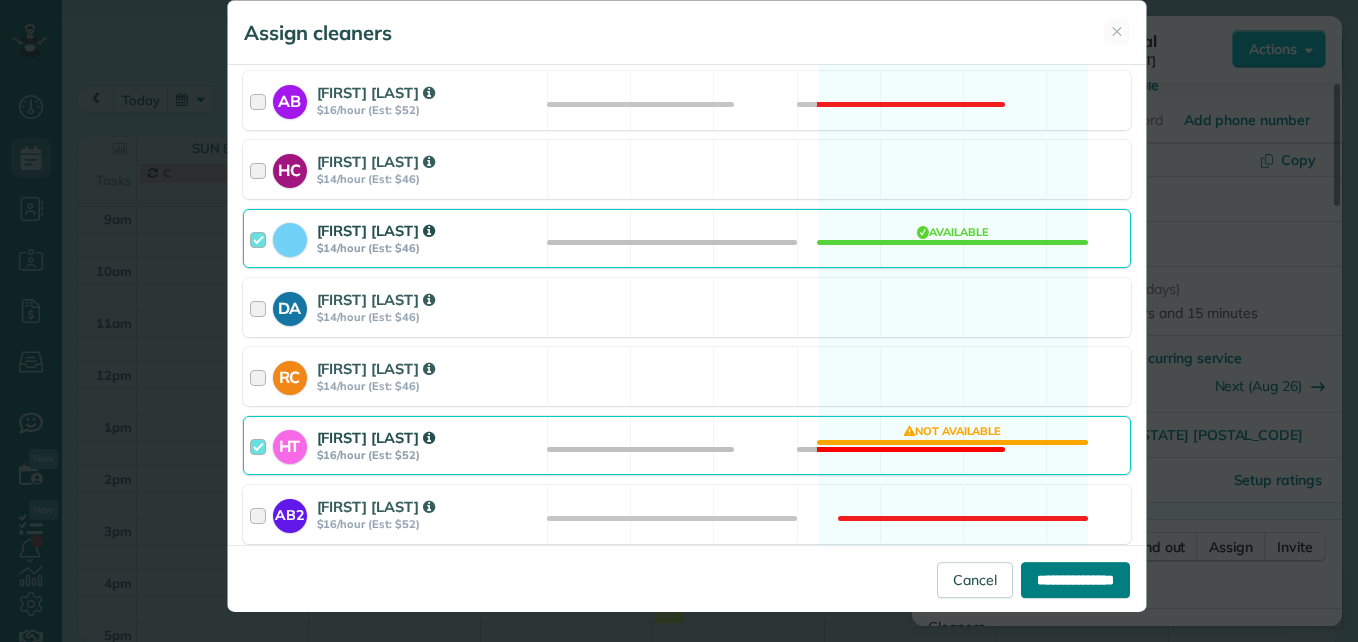type on "**********" 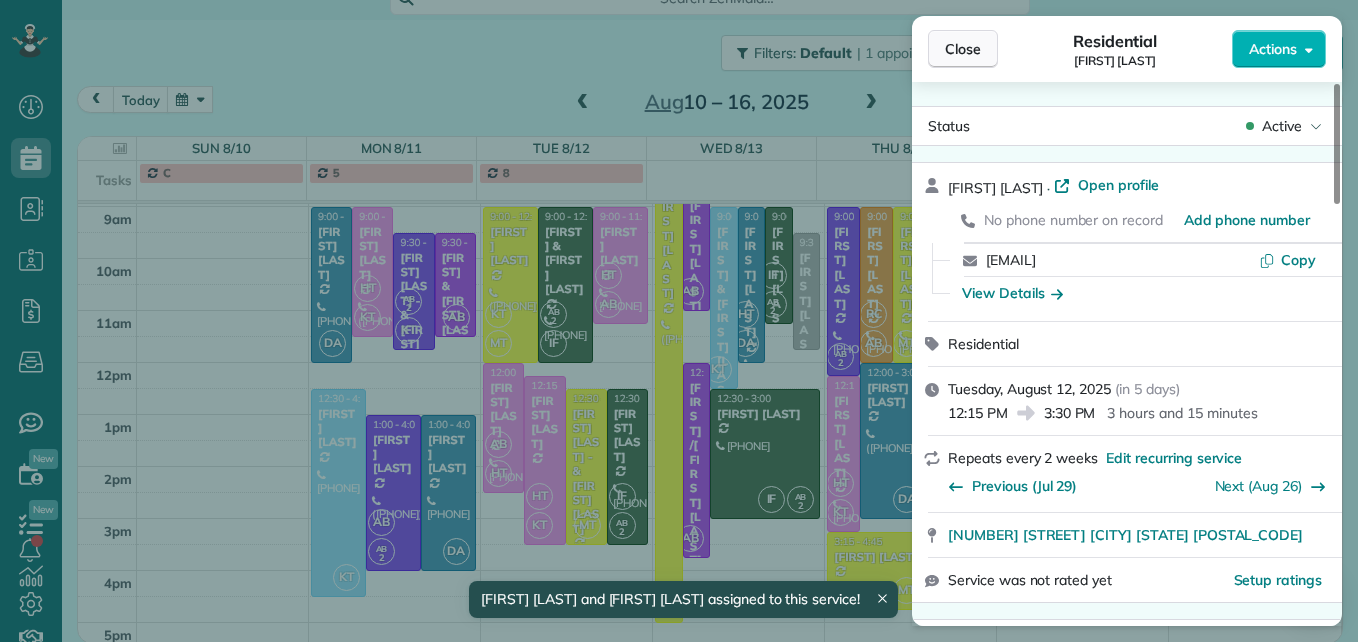 click on "Close" at bounding box center (963, 49) 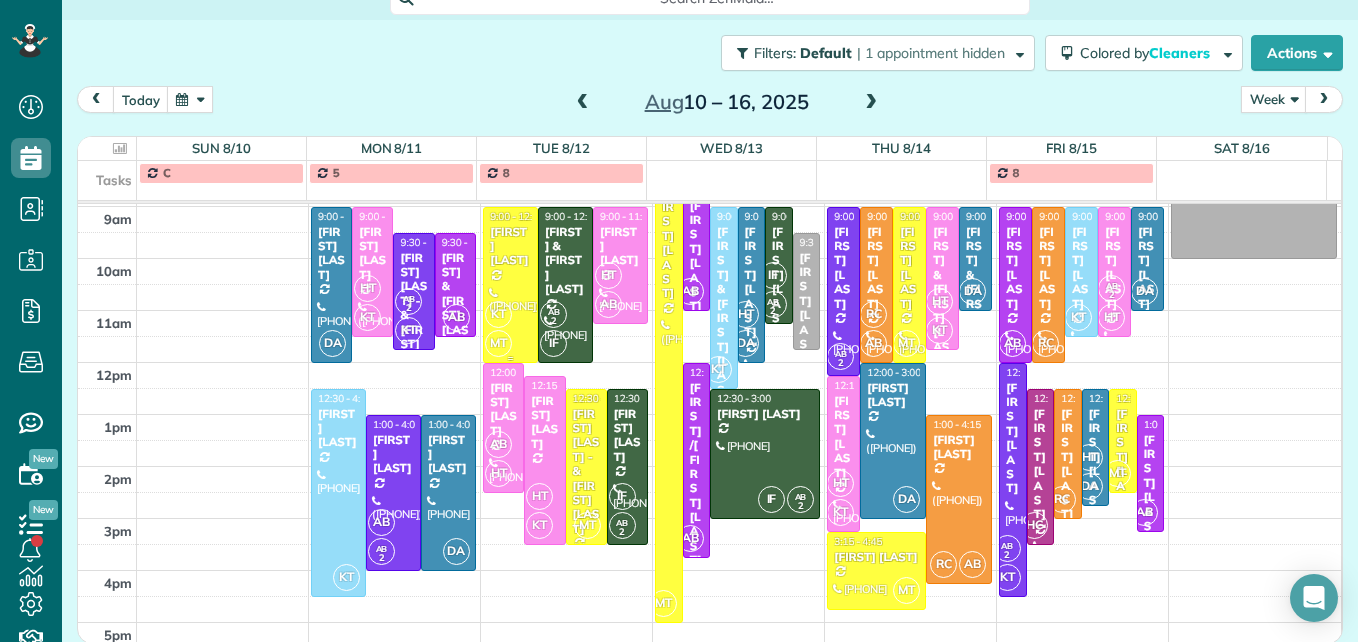 click at bounding box center (510, 285) 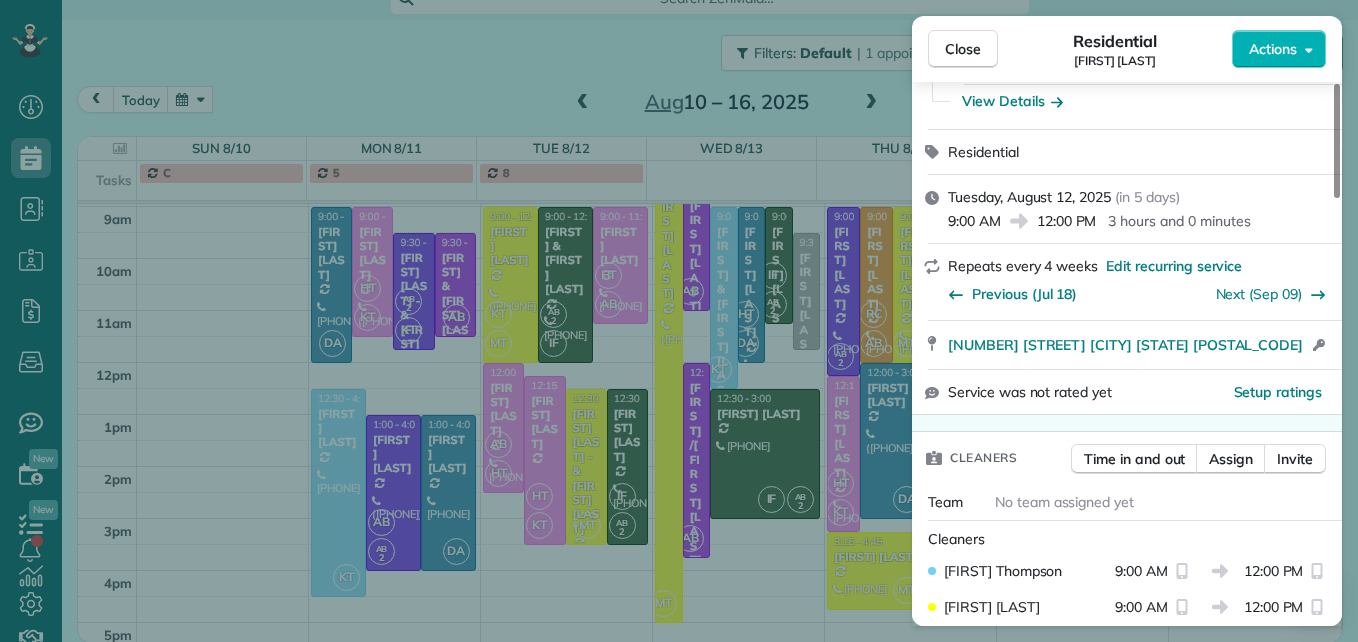 scroll, scrollTop: 200, scrollLeft: 0, axis: vertical 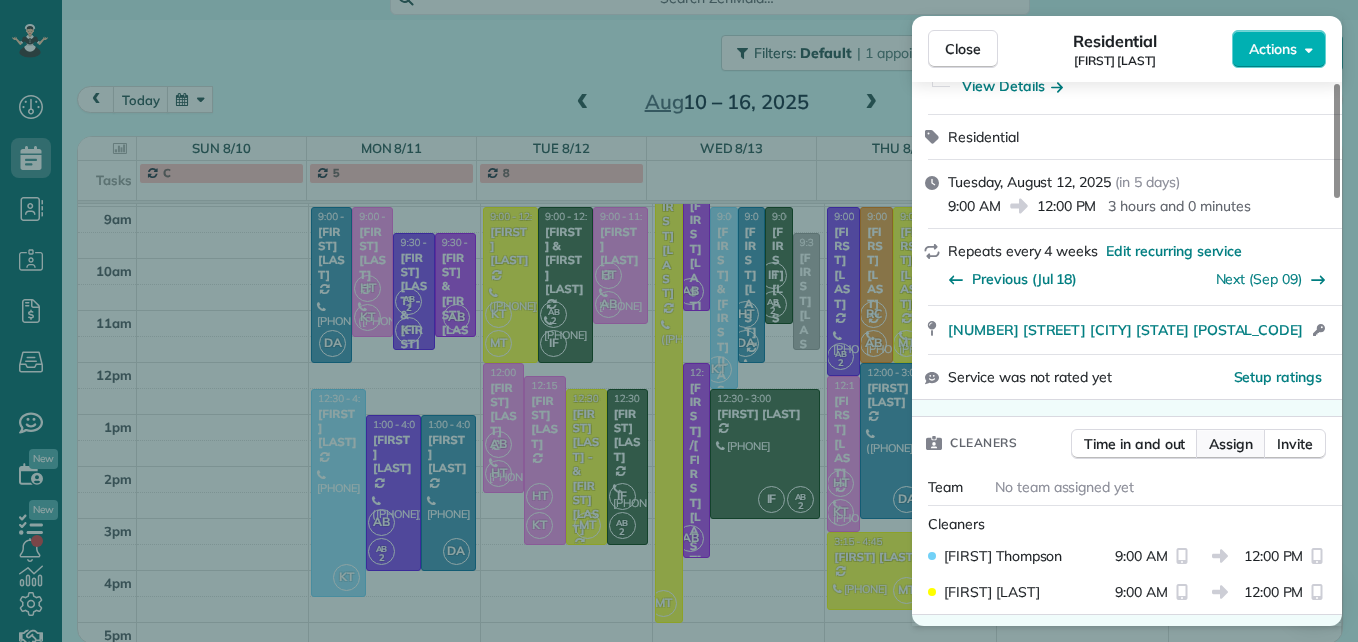 click on "Assign" at bounding box center (1231, 444) 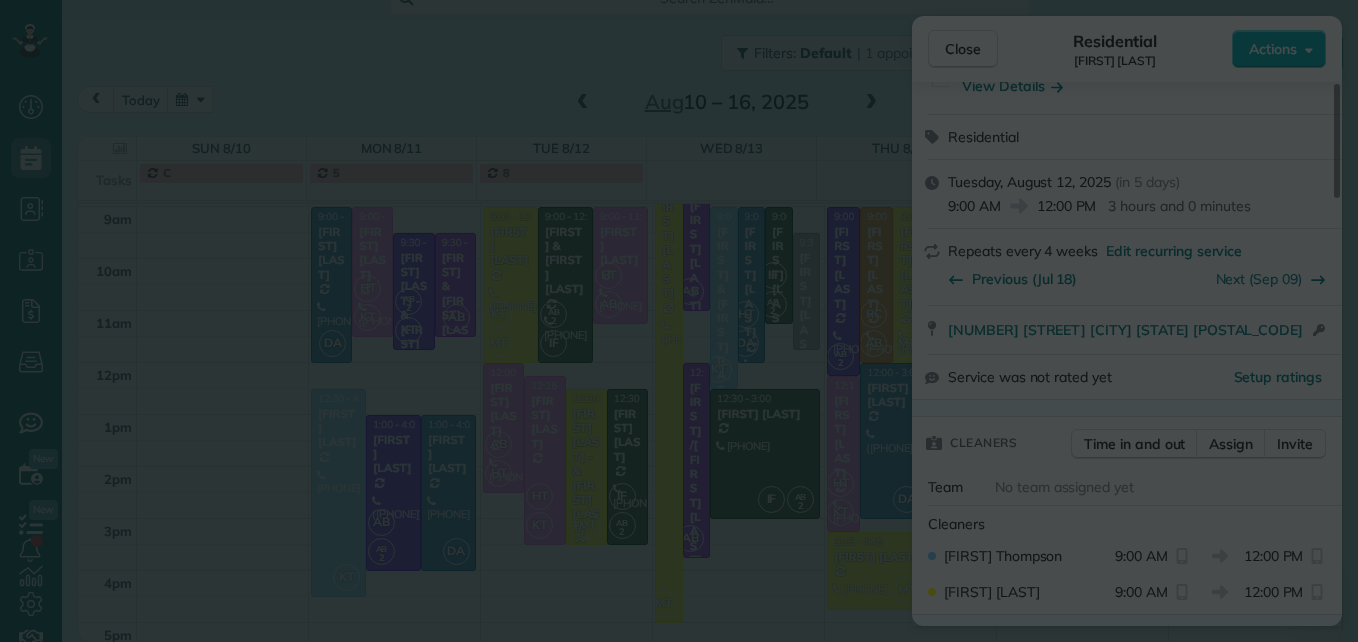 scroll, scrollTop: 0, scrollLeft: 0, axis: both 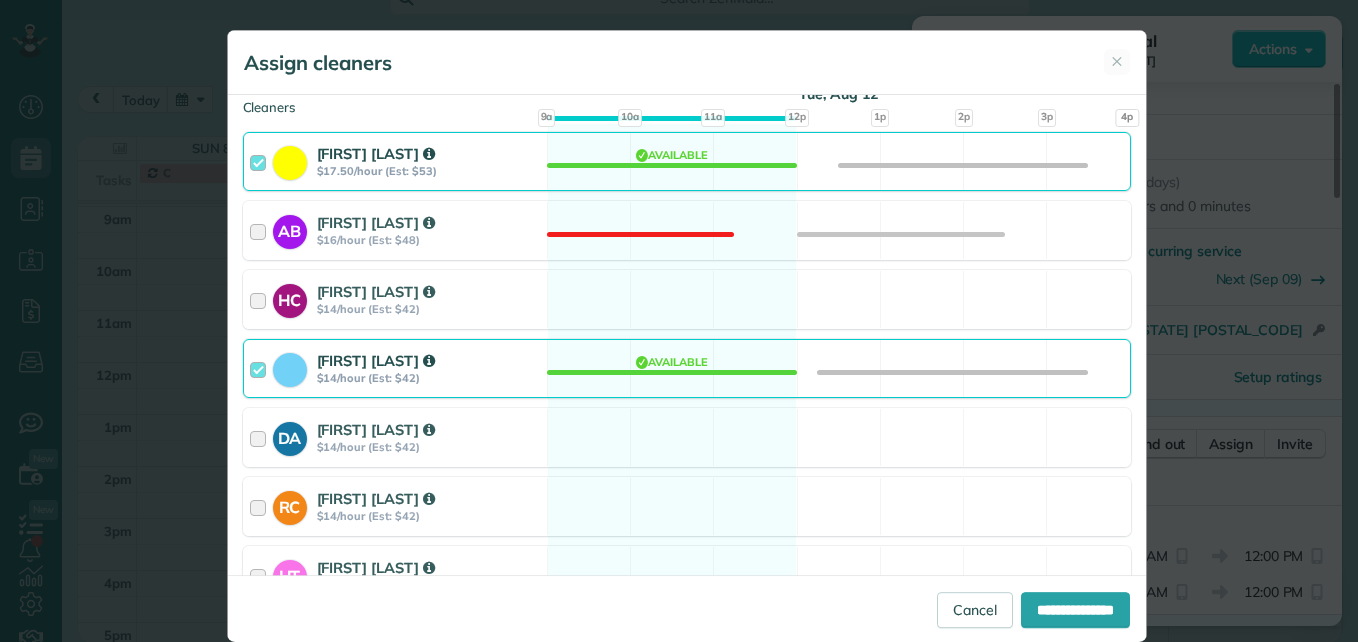 click at bounding box center (261, 161) 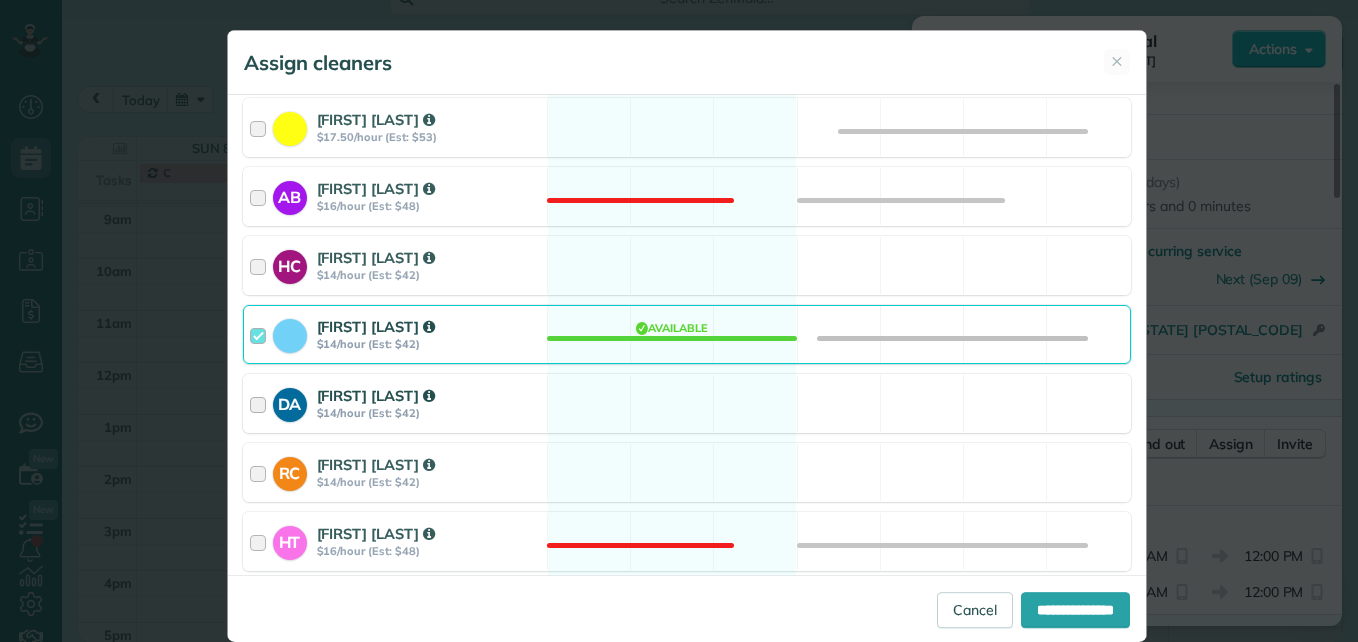 scroll, scrollTop: 300, scrollLeft: 0, axis: vertical 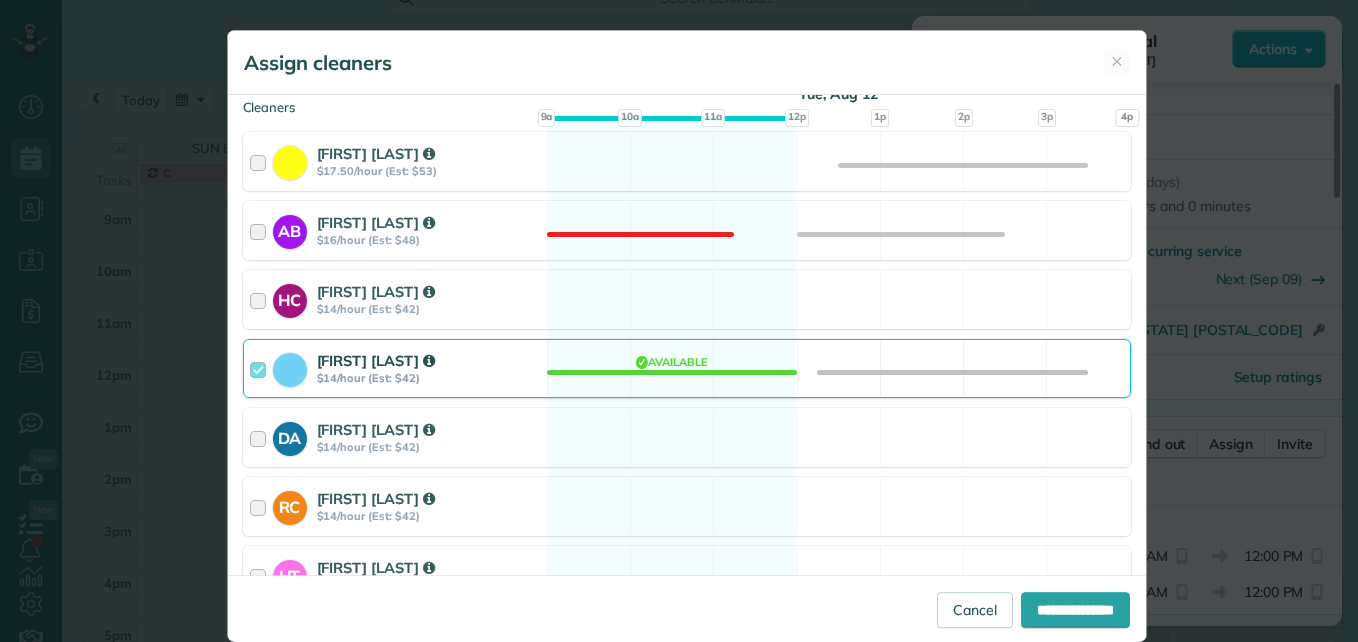 click at bounding box center (261, 368) 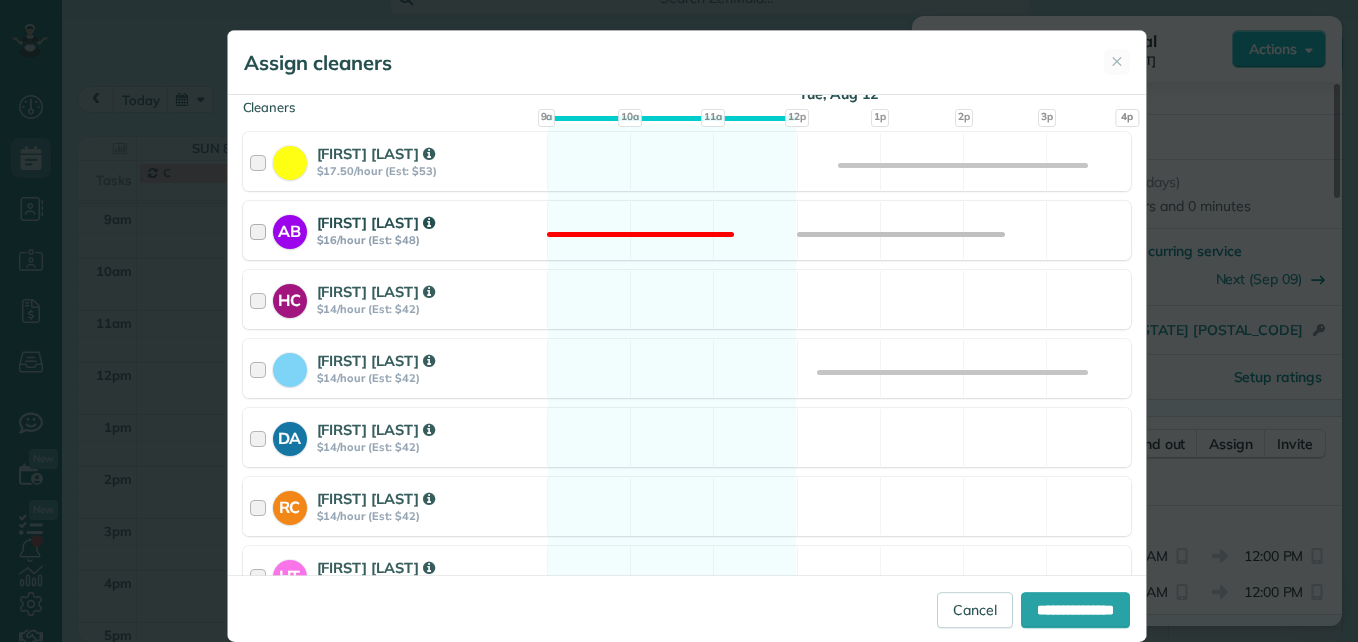 click at bounding box center [261, 230] 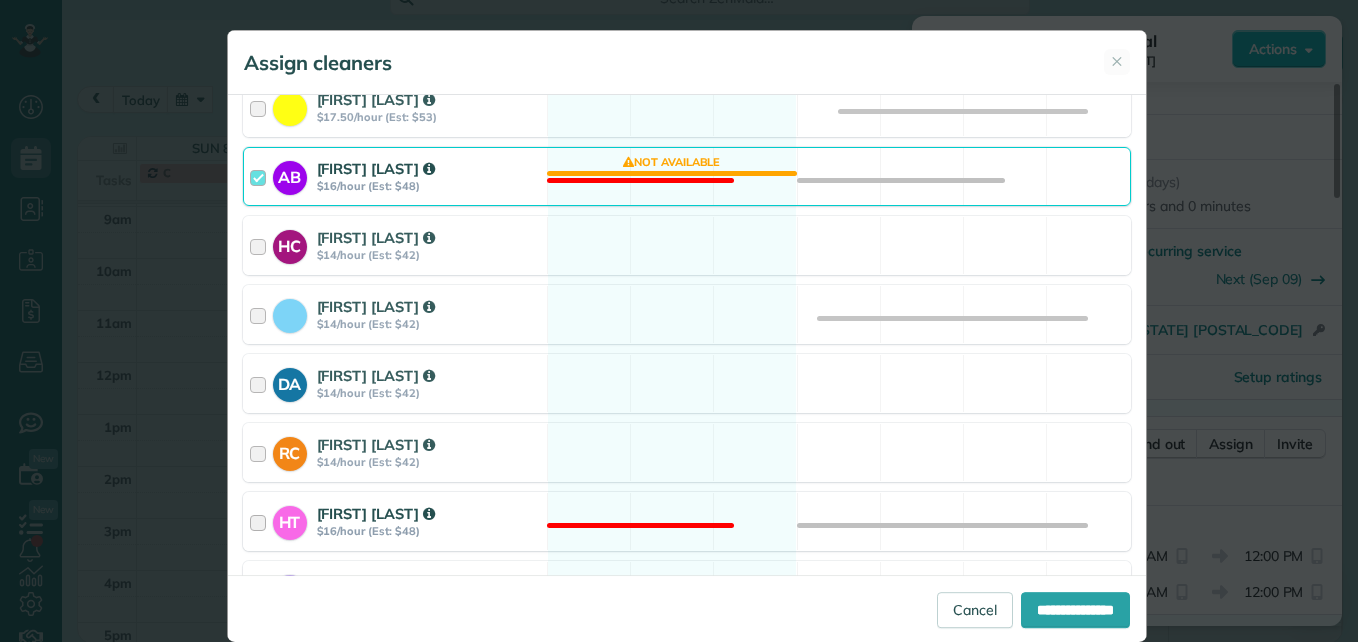 scroll, scrollTop: 400, scrollLeft: 0, axis: vertical 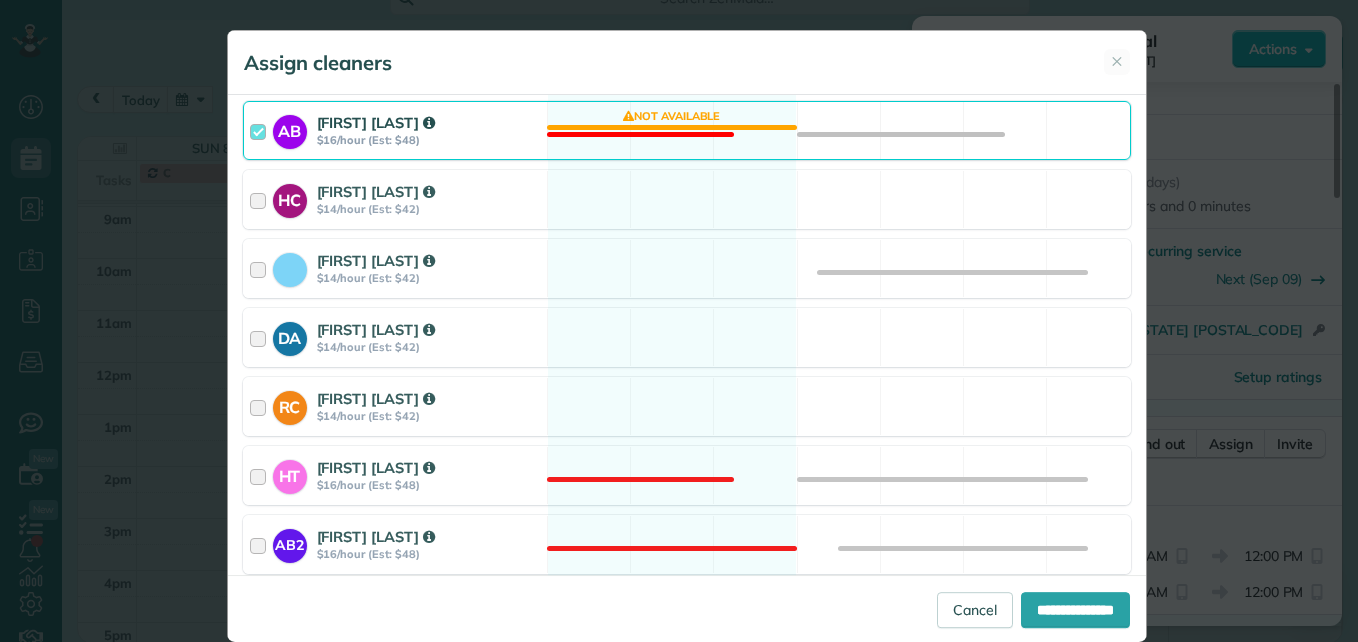 click at bounding box center (261, 130) 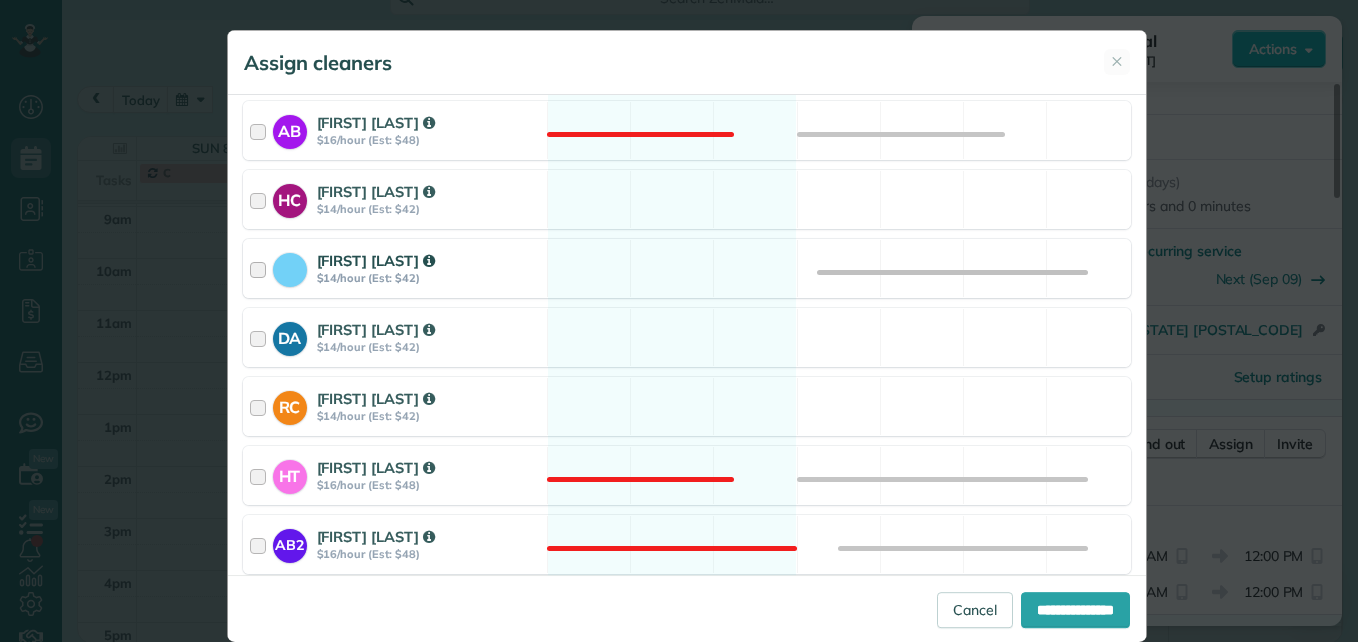 click on "[FIRST] [LAST]
$[AMOUNT]/hour (Est: $[AMOUNT])" at bounding box center (395, 268) 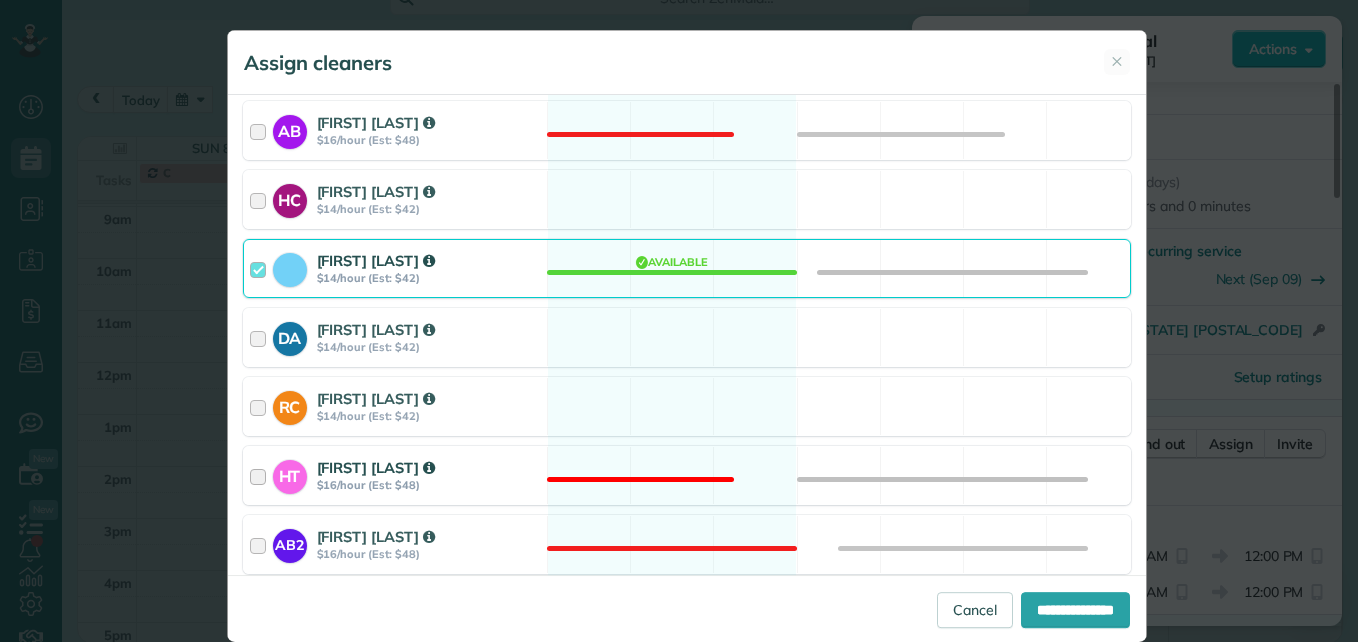 click at bounding box center [261, 475] 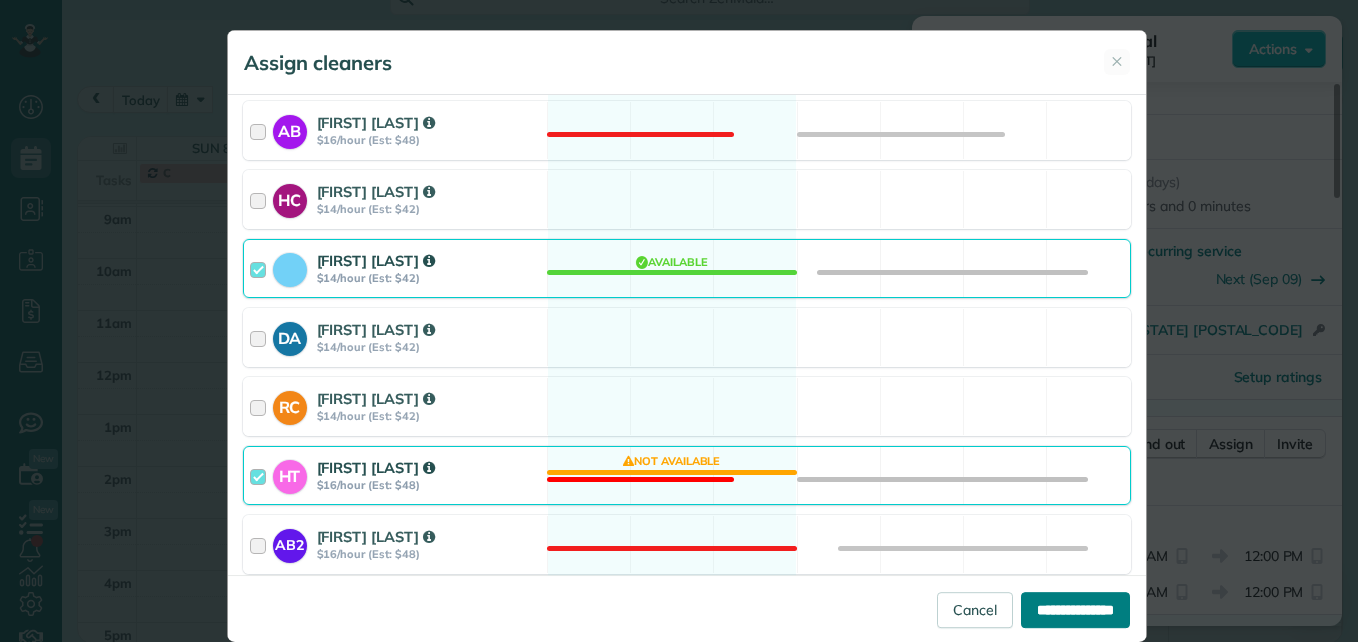 click on "**********" at bounding box center [1075, 610] 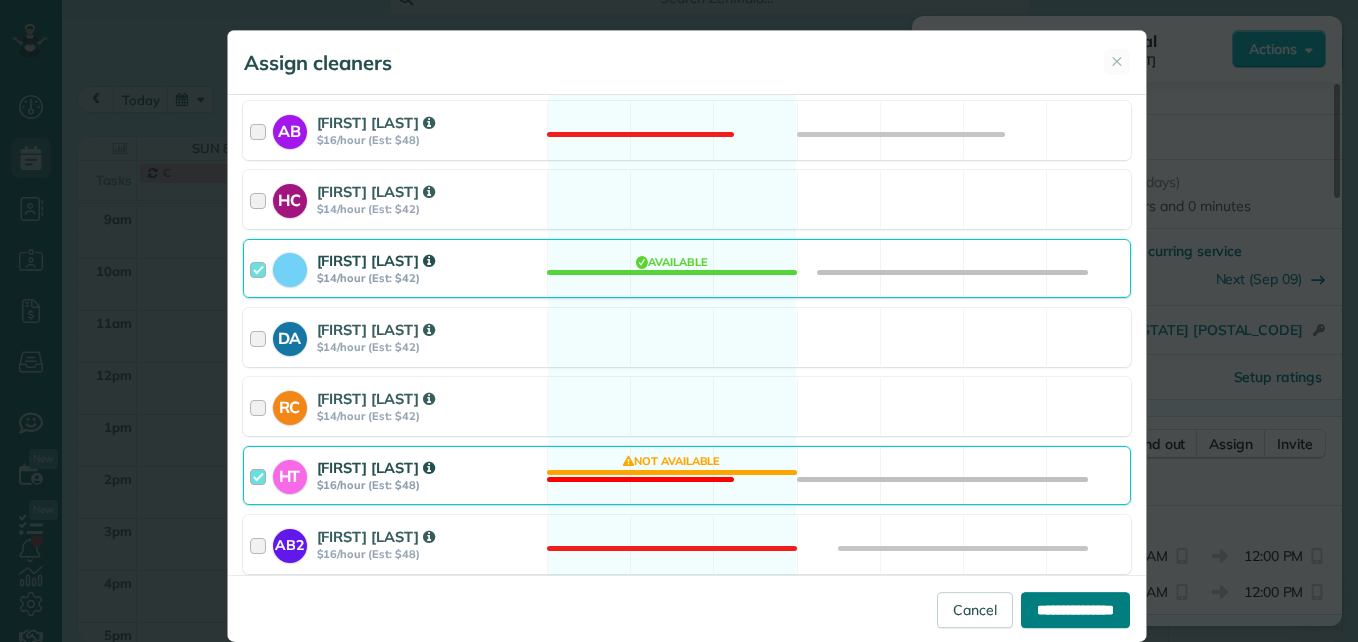 type on "**********" 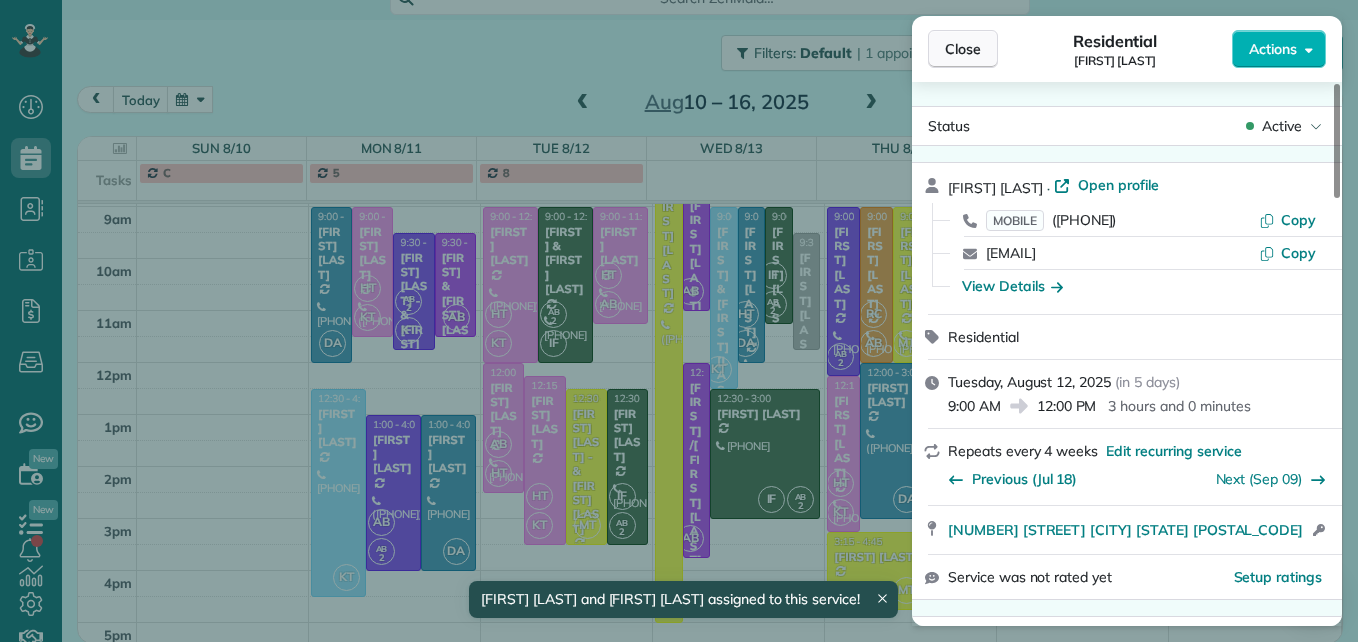 click on "Close" at bounding box center [963, 49] 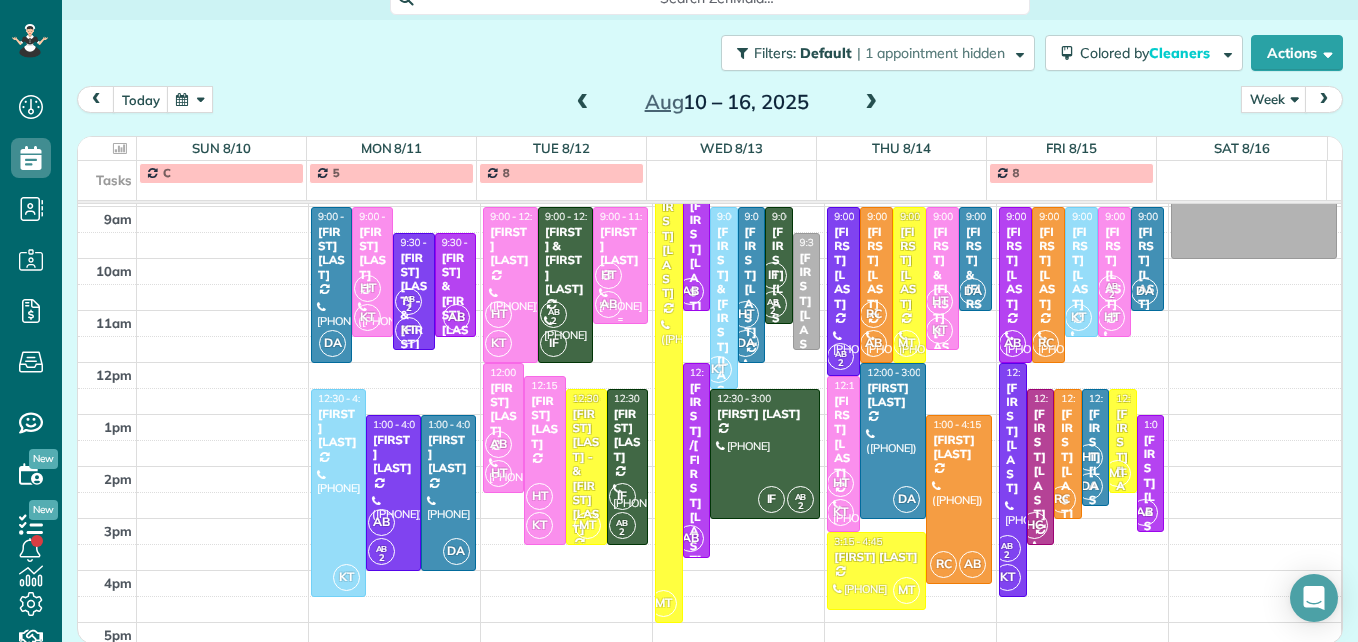 click on "HT AB" at bounding box center (618, 290) 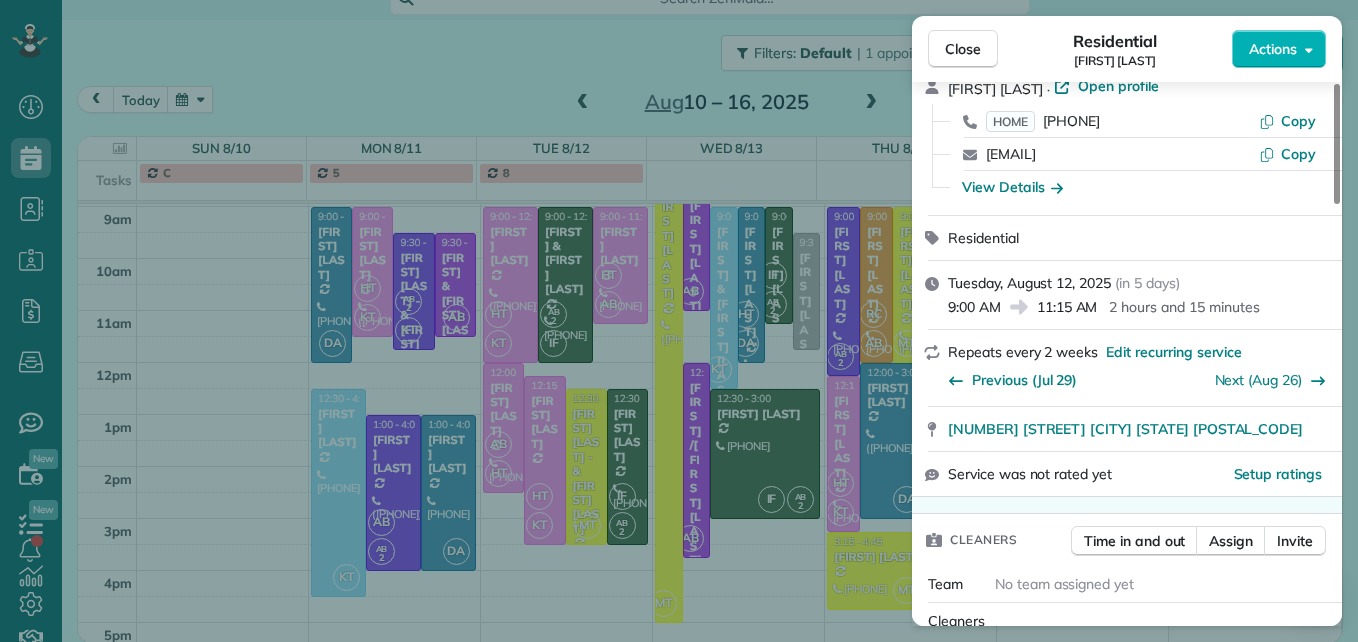 scroll, scrollTop: 100, scrollLeft: 0, axis: vertical 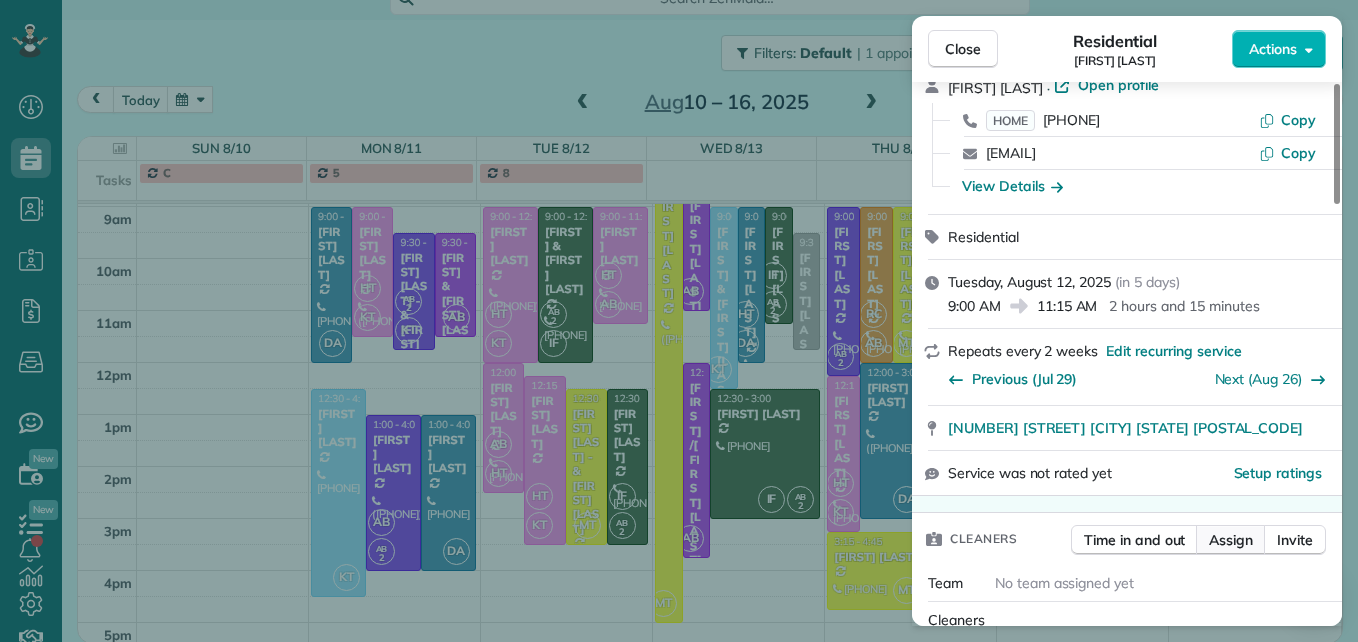 click on "Assign" at bounding box center [1231, 540] 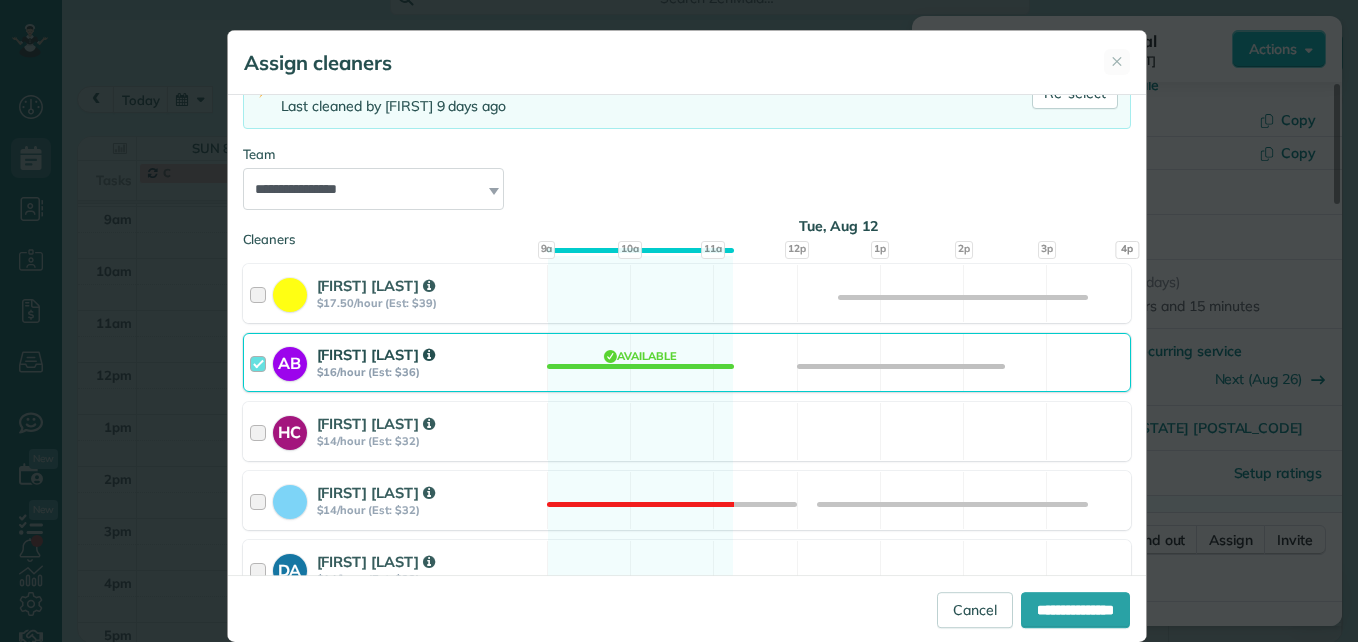 scroll, scrollTop: 200, scrollLeft: 0, axis: vertical 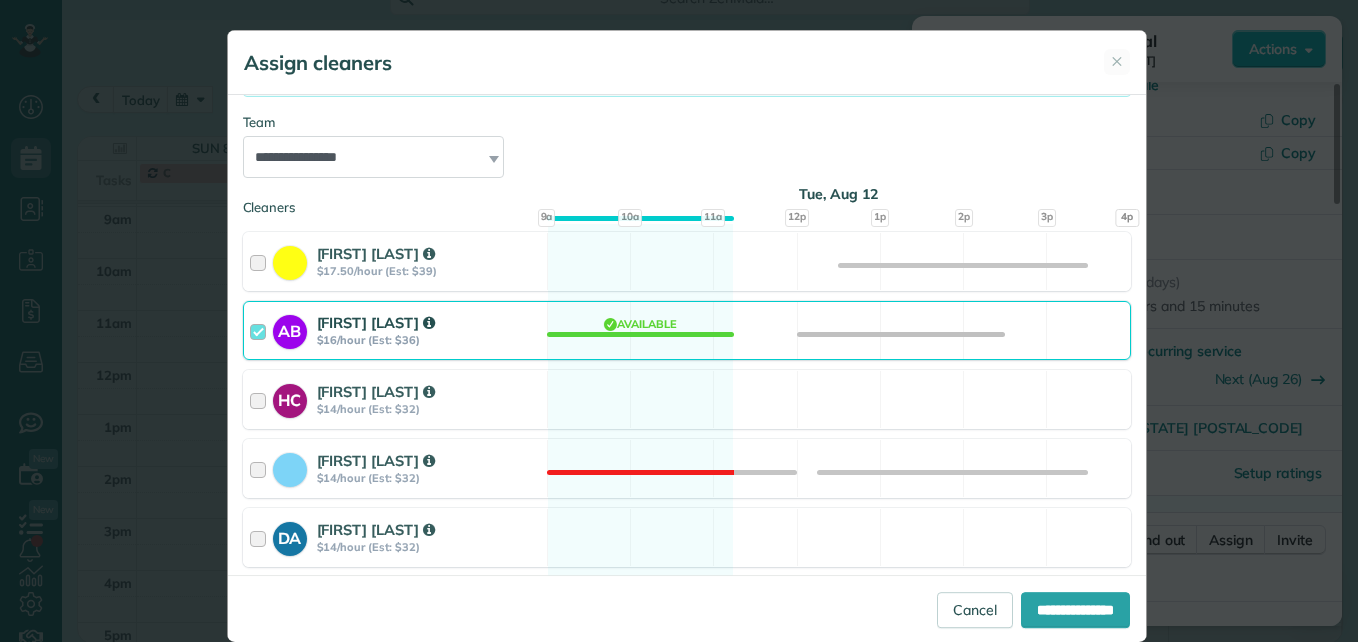 click at bounding box center [261, 330] 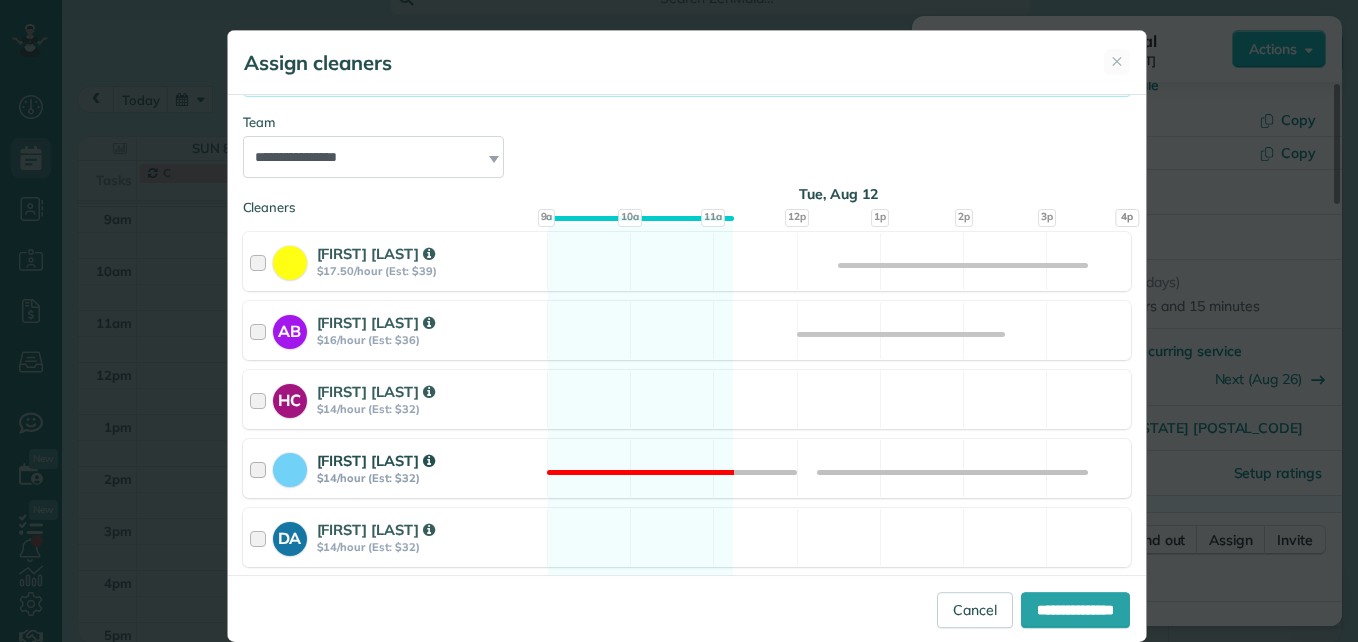 click at bounding box center [261, 468] 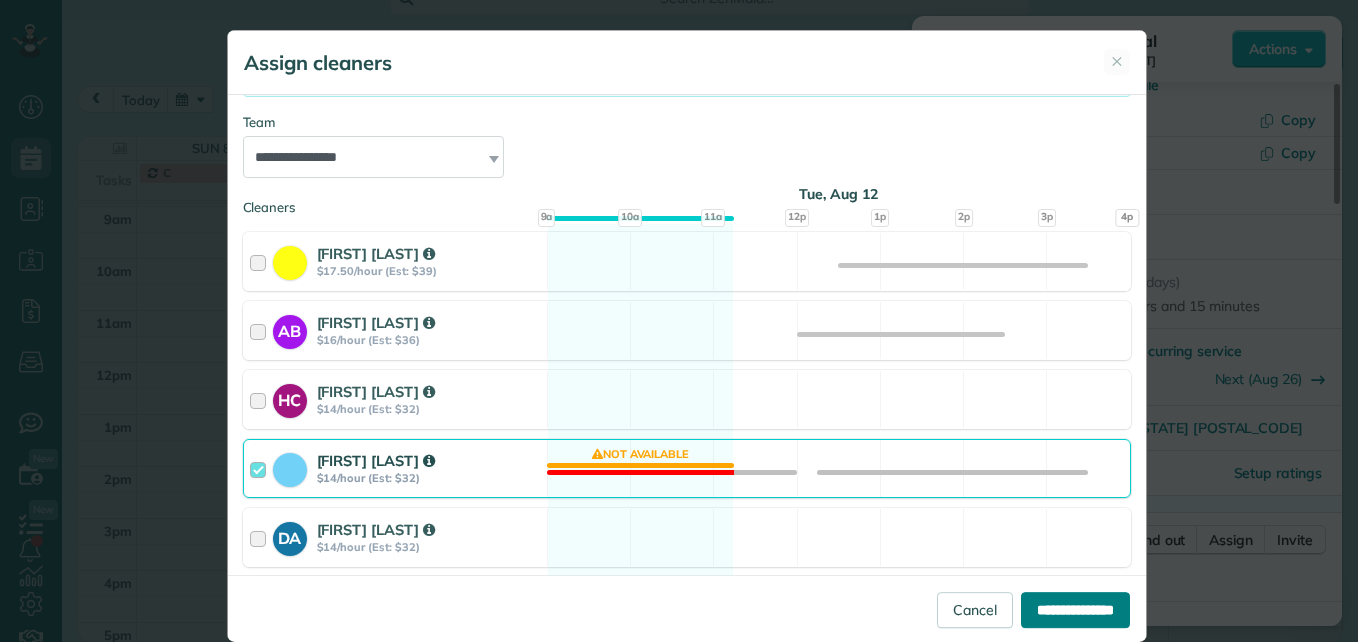 click on "**********" at bounding box center (1075, 610) 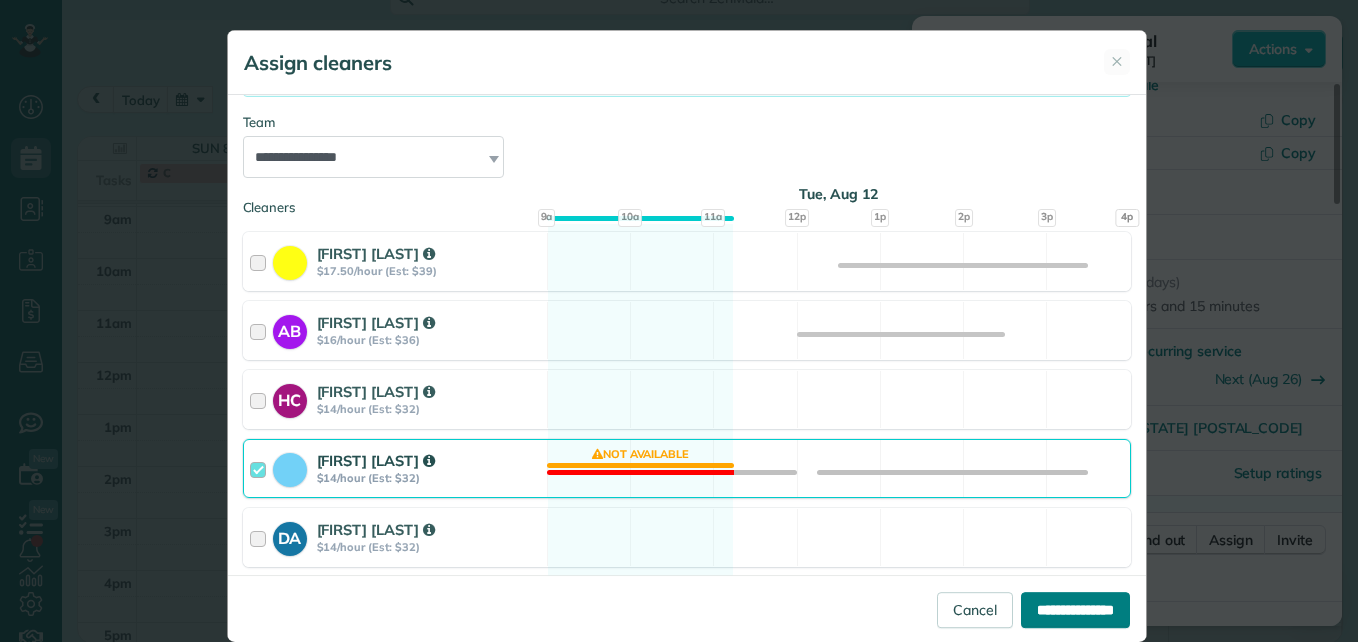 type on "**********" 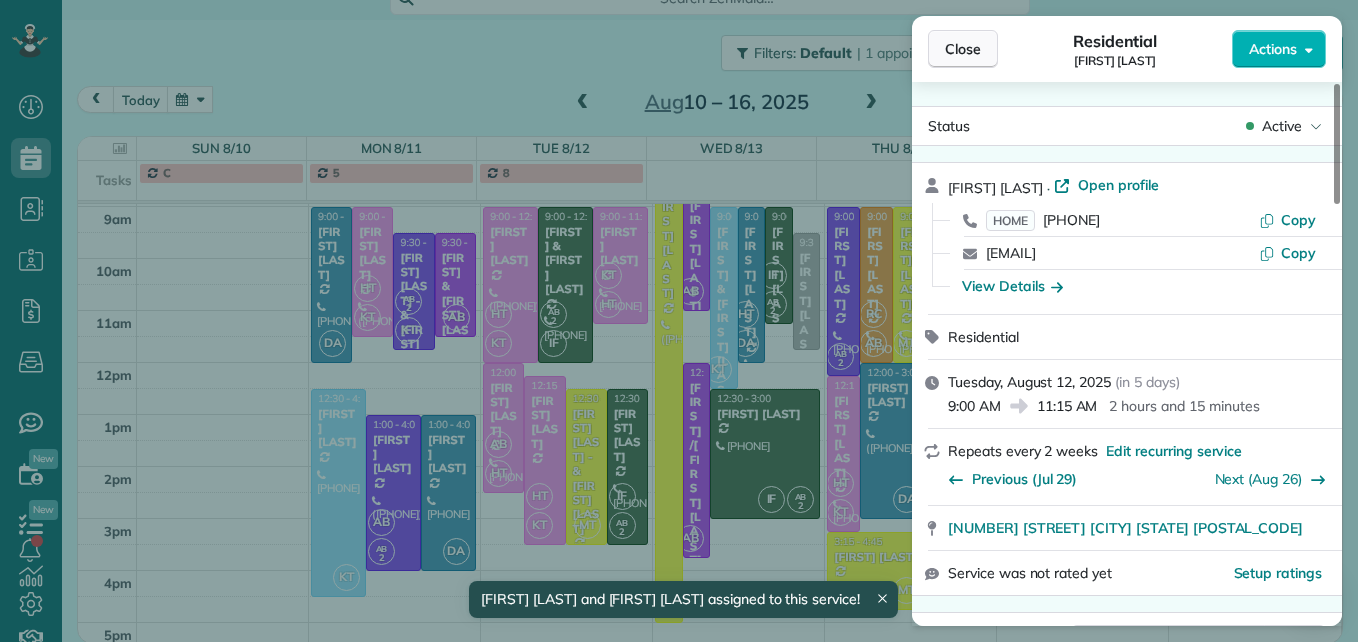click on "Close" at bounding box center [963, 49] 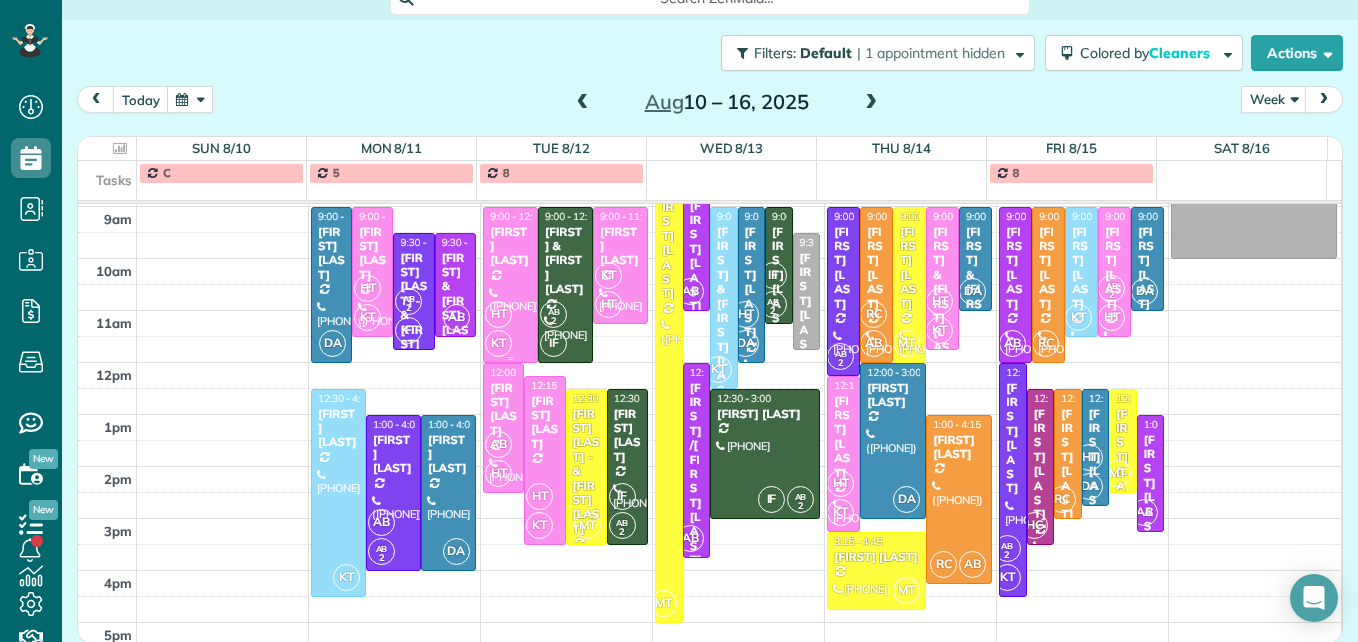 click at bounding box center [510, 285] 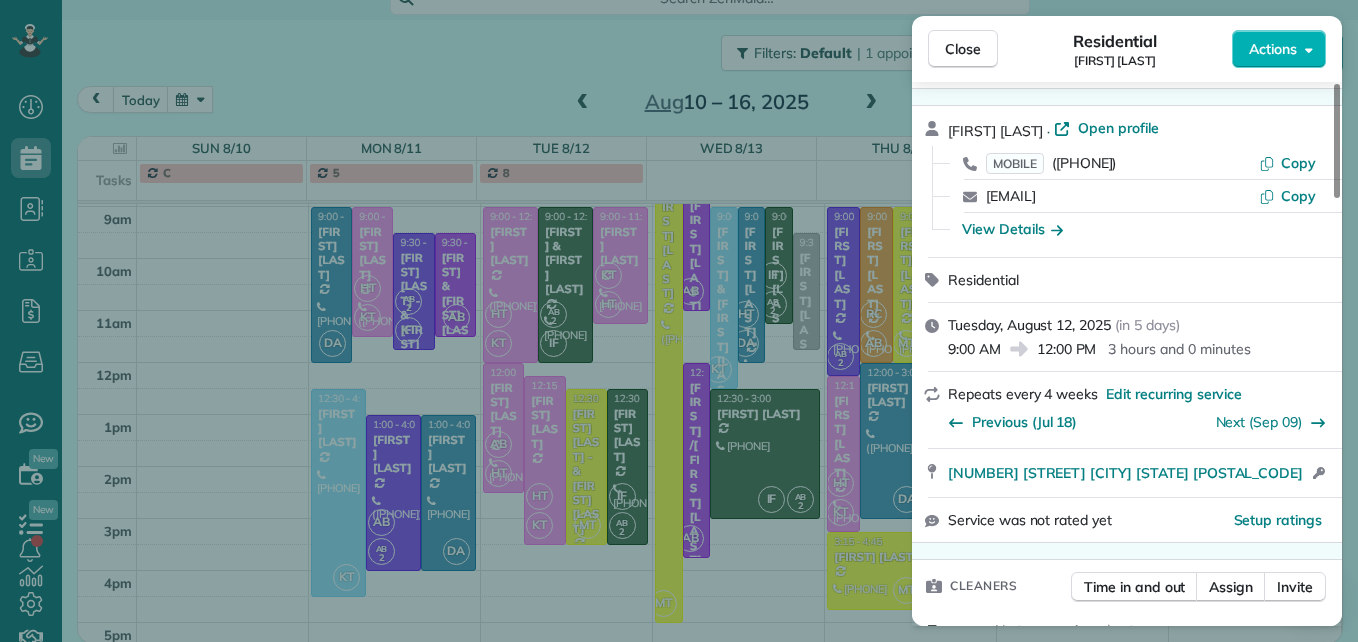scroll, scrollTop: 100, scrollLeft: 0, axis: vertical 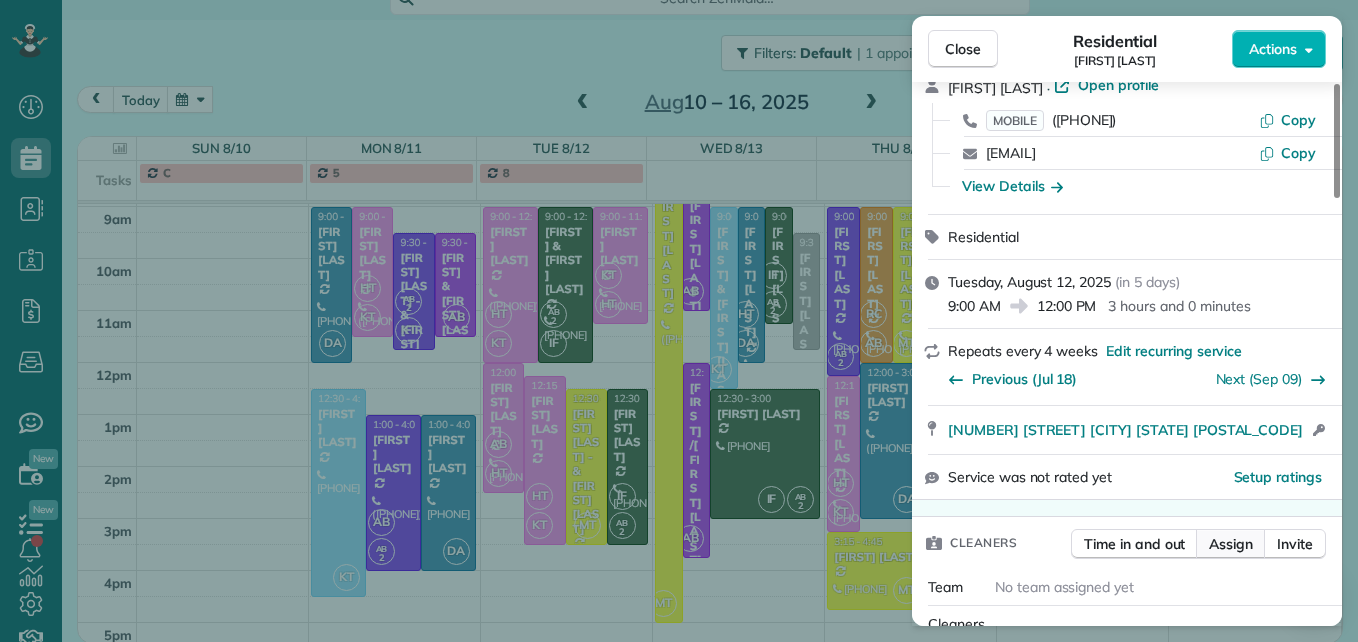 click on "Assign" at bounding box center (1231, 544) 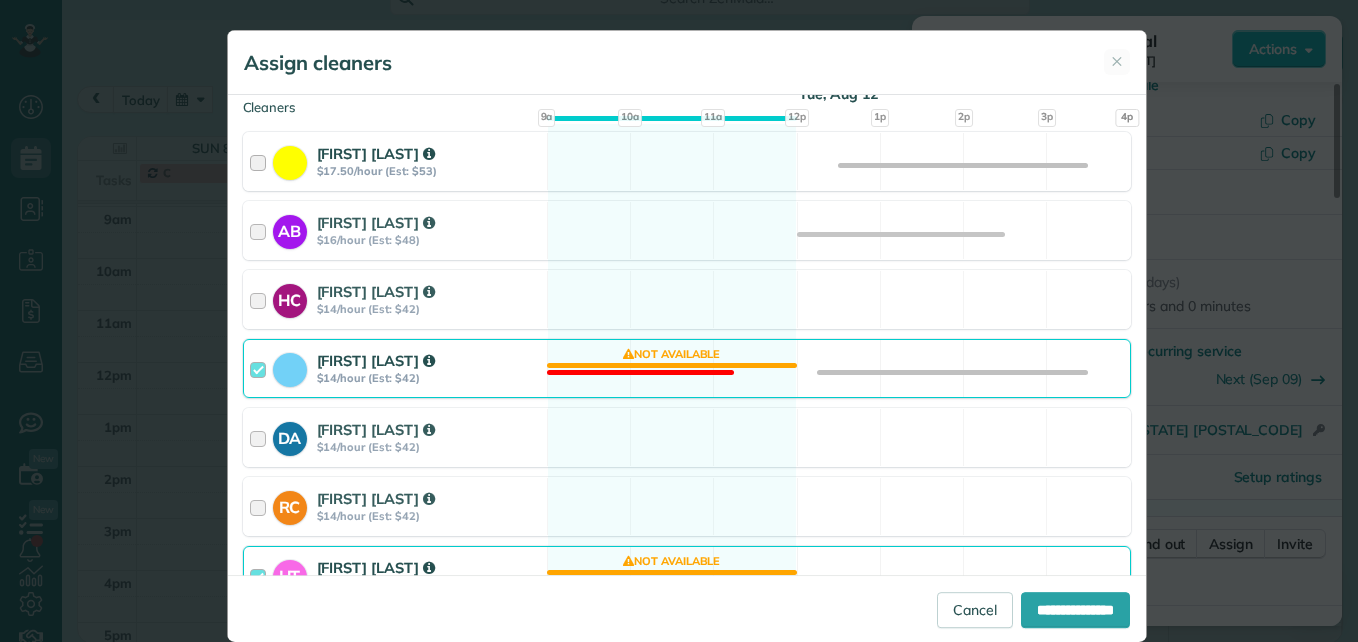 scroll, scrollTop: 400, scrollLeft: 0, axis: vertical 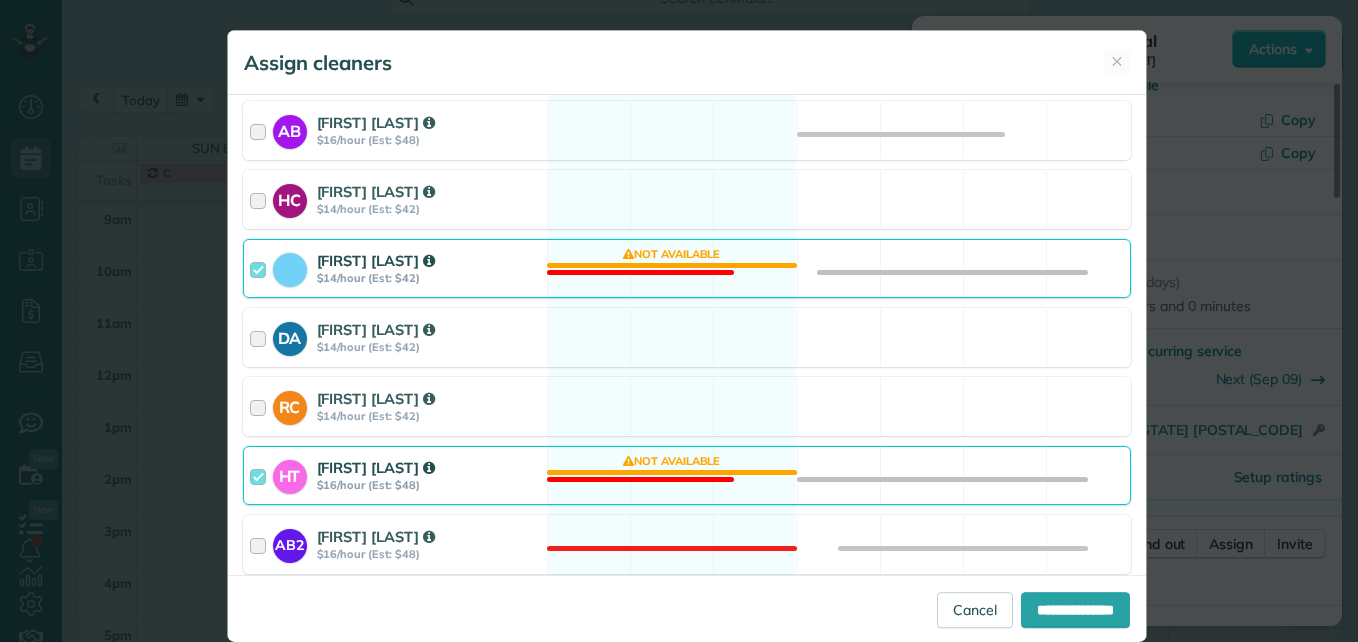 click at bounding box center [261, 268] 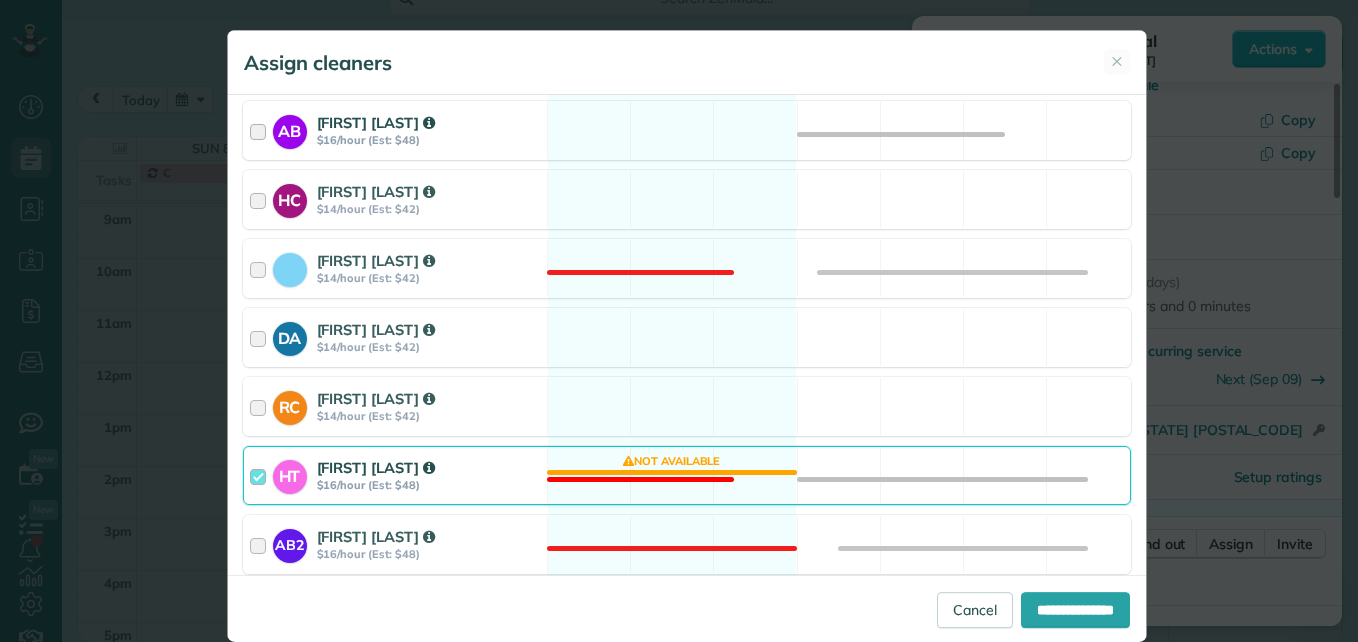 click at bounding box center (261, 130) 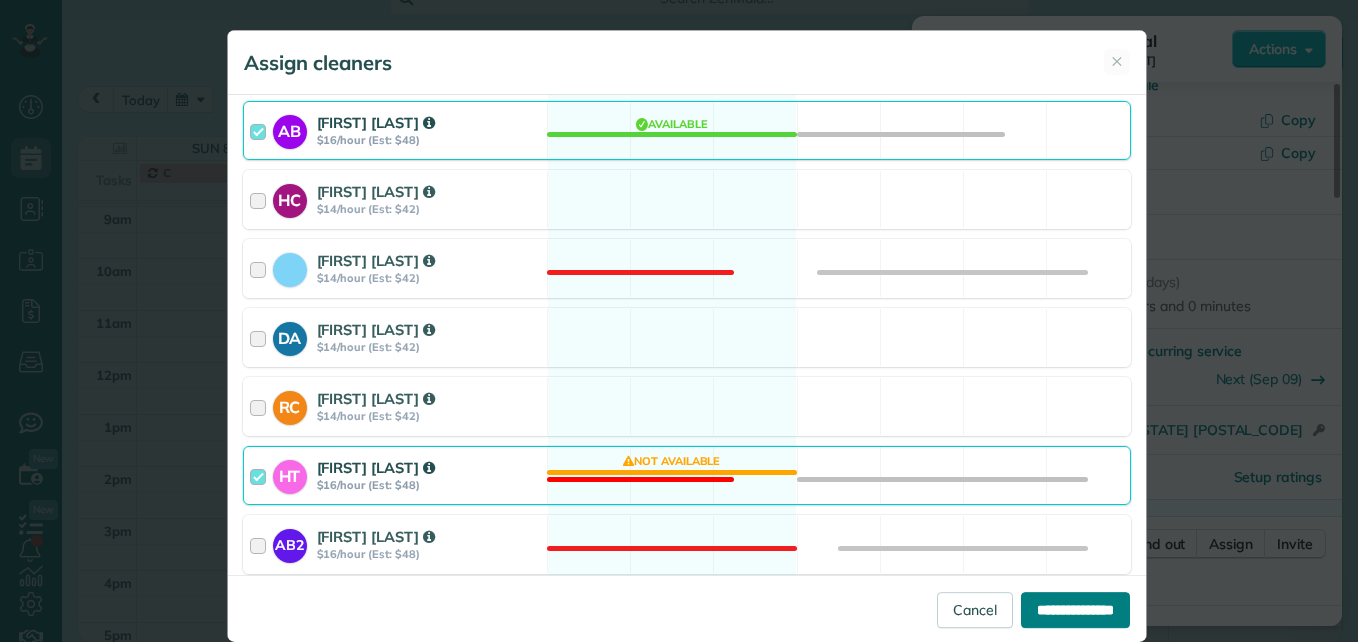 click on "**********" at bounding box center [1075, 610] 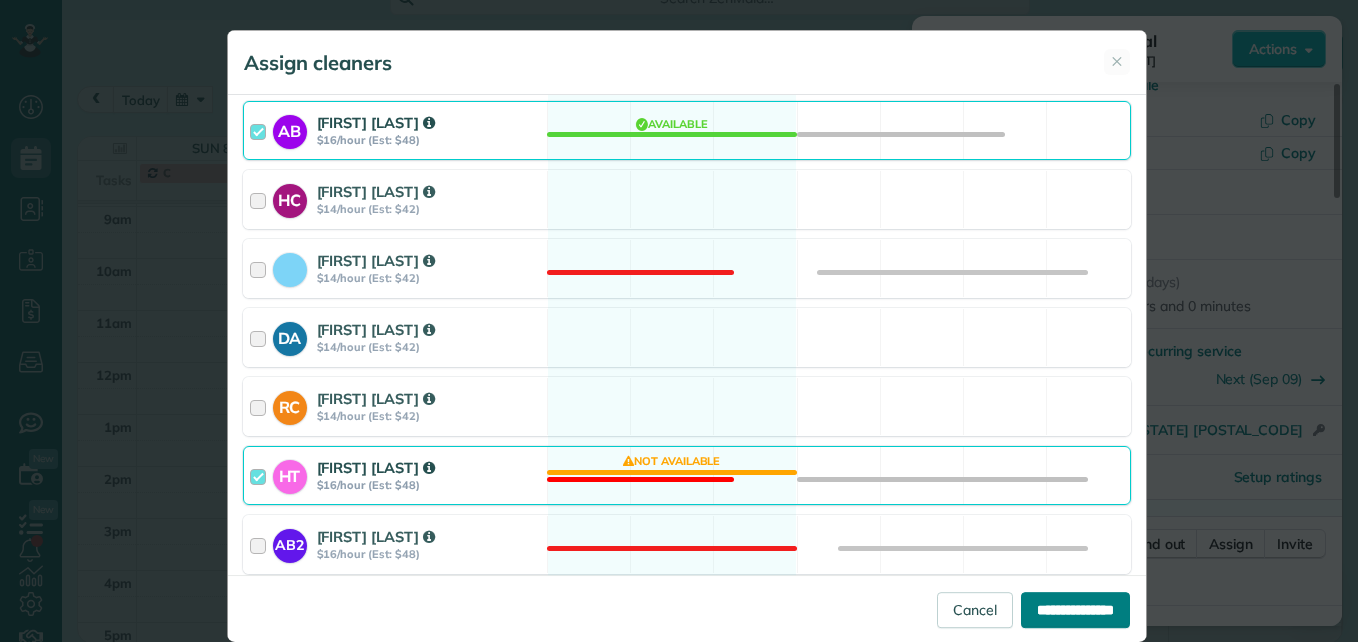 type on "**********" 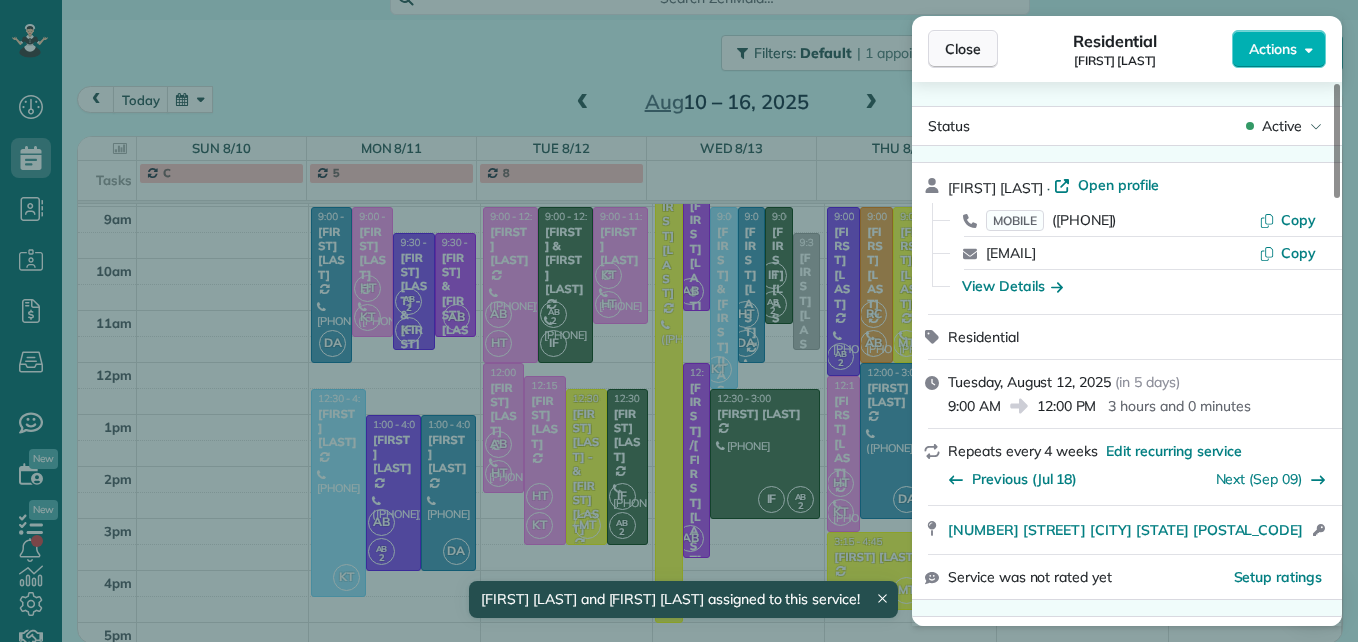 click on "Close" at bounding box center [963, 49] 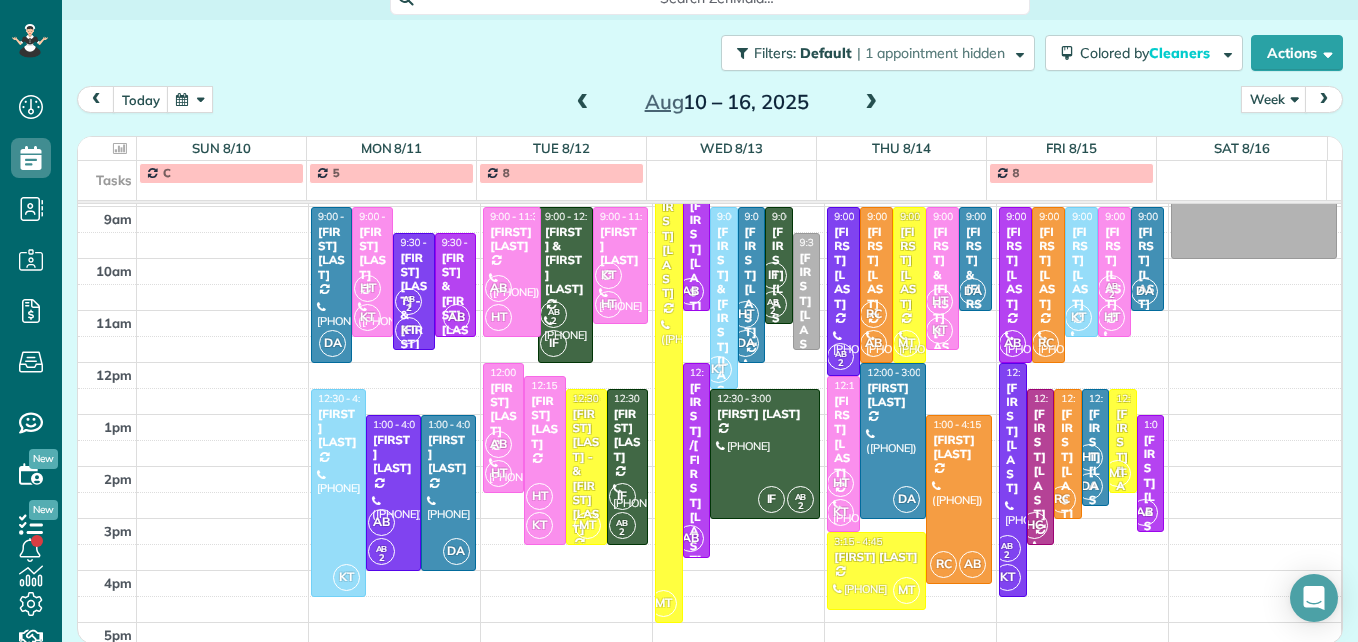 drag, startPoint x: 514, startPoint y: 361, endPoint x: 523, endPoint y: 328, distance: 34.20526 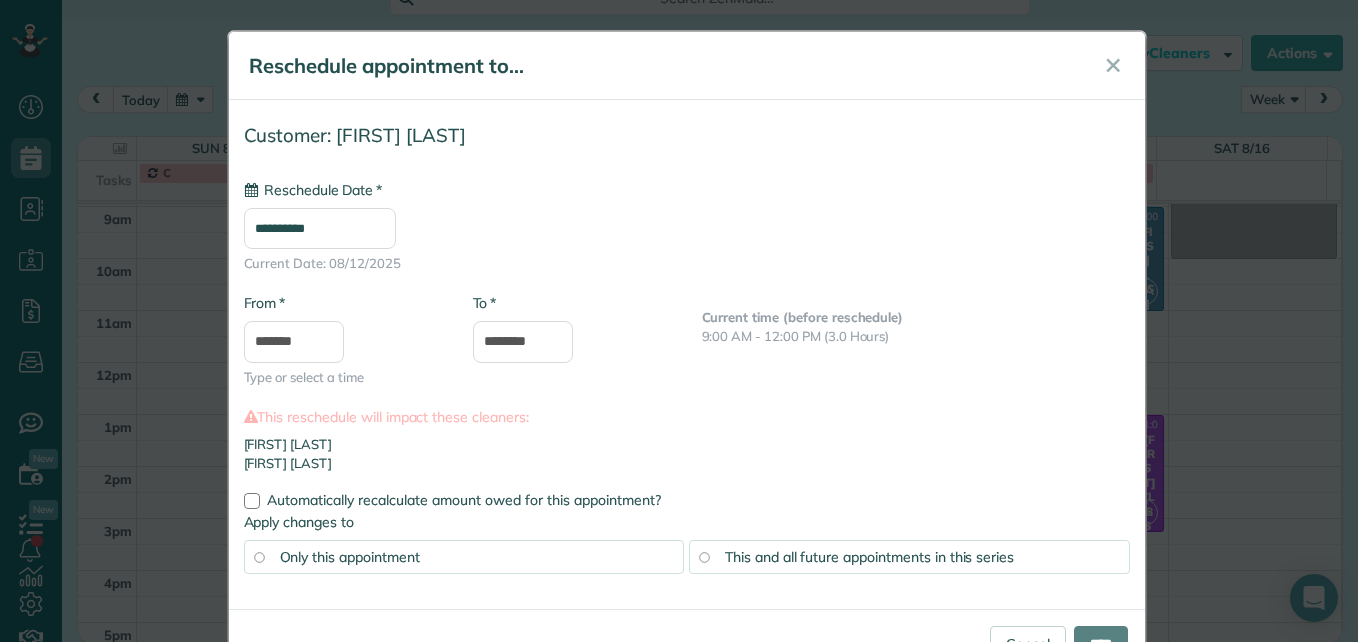 type on "**********" 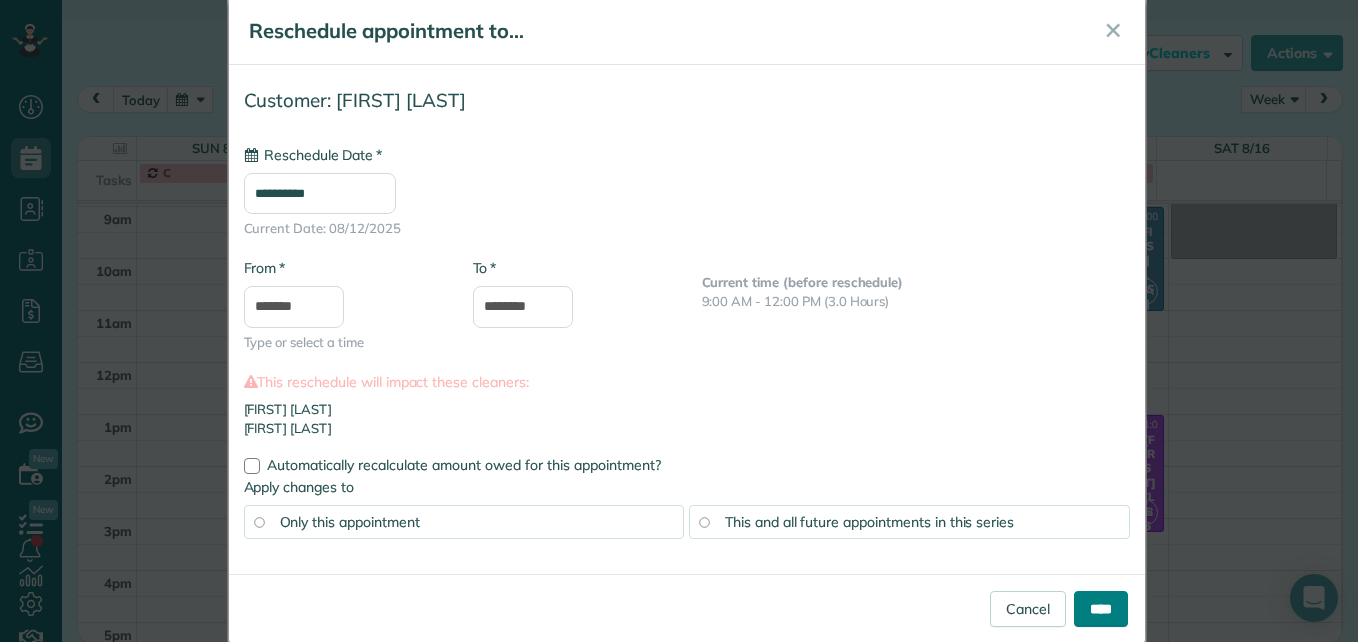 scroll, scrollTop: 69, scrollLeft: 0, axis: vertical 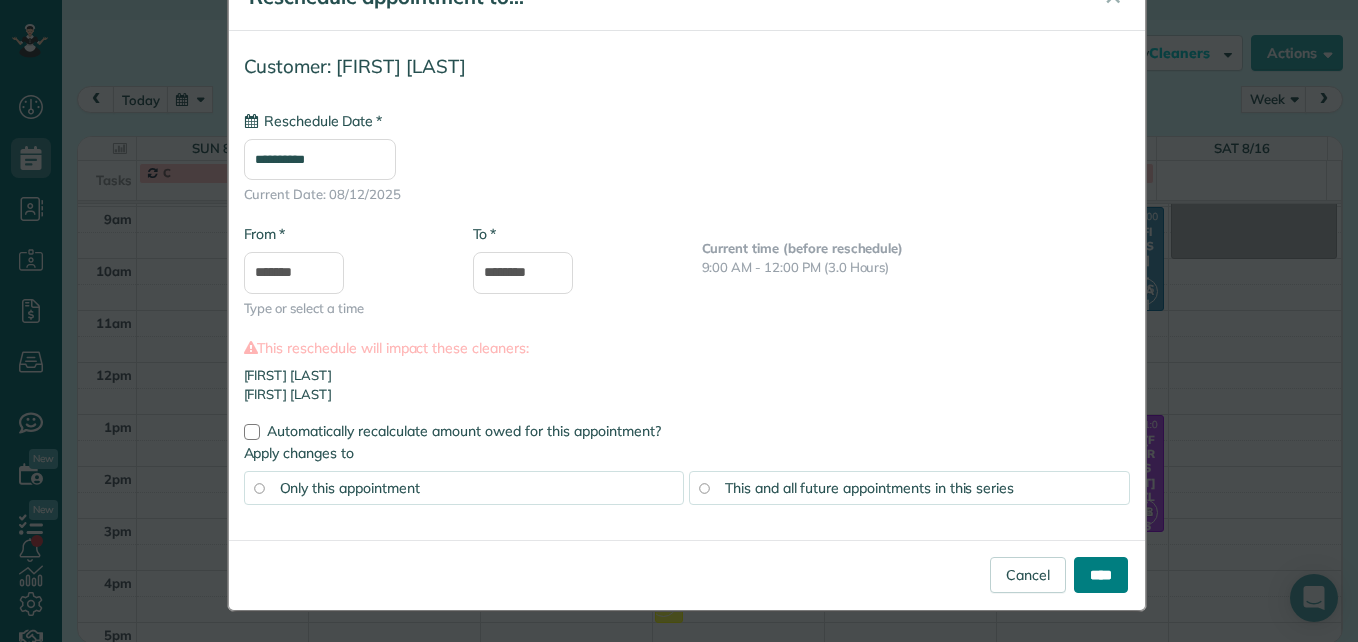 click on "****" at bounding box center [1101, 575] 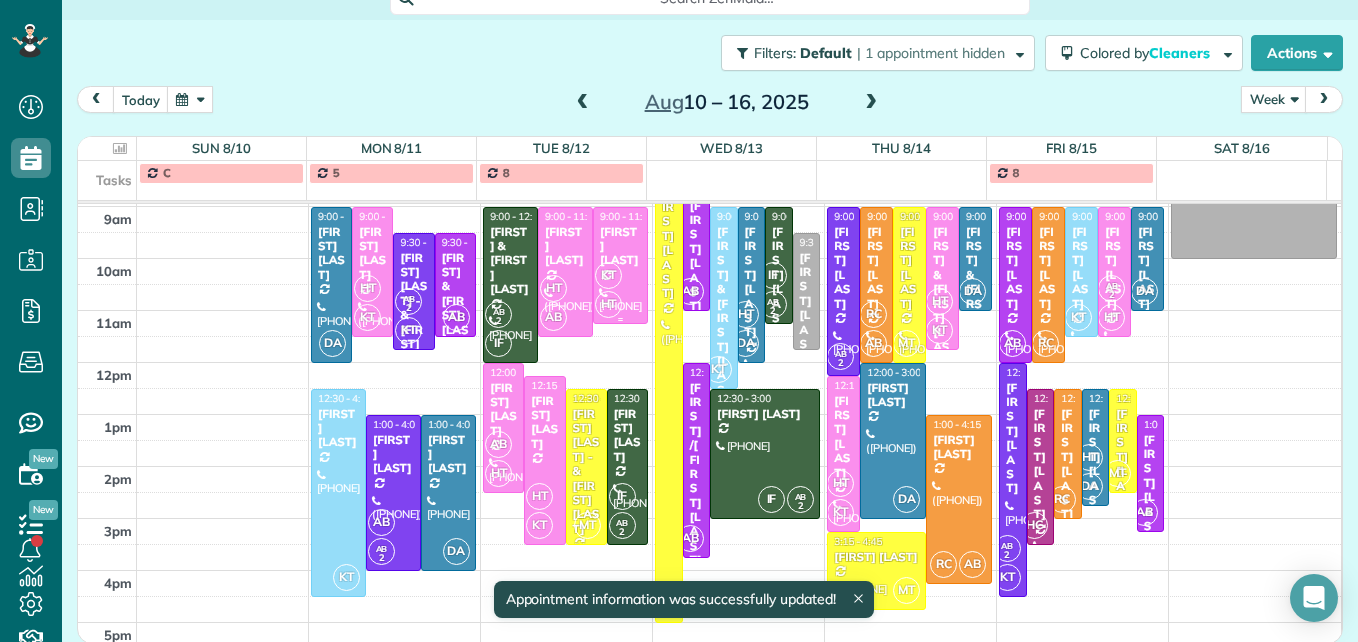 click on "[INITIALS] [INITIALS]" at bounding box center [618, 290] 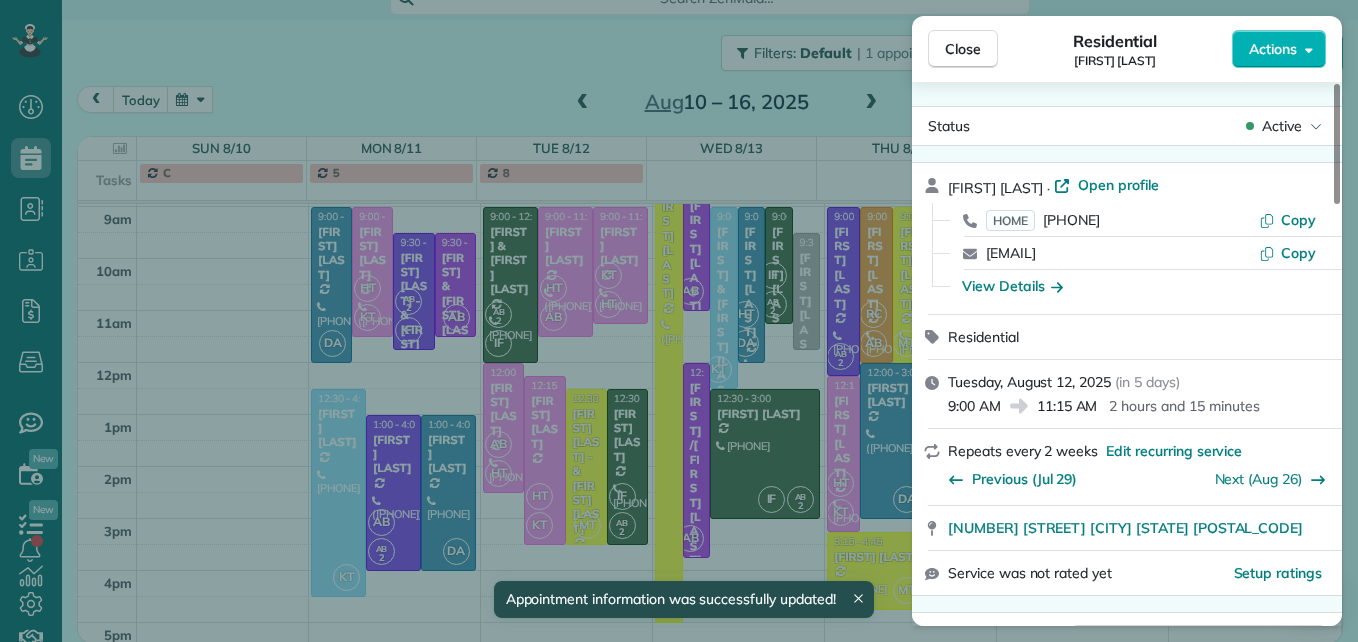 scroll, scrollTop: 100, scrollLeft: 0, axis: vertical 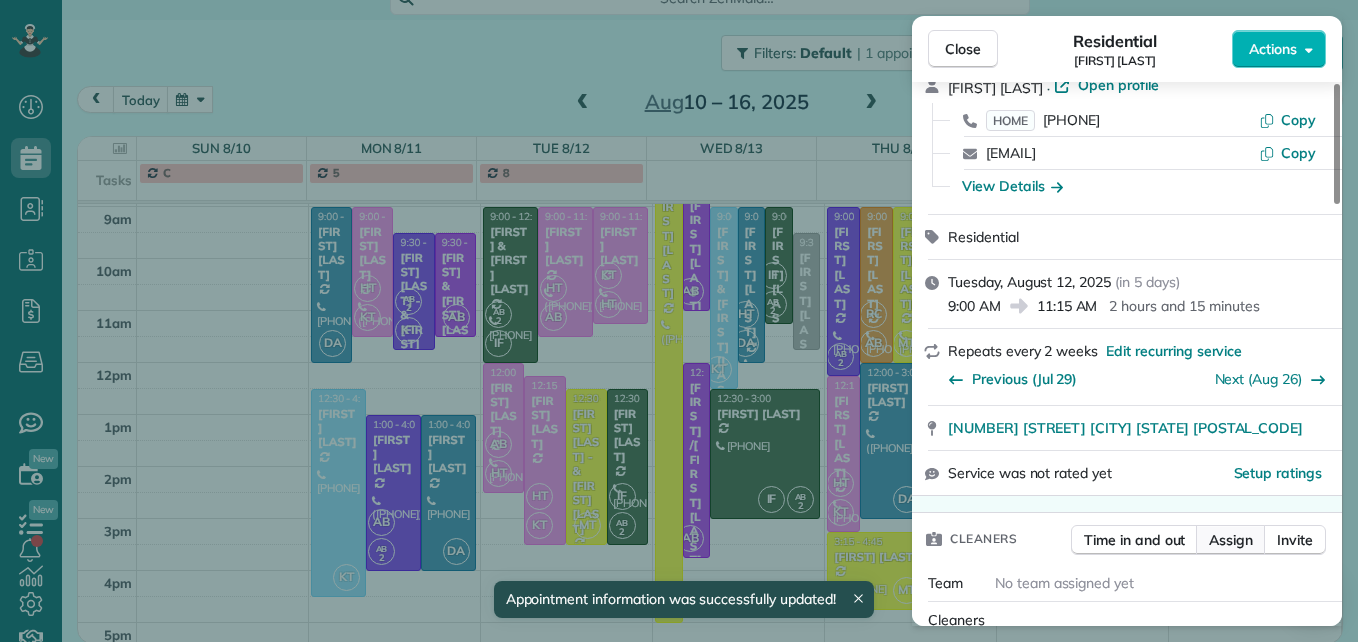 click on "Assign" at bounding box center [1231, 540] 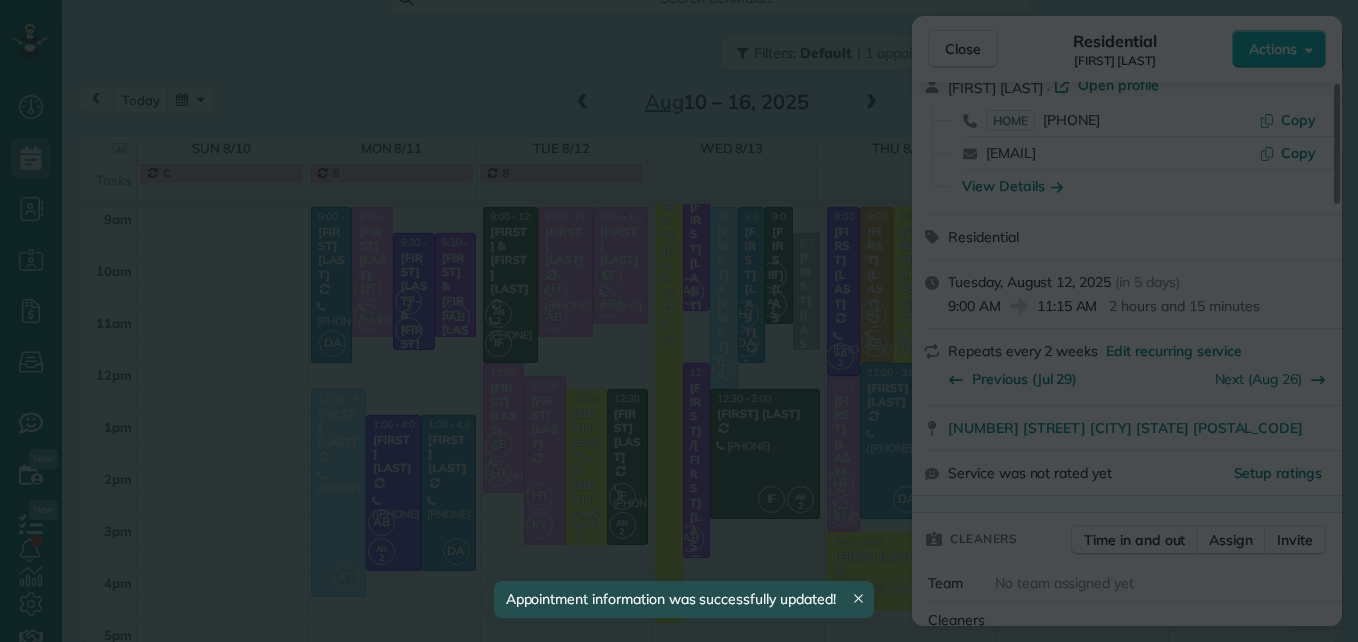 scroll, scrollTop: 0, scrollLeft: 0, axis: both 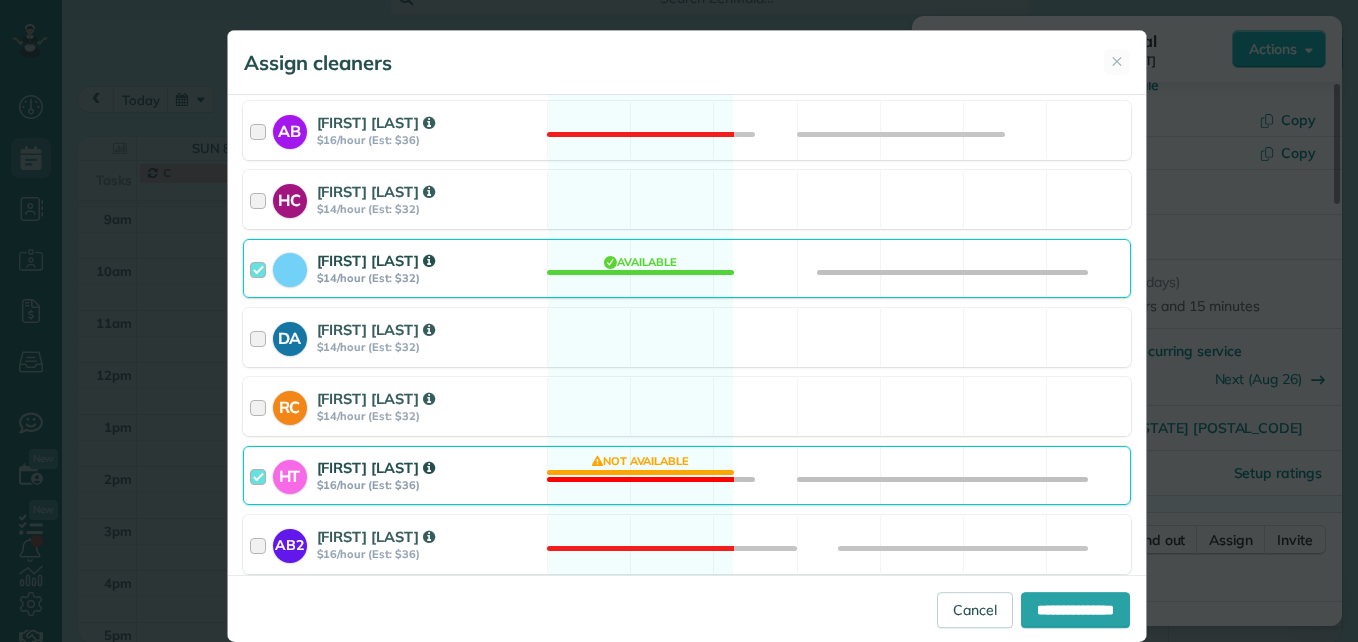 drag, startPoint x: 243, startPoint y: 474, endPoint x: 254, endPoint y: 478, distance: 11.7046995 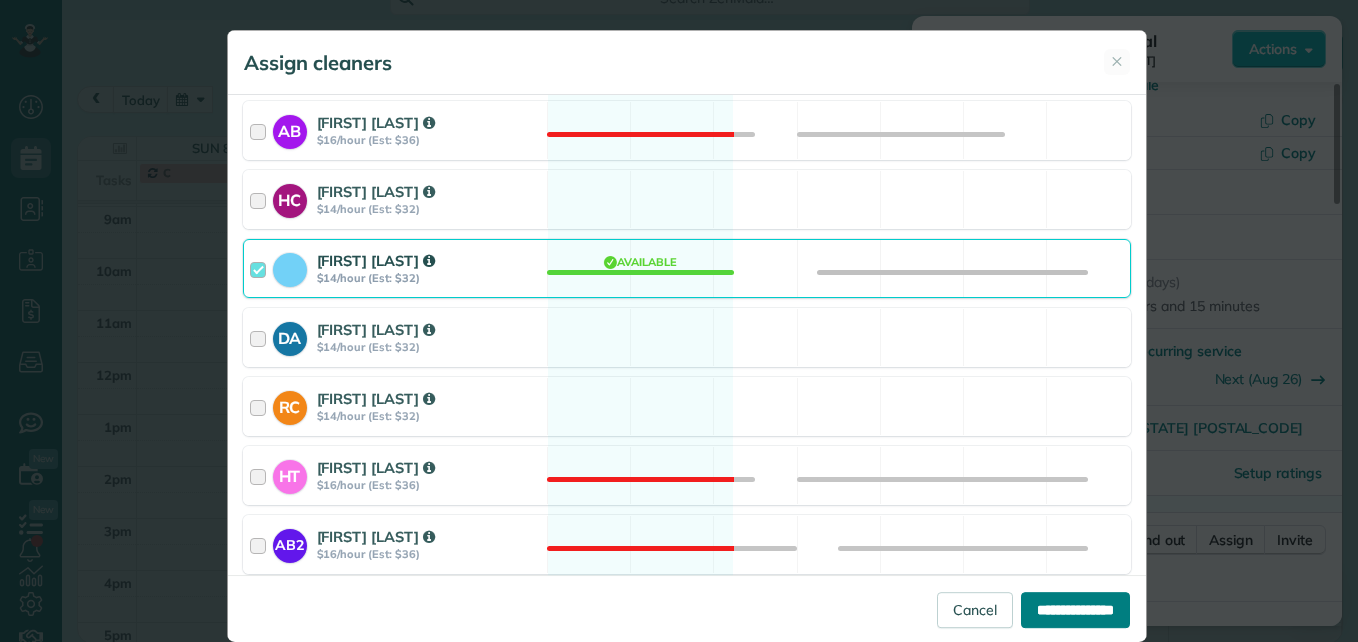 click on "**********" at bounding box center [1075, 610] 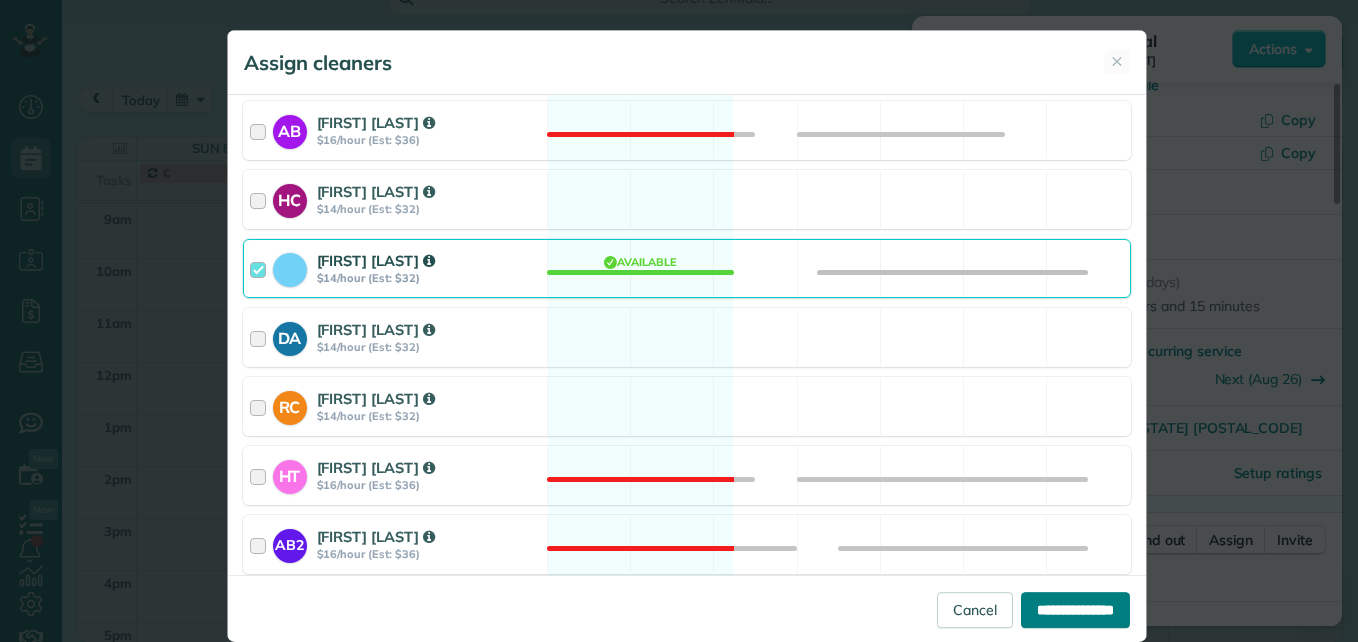 type on "**********" 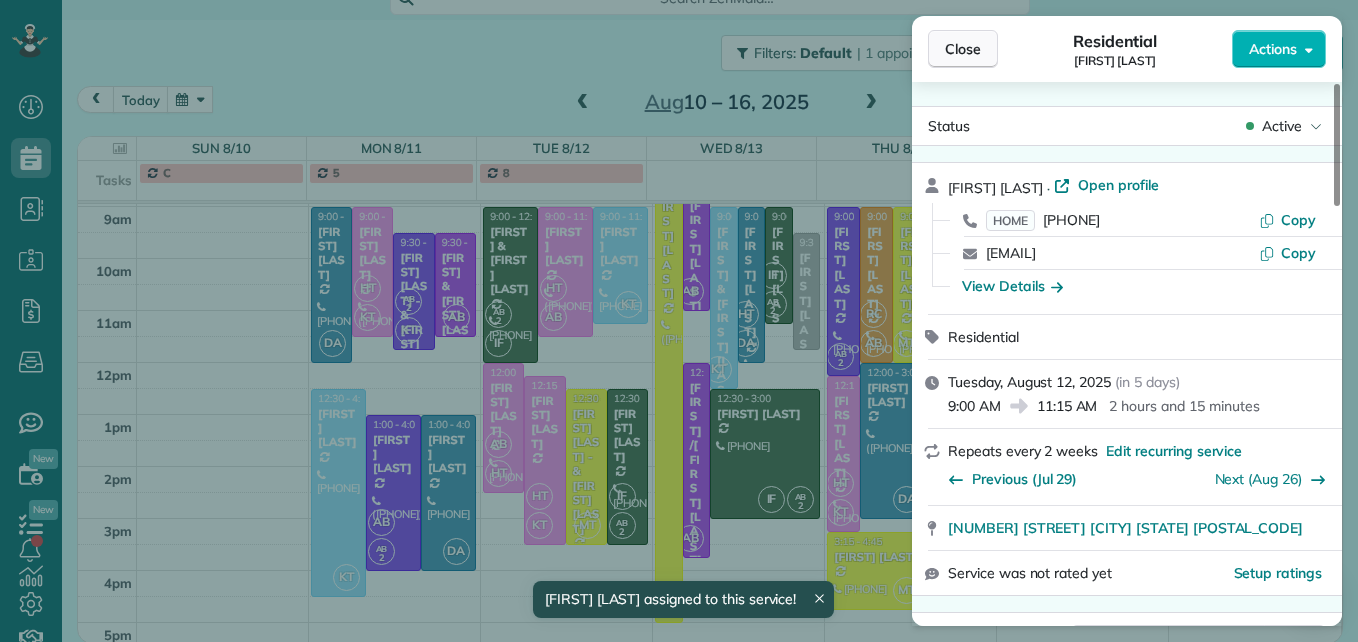 click on "Close" at bounding box center (963, 49) 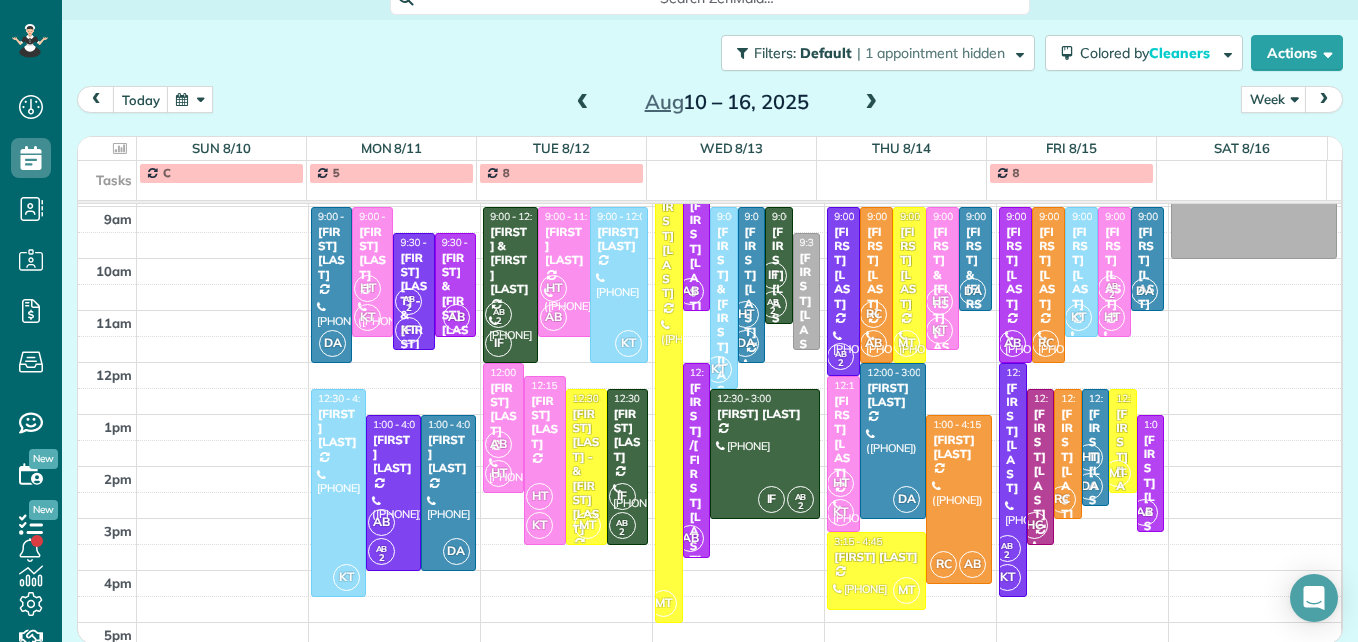 drag, startPoint x: 619, startPoint y: 320, endPoint x: 619, endPoint y: 350, distance: 30 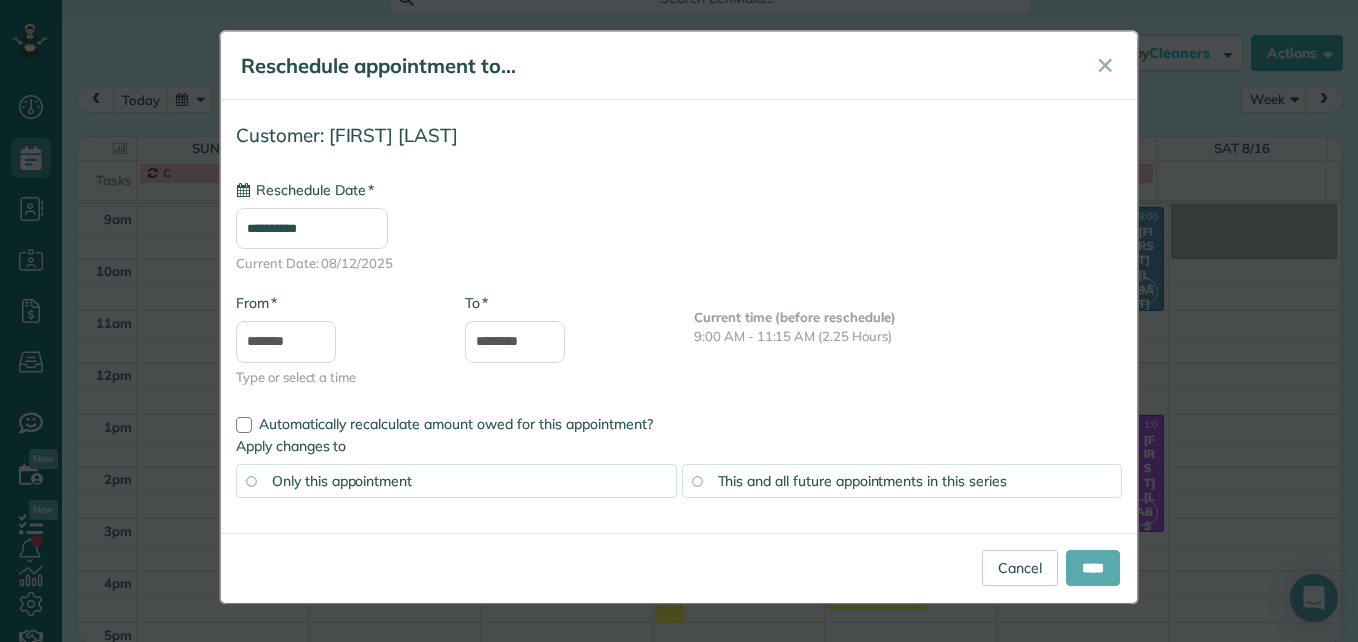 type on "**********" 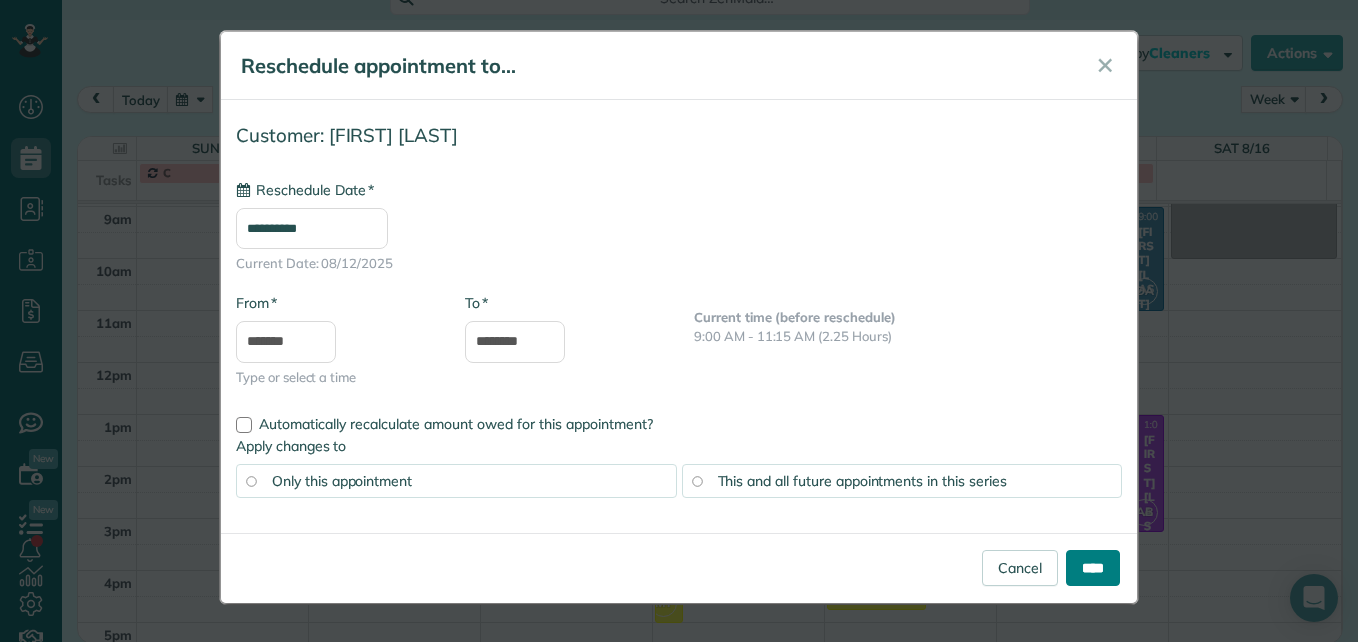 click on "****" at bounding box center (1093, 568) 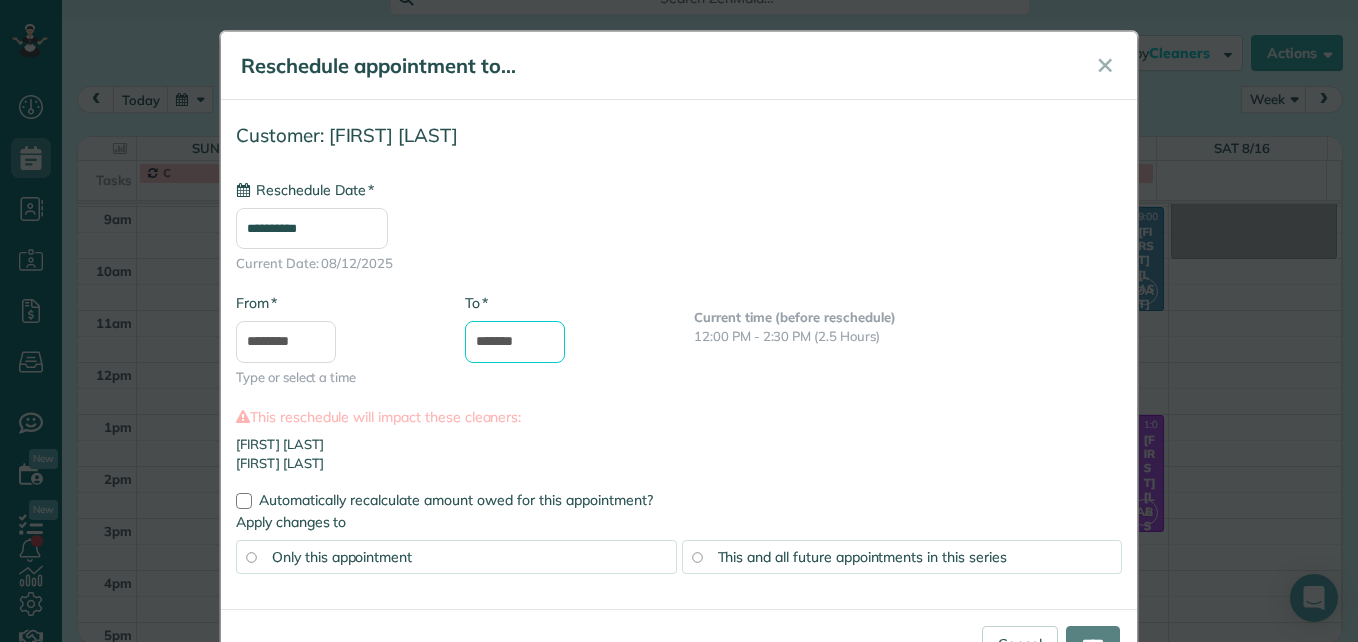 type on "**********" 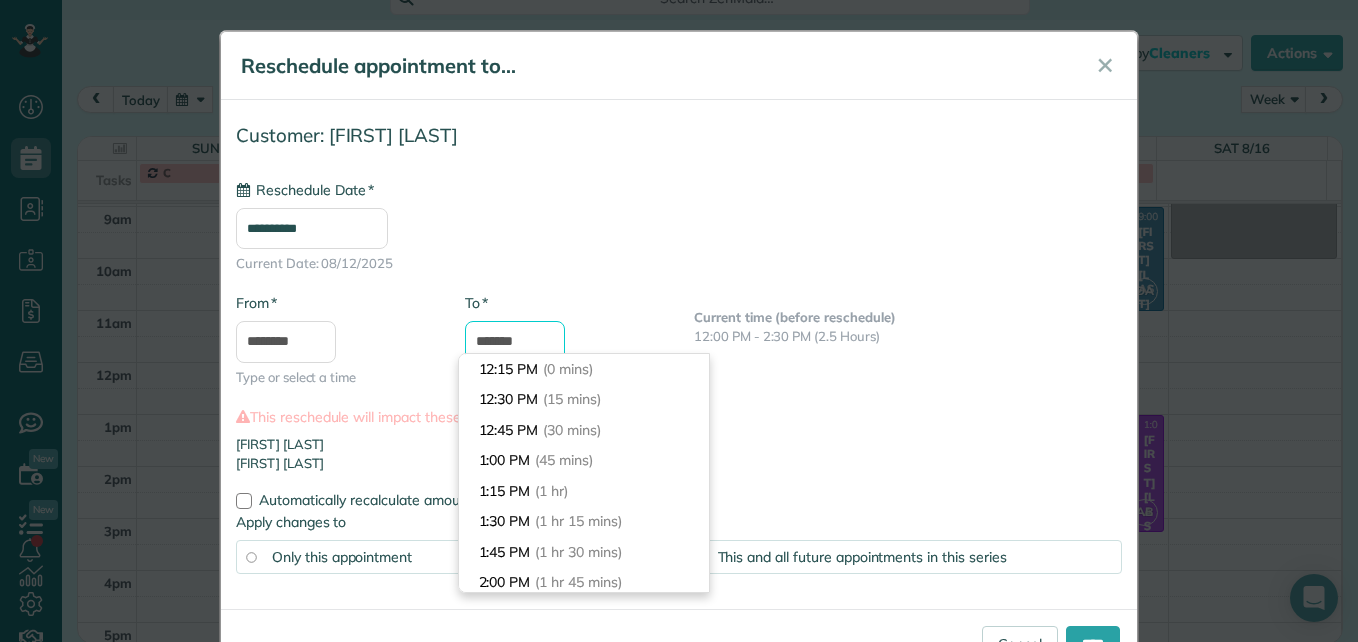 scroll, scrollTop: 275, scrollLeft: 0, axis: vertical 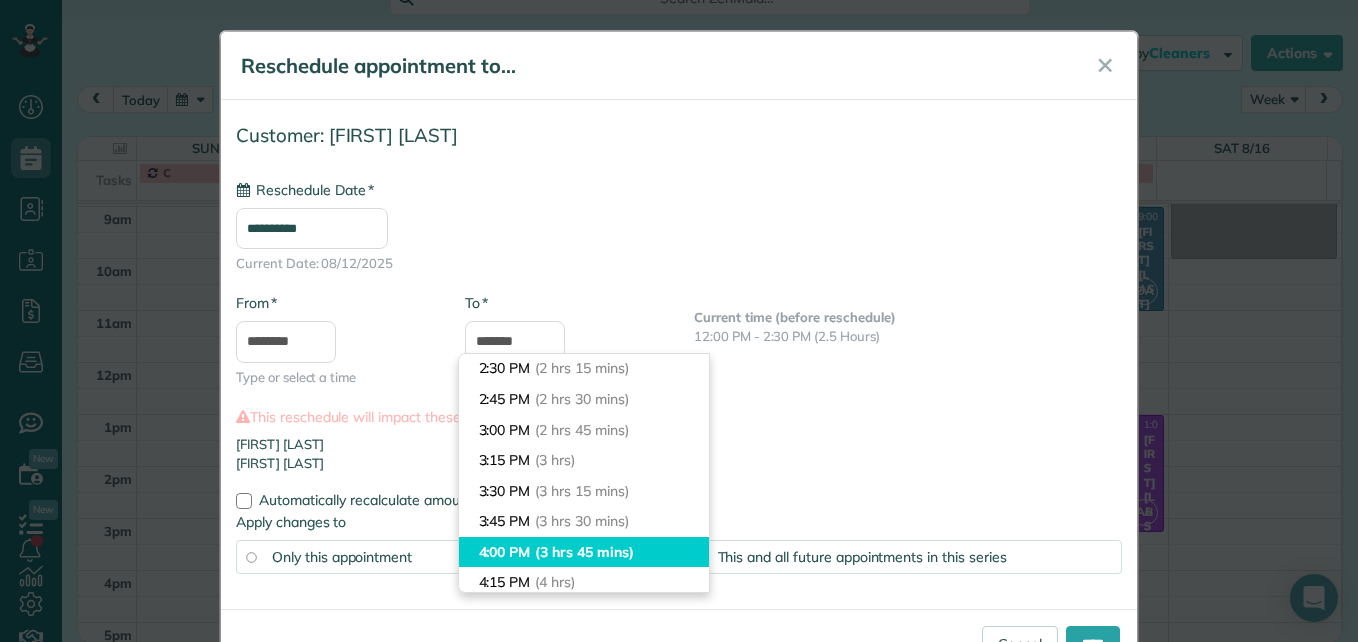 type on "*******" 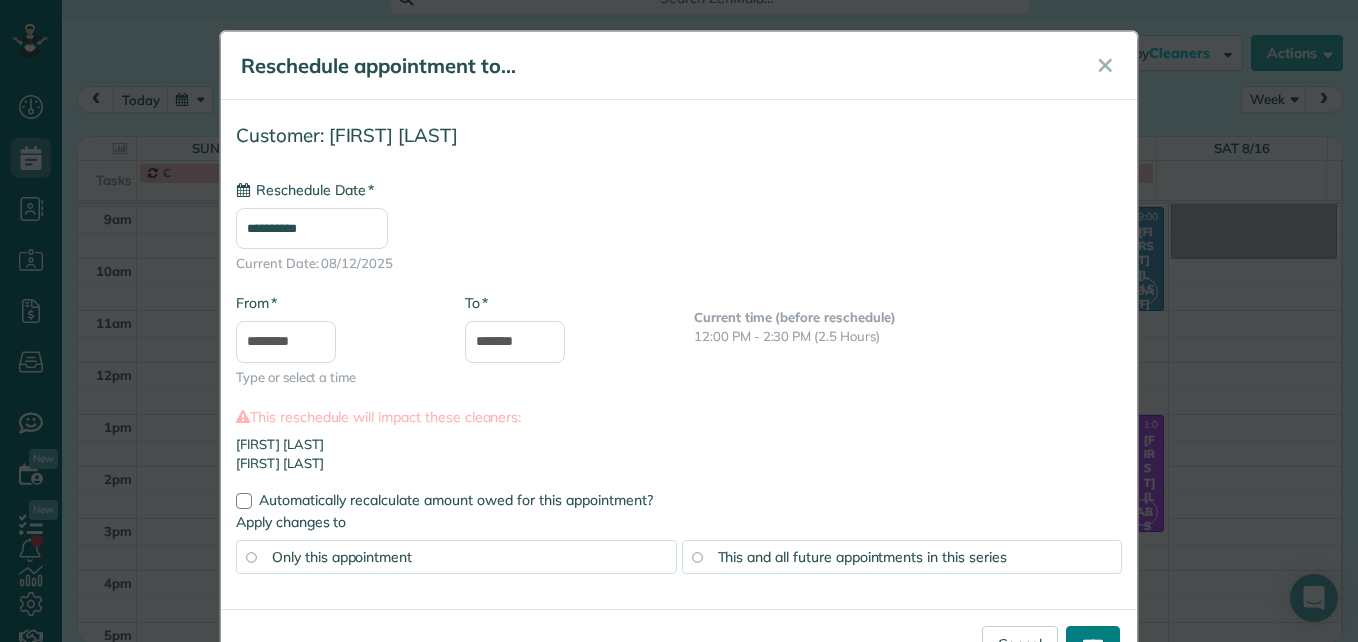 click on "****" at bounding box center [1093, 644] 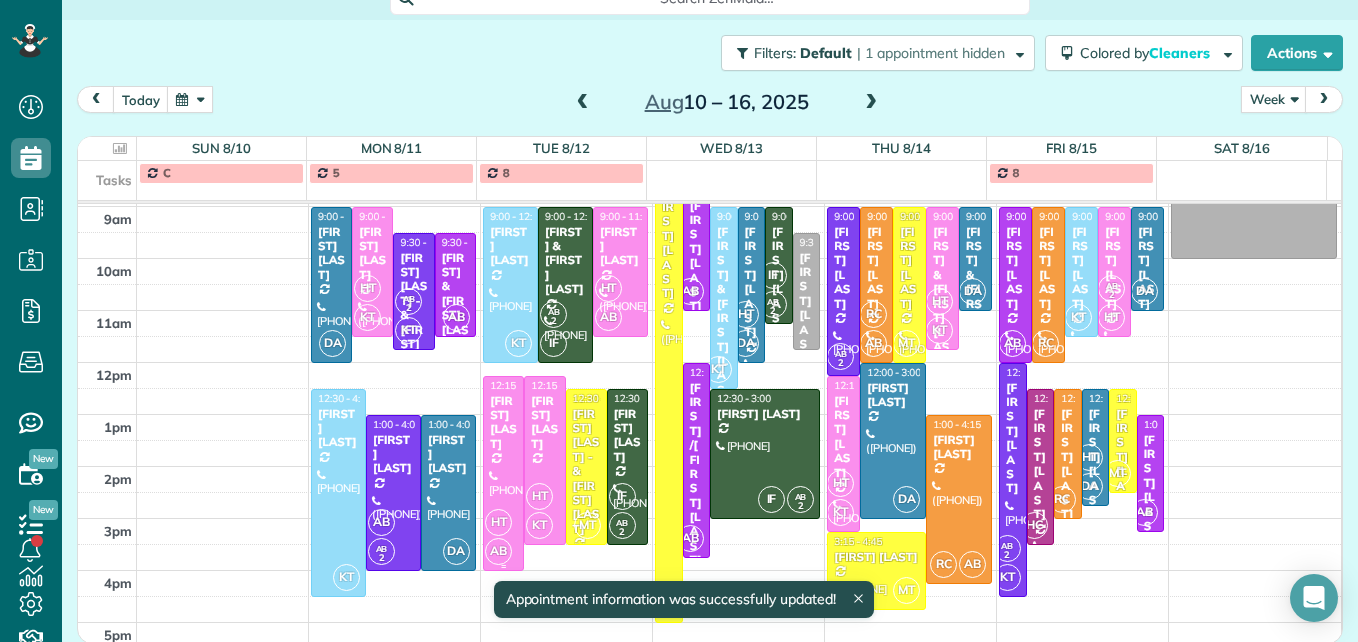 click on "[FIRST] [LAST]" at bounding box center (503, 423) 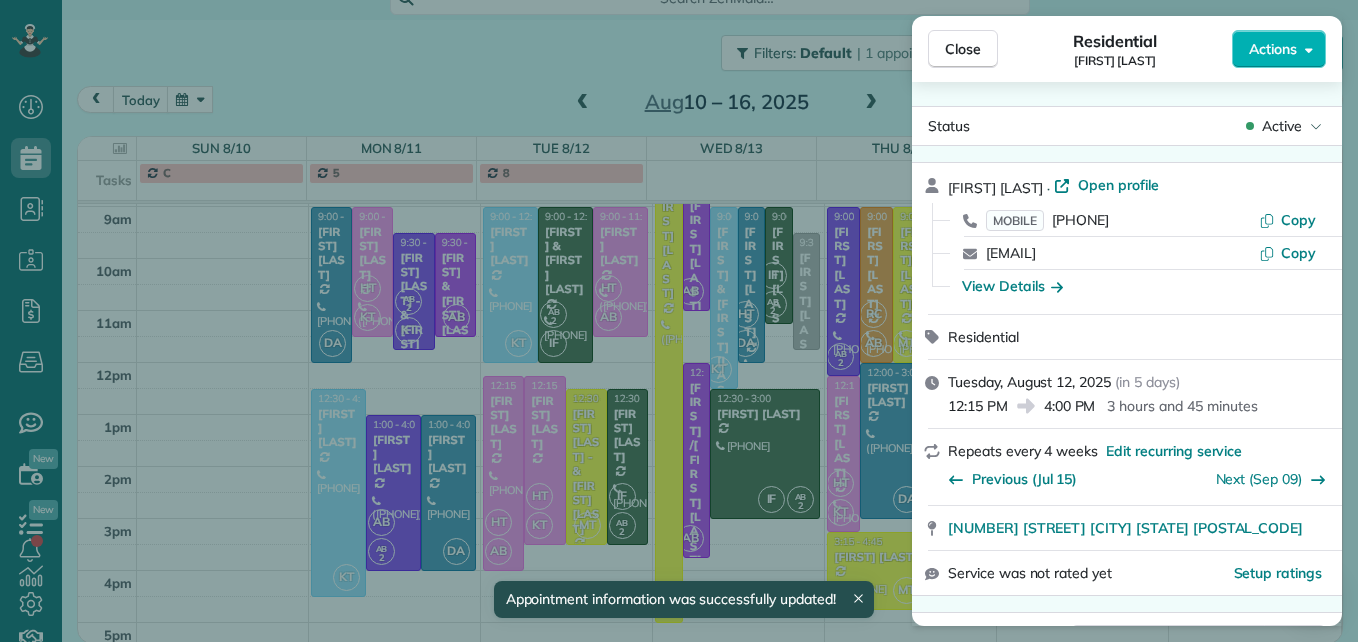 scroll, scrollTop: 0, scrollLeft: 0, axis: both 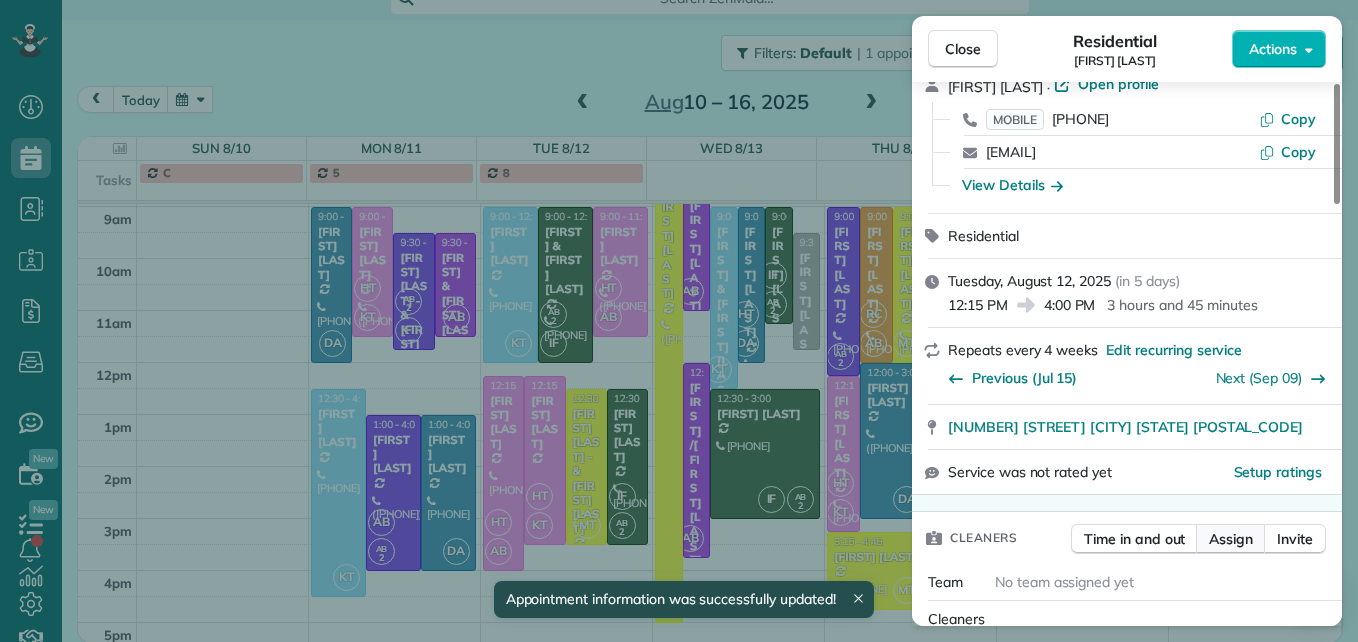 click on "Assign" at bounding box center (1231, 539) 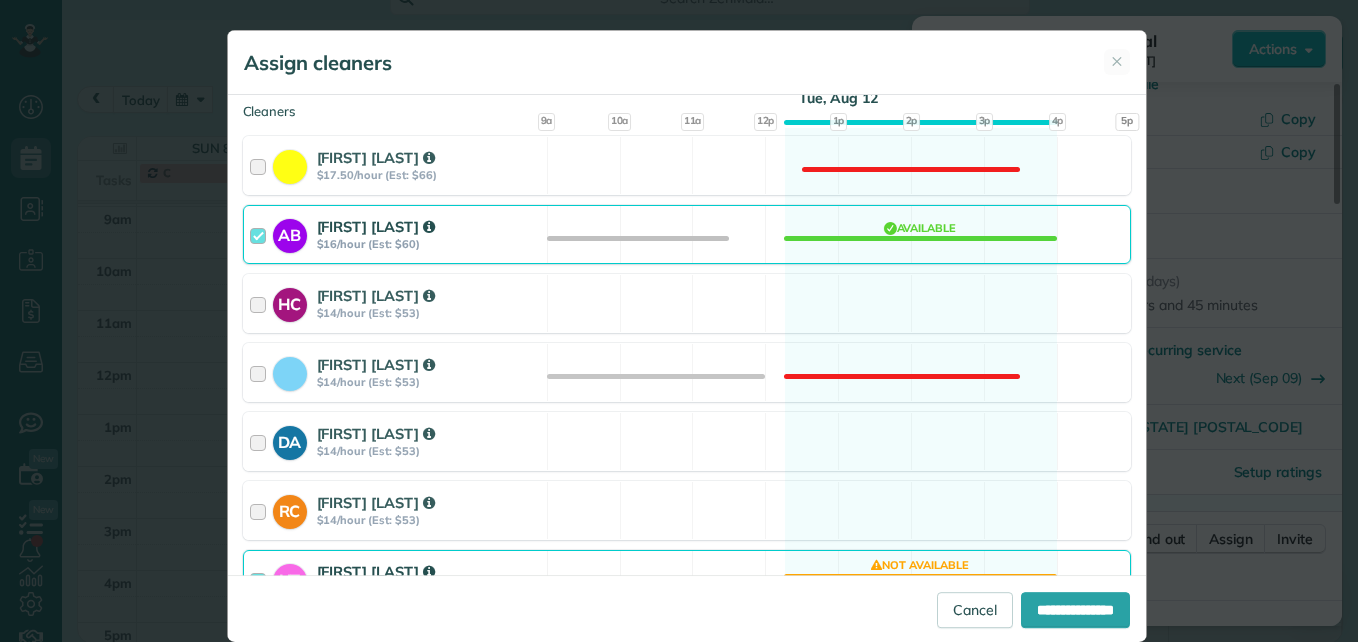 scroll, scrollTop: 400, scrollLeft: 0, axis: vertical 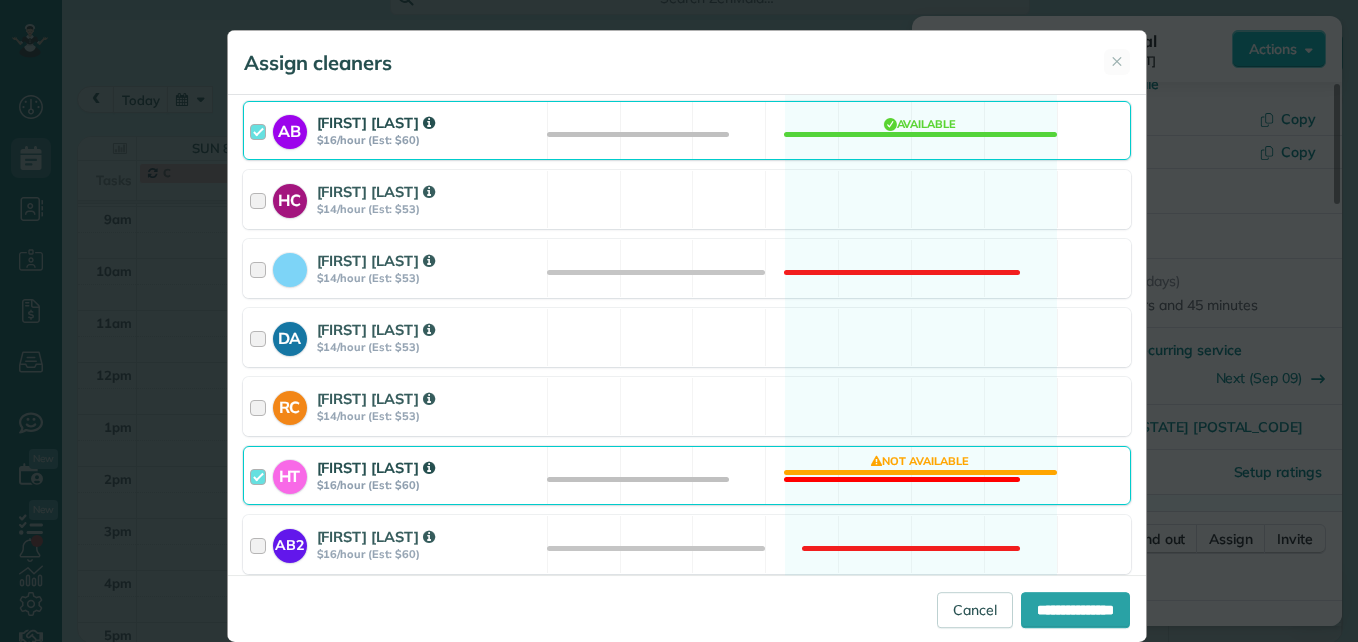 click on "[FIRST] [LAST]" at bounding box center (395, 475) 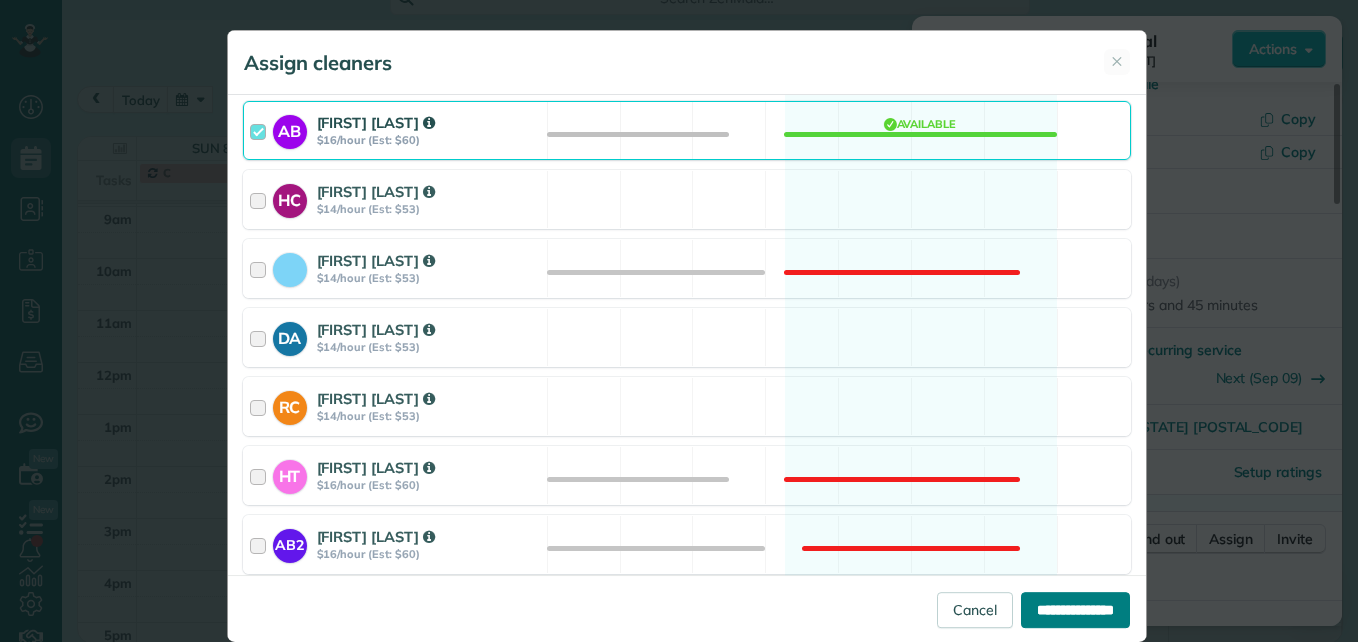 click on "**********" at bounding box center (1075, 610) 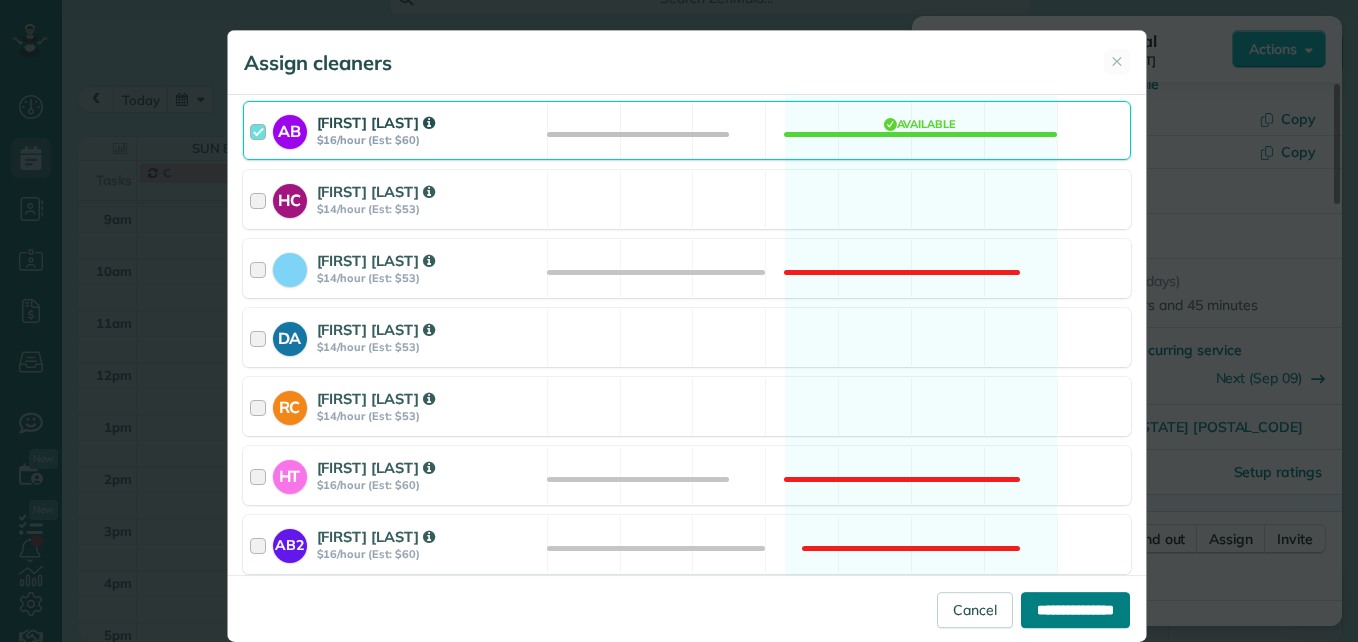 type on "**********" 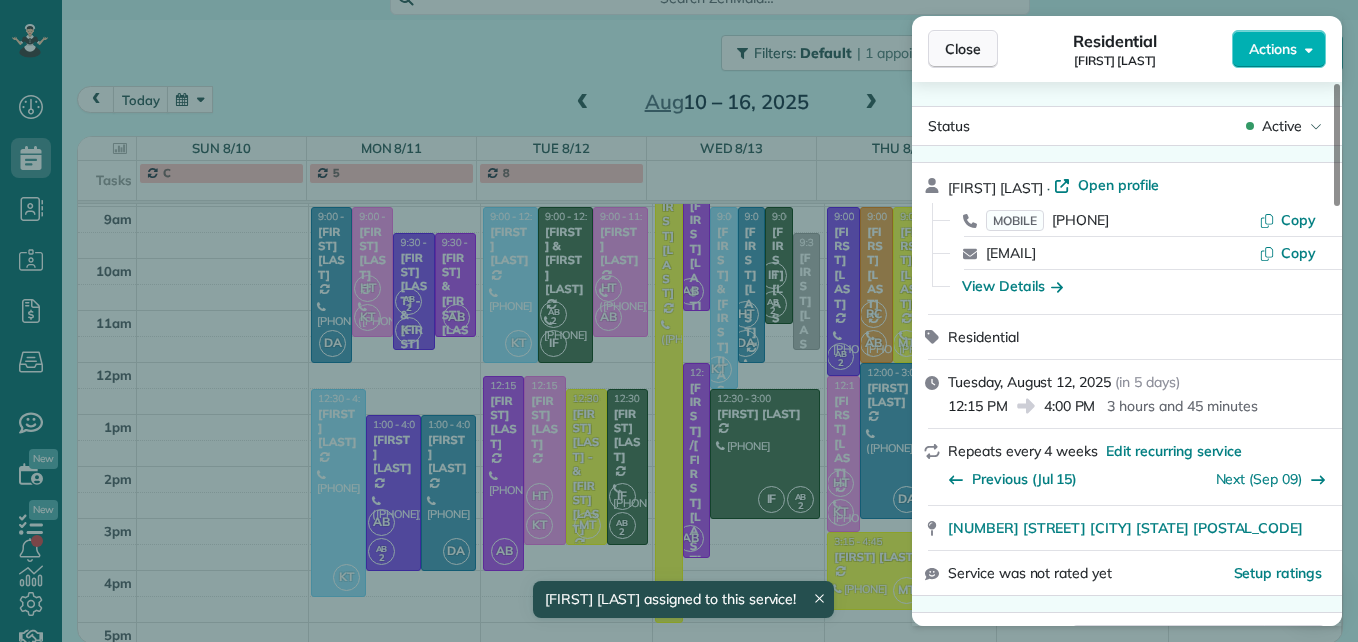 click on "Close" at bounding box center (963, 49) 